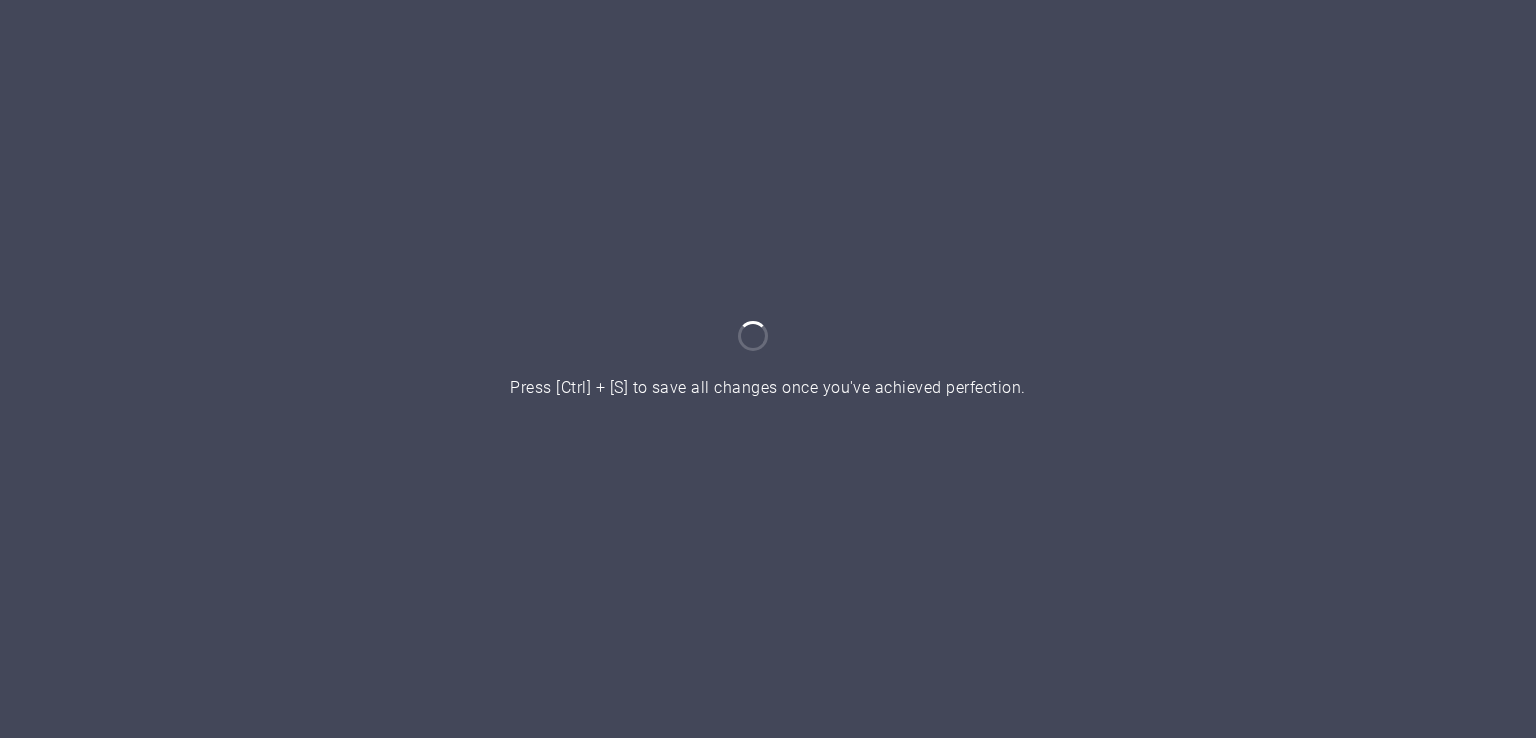 scroll, scrollTop: 0, scrollLeft: 0, axis: both 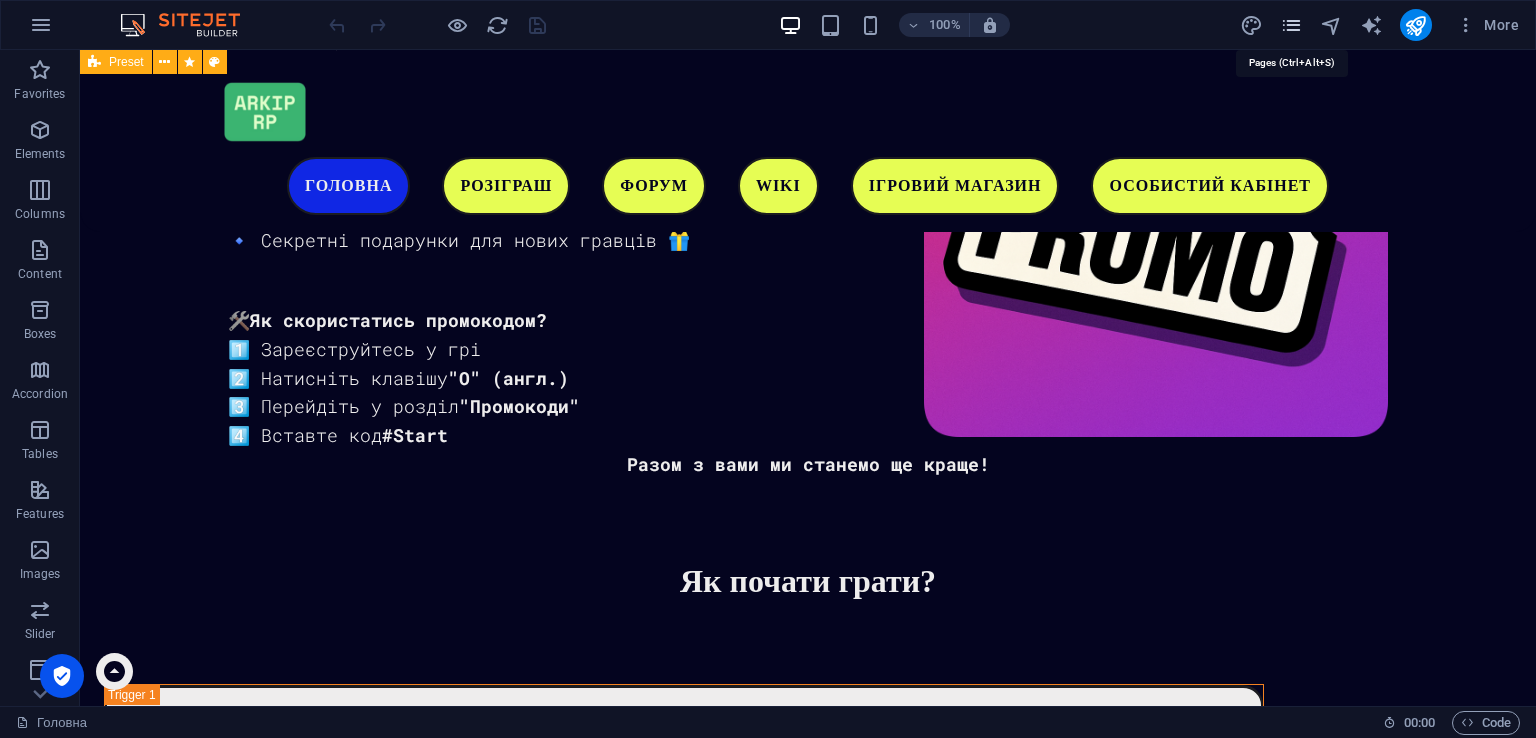 click at bounding box center (1291, 25) 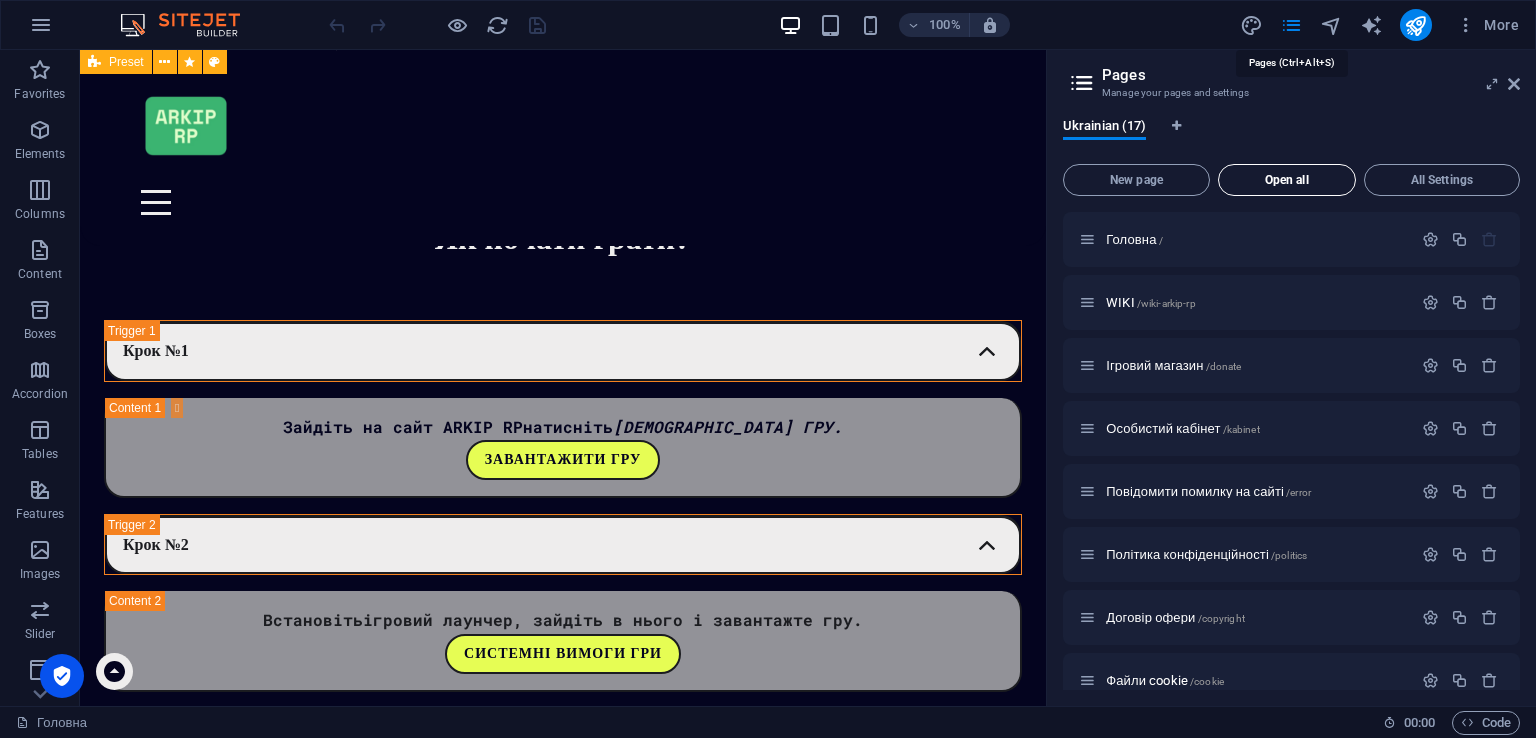 scroll, scrollTop: 2817, scrollLeft: 0, axis: vertical 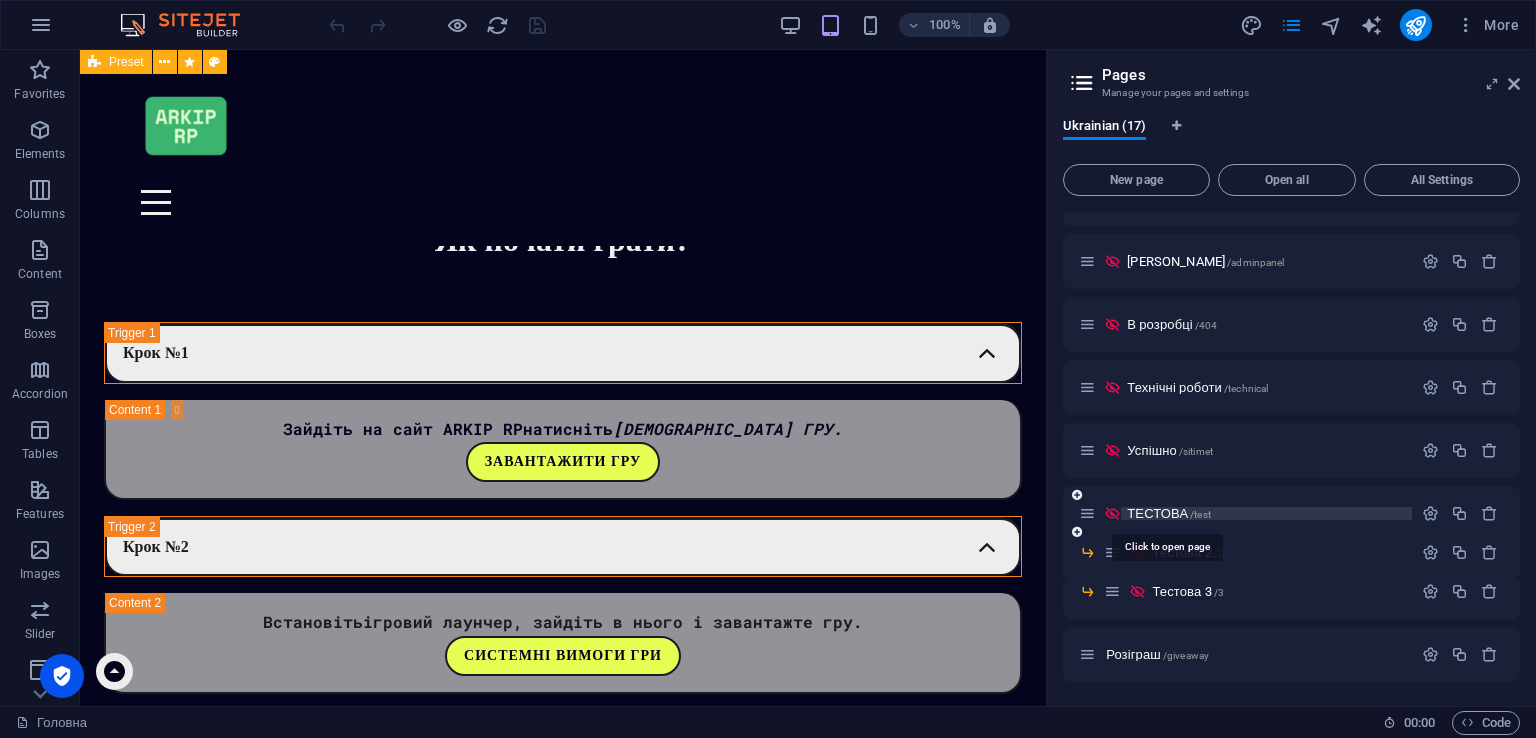 click on "/test" at bounding box center (1200, 514) 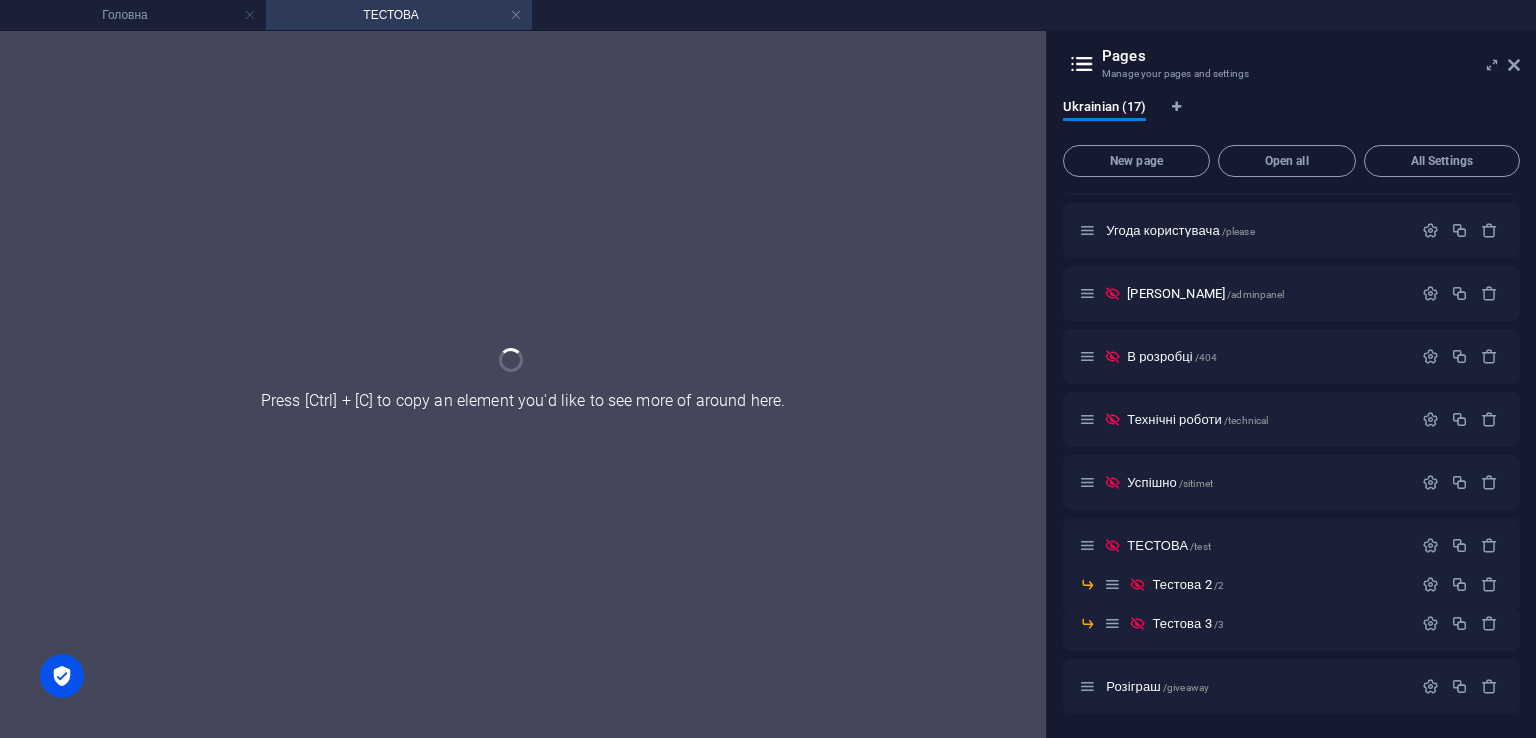 scroll, scrollTop: 494, scrollLeft: 0, axis: vertical 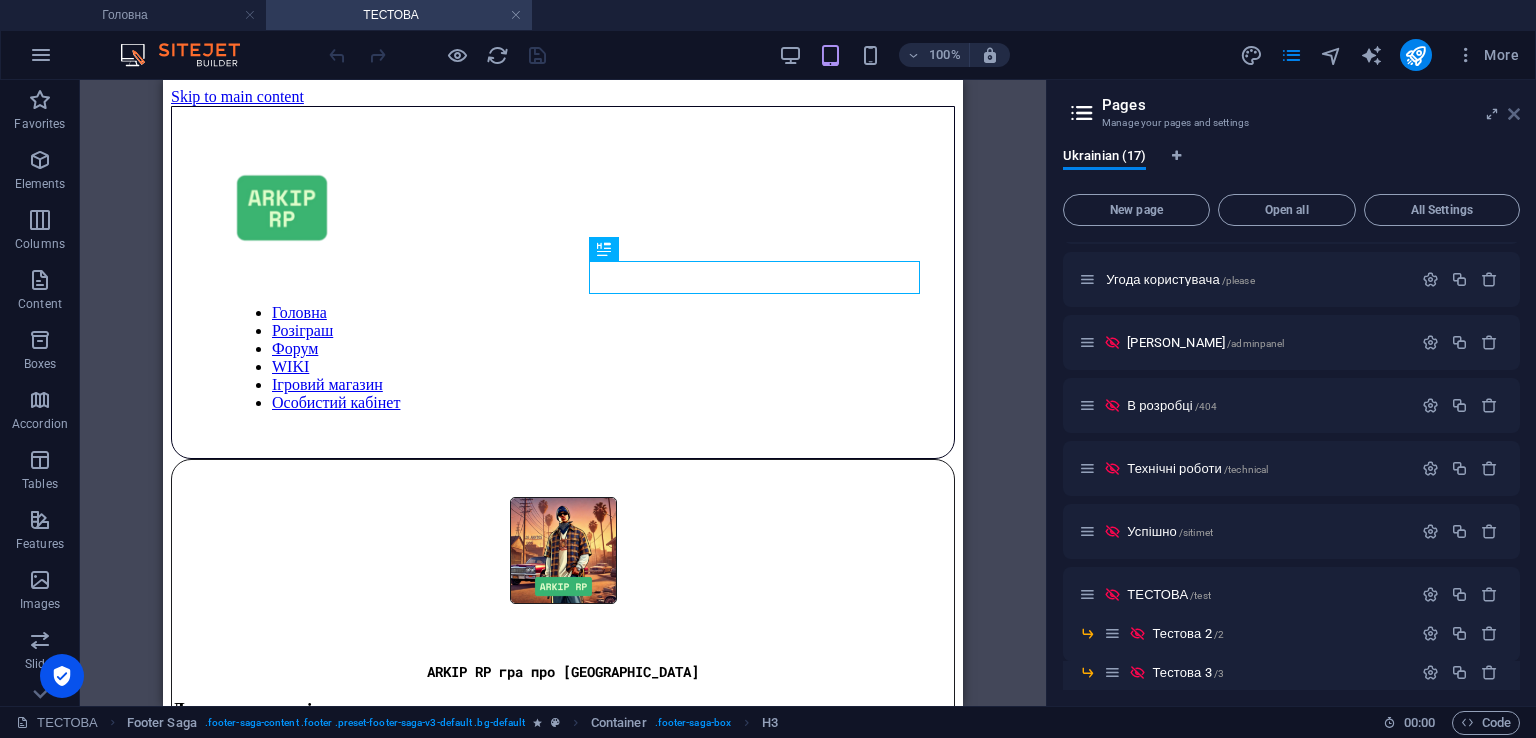 click at bounding box center (1514, 114) 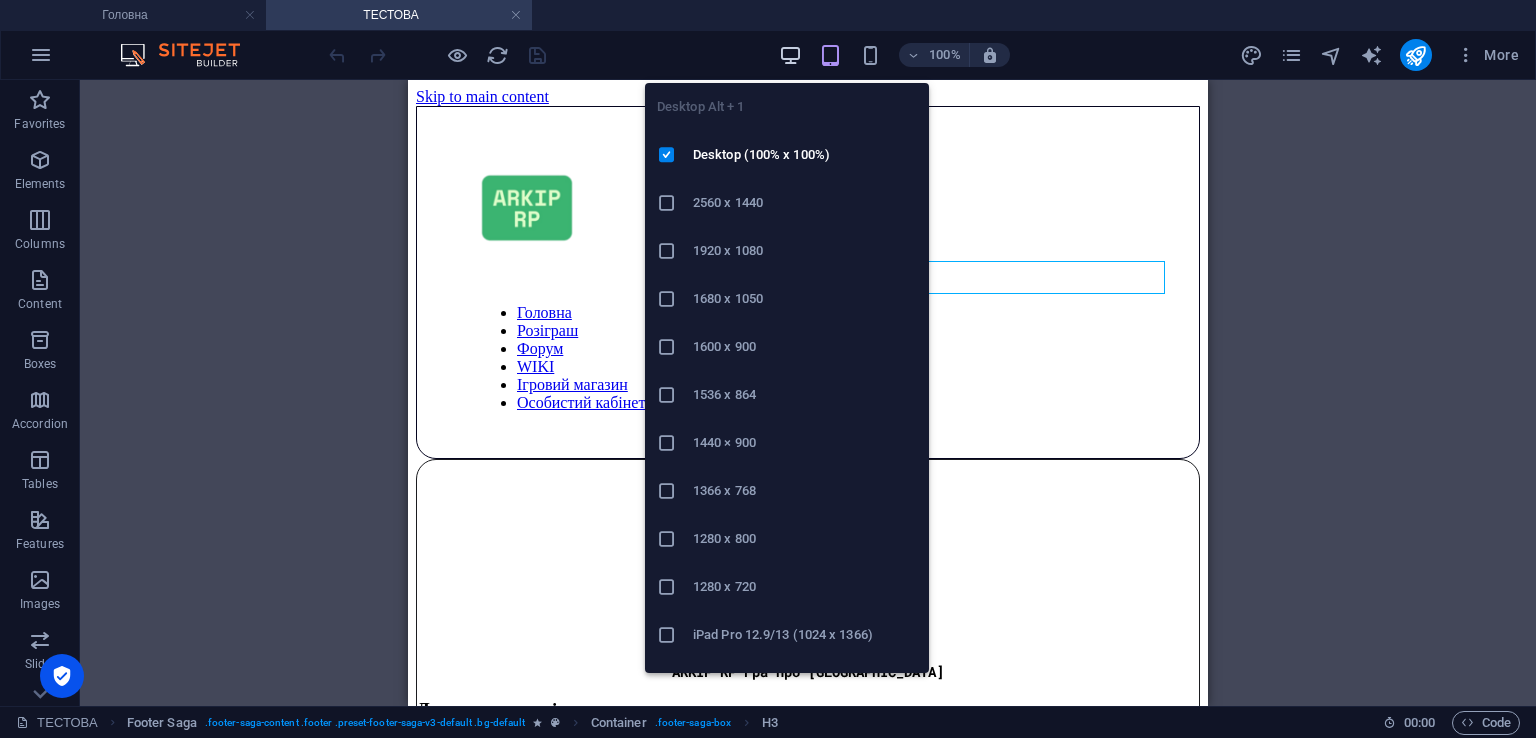 click at bounding box center [790, 55] 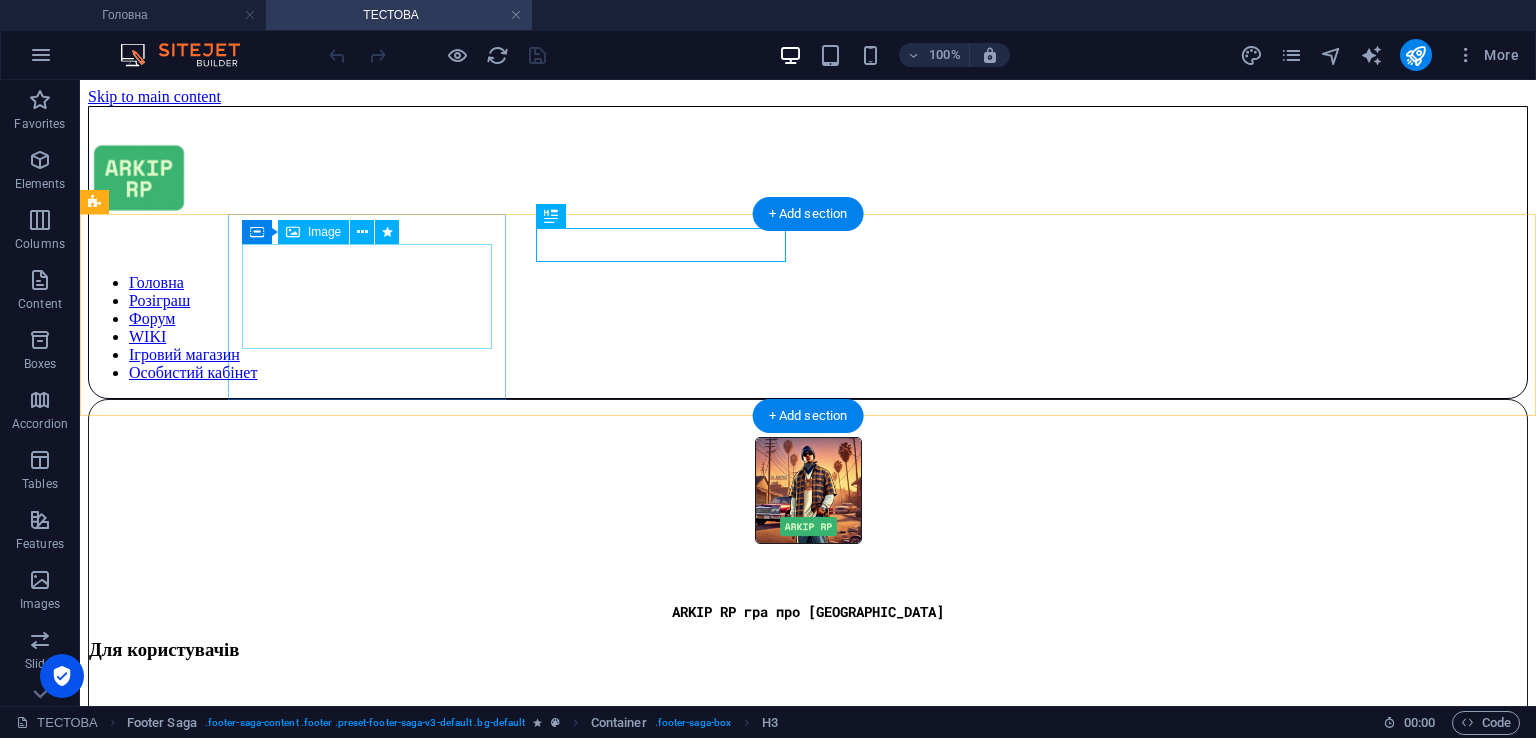 click at bounding box center (808, 494) 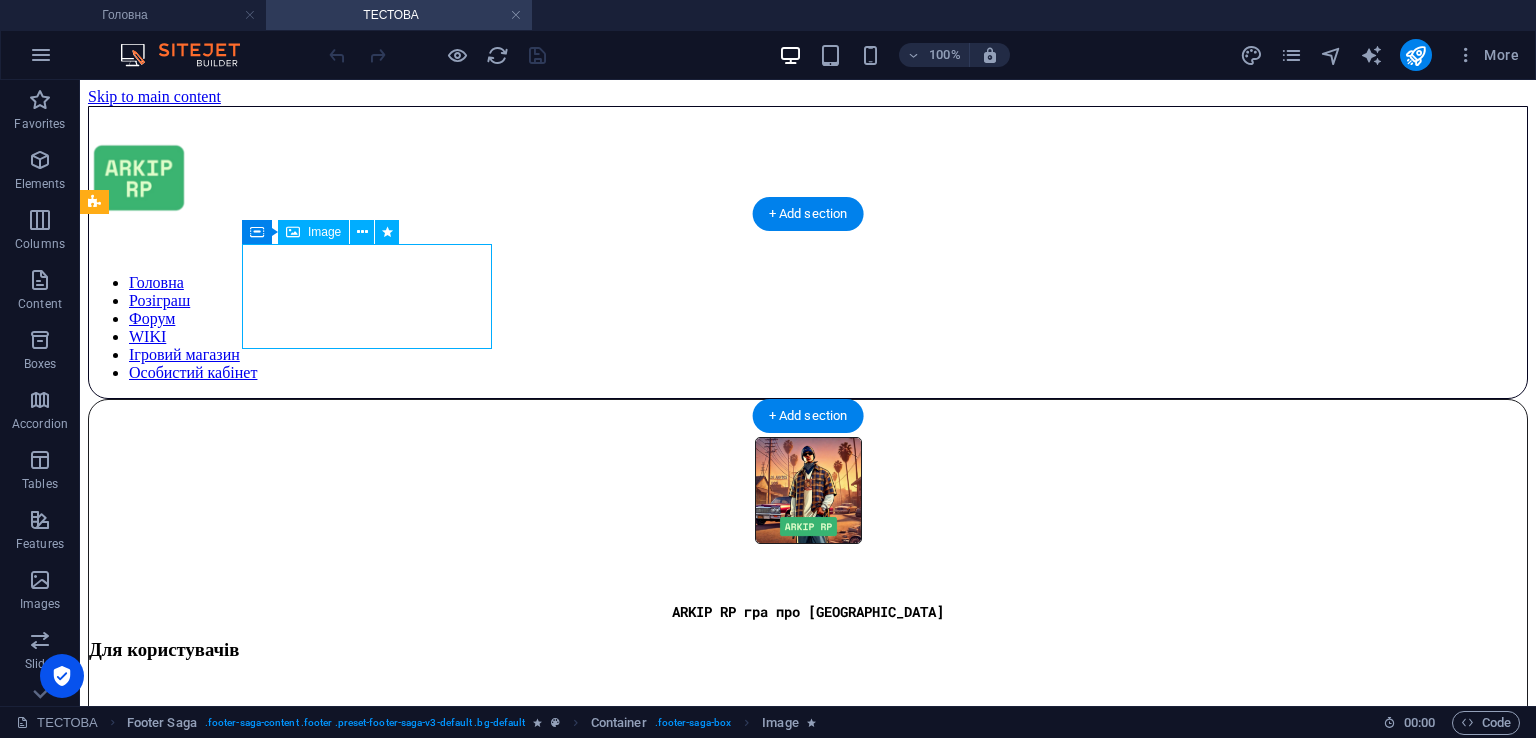 click at bounding box center (808, 494) 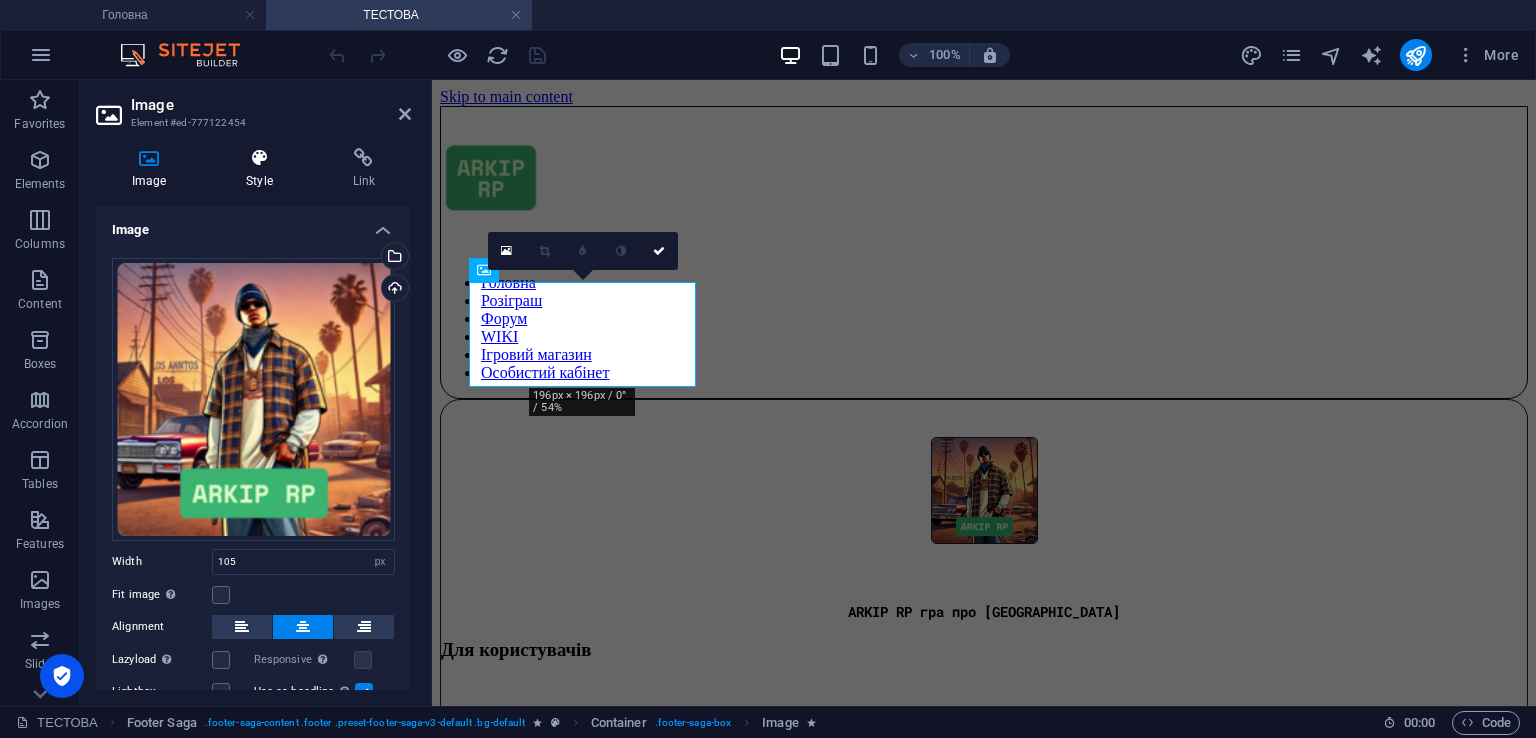 click on "Style" at bounding box center [263, 169] 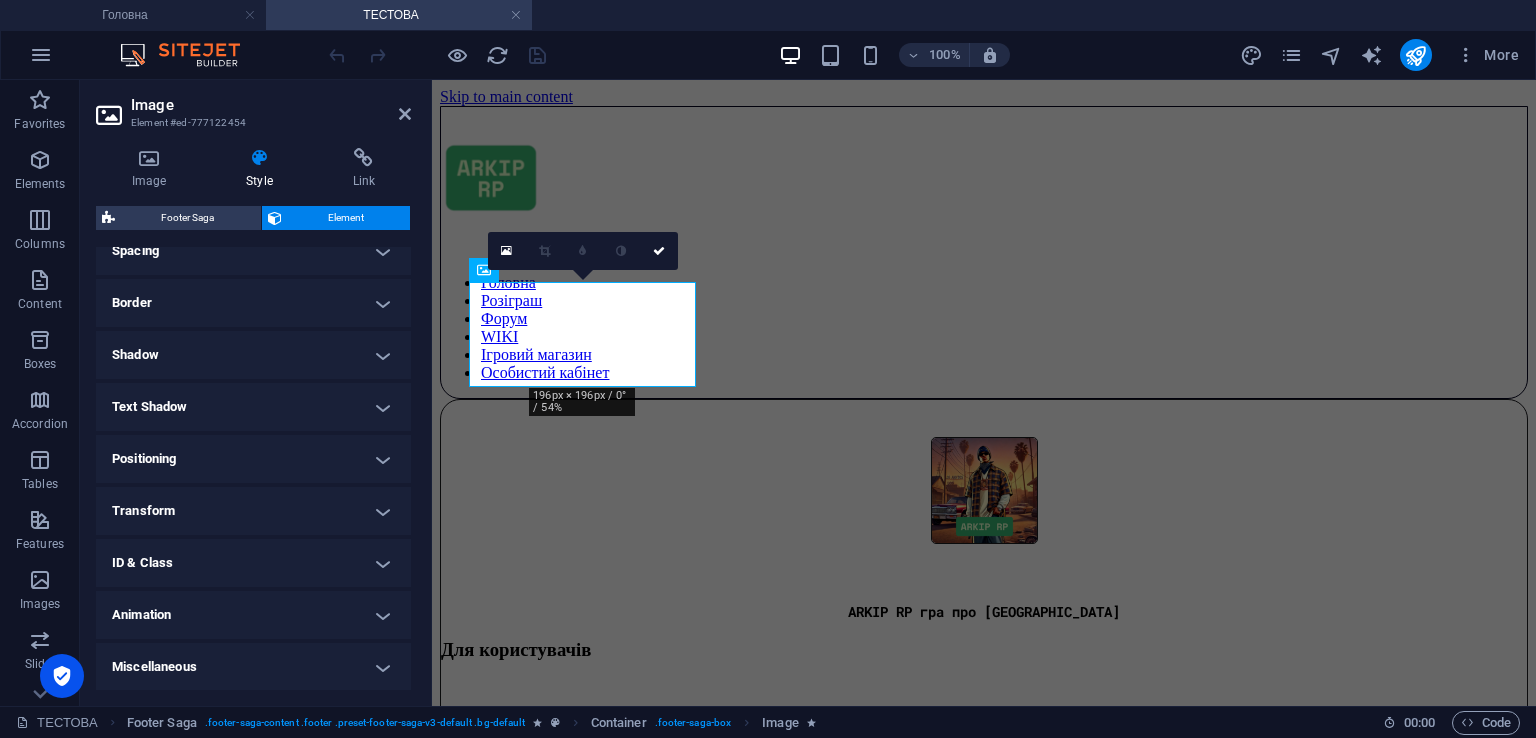 click on "Animation" at bounding box center (253, 615) 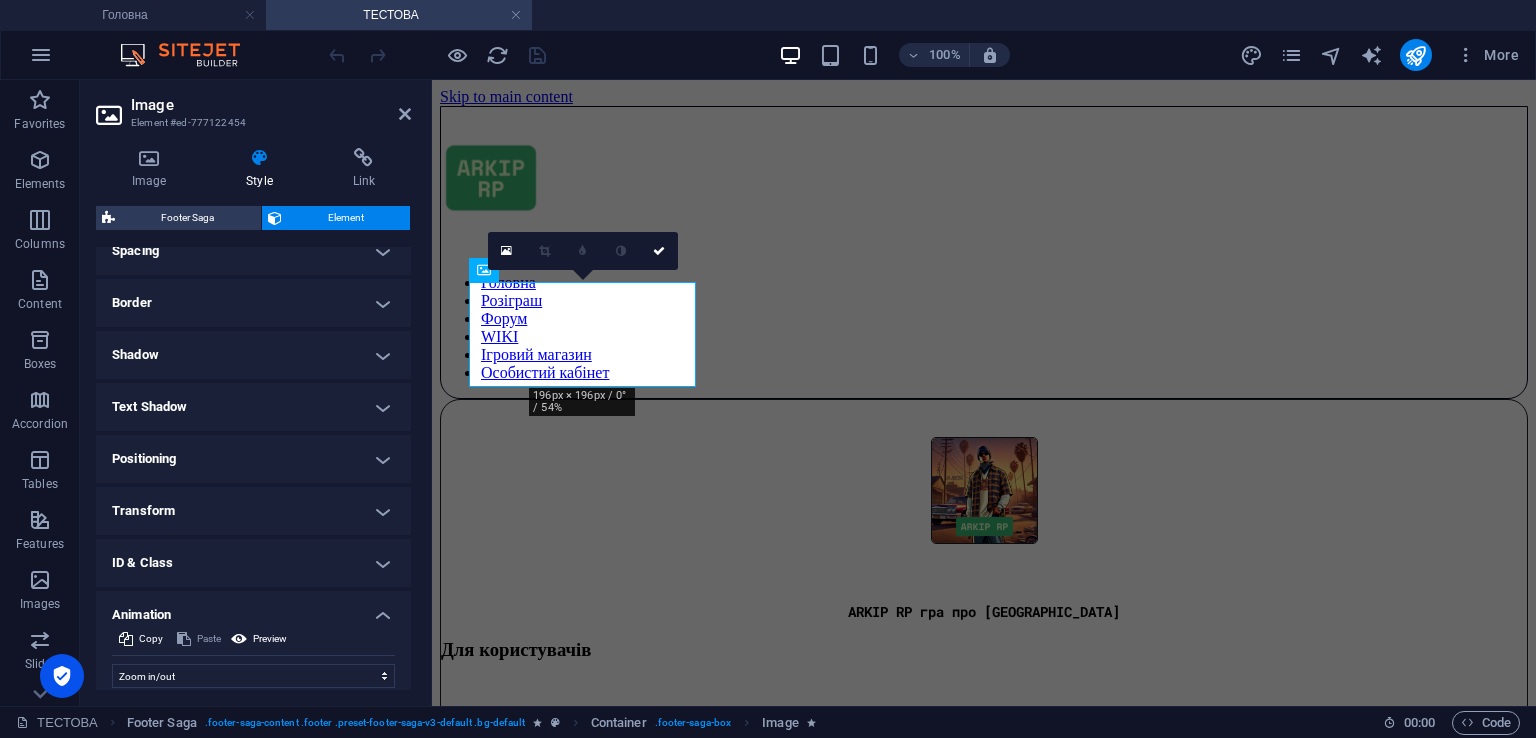 scroll, scrollTop: 607, scrollLeft: 0, axis: vertical 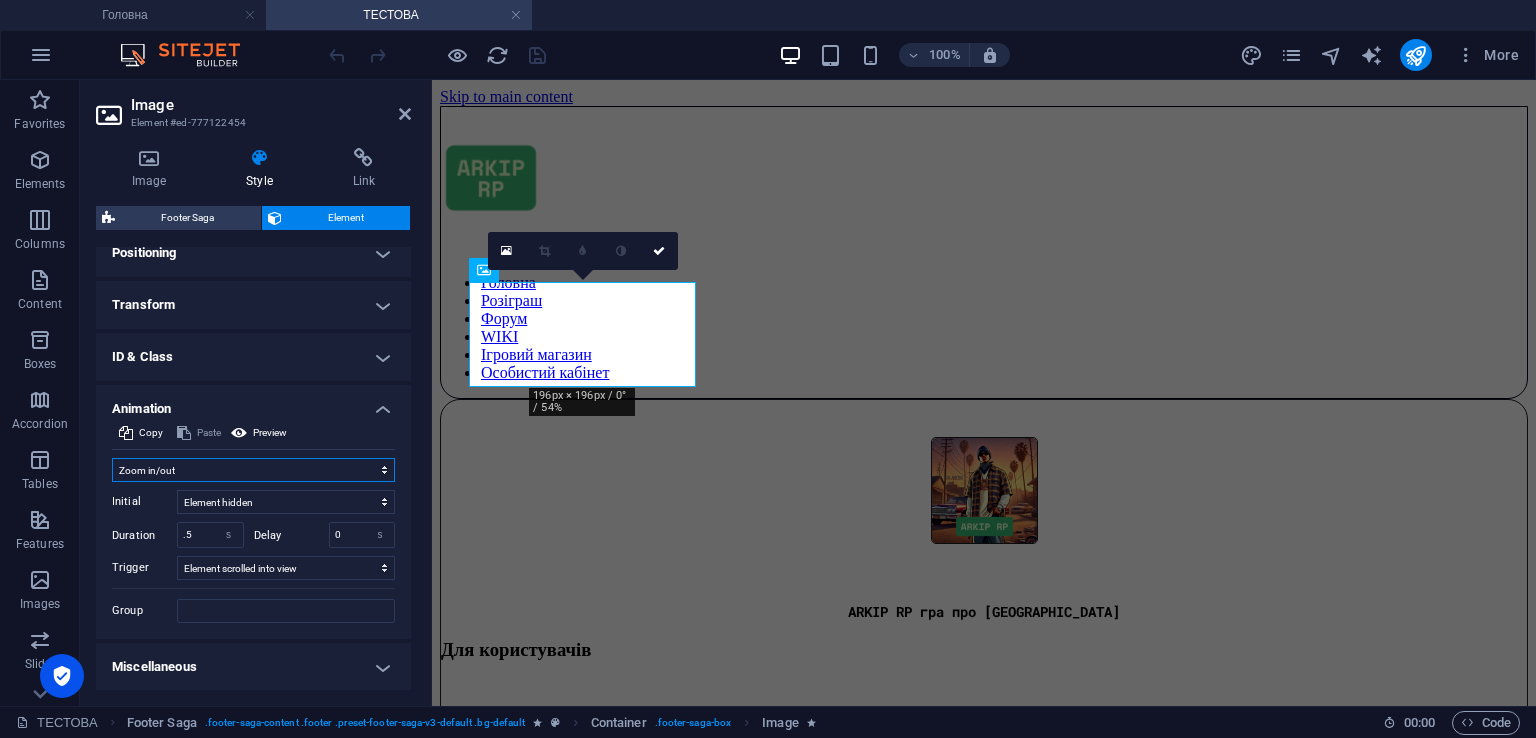 click on "Don't animate Show / Hide Slide up/down Zoom in/out Slide left to right Slide right to left Slide top to bottom Slide bottom to top Pulse Blink Open as overlay" at bounding box center (253, 470) 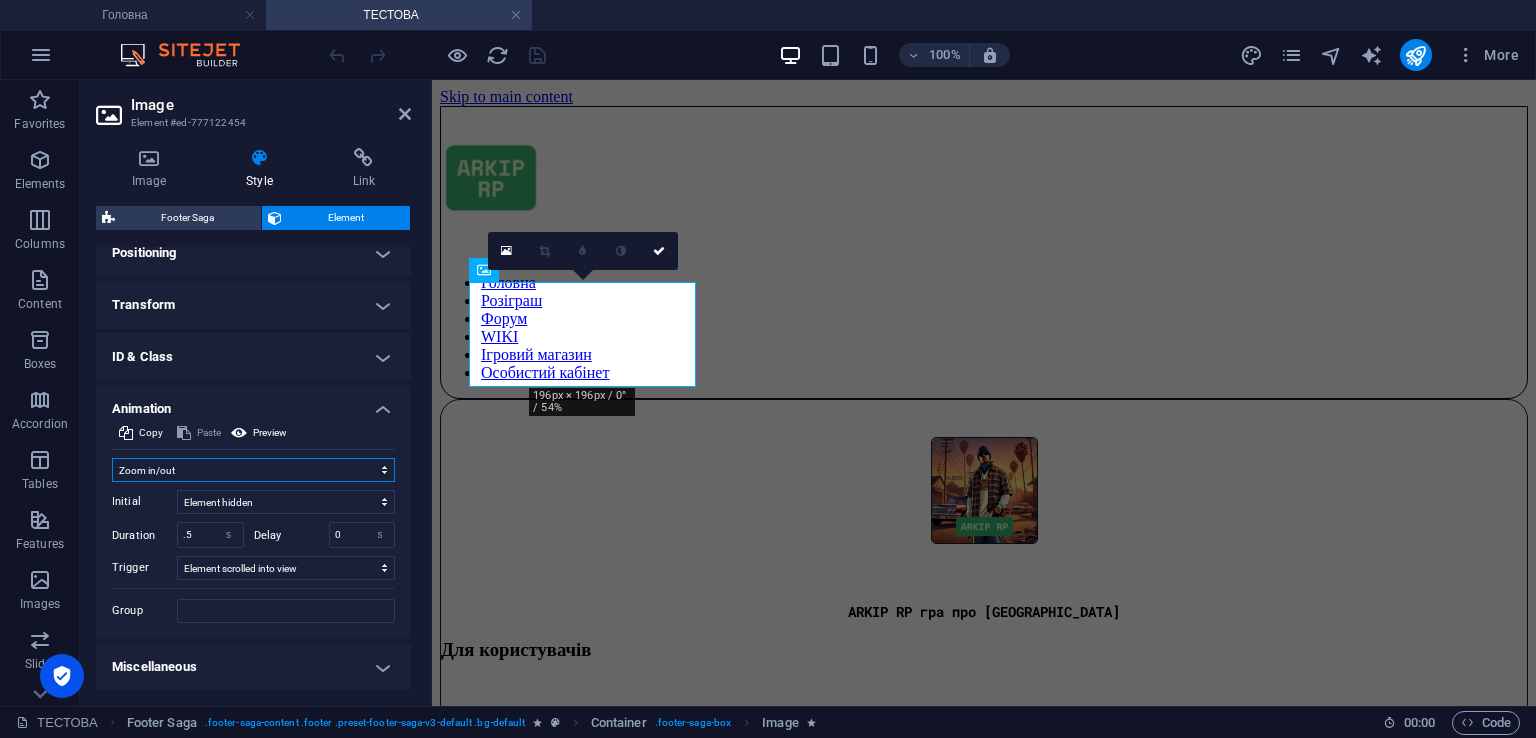 select on "none" 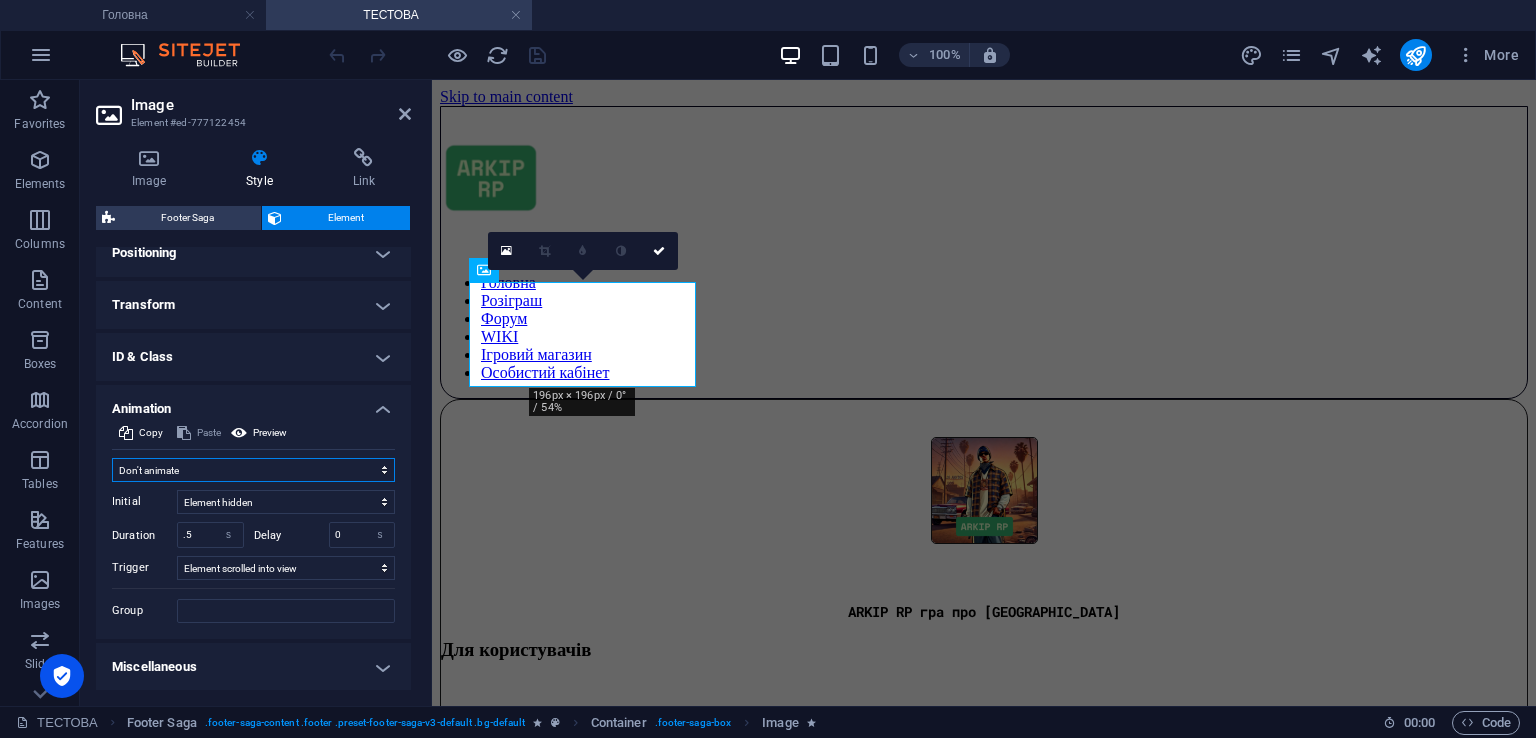 click on "Don't animate Show / Hide Slide up/down Zoom in/out Slide left to right Slide right to left Slide top to bottom Slide bottom to top Pulse Blink Open as overlay" at bounding box center (253, 470) 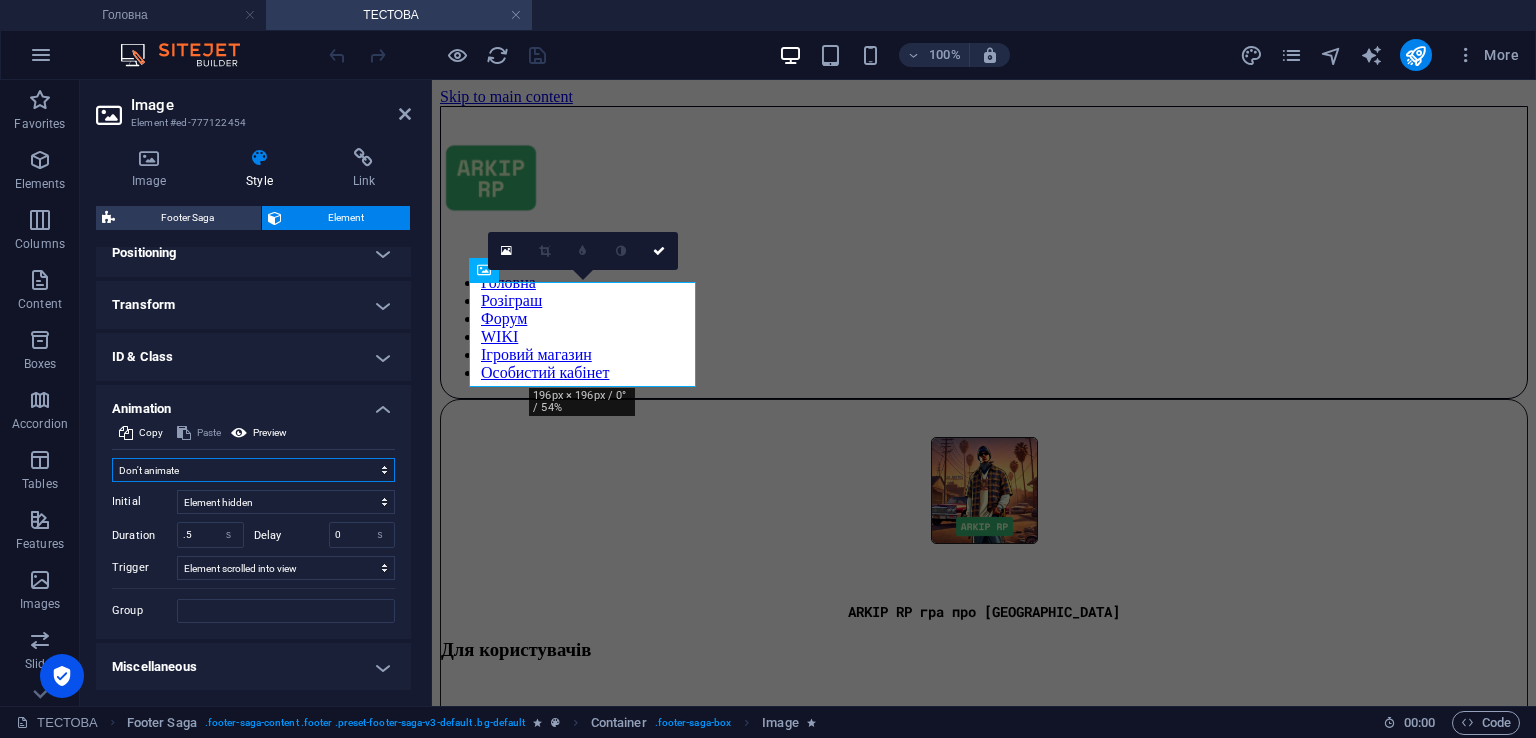 scroll, scrollTop: 466, scrollLeft: 0, axis: vertical 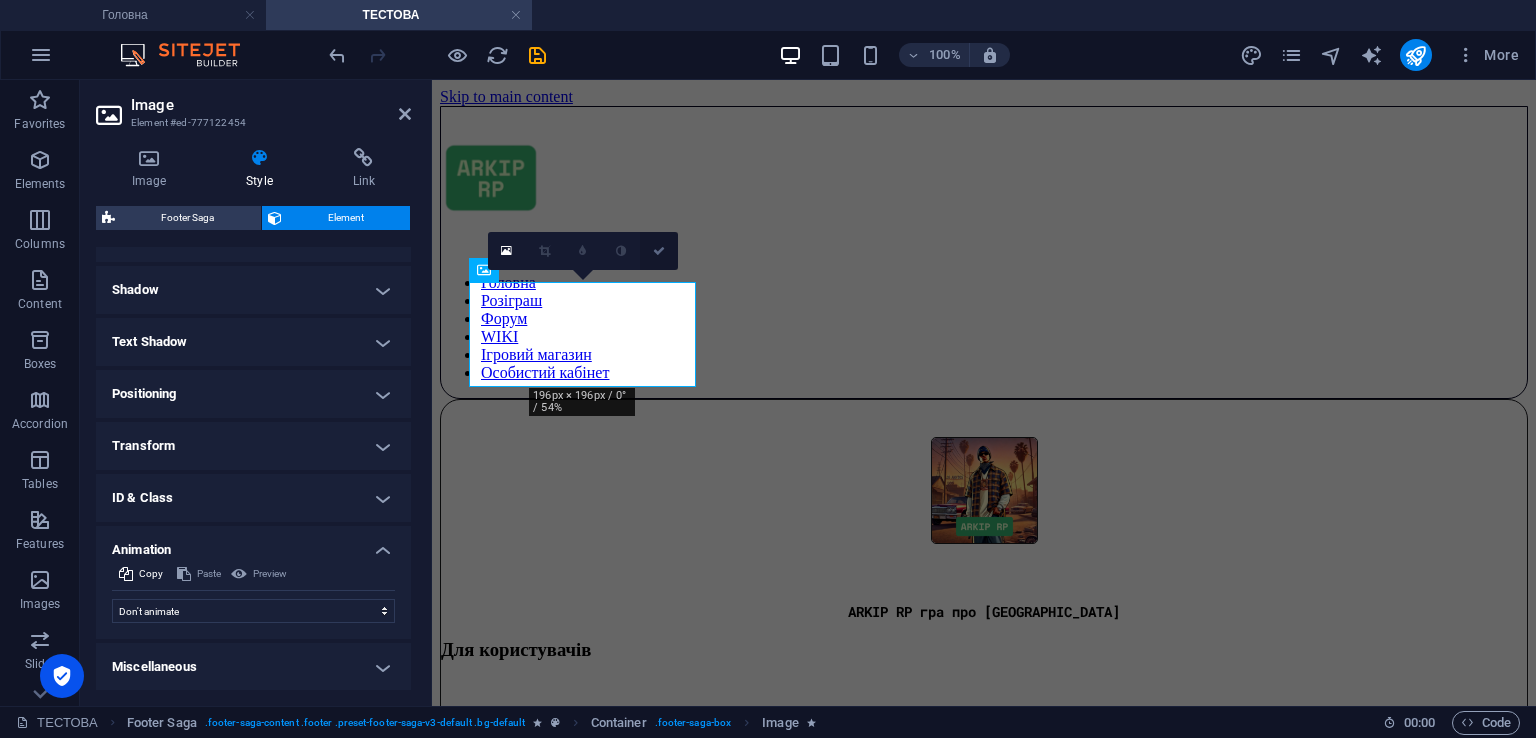click at bounding box center (659, 251) 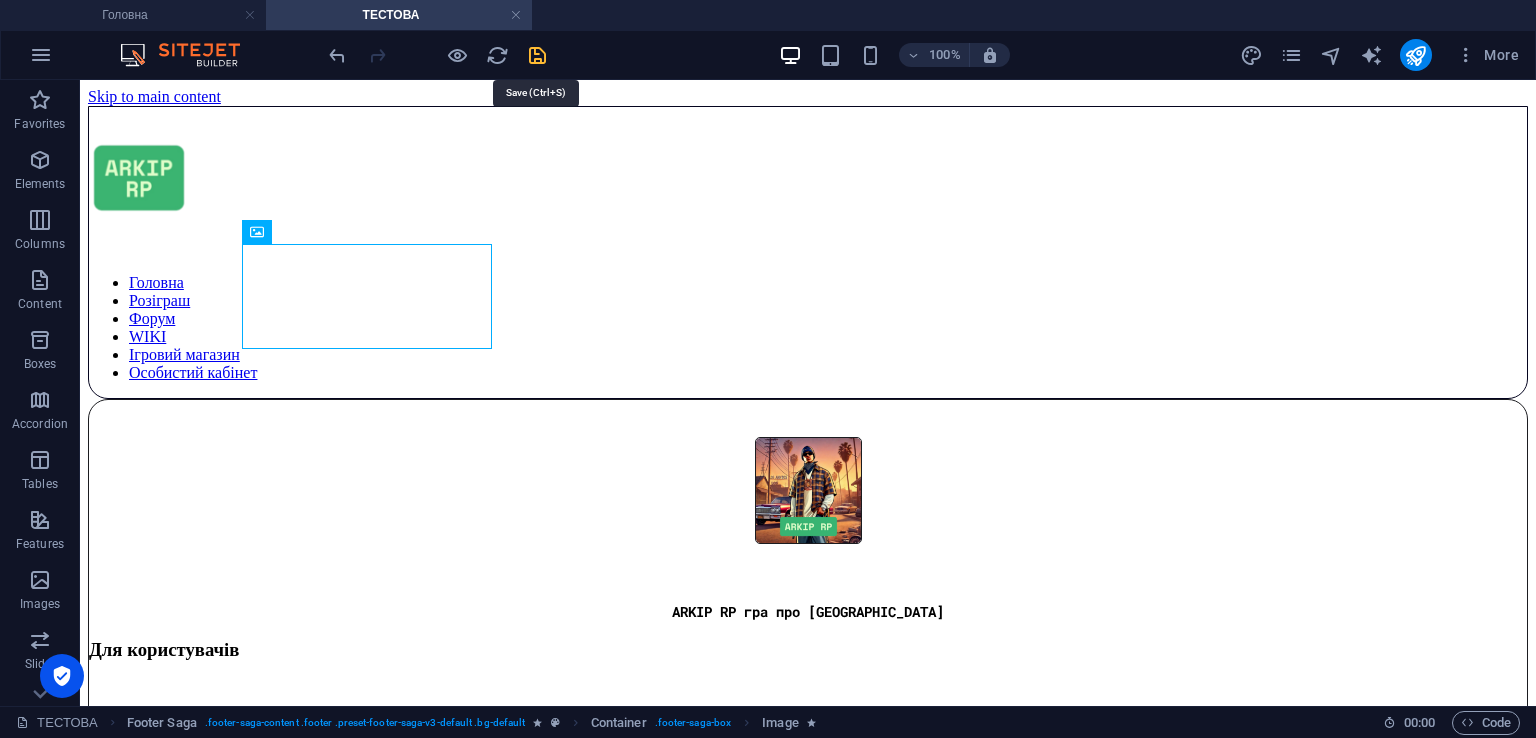click at bounding box center [537, 55] 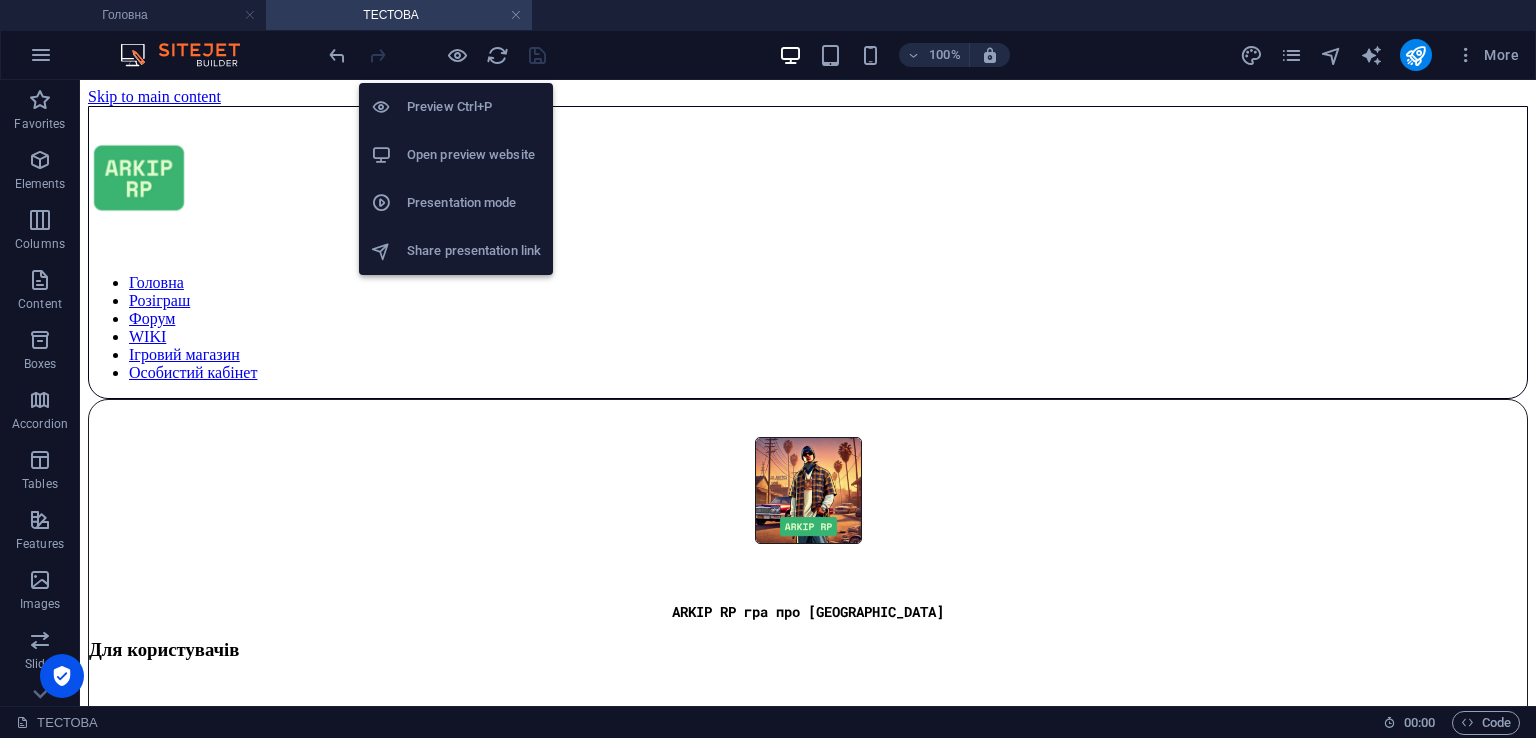 click on "Open preview website" at bounding box center [474, 155] 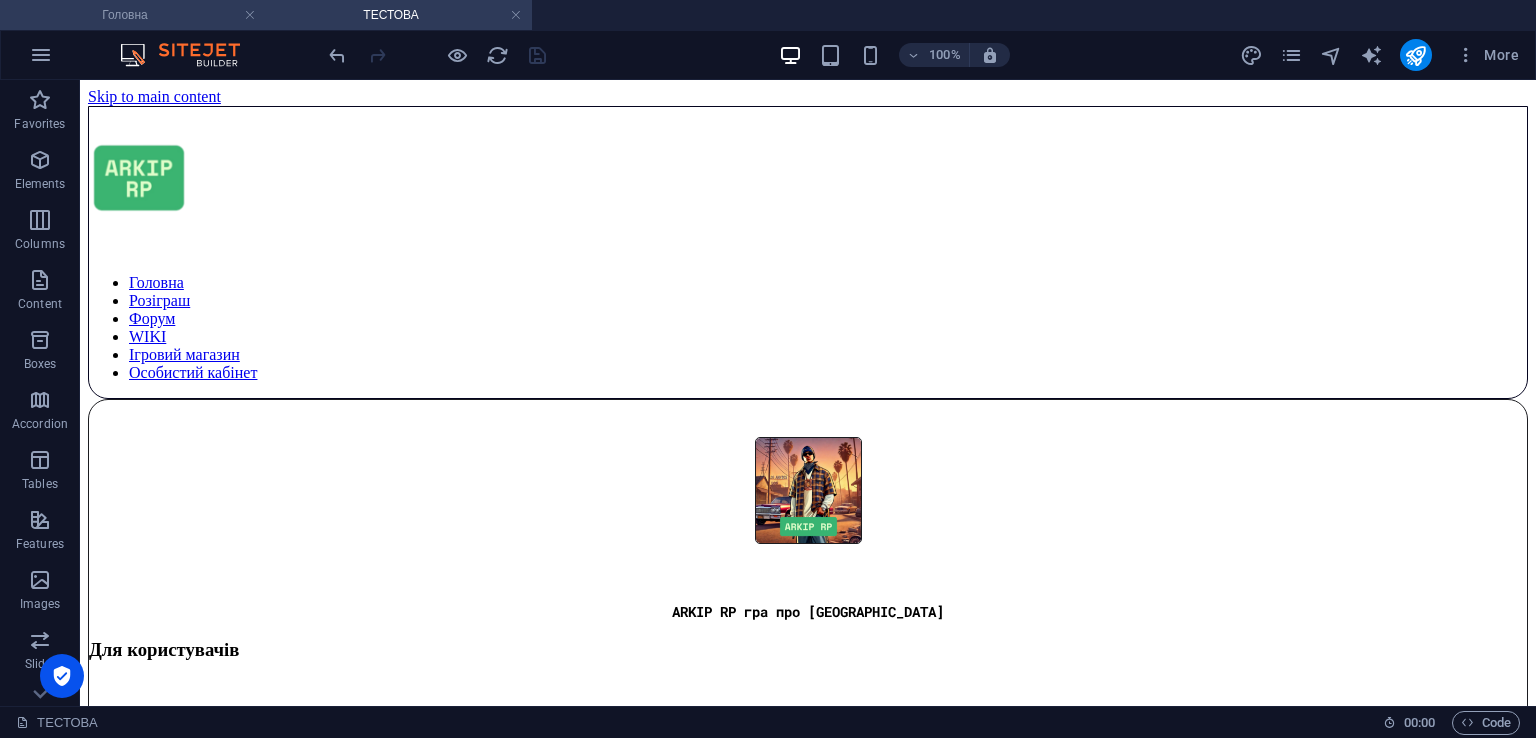 click on "Головна" at bounding box center [133, 15] 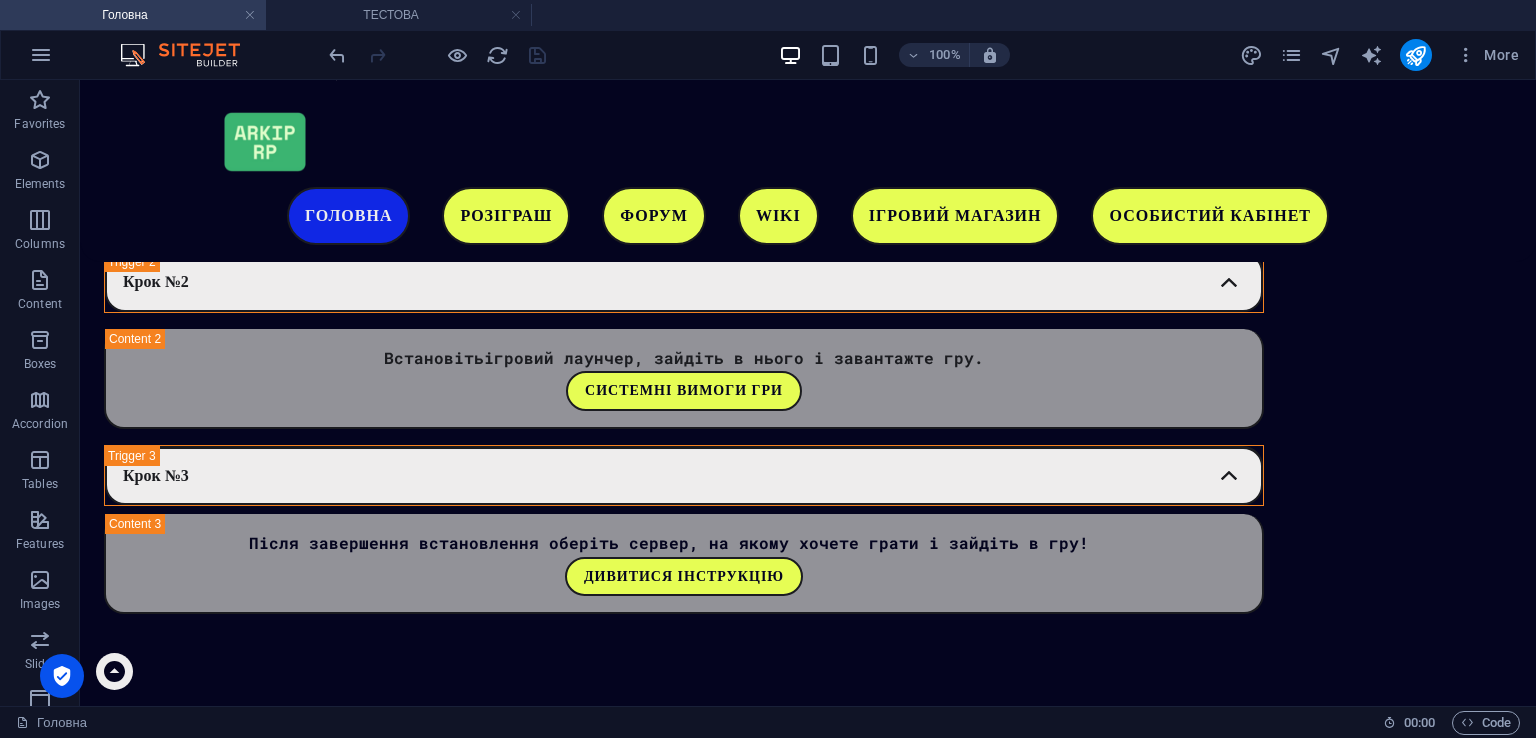 scroll, scrollTop: 5070, scrollLeft: 0, axis: vertical 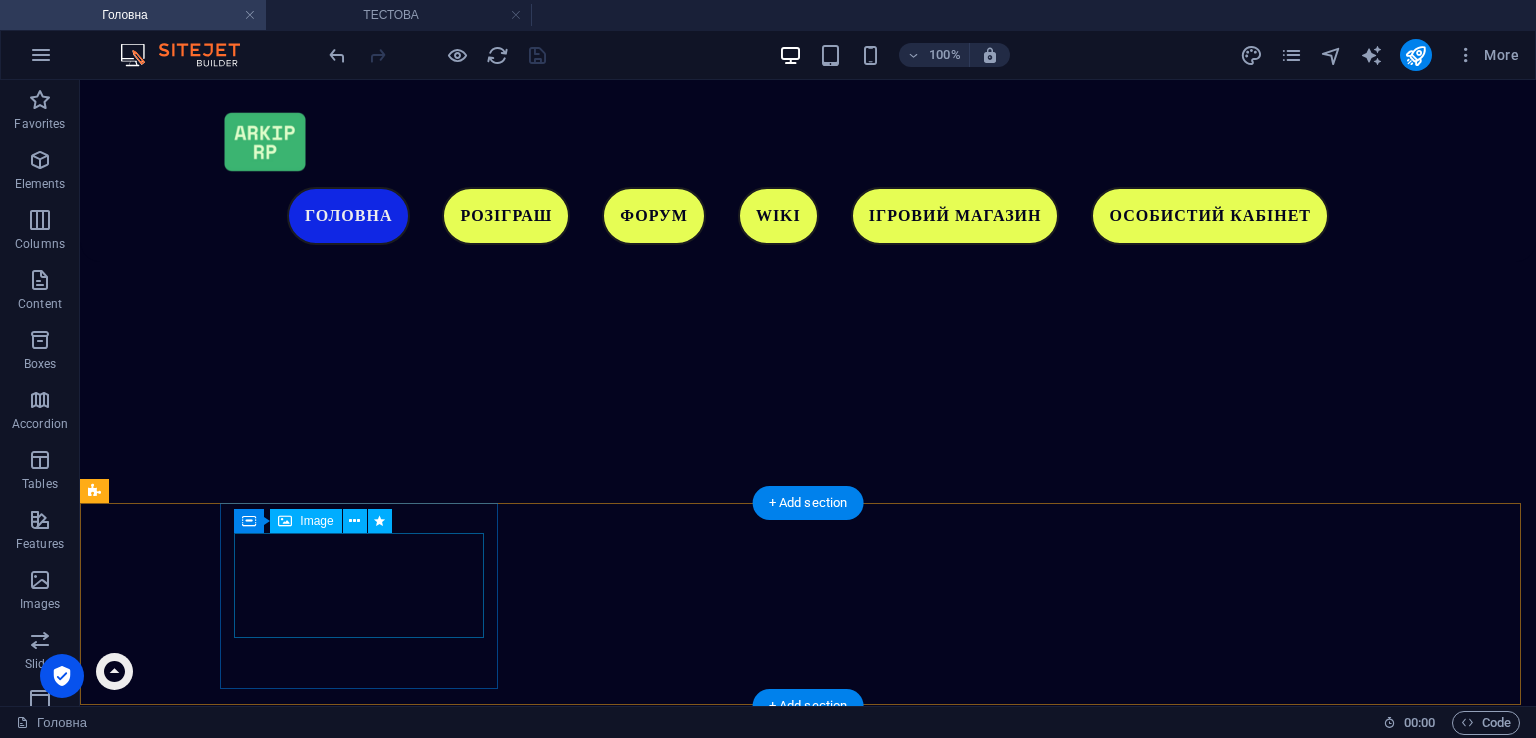 click at bounding box center (685, 2793) 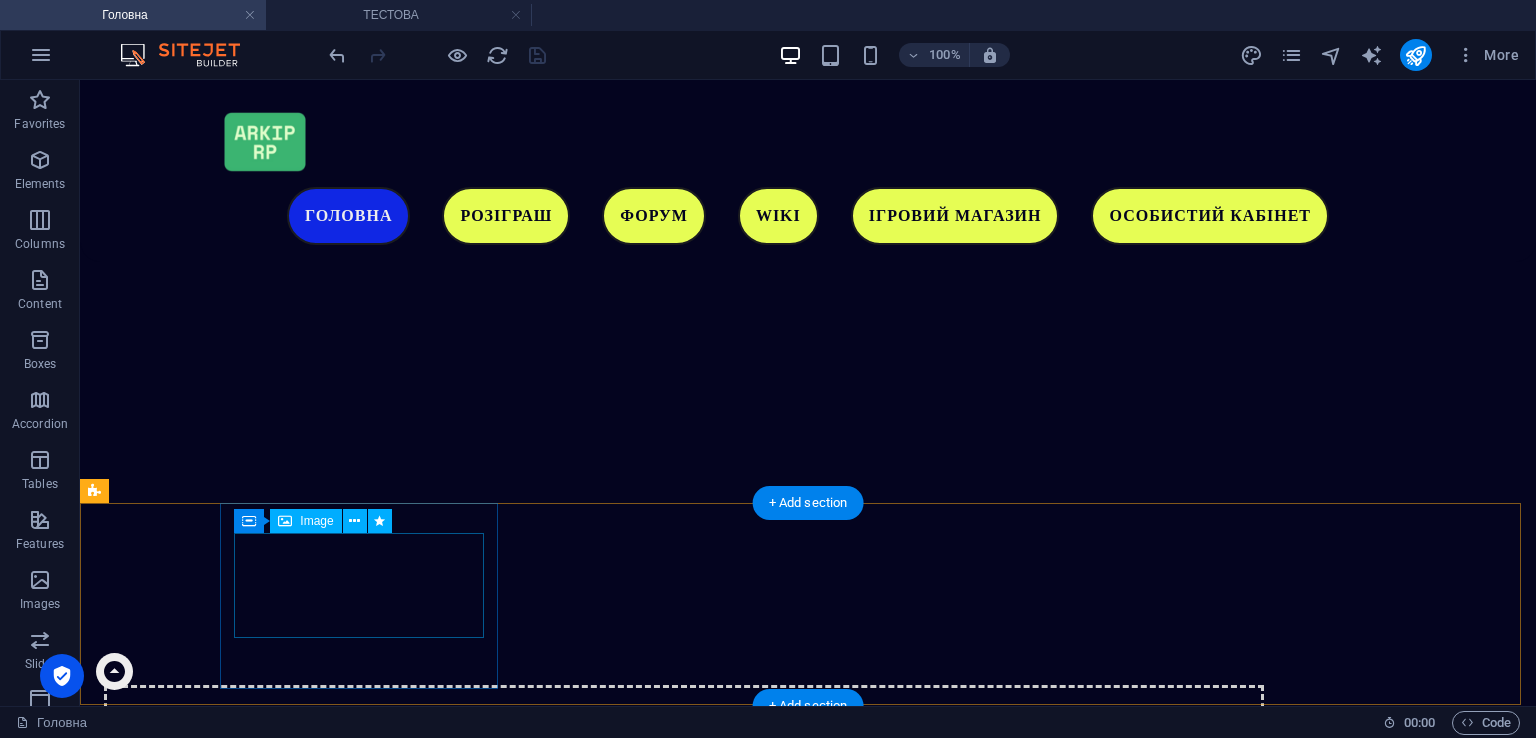 select on "px" 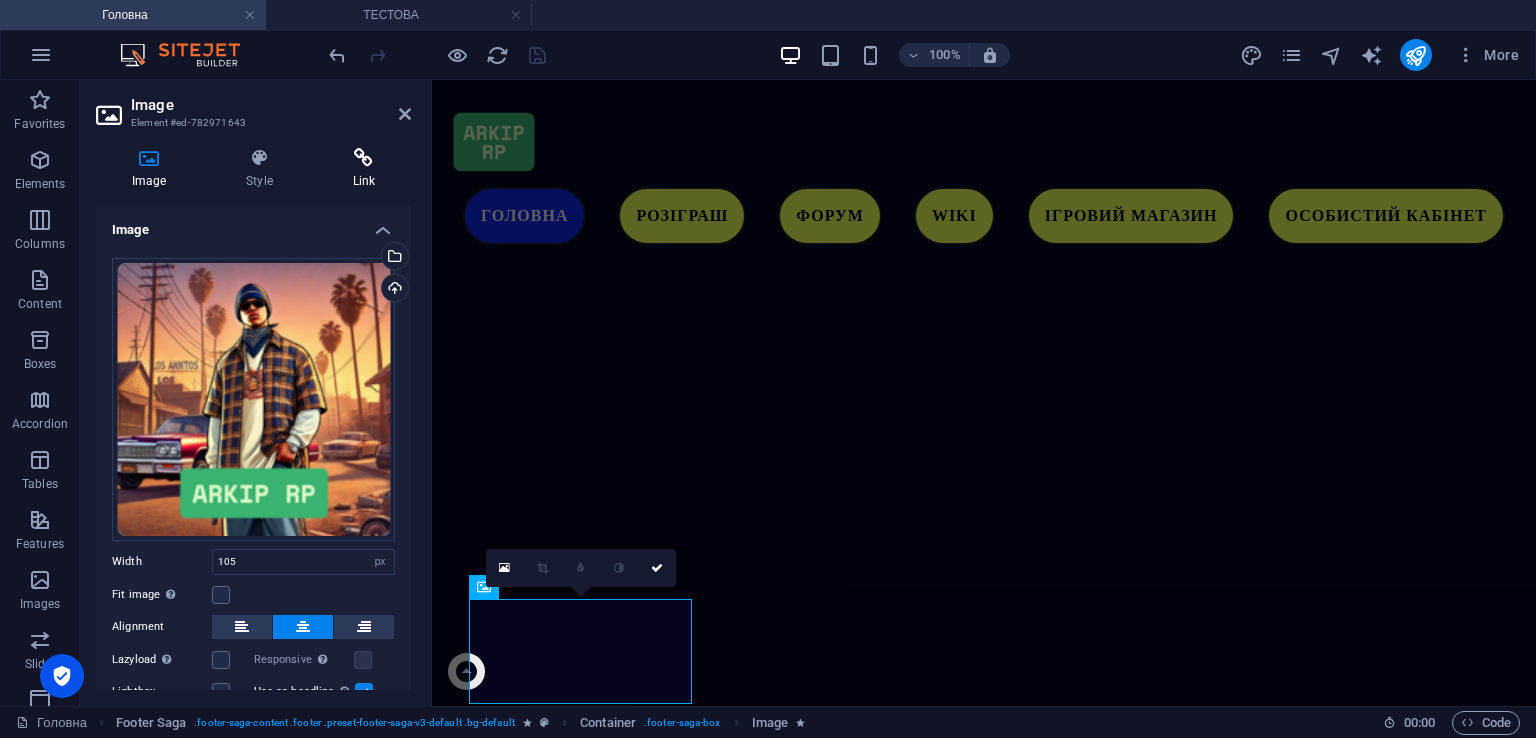 click at bounding box center (364, 158) 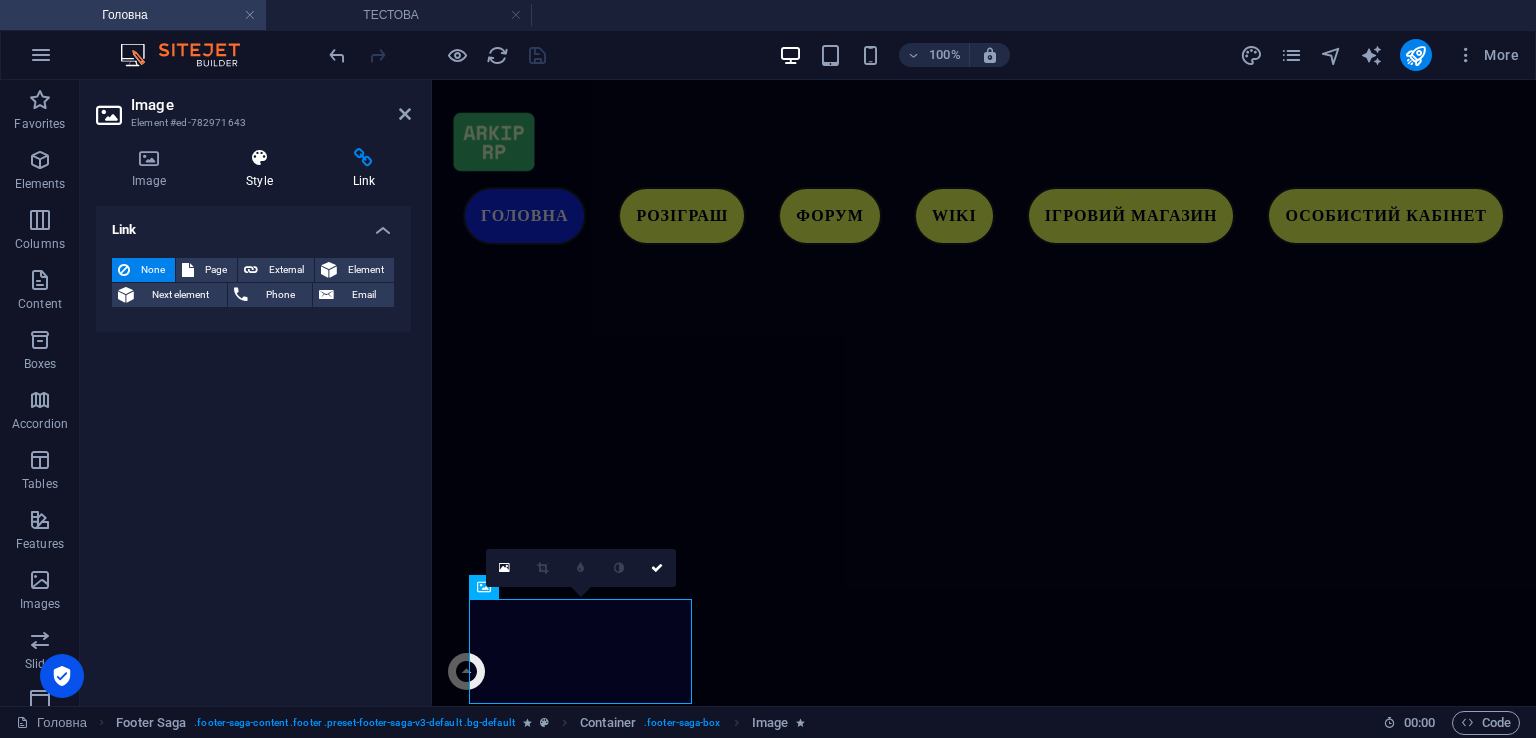 click at bounding box center (259, 158) 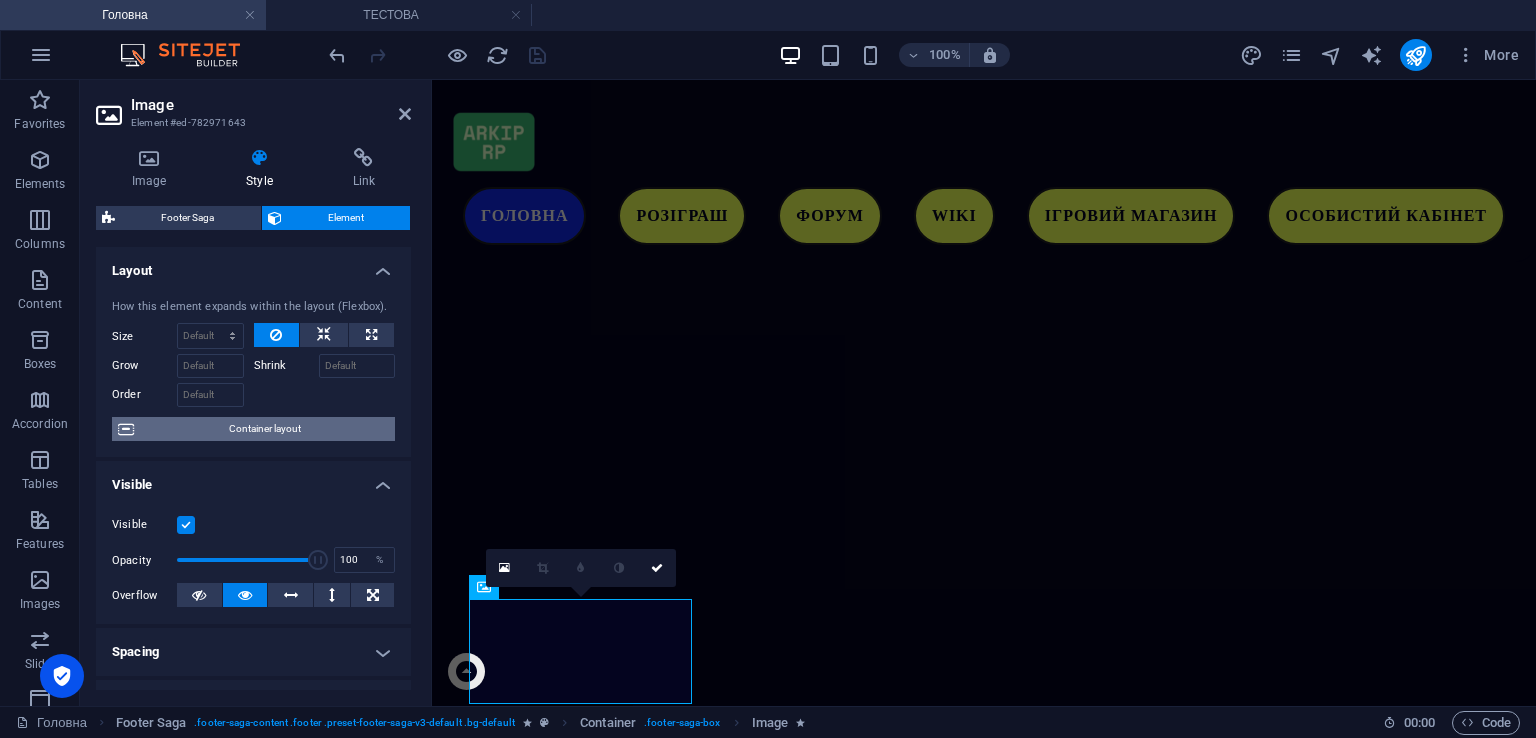 scroll, scrollTop: 401, scrollLeft: 0, axis: vertical 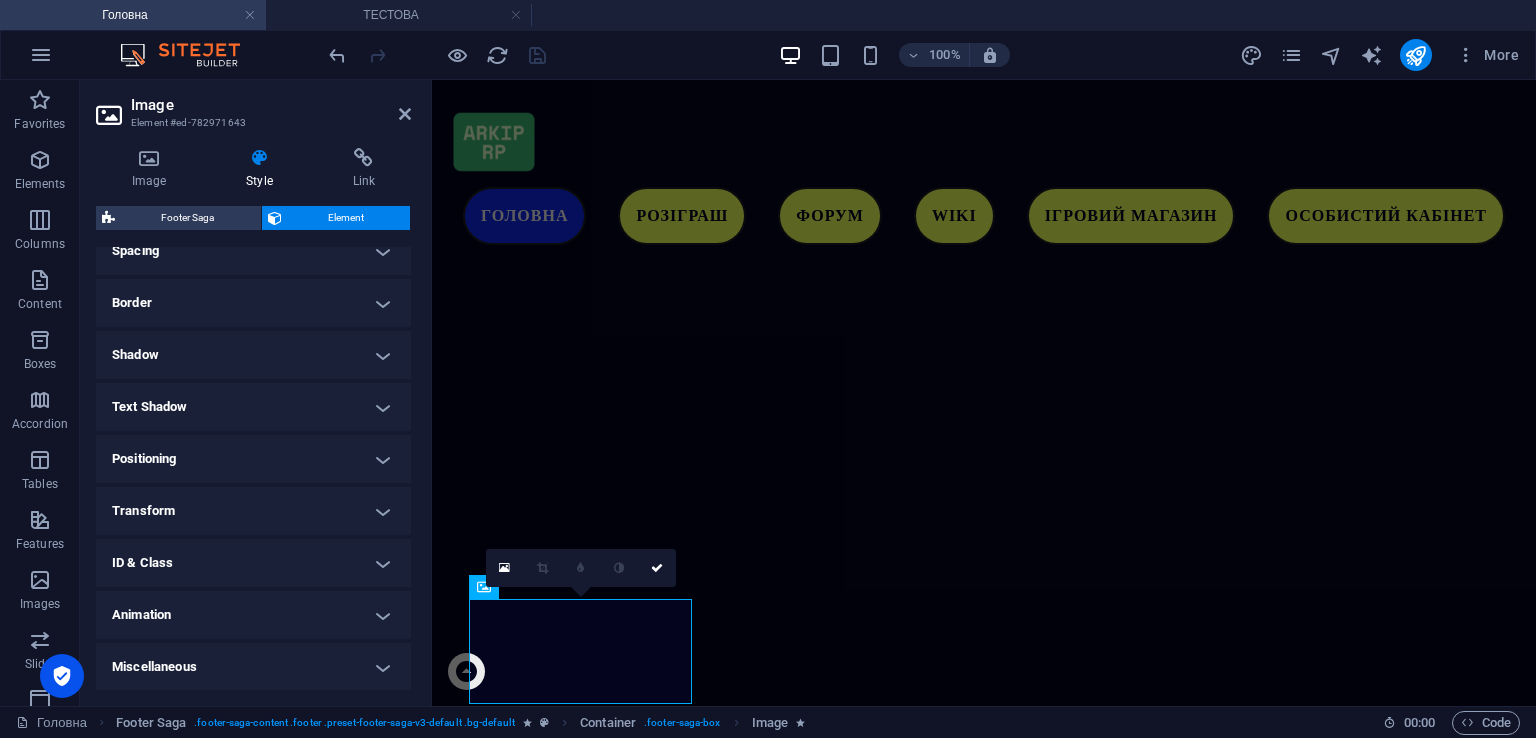 click on "Animation" at bounding box center (253, 615) 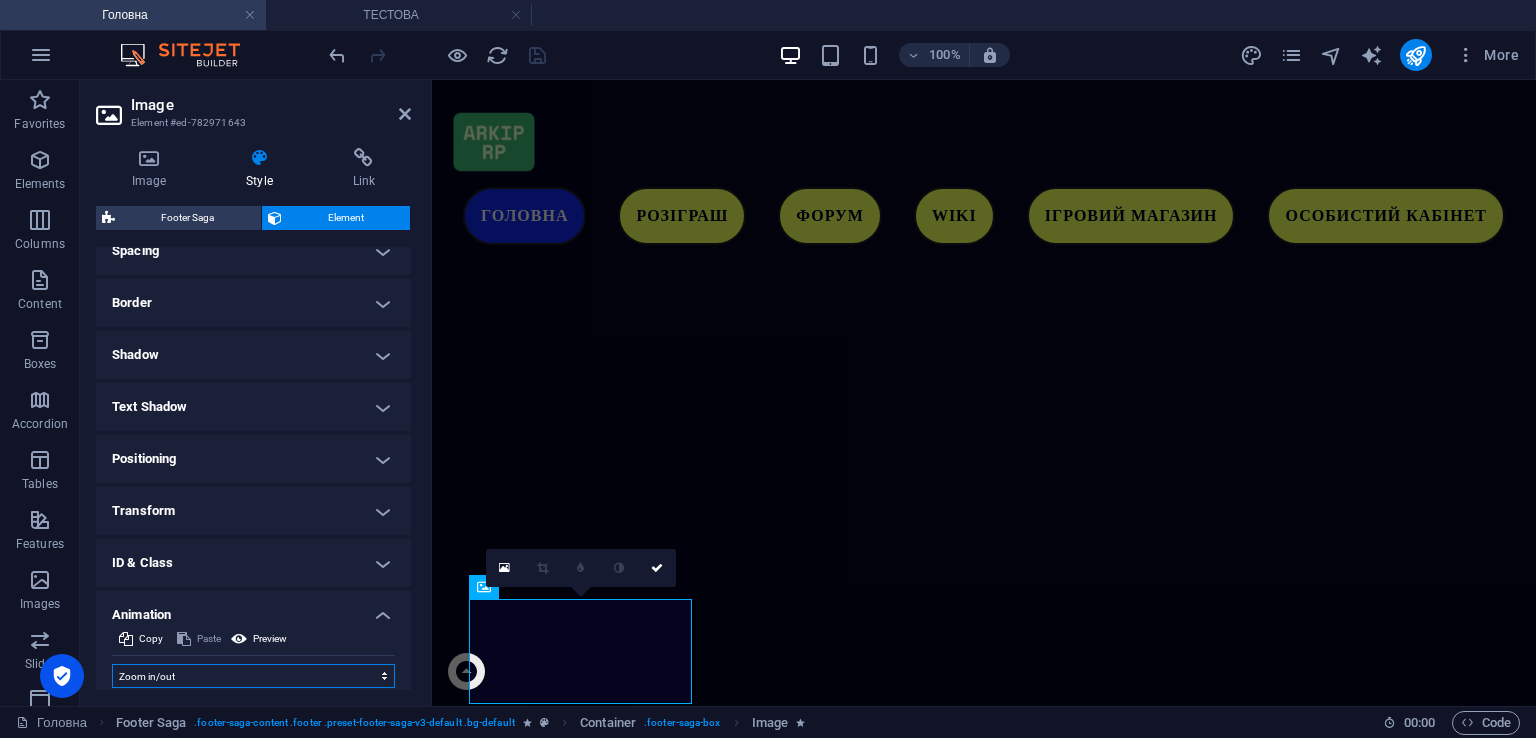 drag, startPoint x: 197, startPoint y: 681, endPoint x: 201, endPoint y: 666, distance: 15.524175 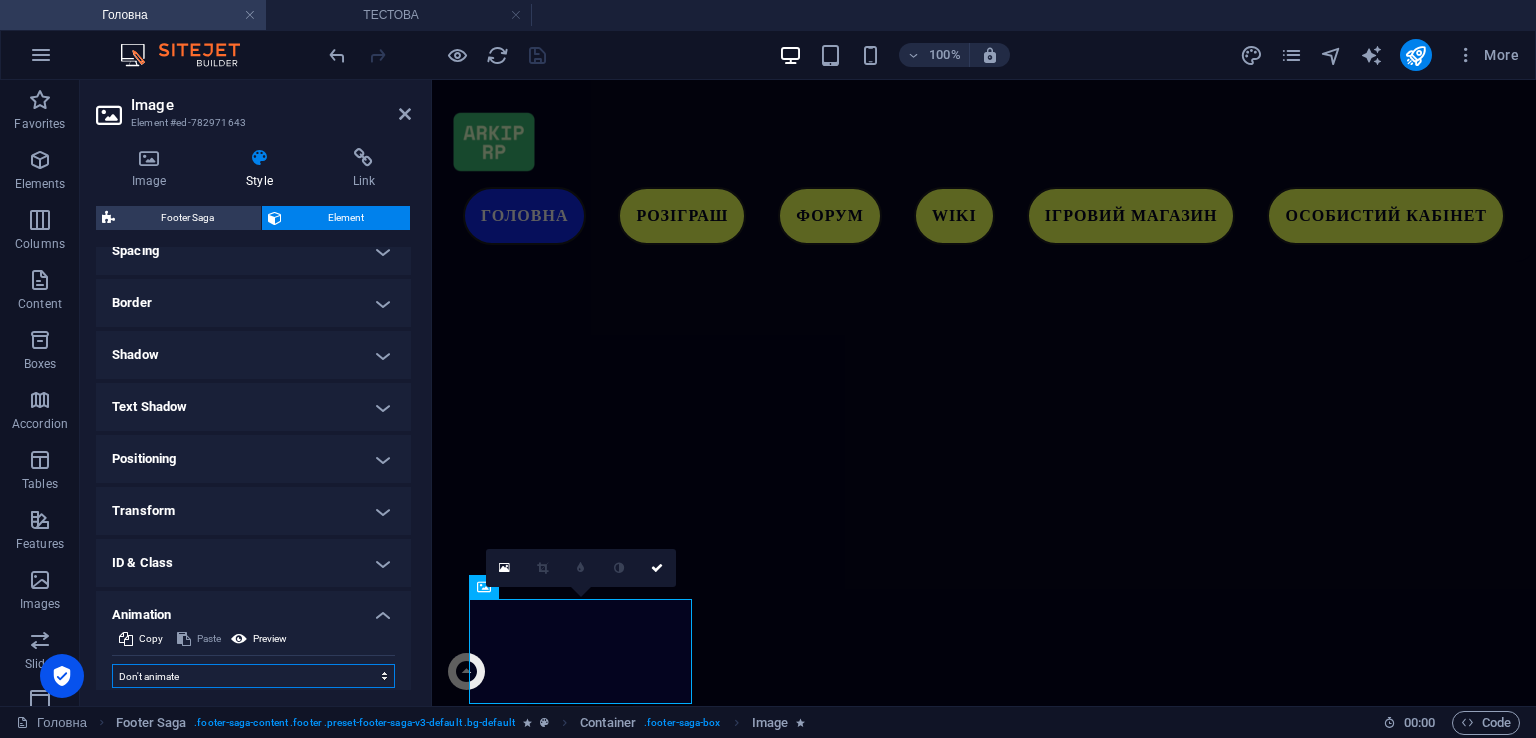 click on "Don't animate Show / Hide Slide up/down Zoom in/out Slide left to right Slide right to left Slide top to bottom Slide bottom to top Pulse Blink Open as overlay" at bounding box center [253, 676] 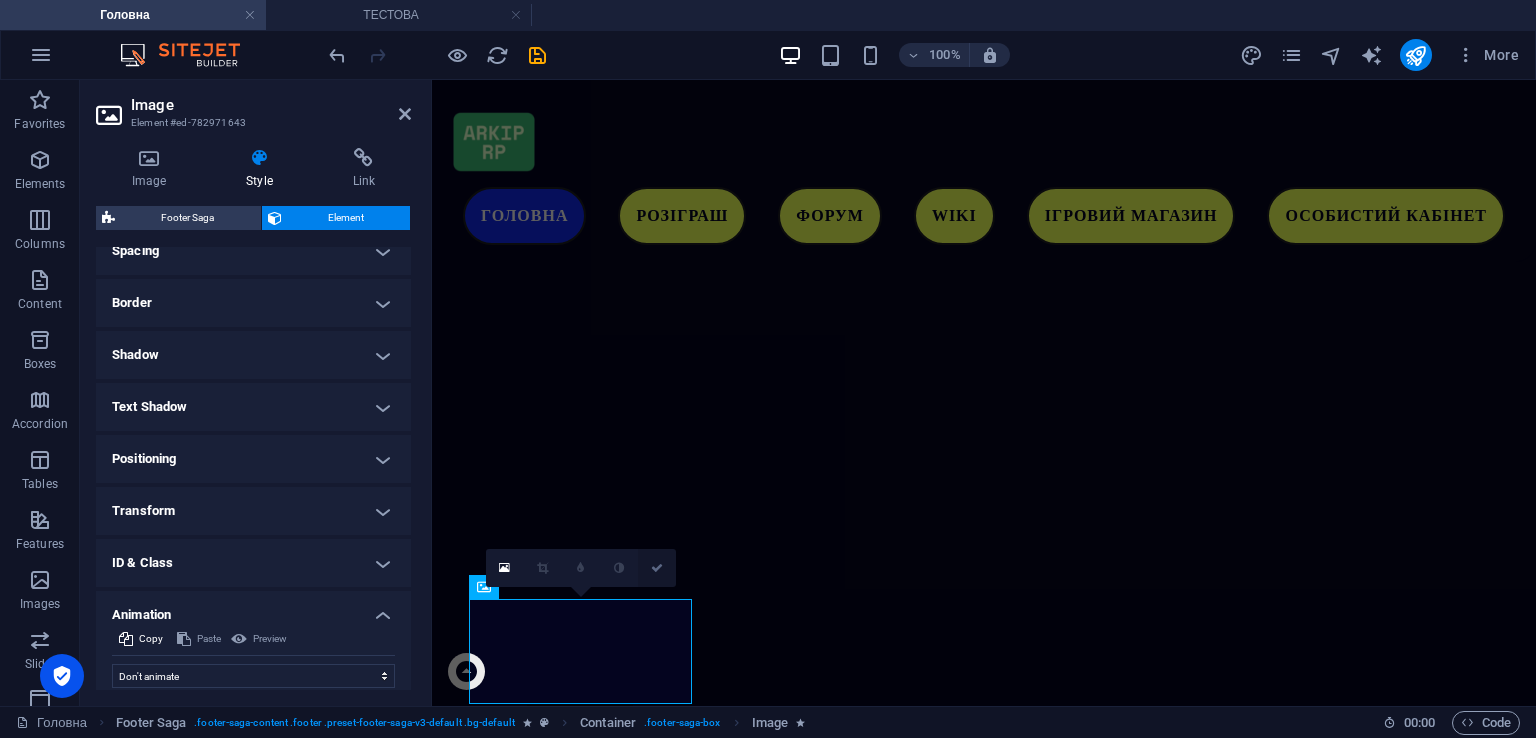 drag, startPoint x: 649, startPoint y: 565, endPoint x: 560, endPoint y: 472, distance: 128.72452 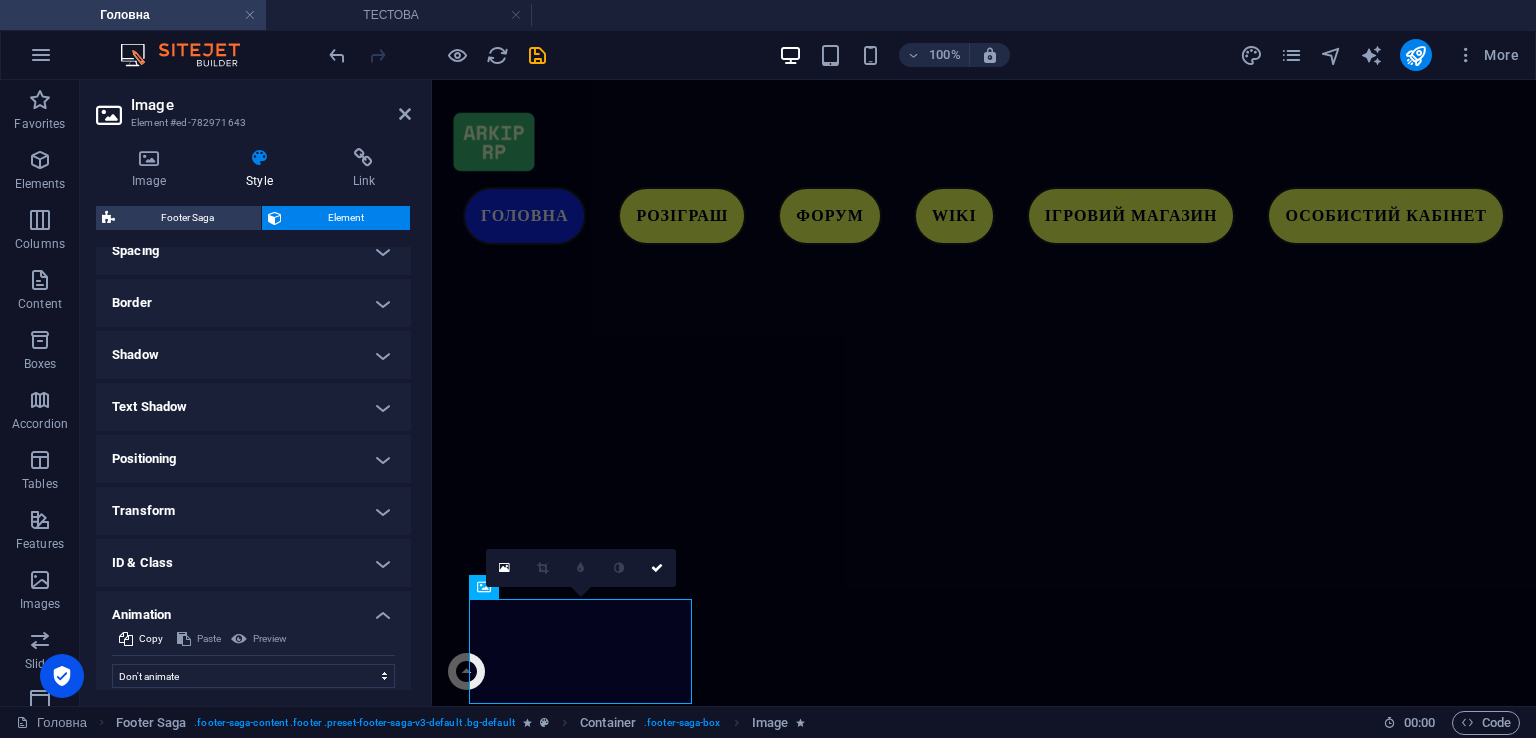 scroll, scrollTop: 5070, scrollLeft: 0, axis: vertical 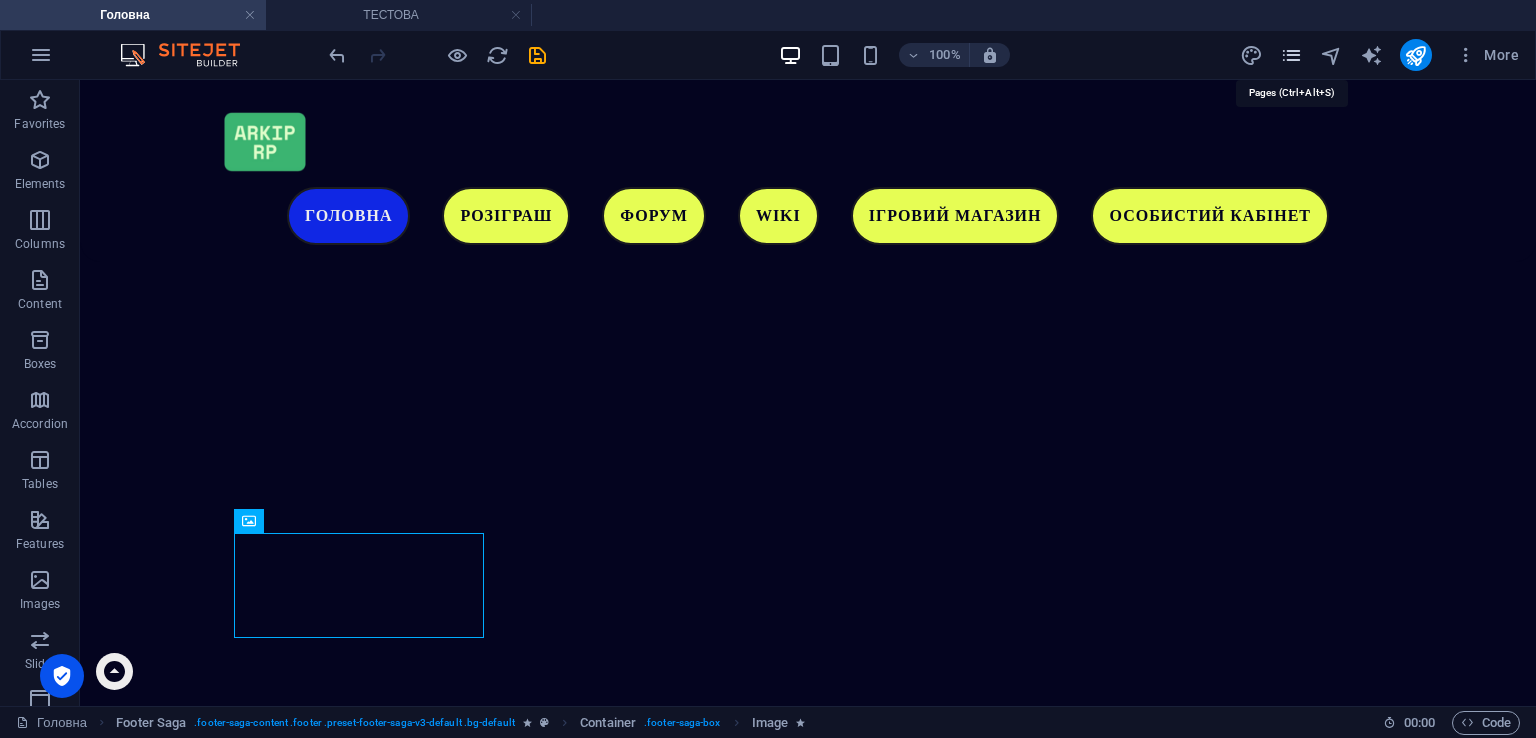 click at bounding box center [1291, 55] 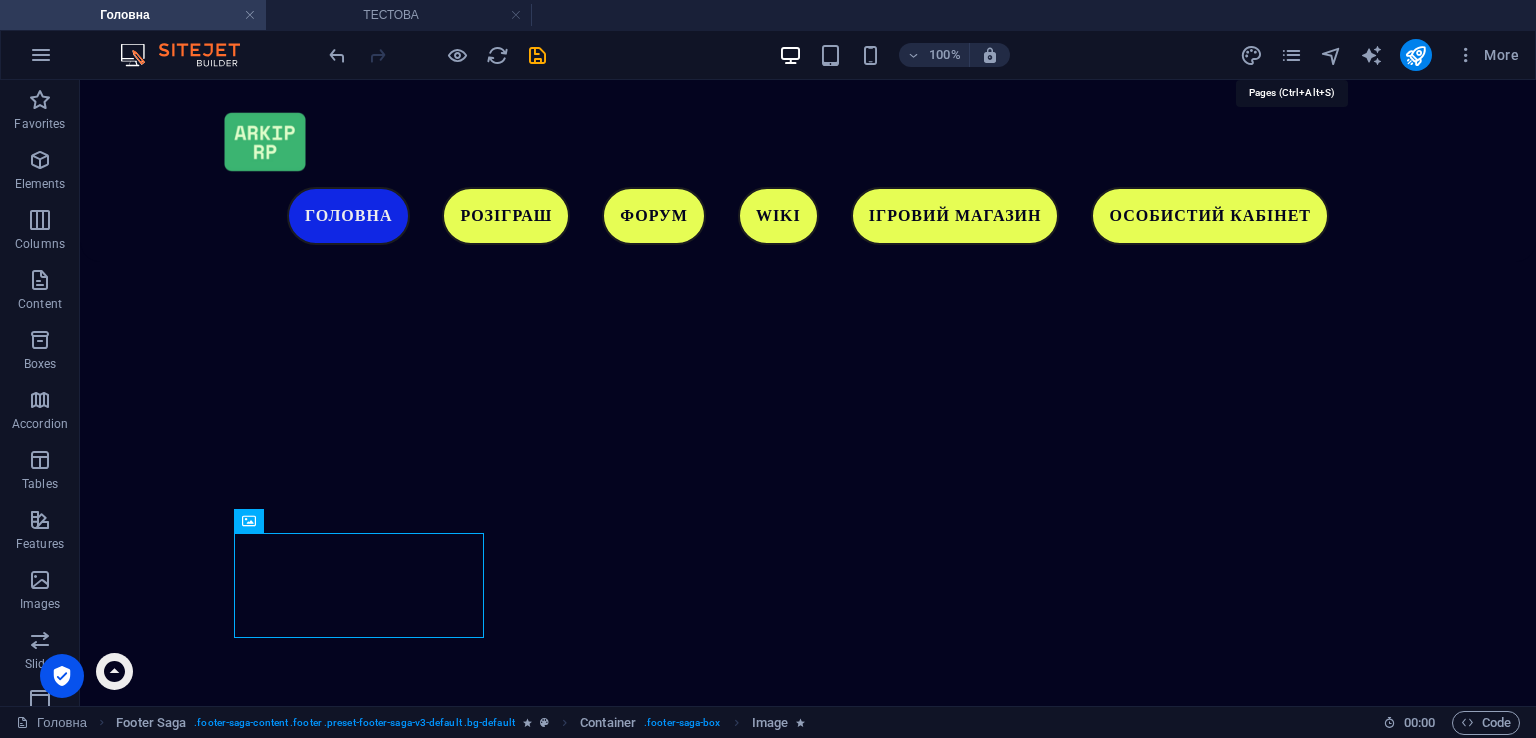 scroll, scrollTop: 5096, scrollLeft: 0, axis: vertical 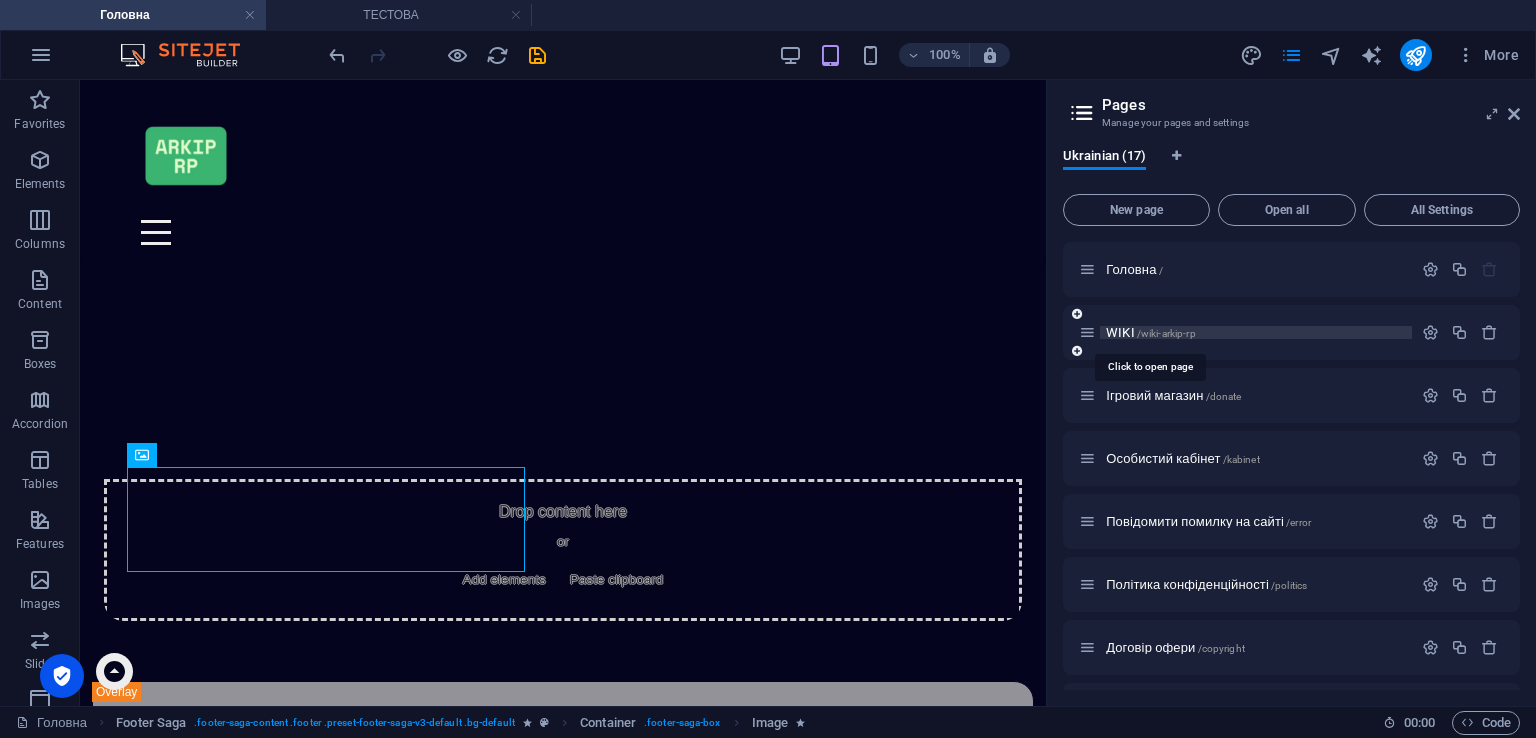click on "/wiki-arkip-rp" at bounding box center (1166, 333) 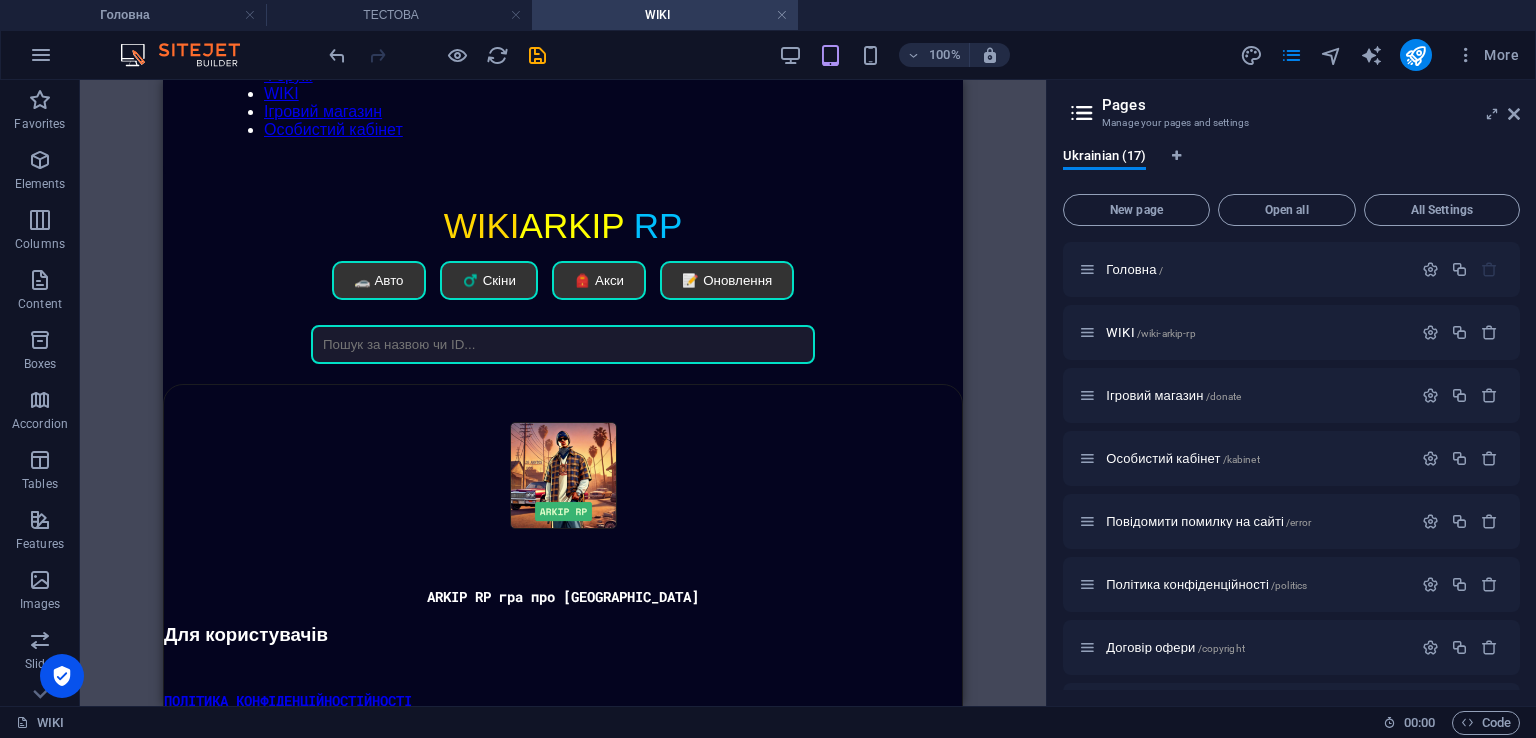 scroll, scrollTop: 264, scrollLeft: 0, axis: vertical 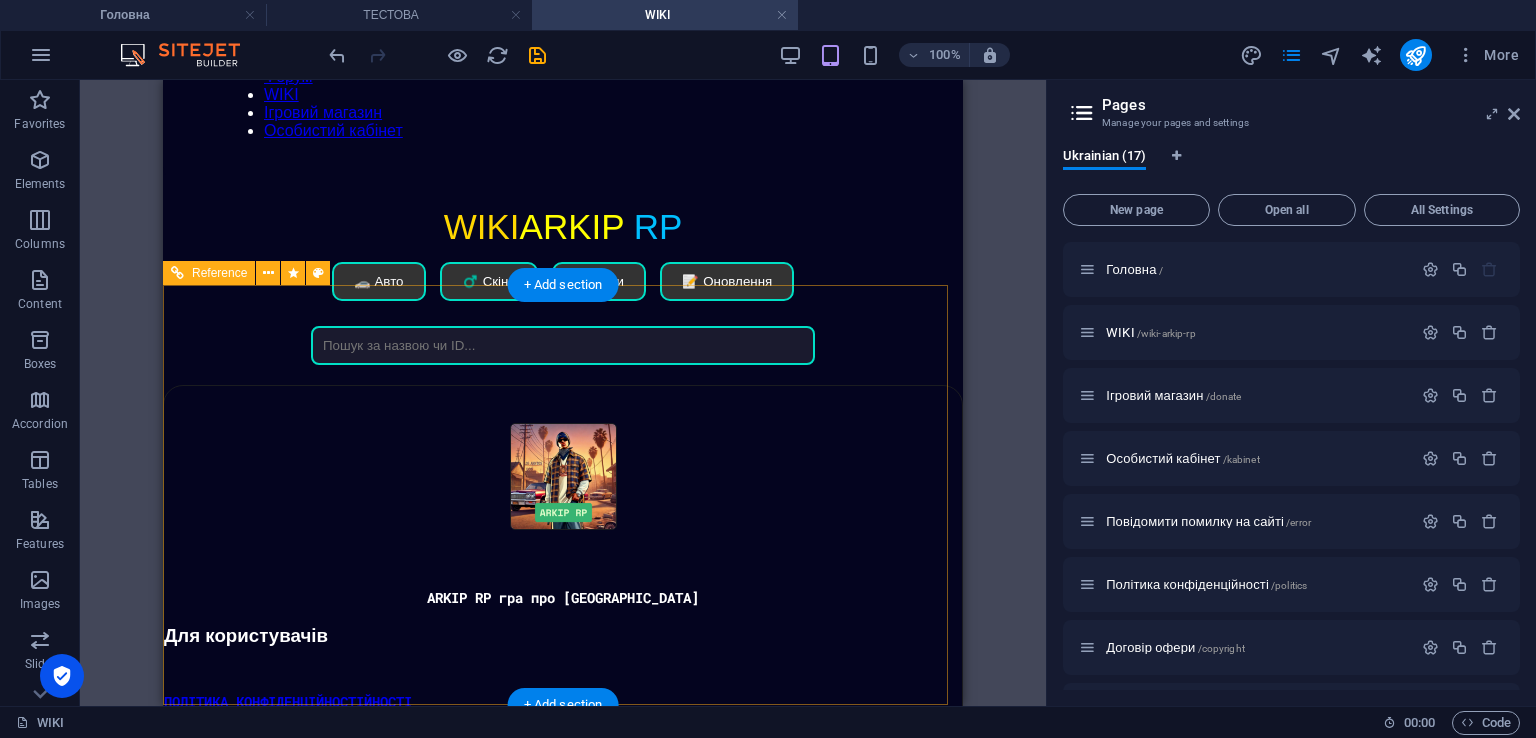 click at bounding box center (563, 480) 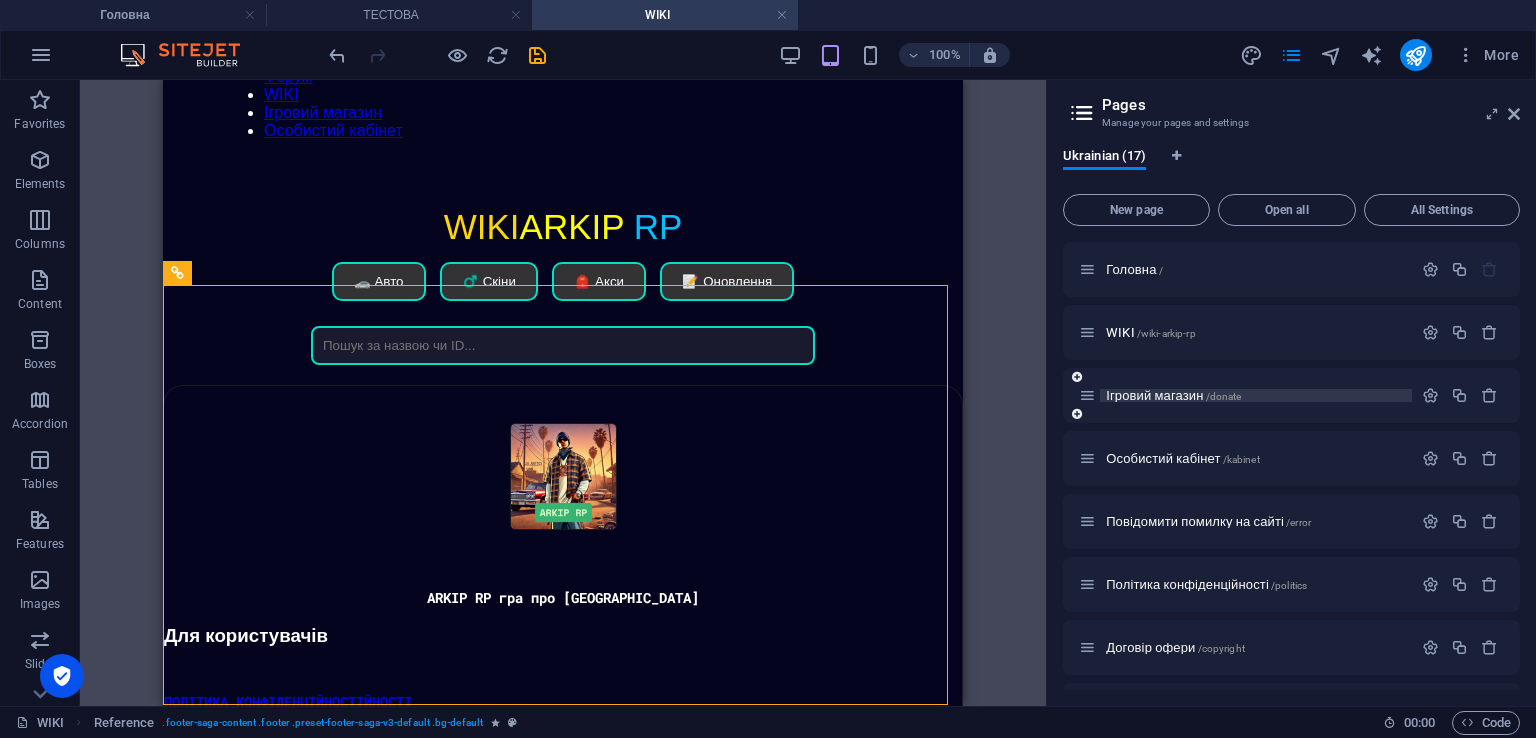 click on "/donate" at bounding box center (1224, 396) 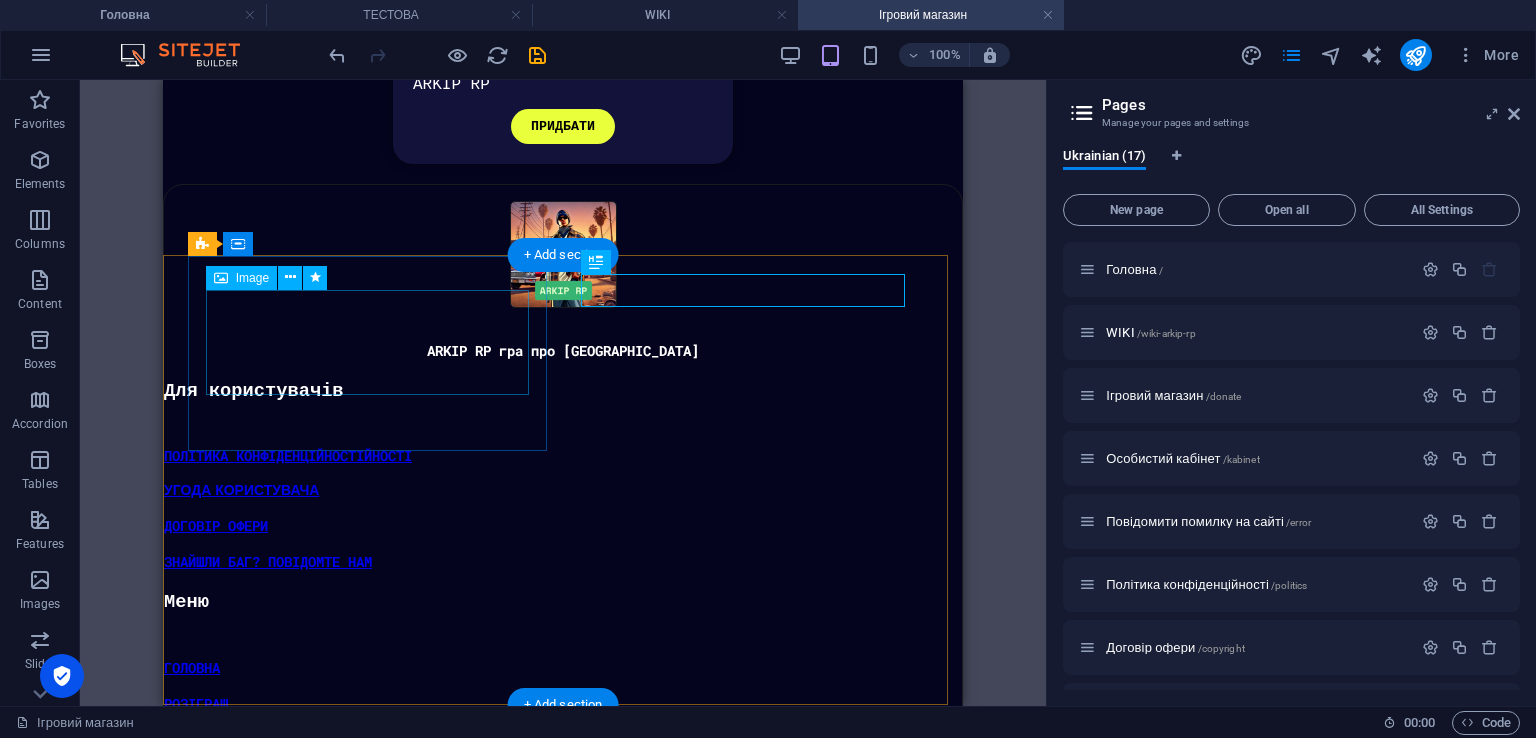 click at bounding box center [563, 257] 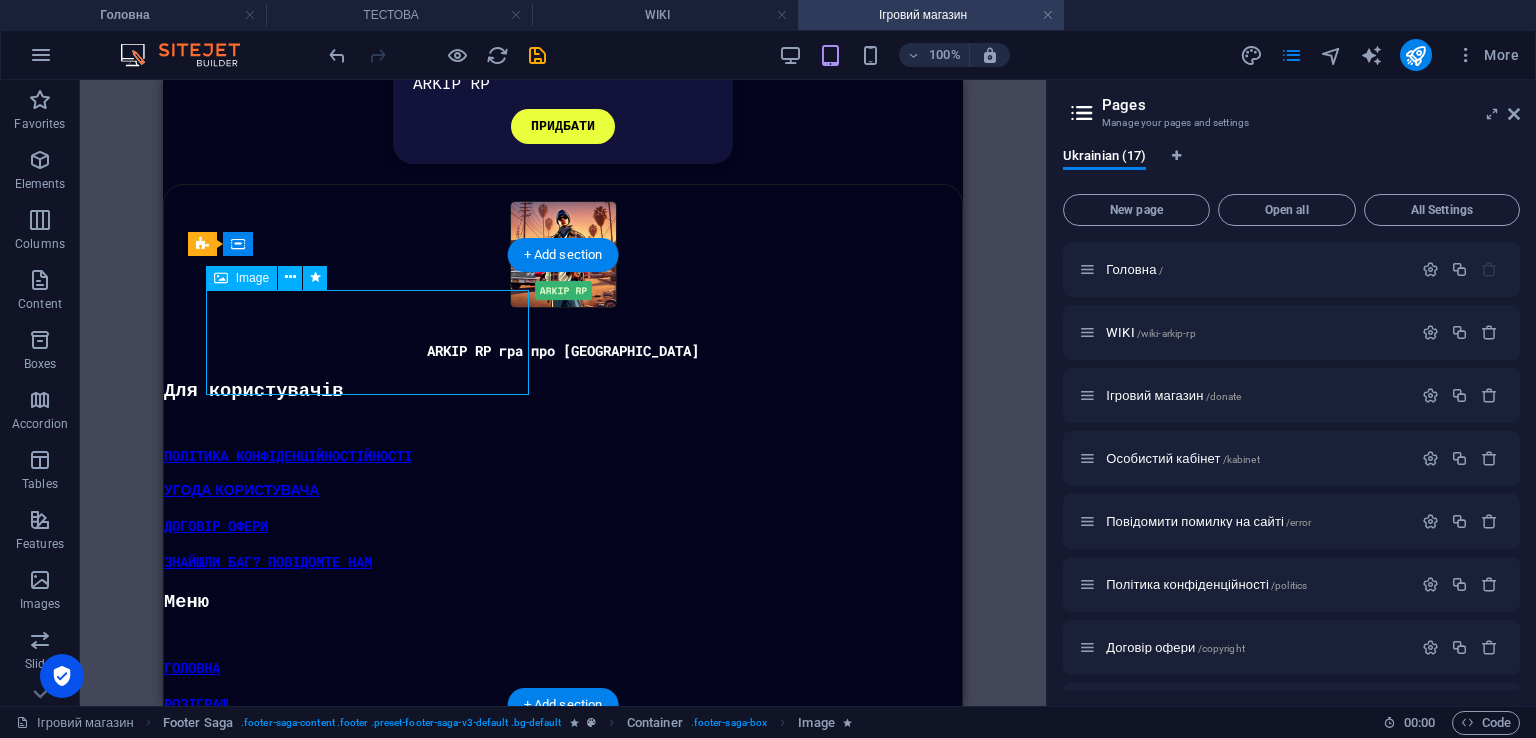 click at bounding box center [563, 257] 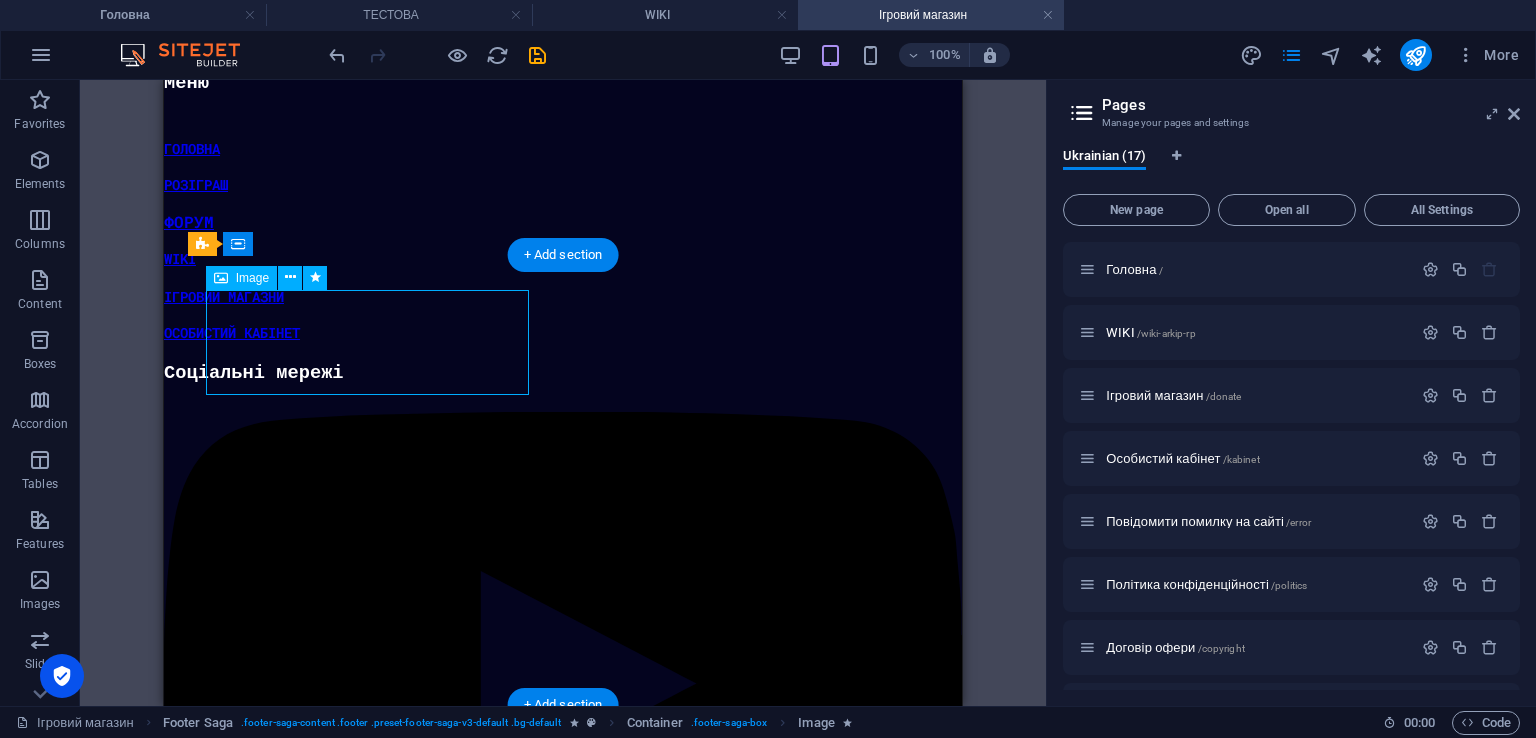select on "px" 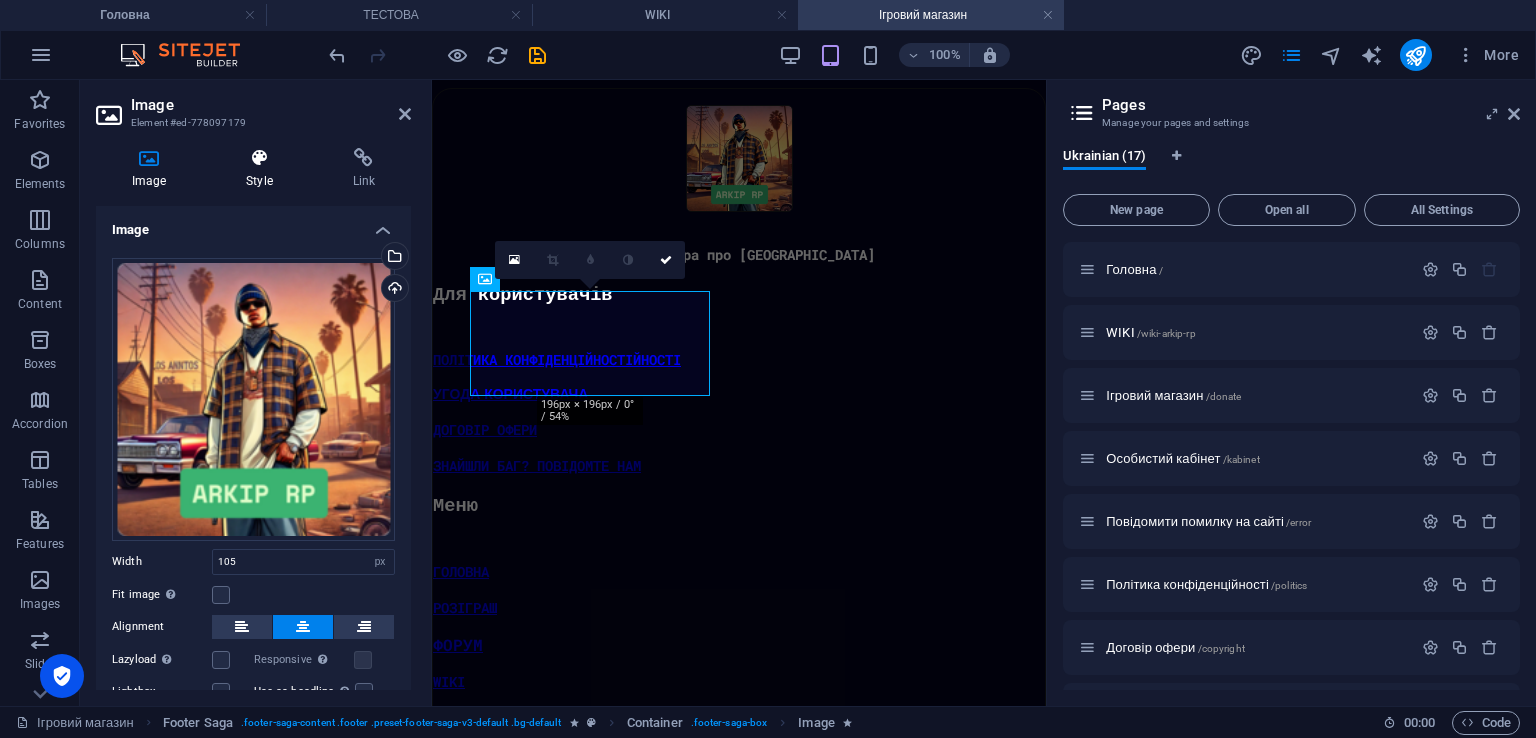click on "Style" at bounding box center (263, 169) 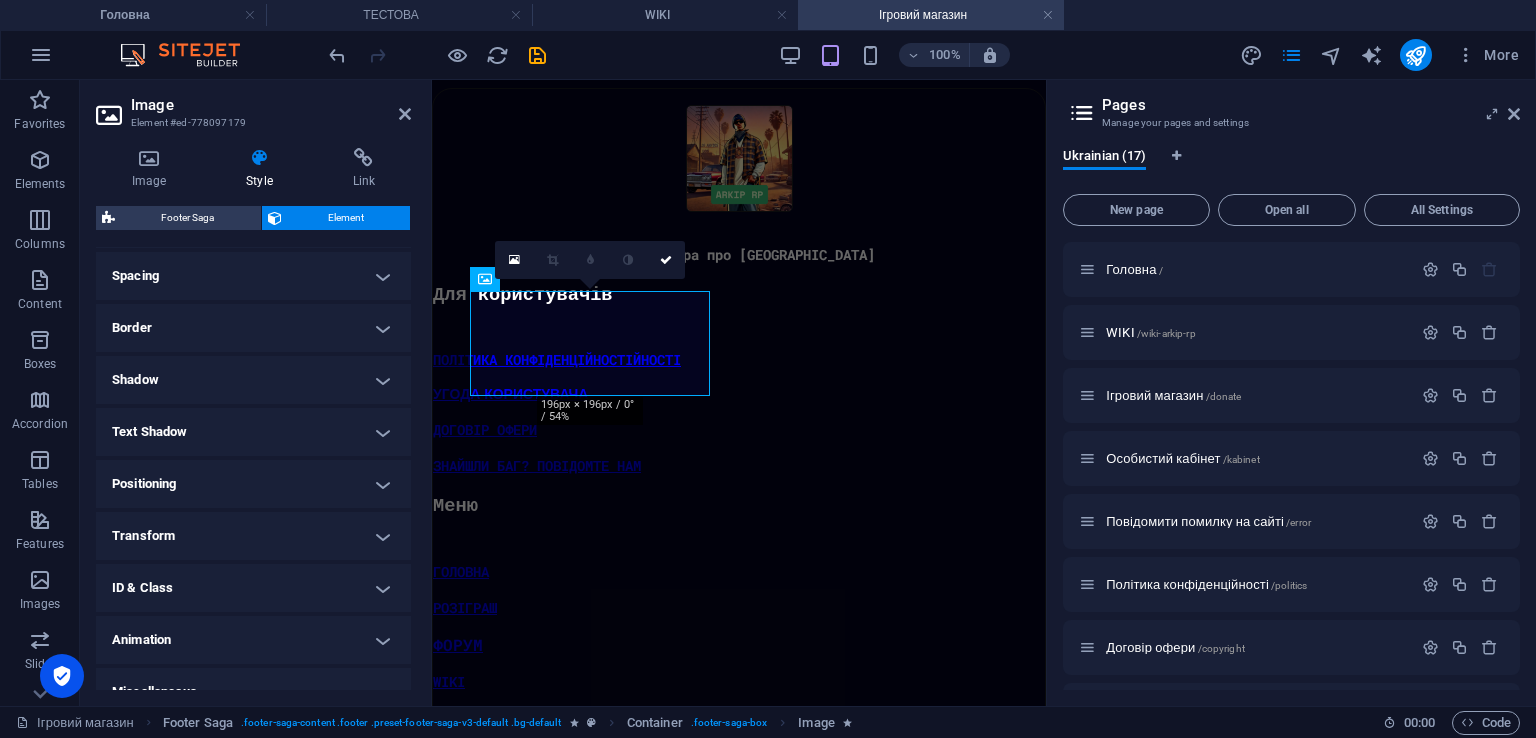 scroll, scrollTop: 401, scrollLeft: 0, axis: vertical 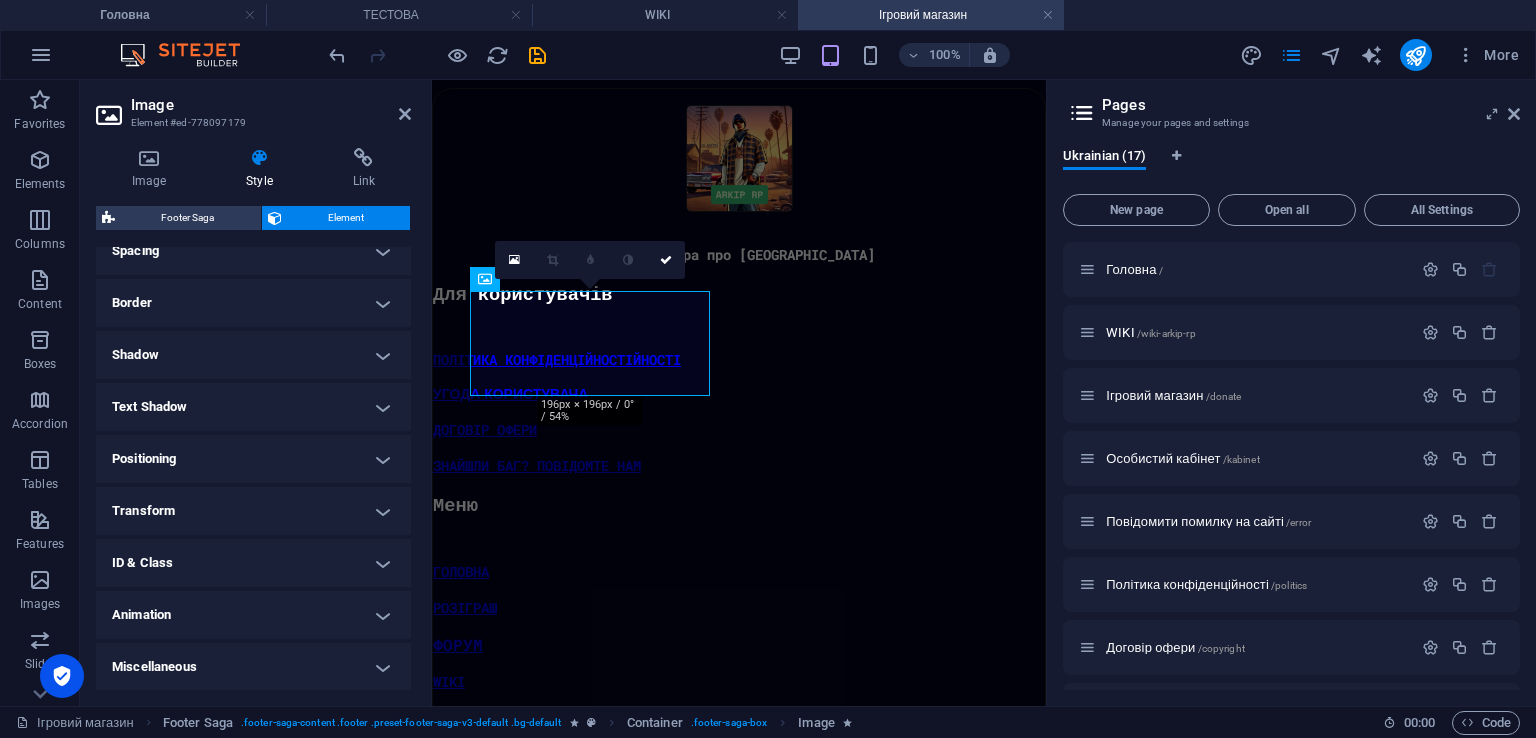 click on "Animation" at bounding box center (253, 615) 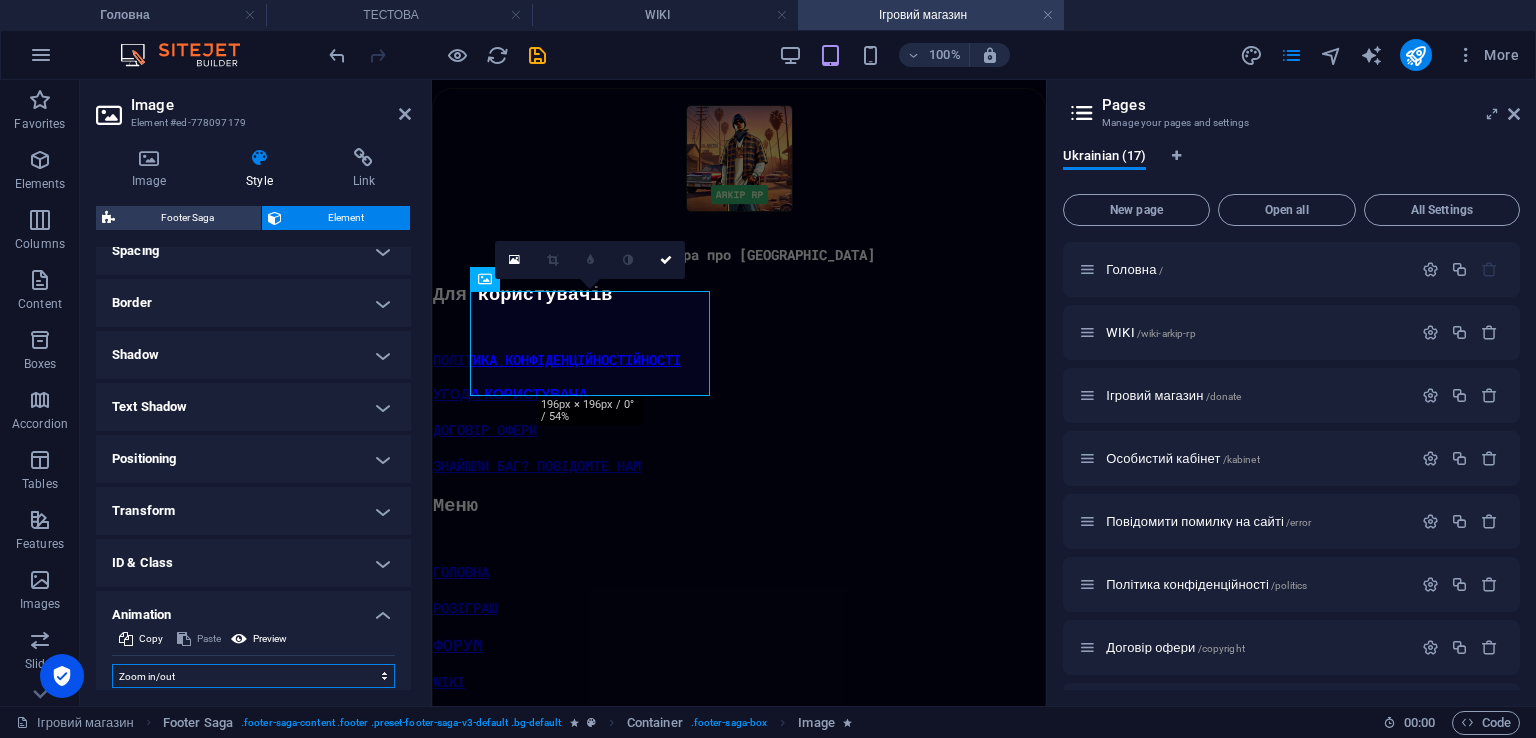 click on "Don't animate Show / Hide Slide up/down Zoom in/out Slide left to right Slide right to left Slide top to bottom Slide bottom to top Pulse Blink Open as overlay" at bounding box center (253, 676) 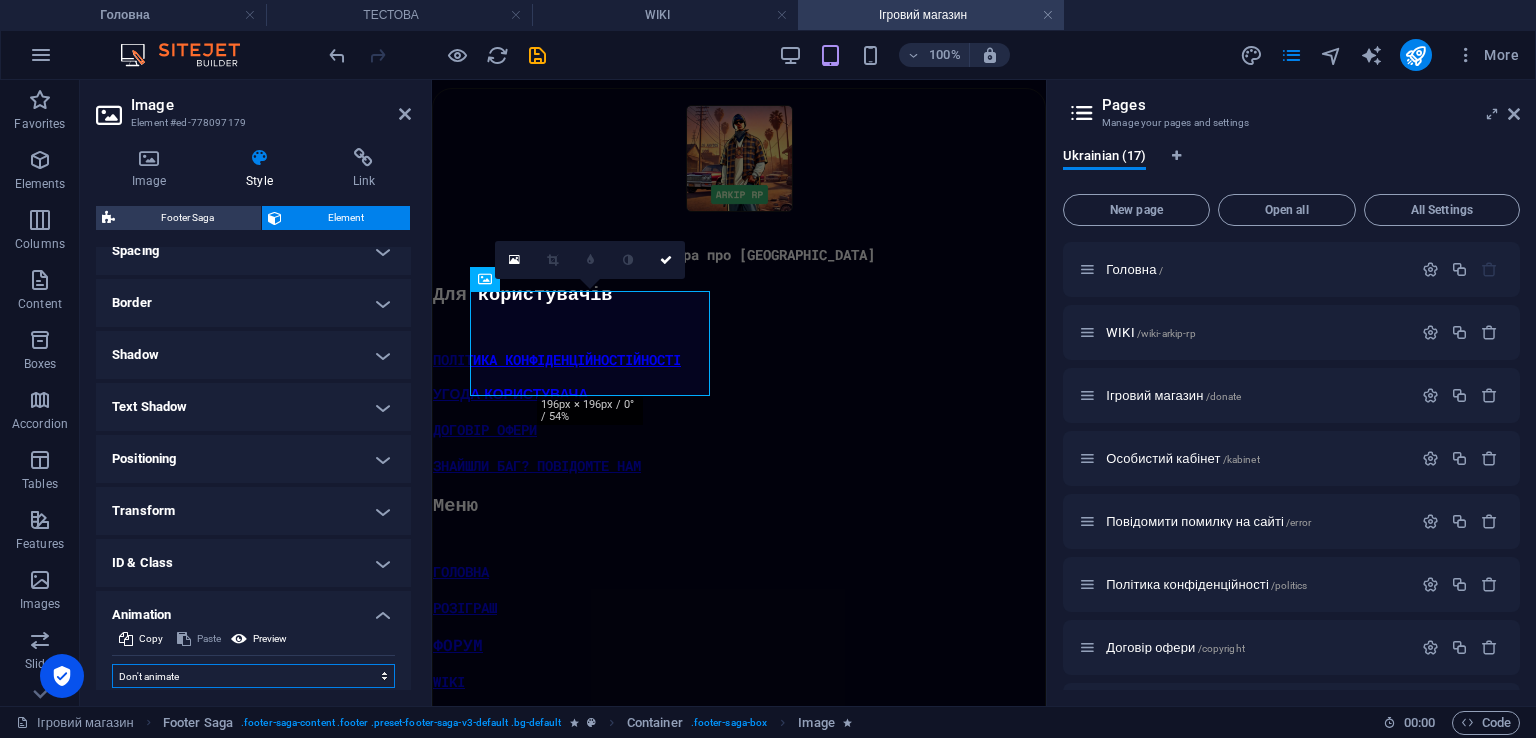 click on "Don't animate Show / Hide Slide up/down Zoom in/out Slide left to right Slide right to left Slide top to bottom Slide bottom to top Pulse Blink Open as overlay" at bounding box center (253, 676) 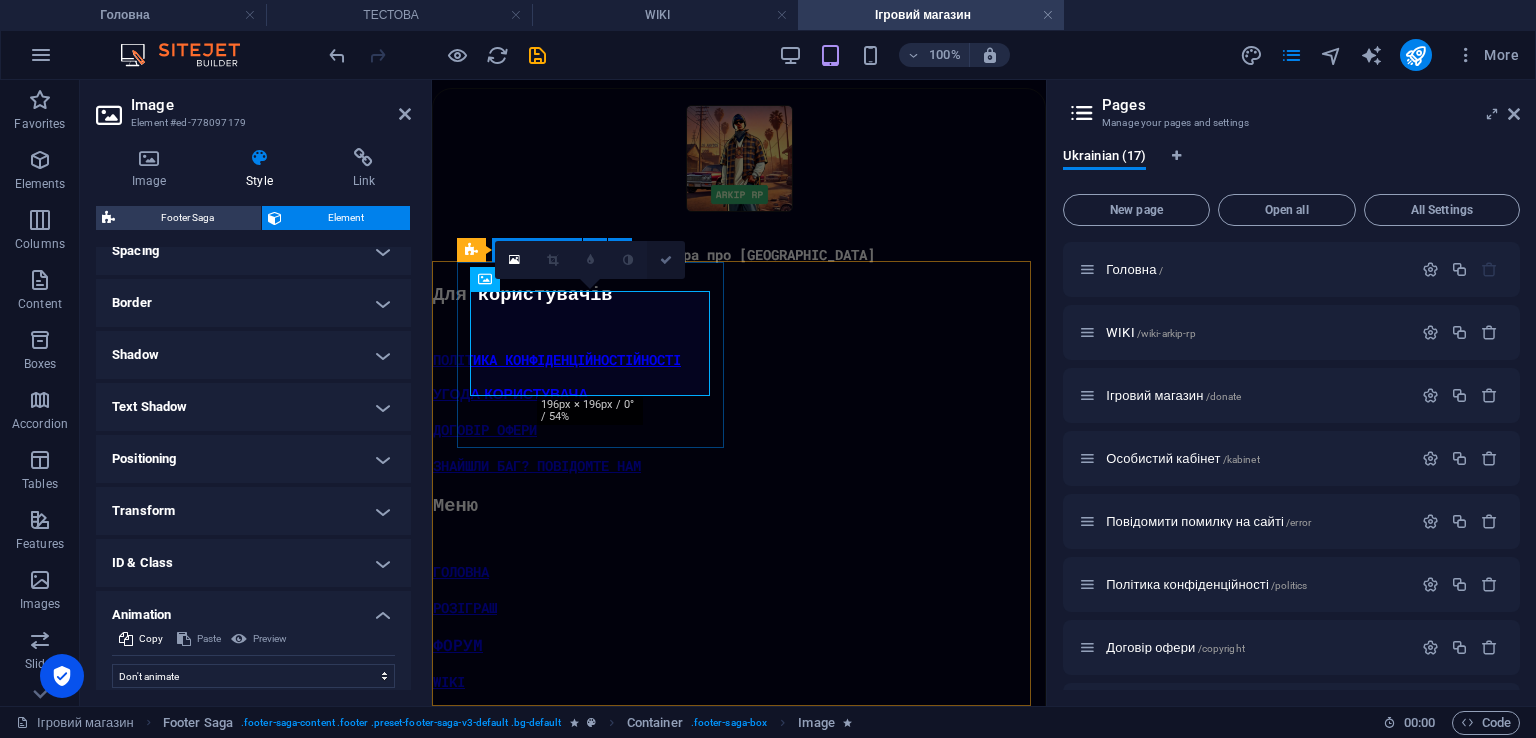 drag, startPoint x: 653, startPoint y: 257, endPoint x: 613, endPoint y: 203, distance: 67.20119 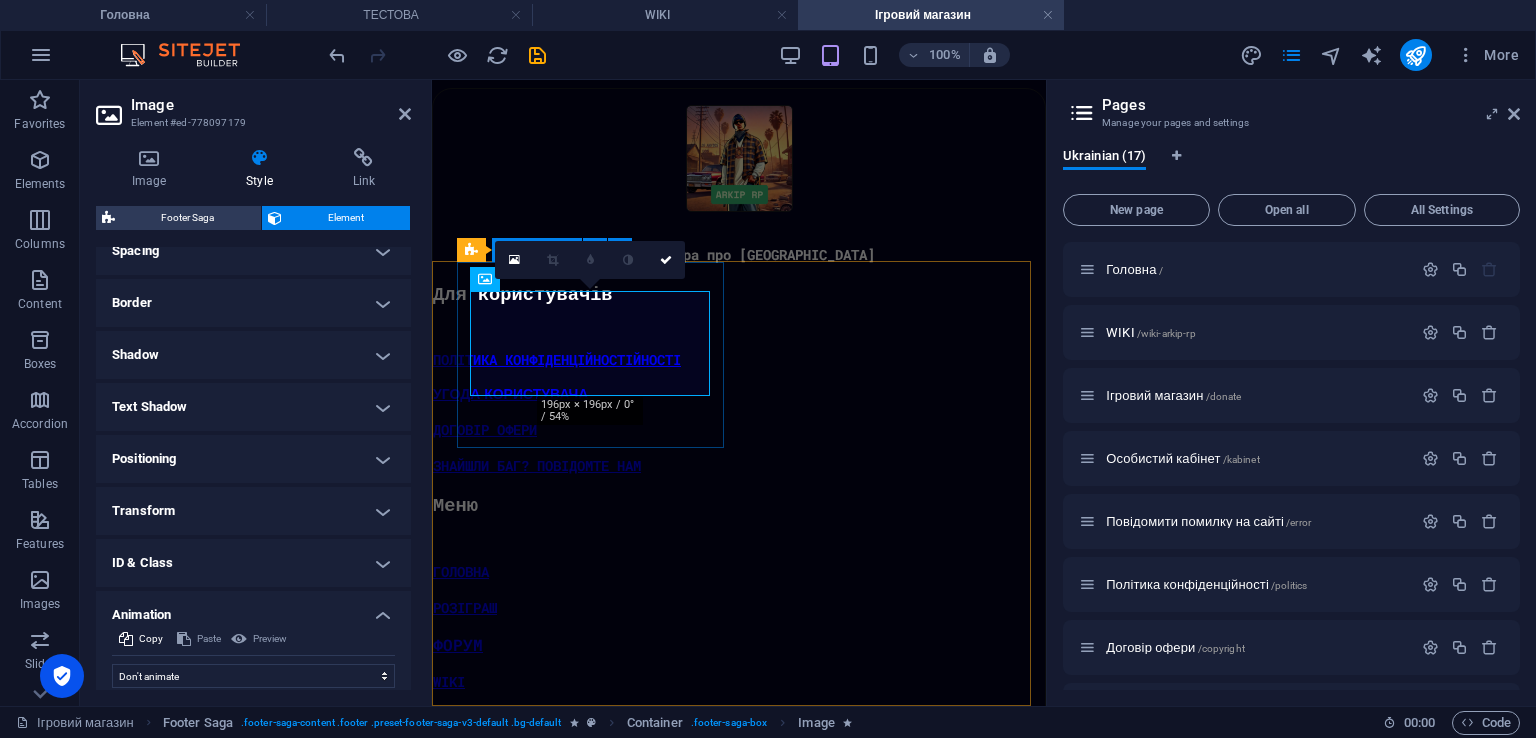 scroll, scrollTop: 1551, scrollLeft: 0, axis: vertical 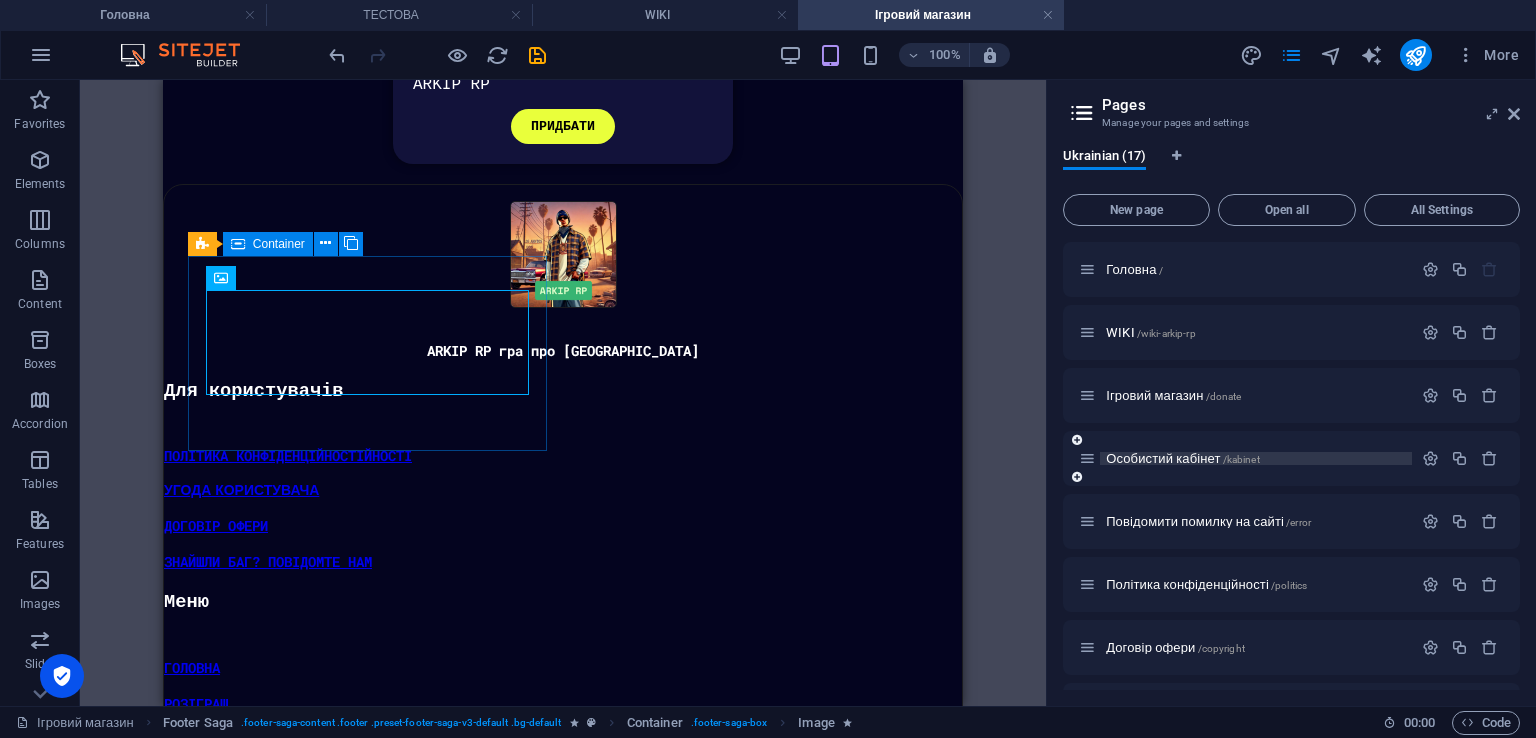 click on "Особистий кабінет /kabinet" at bounding box center [1183, 458] 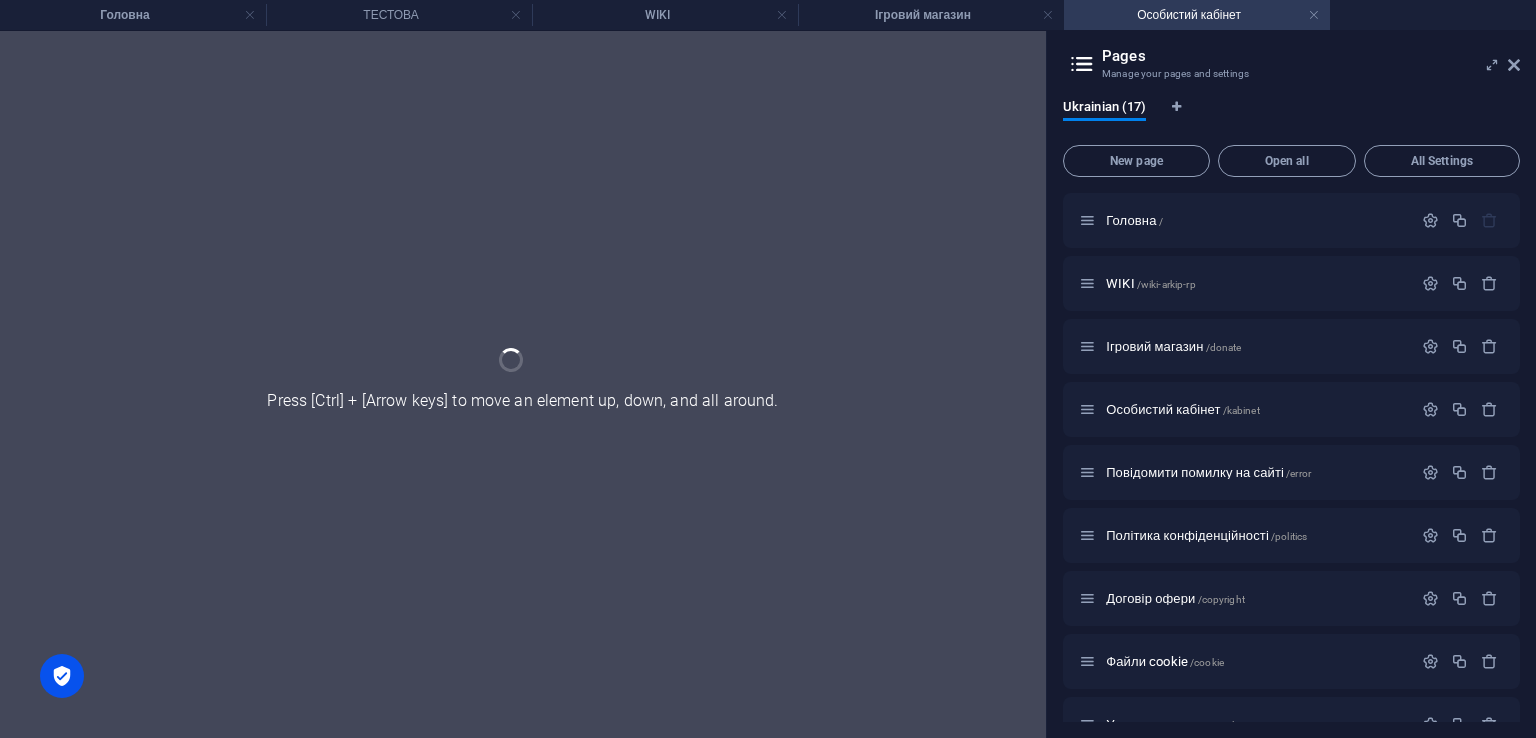 scroll, scrollTop: 0, scrollLeft: 0, axis: both 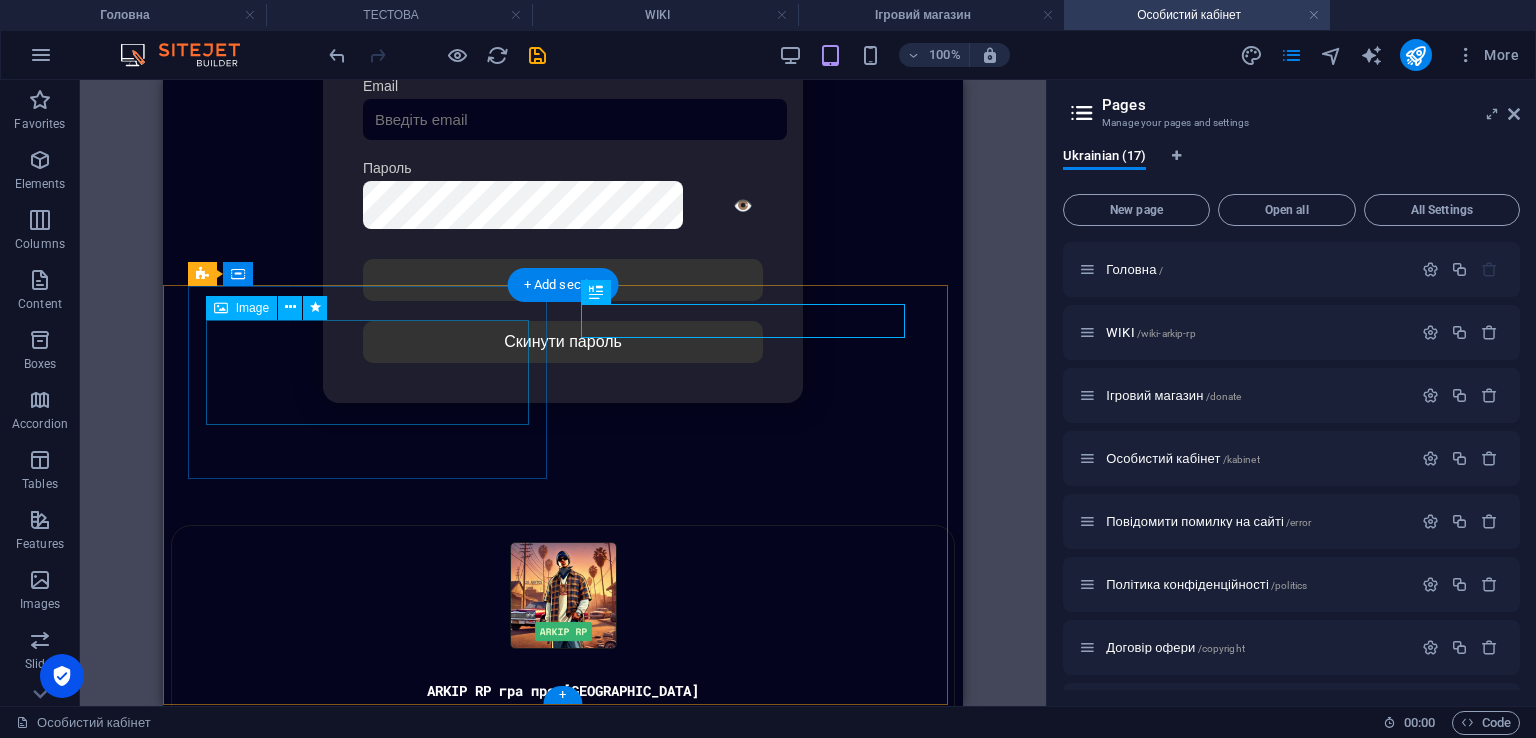 click at bounding box center [563, 597] 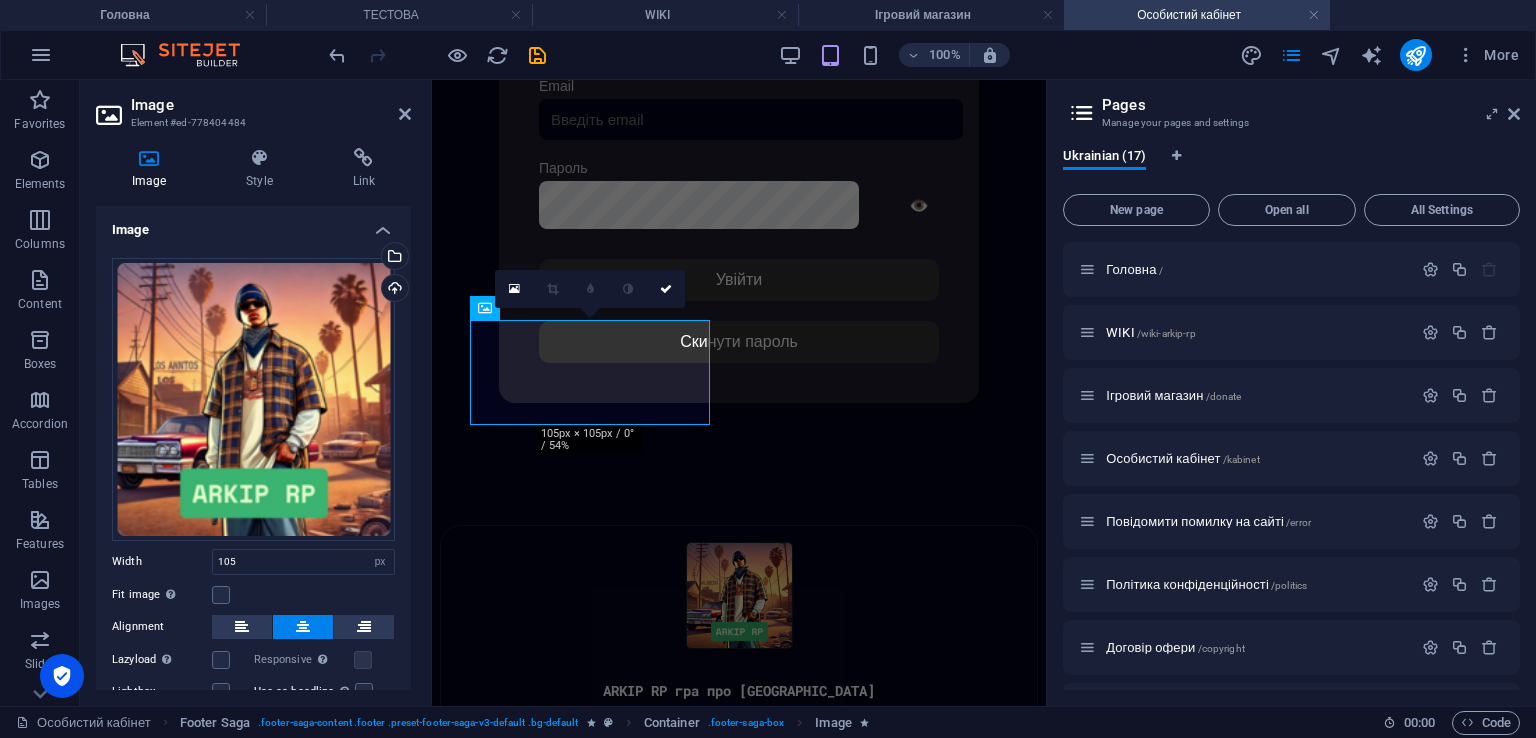 scroll, scrollTop: 595, scrollLeft: 0, axis: vertical 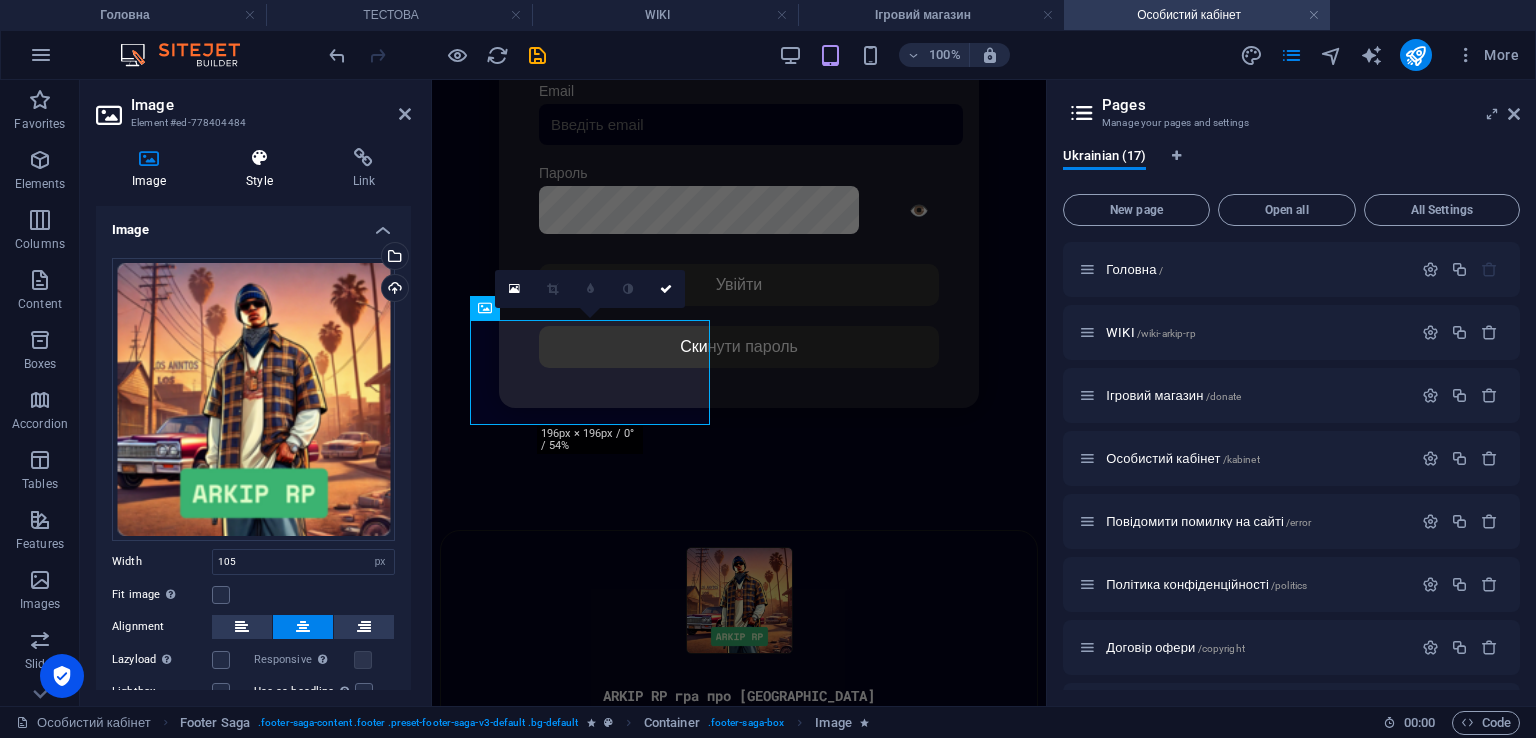 click on "Style" at bounding box center (263, 169) 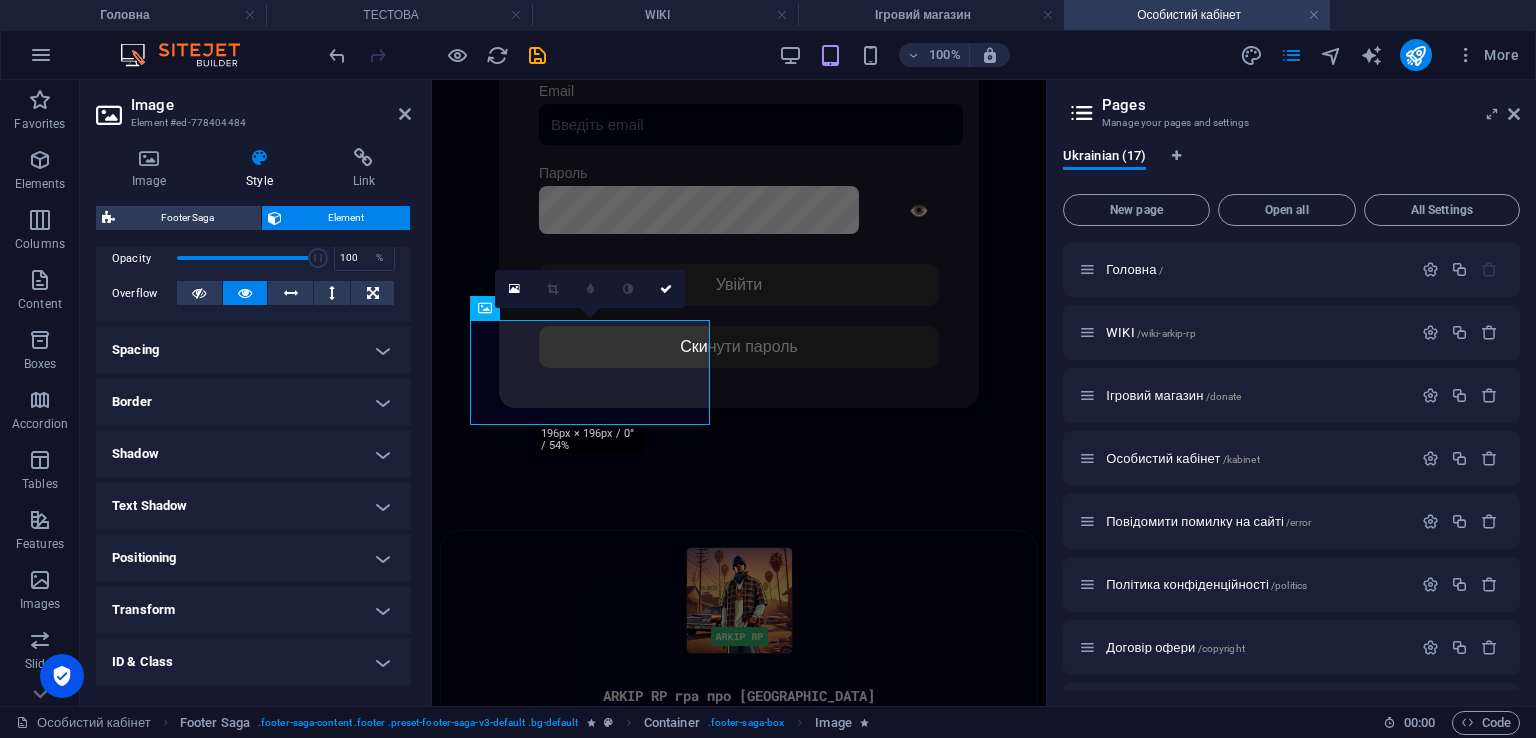scroll, scrollTop: 401, scrollLeft: 0, axis: vertical 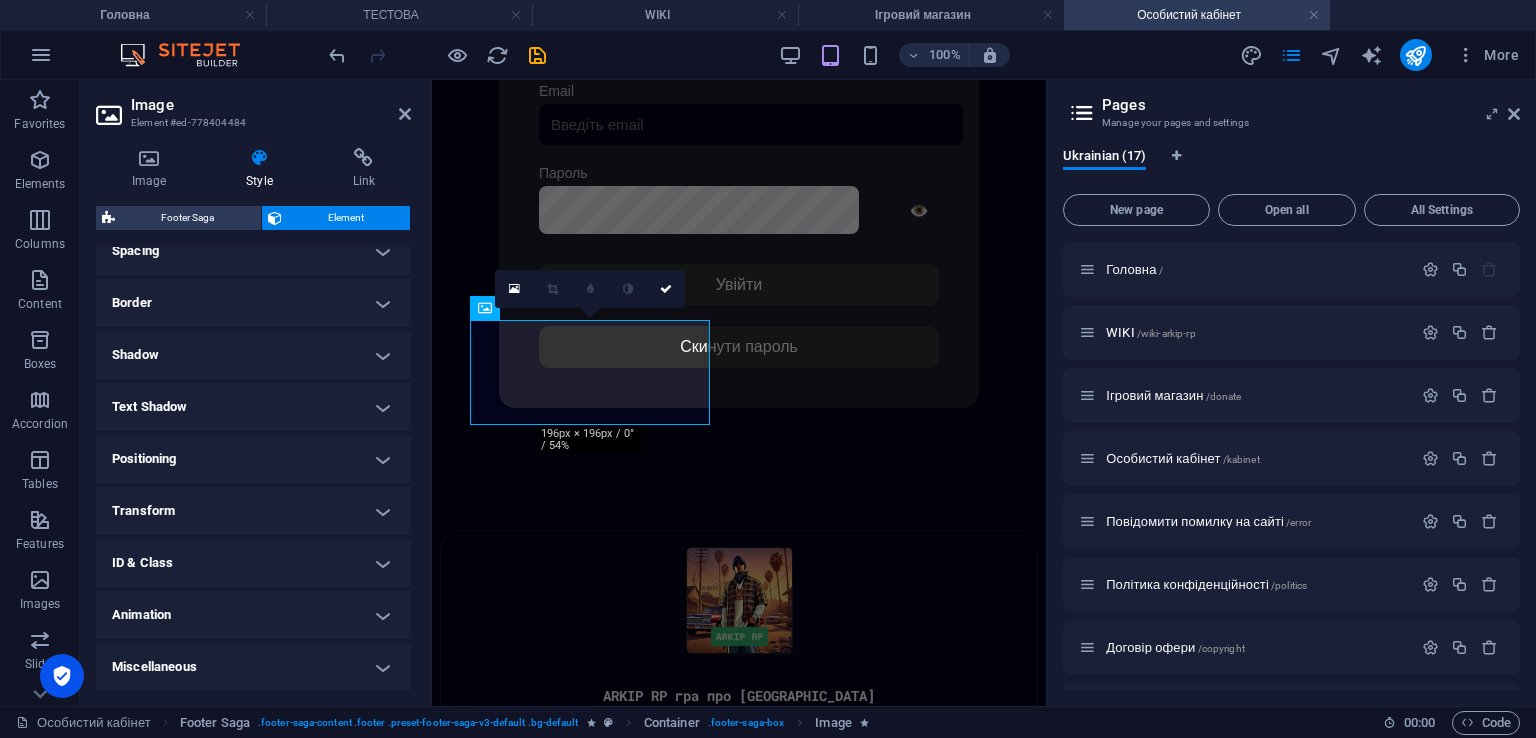 click on "Animation" at bounding box center (253, 615) 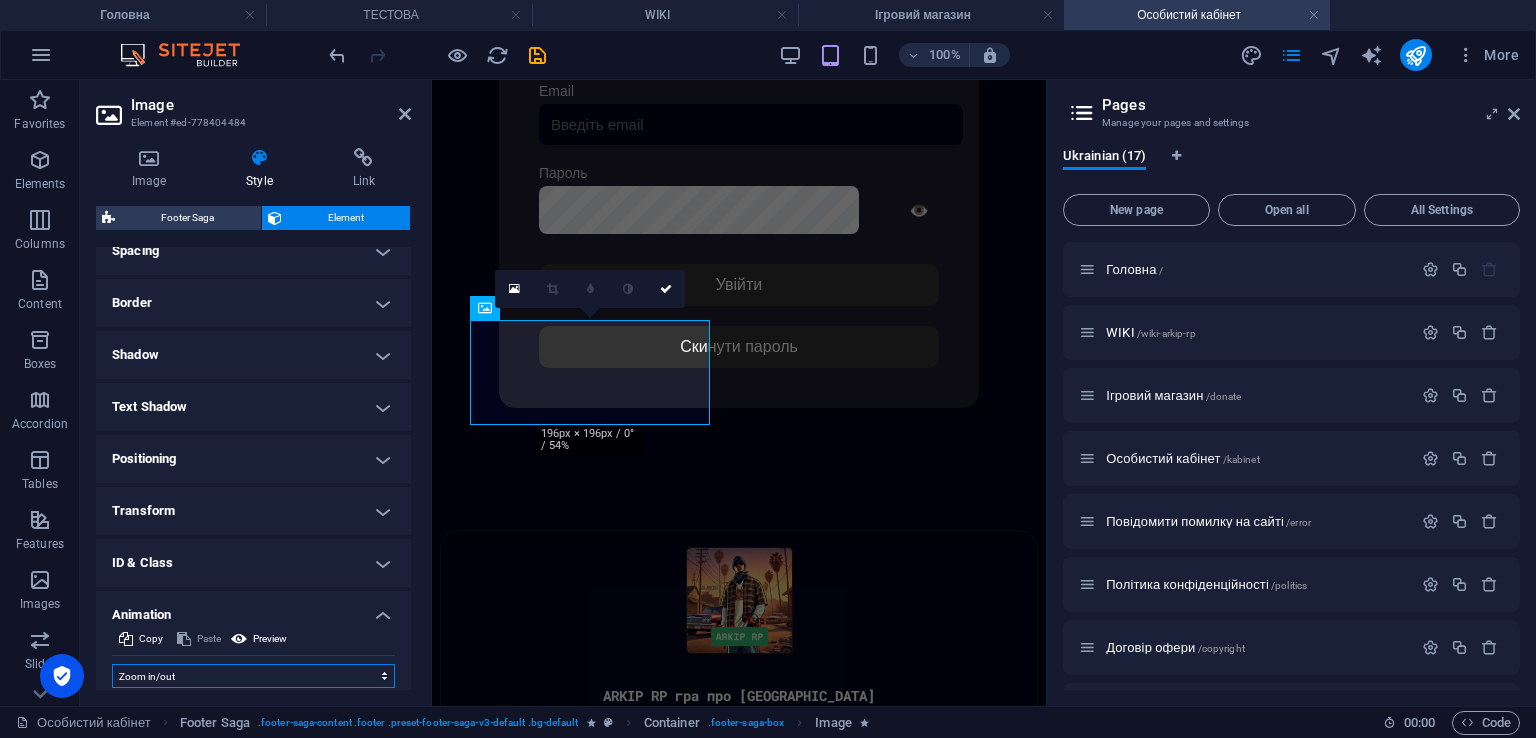 click on "Don't animate Show / Hide Slide up/down Zoom in/out Slide left to right Slide right to left Slide top to bottom Slide bottom to top Pulse Blink Open as overlay" at bounding box center (253, 676) 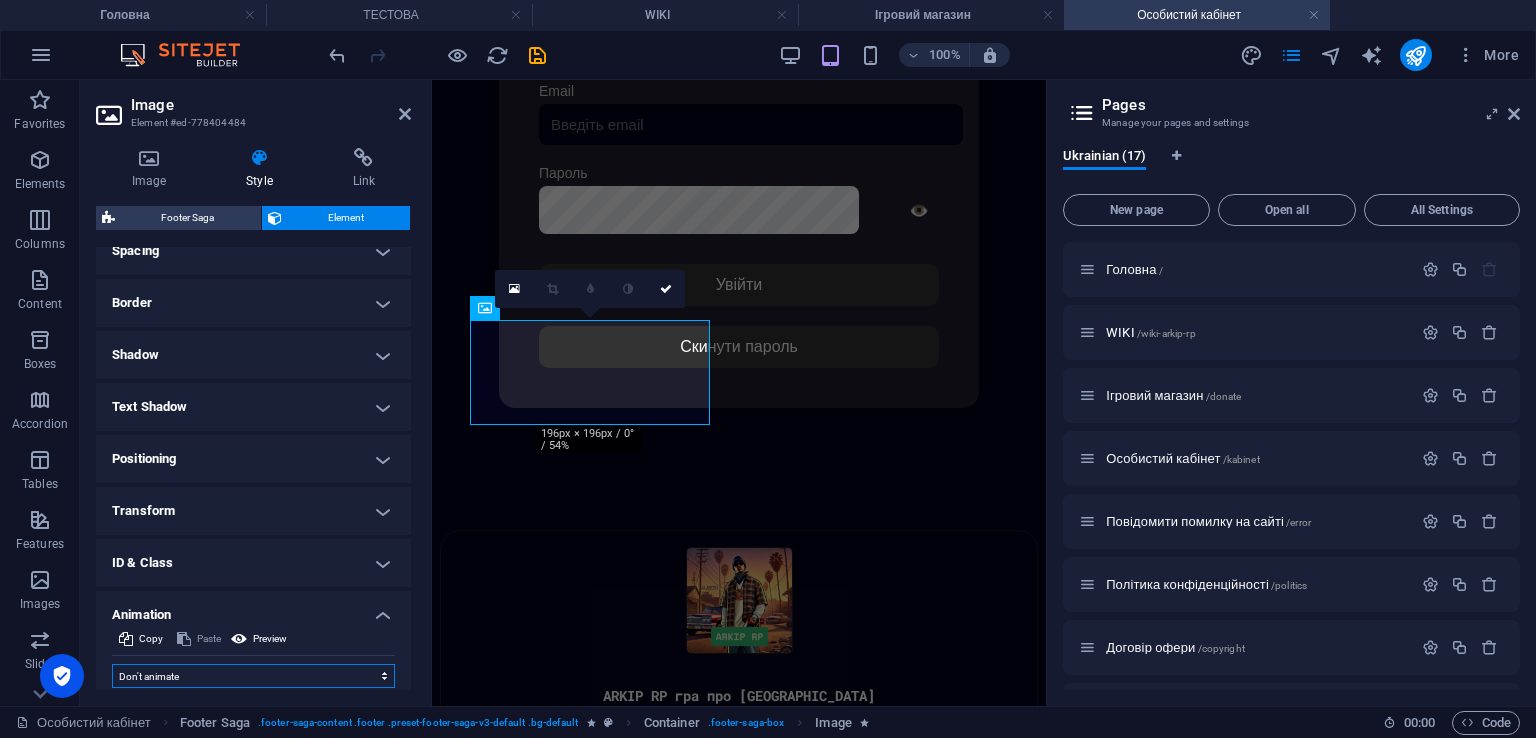 click on "Don't animate Show / Hide Slide up/down Zoom in/out Slide left to right Slide right to left Slide top to bottom Slide bottom to top Pulse Blink Open as overlay" at bounding box center (253, 676) 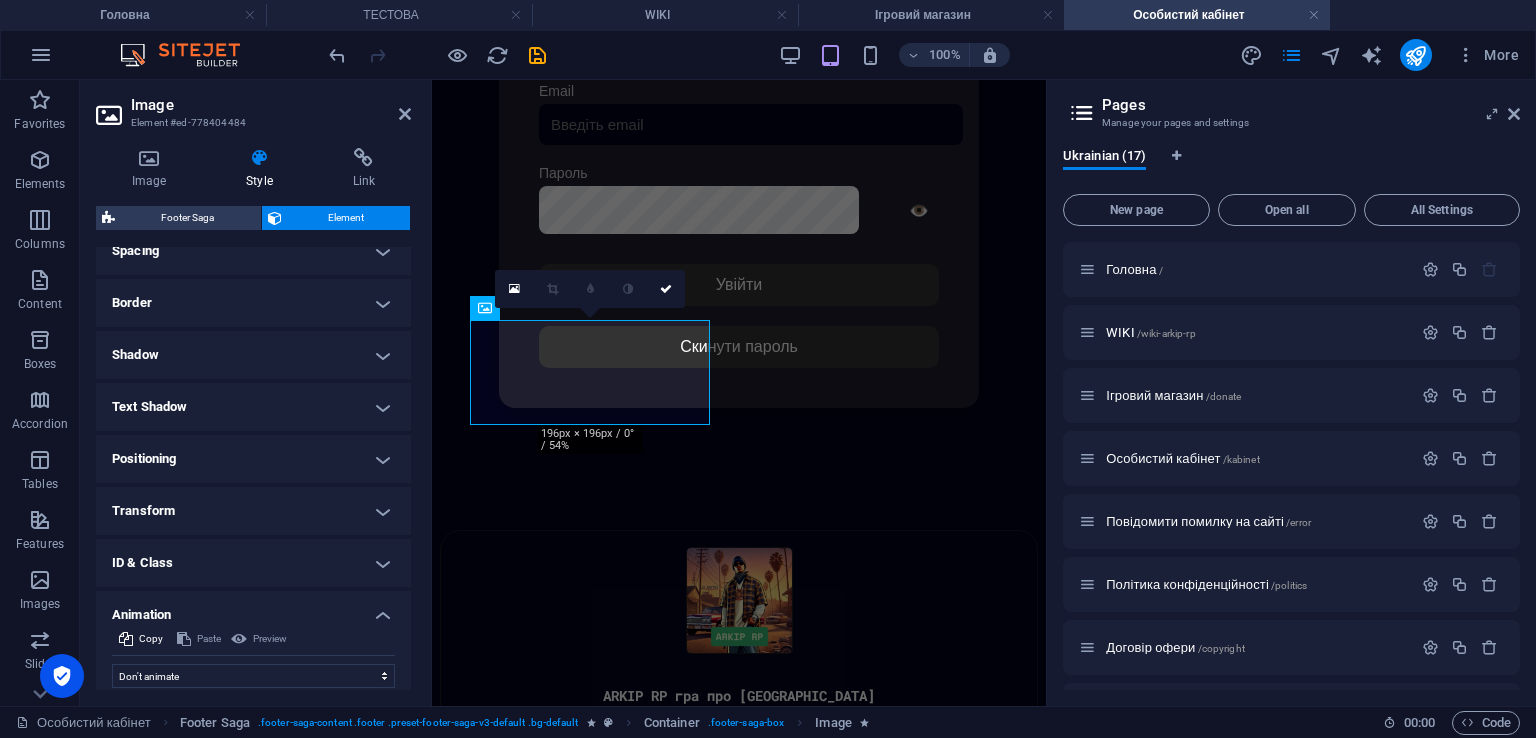 click at bounding box center (628, 289) 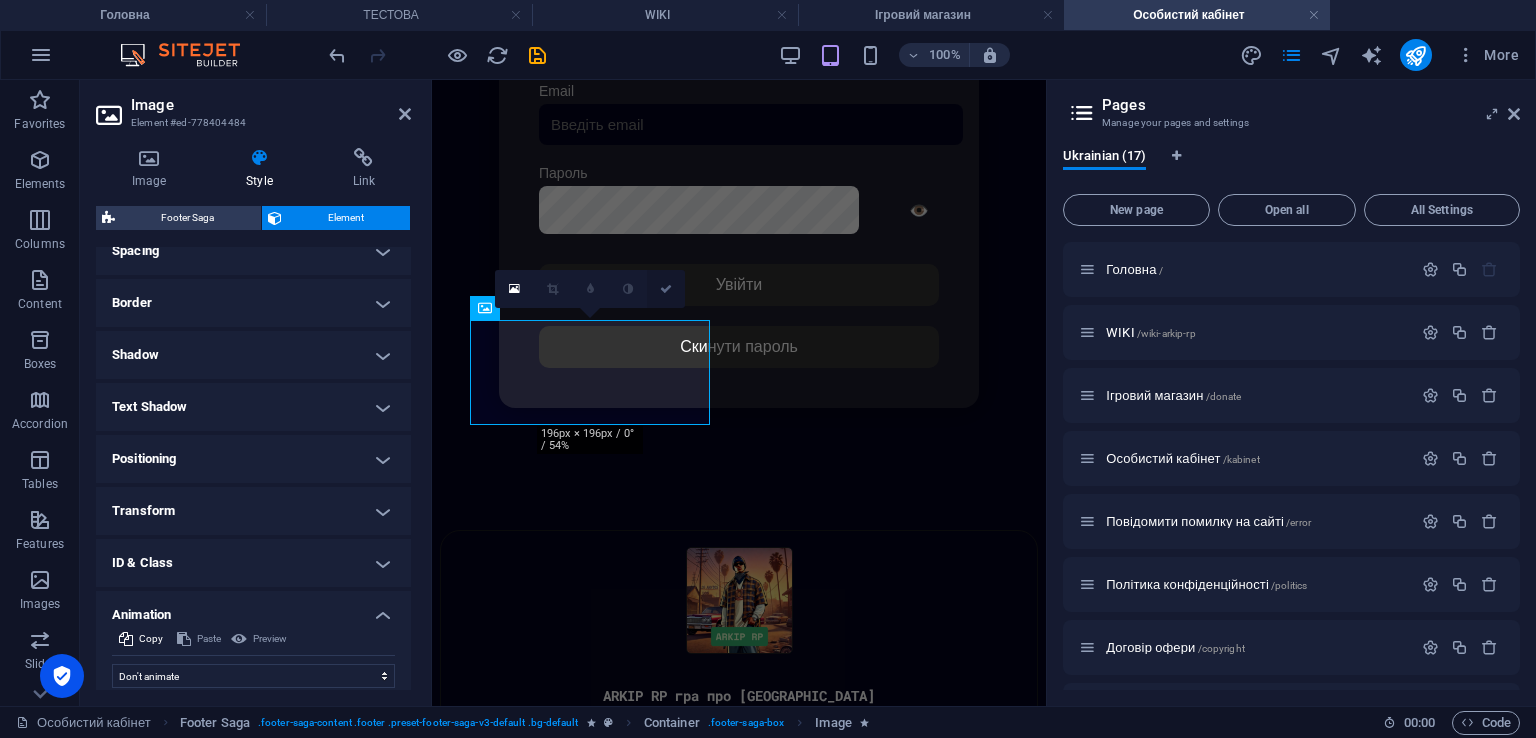 drag, startPoint x: 650, startPoint y: 282, endPoint x: 724, endPoint y: 245, distance: 82.73451 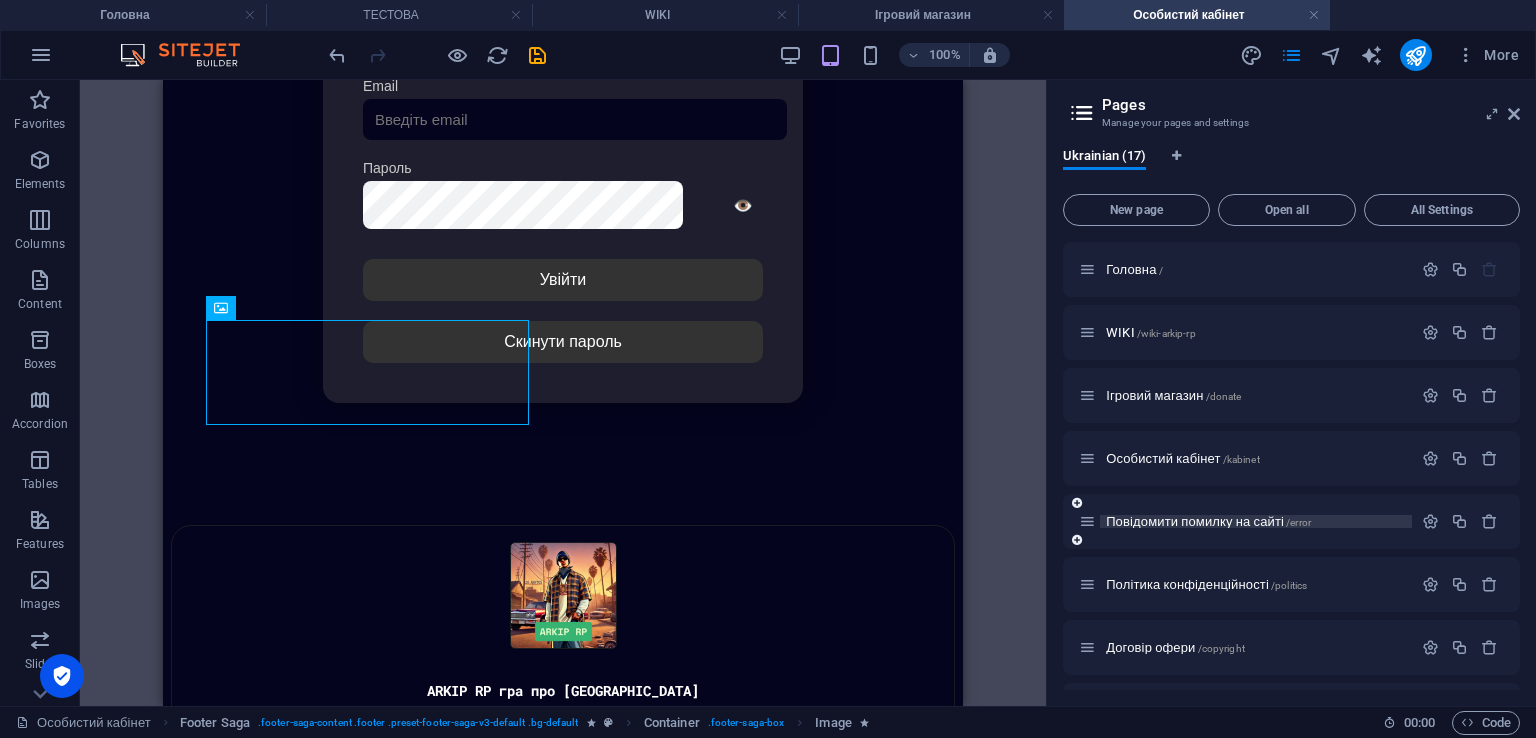 click on "Повідомити помилку на сайті /error" at bounding box center (1208, 521) 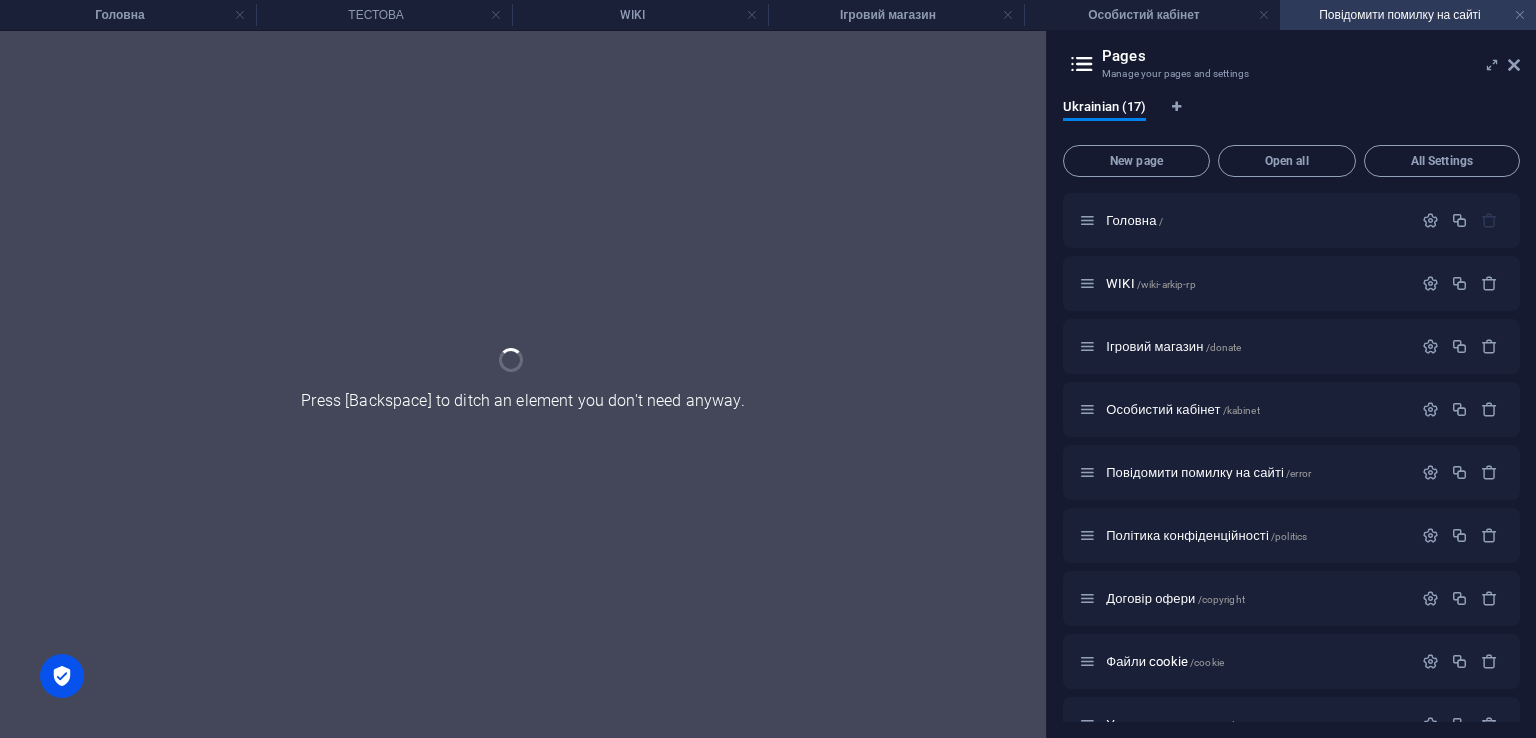 scroll, scrollTop: 0, scrollLeft: 0, axis: both 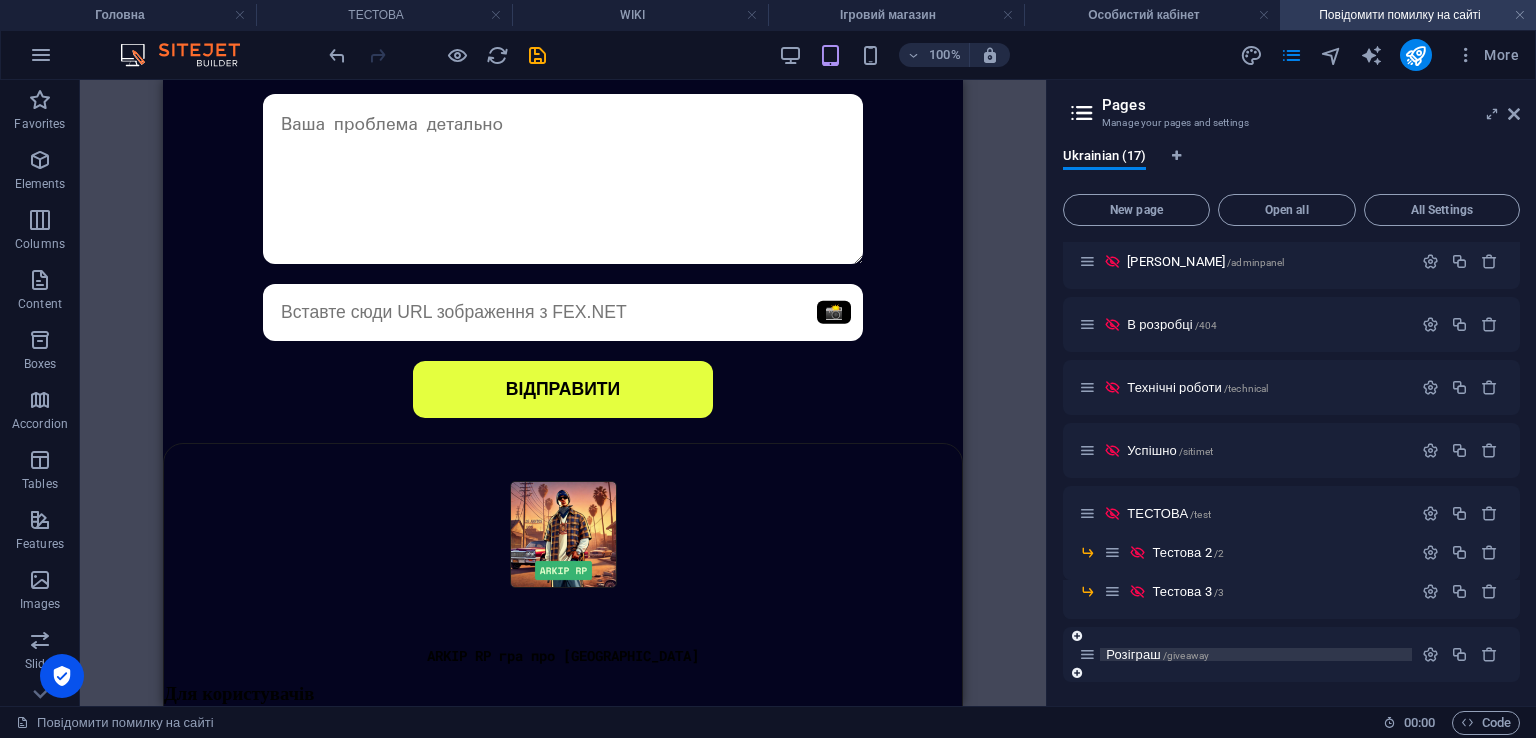click on "Розіграш /giveaway" at bounding box center [1157, 654] 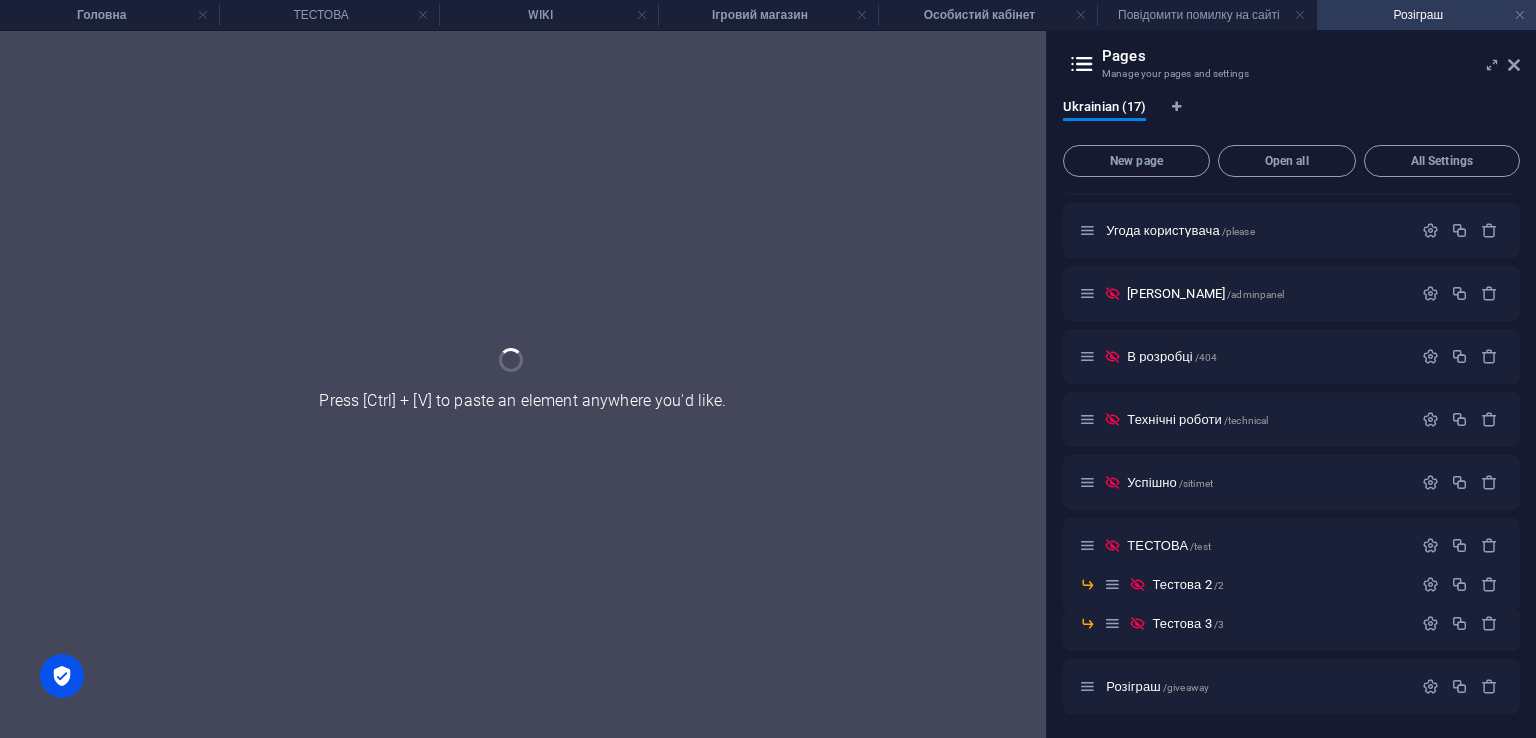 scroll, scrollTop: 494, scrollLeft: 0, axis: vertical 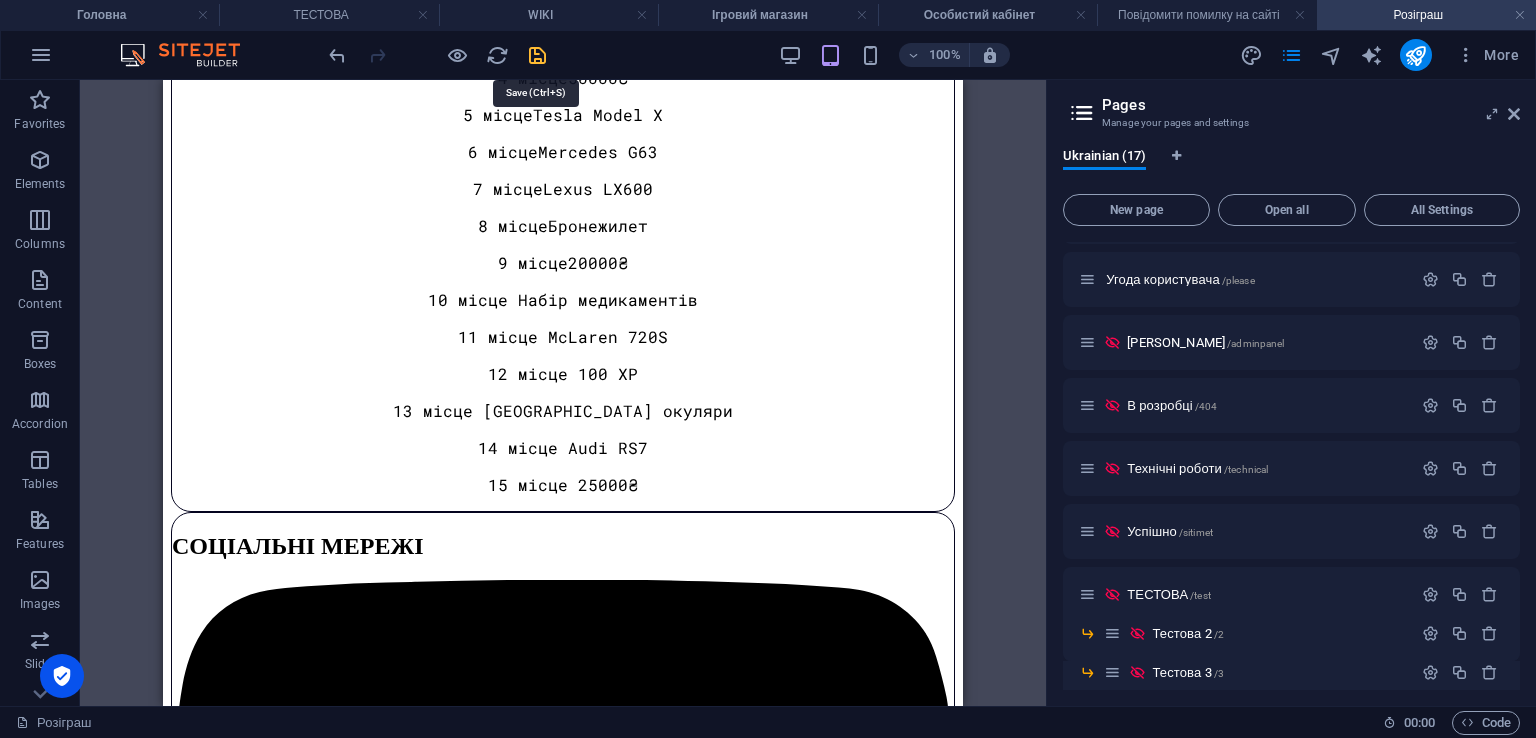 click at bounding box center [537, 55] 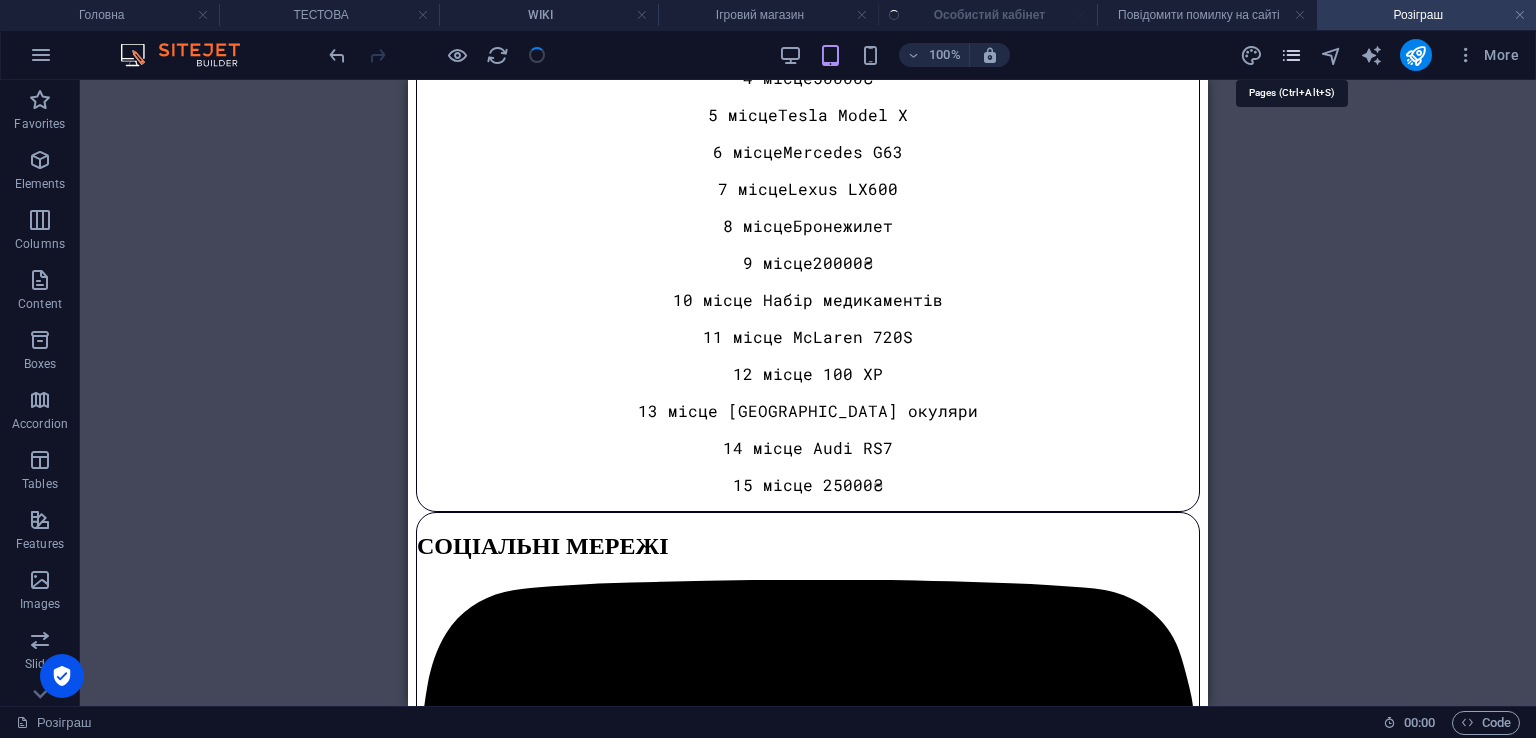 click at bounding box center [1291, 55] 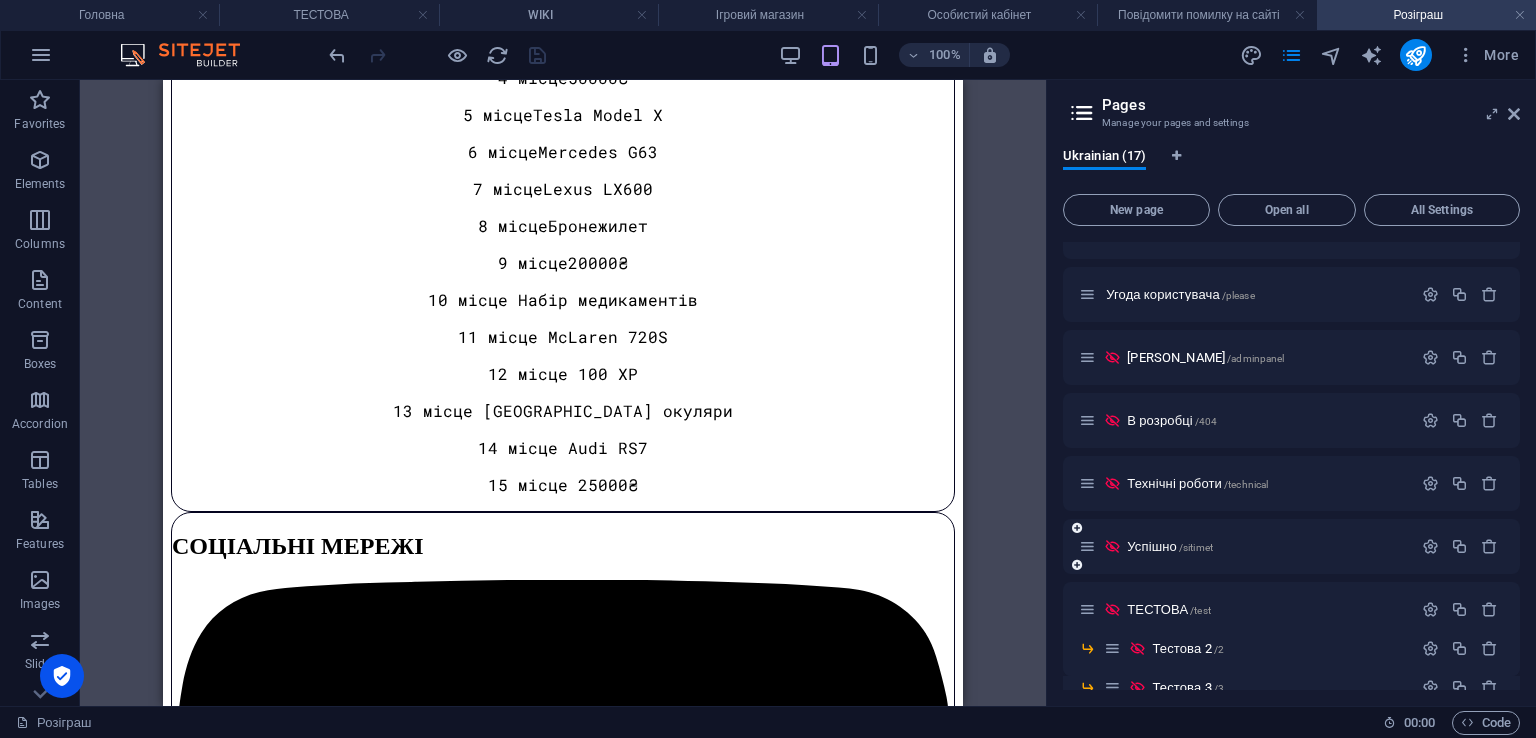 scroll, scrollTop: 575, scrollLeft: 0, axis: vertical 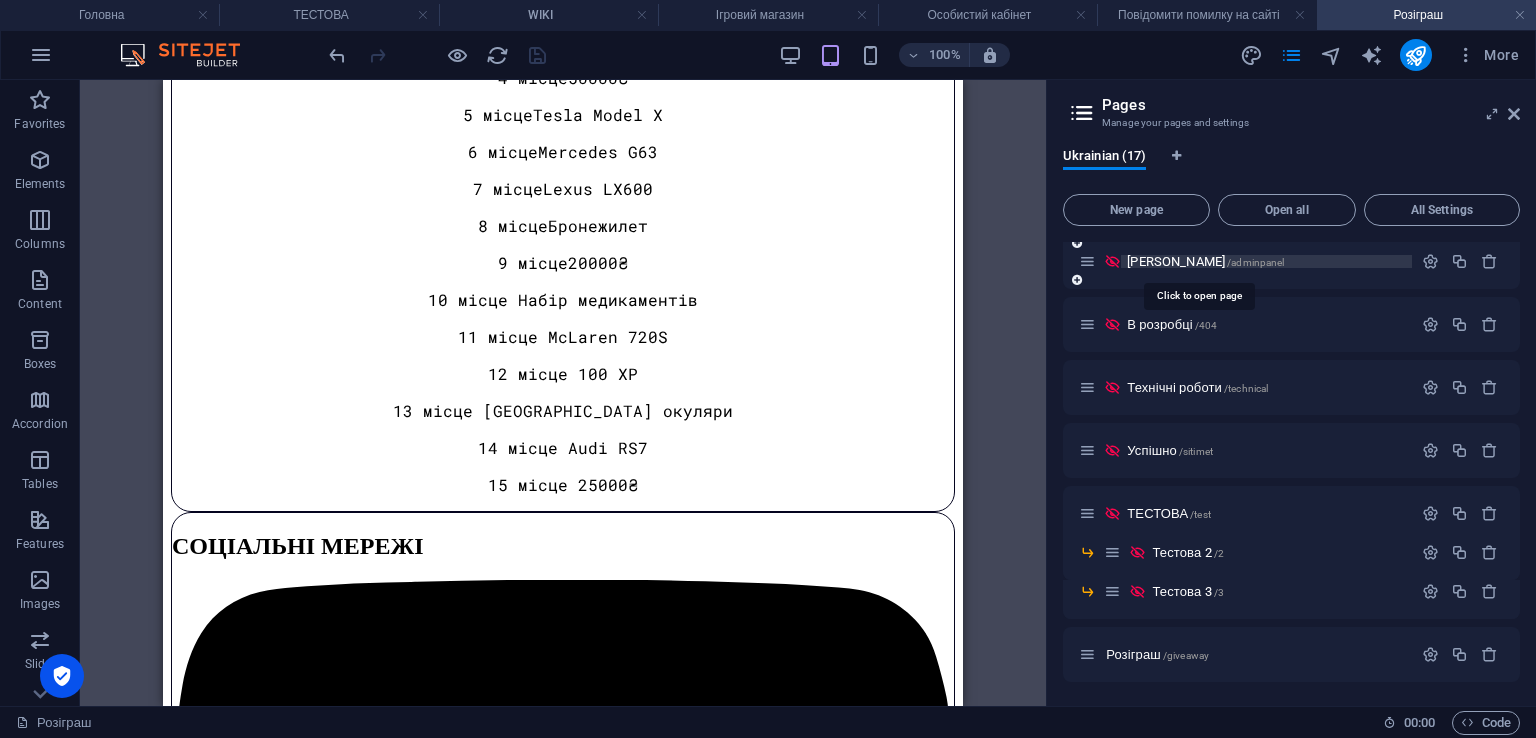click on "/adminpanel" at bounding box center [1256, 262] 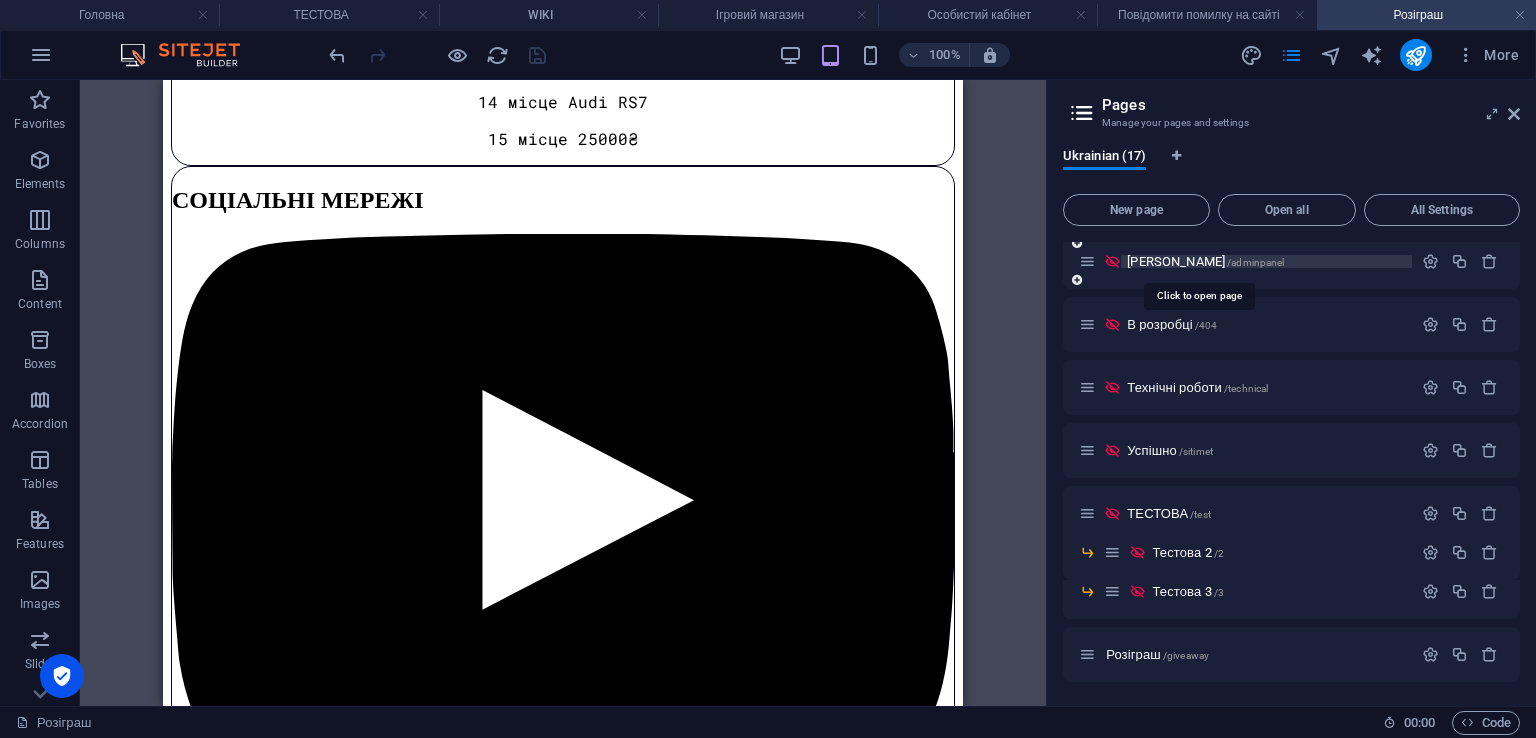 scroll, scrollTop: 0, scrollLeft: 0, axis: both 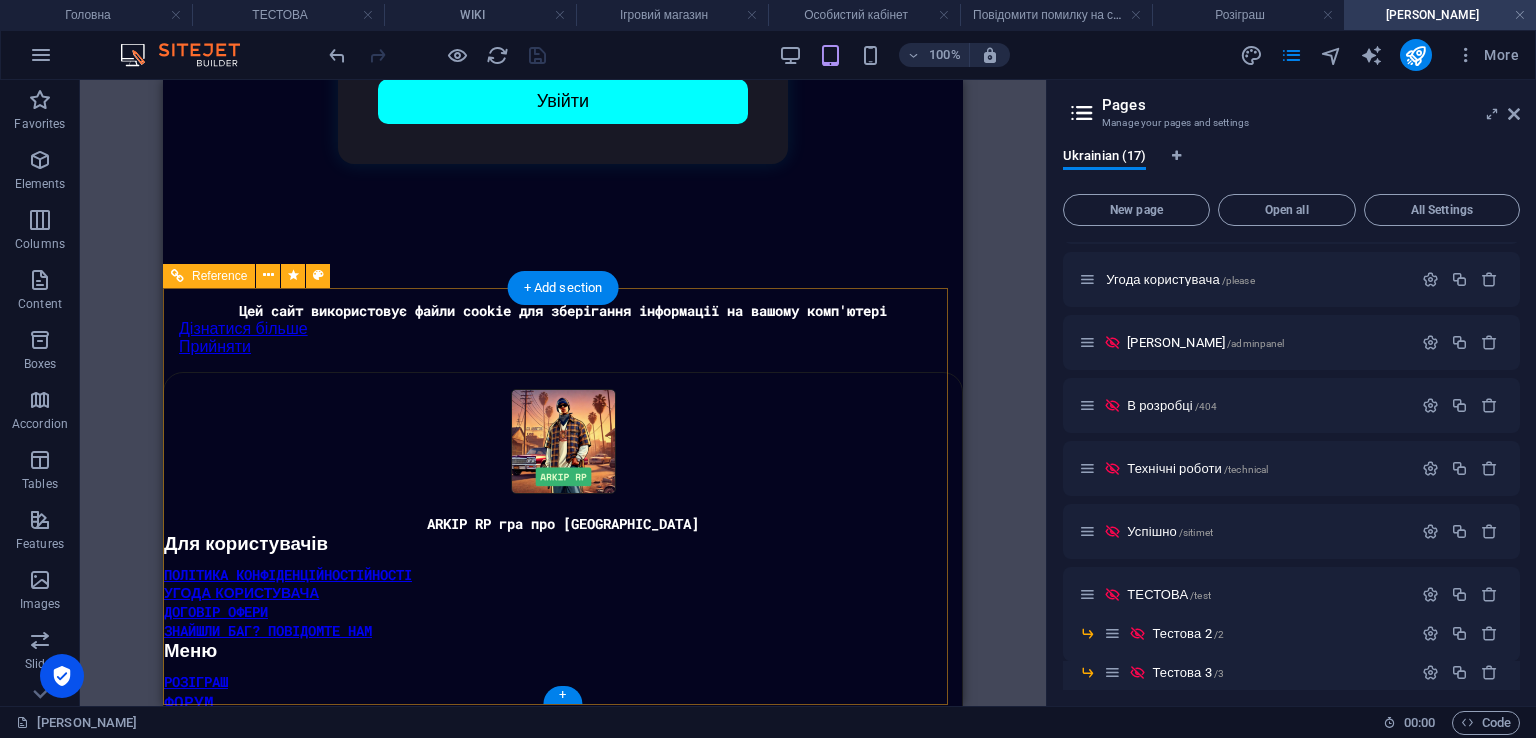 click at bounding box center [563, 445] 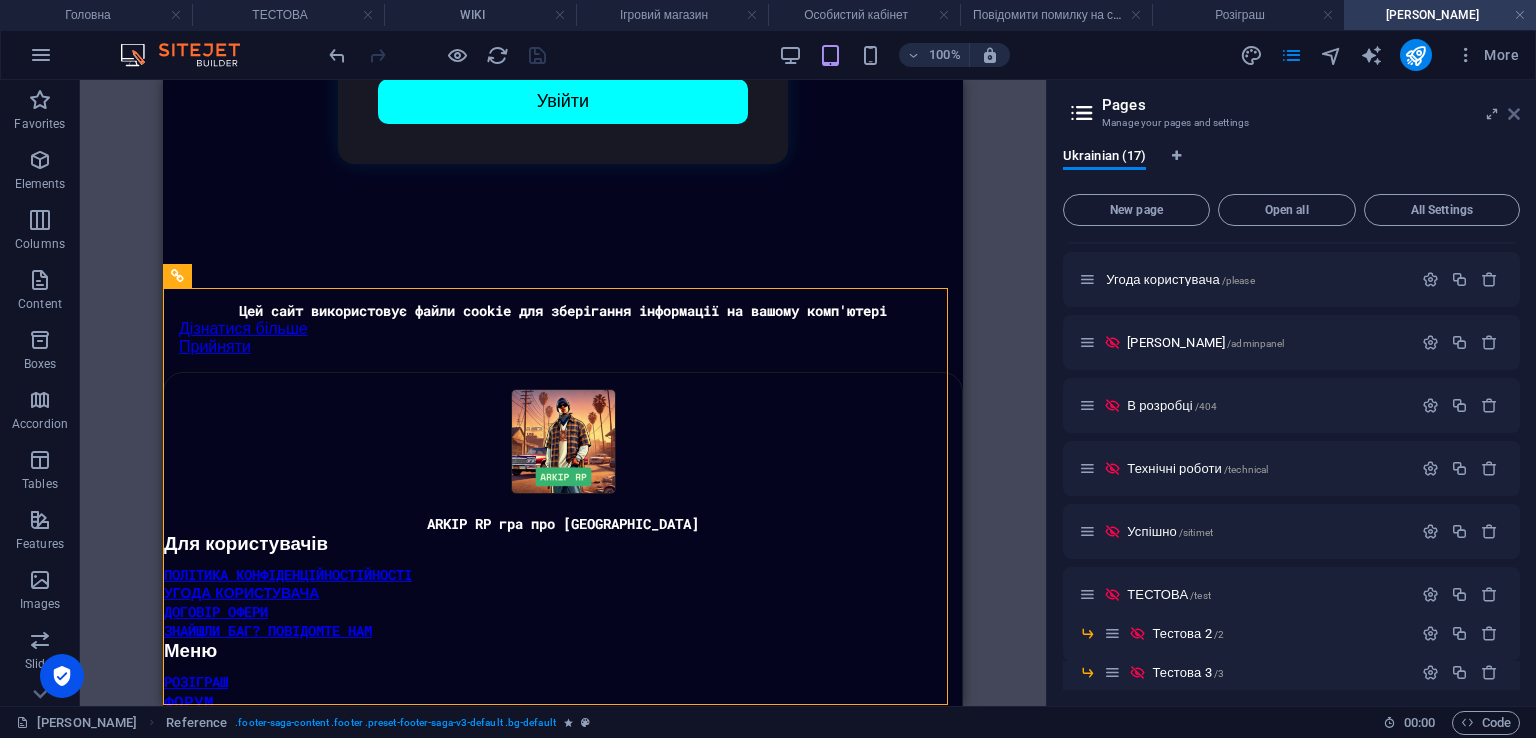 click at bounding box center [1514, 114] 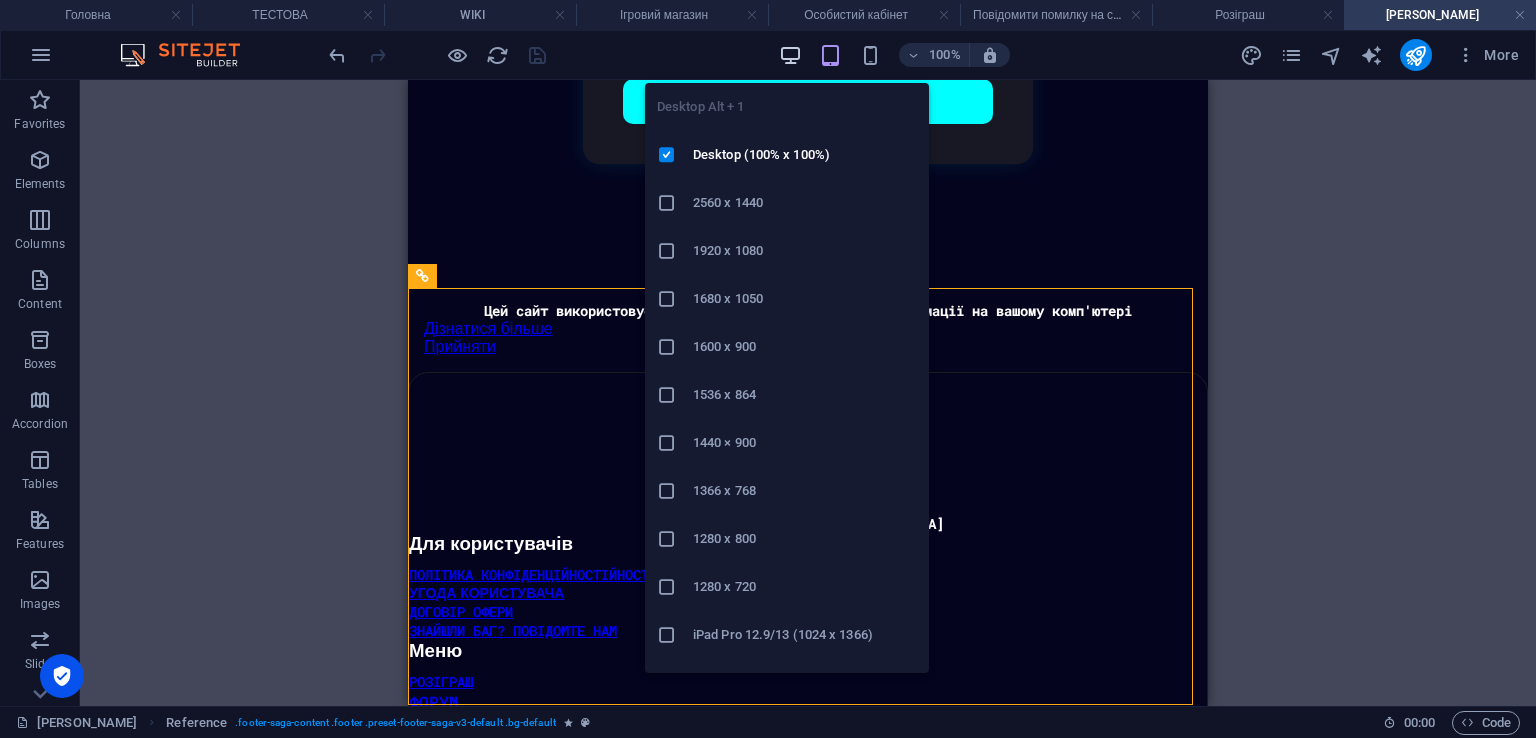 click at bounding box center [790, 55] 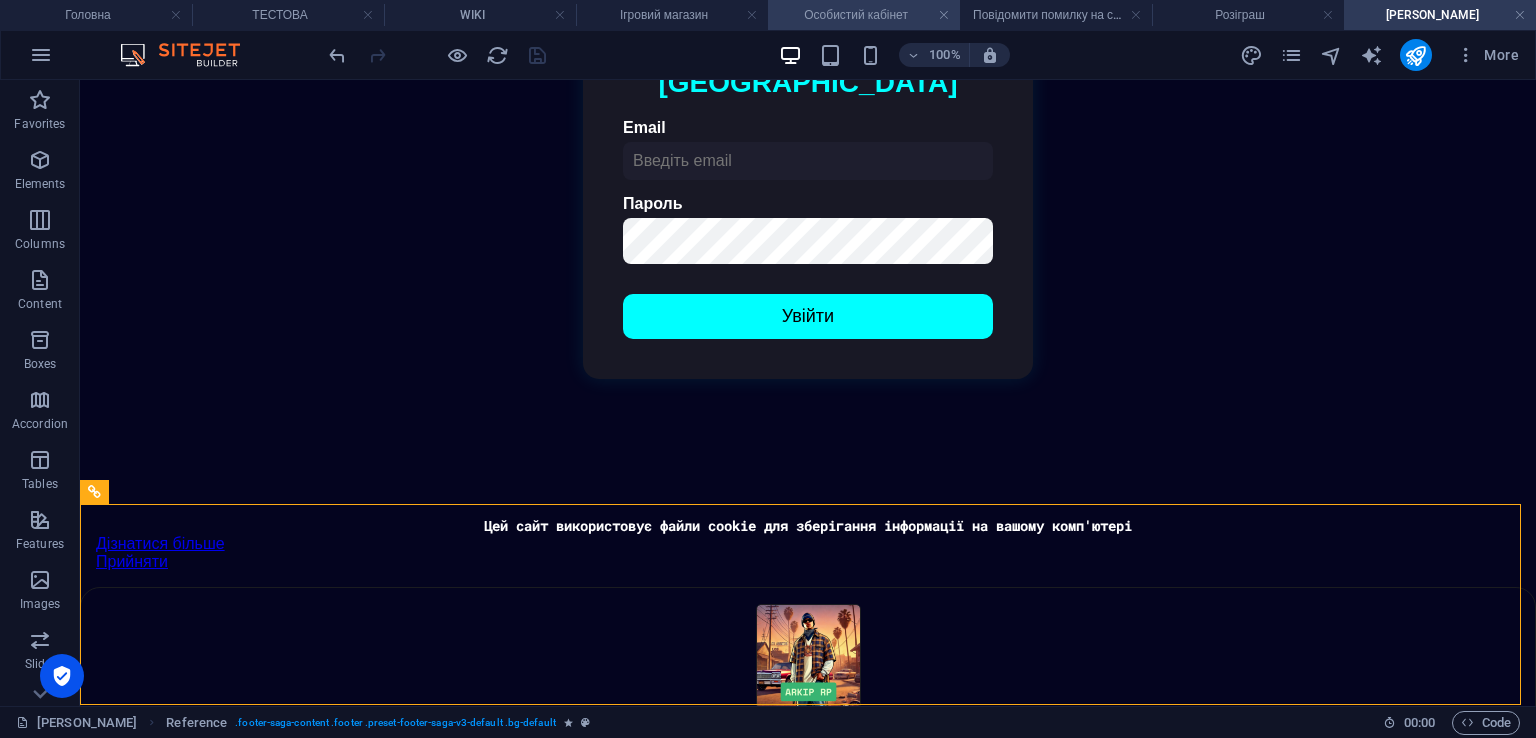 click on "Особистий кабінет" at bounding box center [864, 15] 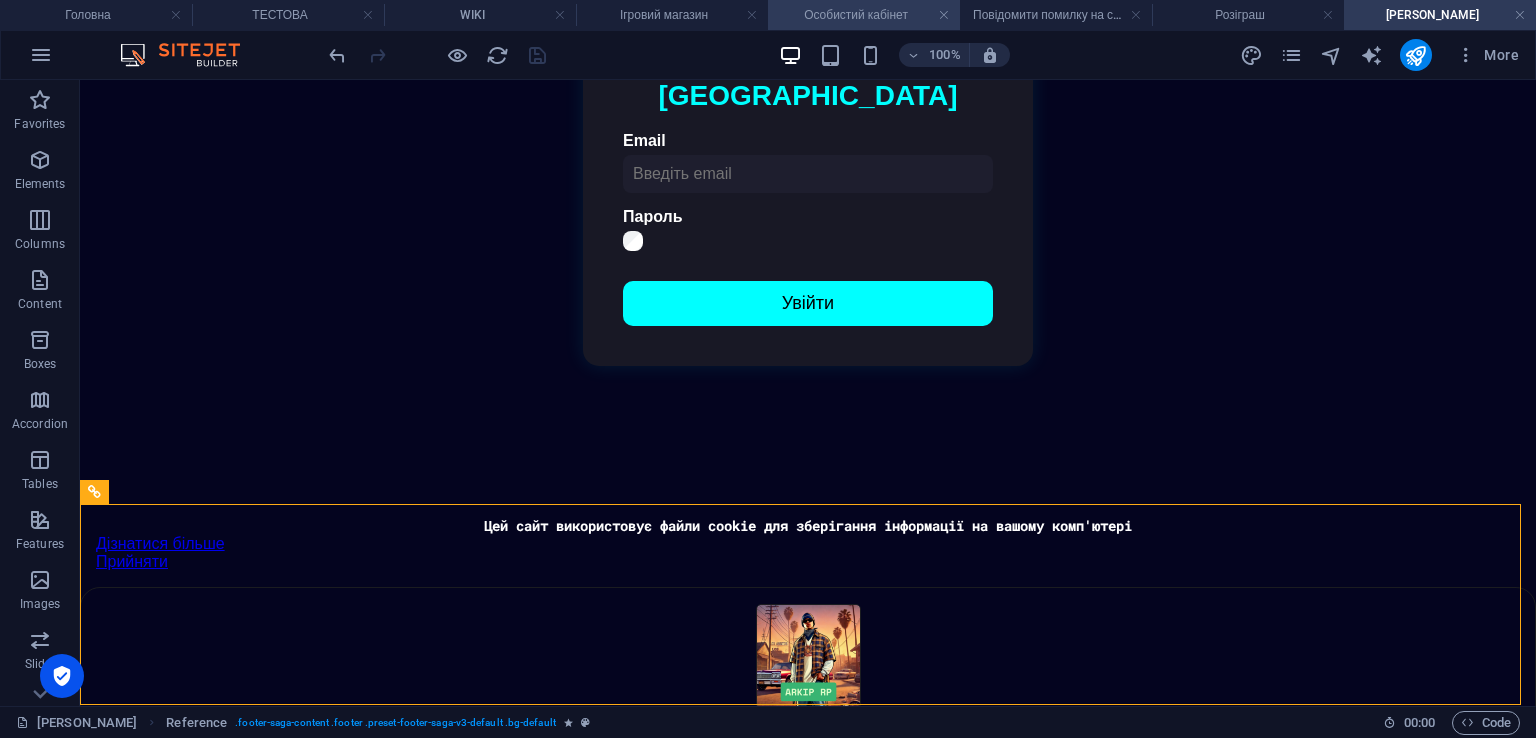 scroll 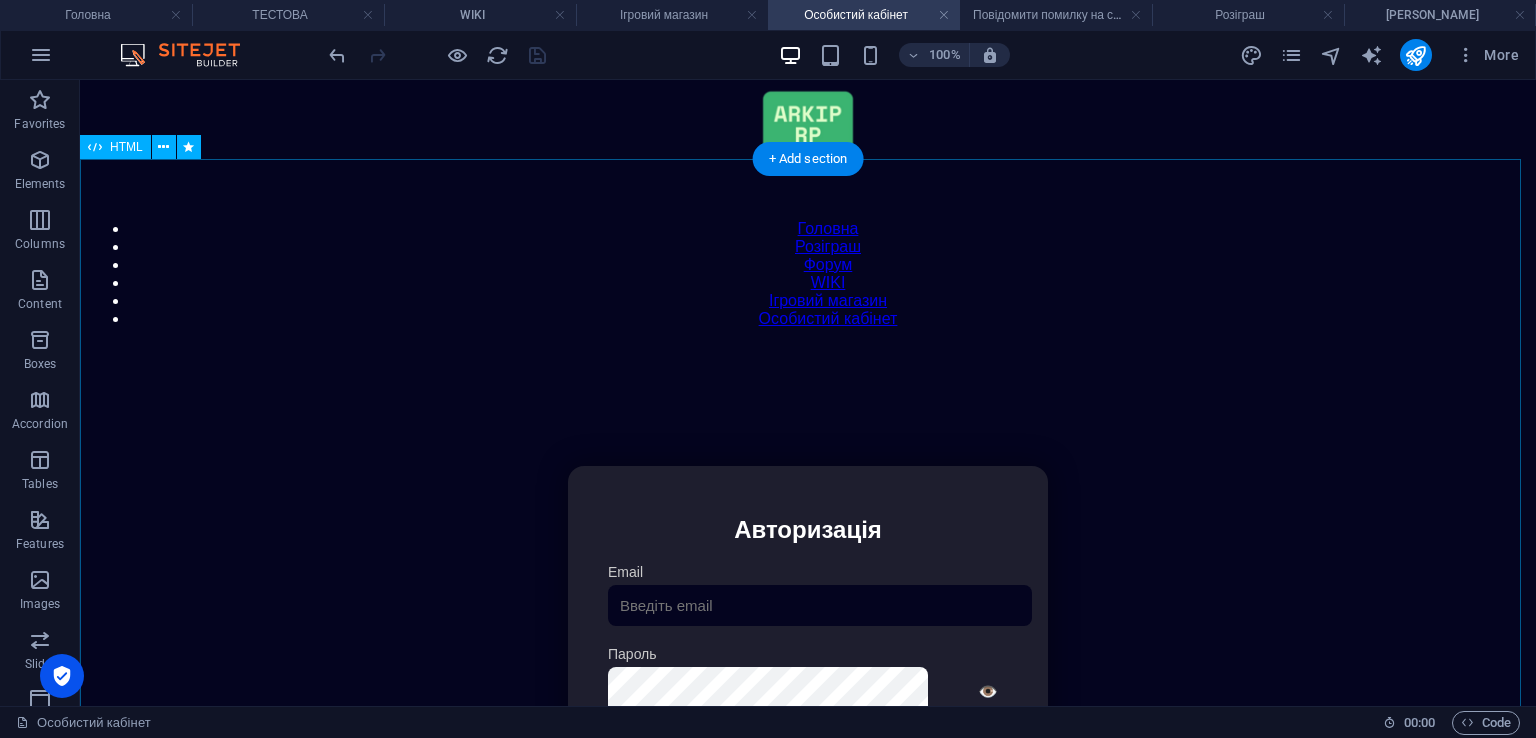 click on "Особистий кабінет
Авторизація
Email
Пароль
👁️
Введіть капчу:
Увійти
Скинути пароль
Скидання пароля
Введіть ваш email:
Скинути
Закрити
Особистий кабінет
Вийти з кабінету
Важлива інформація
Інформація
Ігровий Нікнейм:
Пошта:
Гроші:   ₴
XP:
Рівень:
Здоров'я:  %
Броня:  %
VIP:
Рейтинг
Рейтинг гравців
Гравців не знайдено
Документи
Мої документи
Паспорт:   Немає
Трудова книжка:   Немає
Розваги" at bounding box center [808, 678] 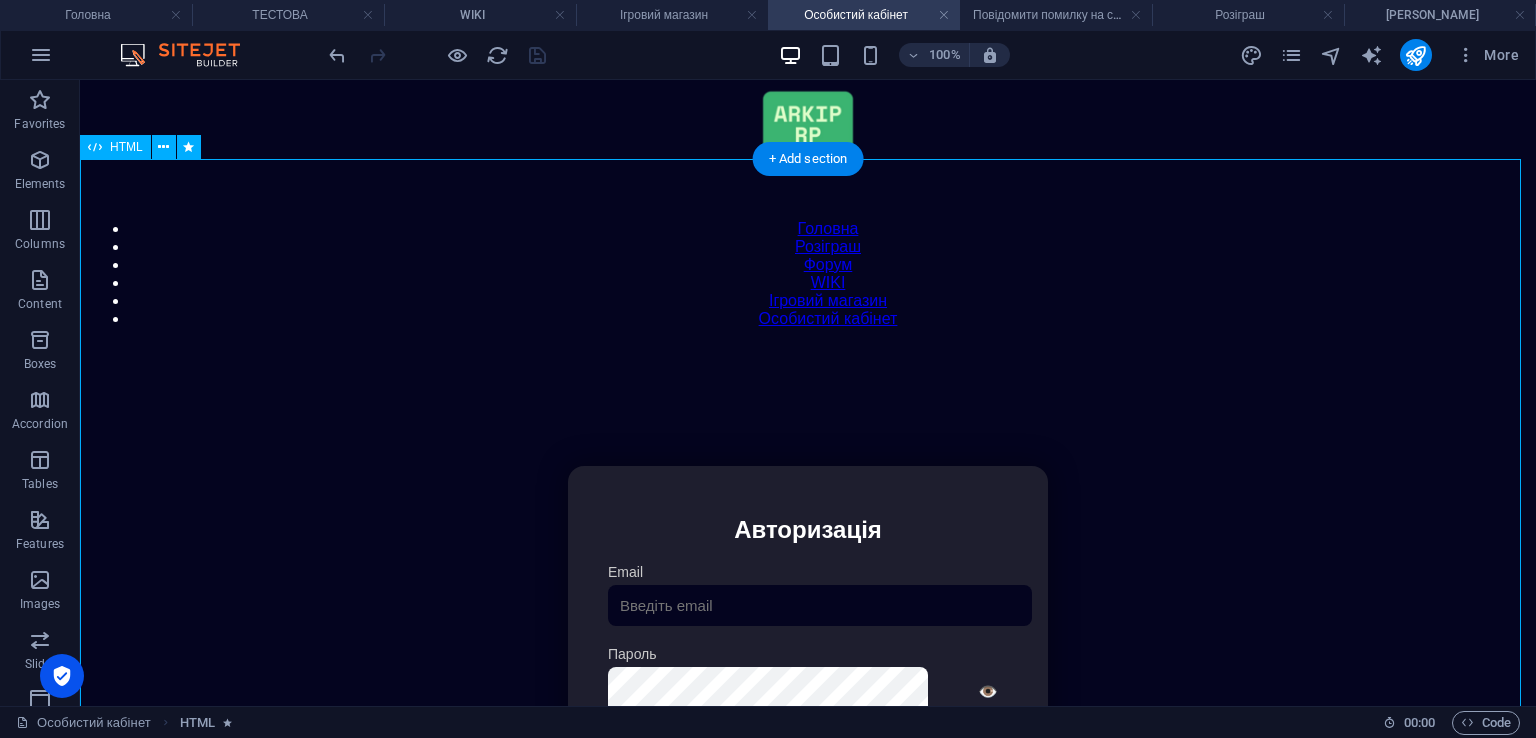 click on "Особистий кабінет
Авторизація
Email
Пароль
👁️
Введіть капчу:
Увійти
Скинути пароль
Скидання пароля
Введіть ваш email:
Скинути
Закрити
Особистий кабінет
Вийти з кабінету
Важлива інформація
Інформація
Ігровий Нікнейм:
Пошта:
Гроші:   ₴
XP:
Рівень:
Здоров'я:  %
Броня:  %
VIP:
Рейтинг
Рейтинг гравців
Гравців не знайдено
Документи
Мої документи
Паспорт:   Немає
Трудова книжка:   Немає
Розваги" at bounding box center [808, 678] 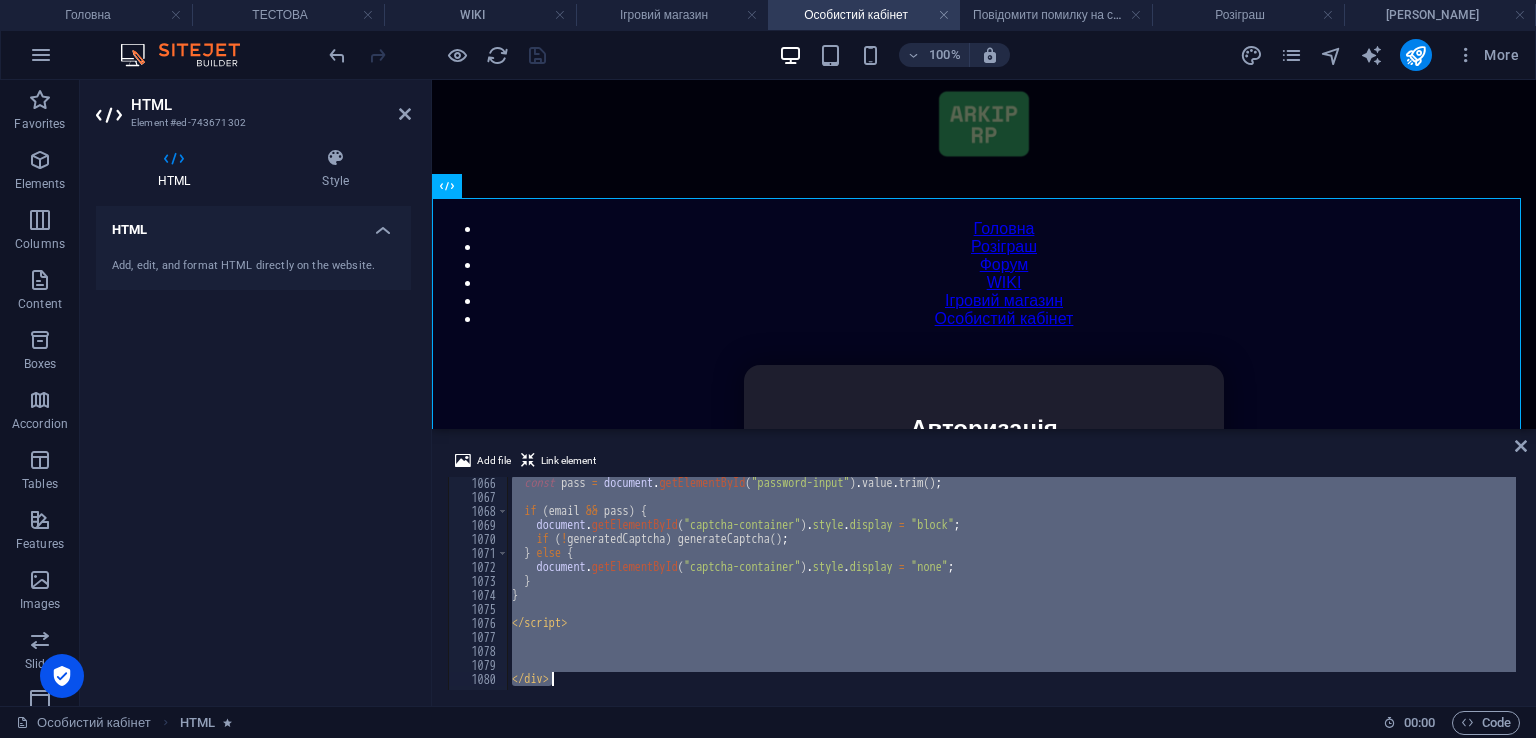 drag, startPoint x: 499, startPoint y: 485, endPoint x: 1099, endPoint y: 776, distance: 666.84406 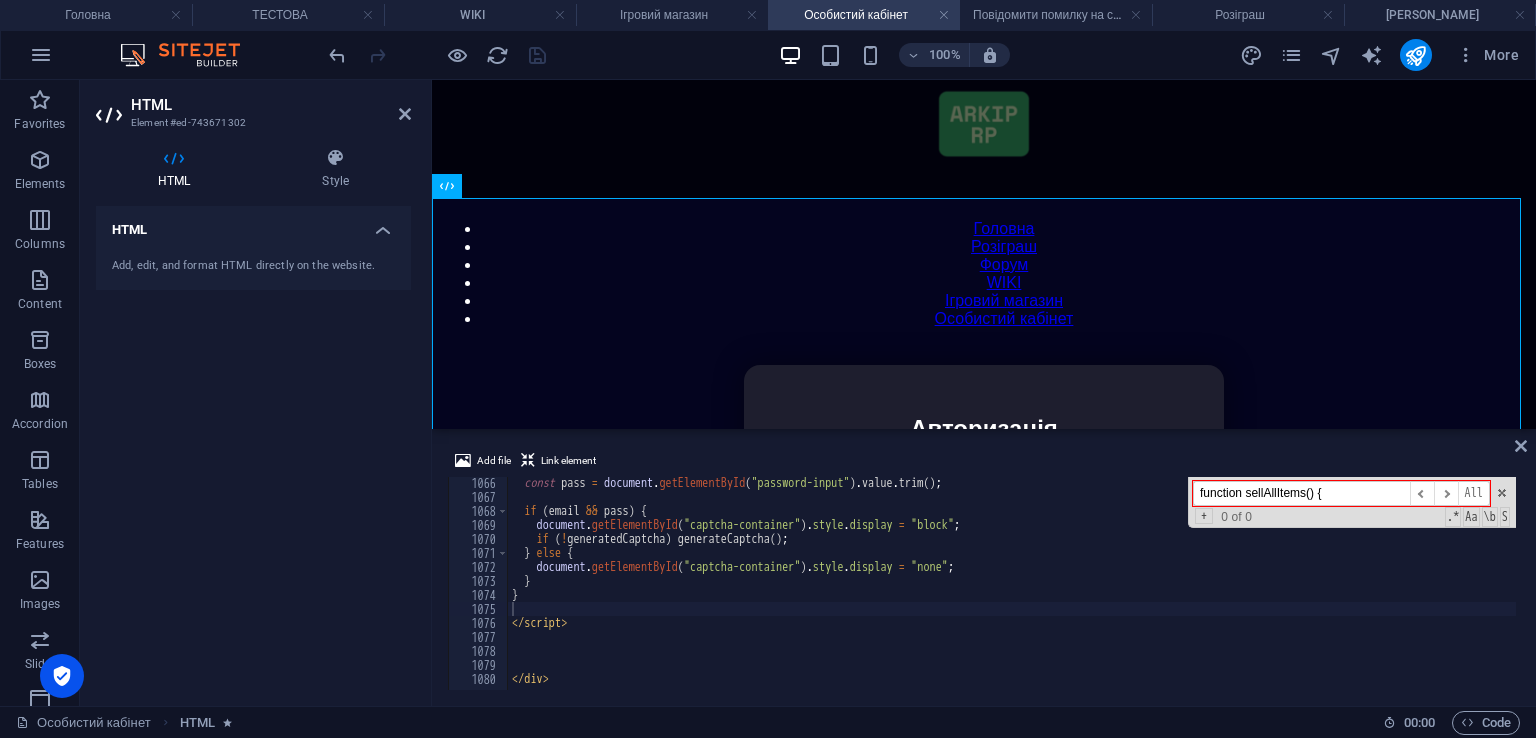 drag, startPoint x: 1187, startPoint y: 480, endPoint x: 1109, endPoint y: 469, distance: 78.77182 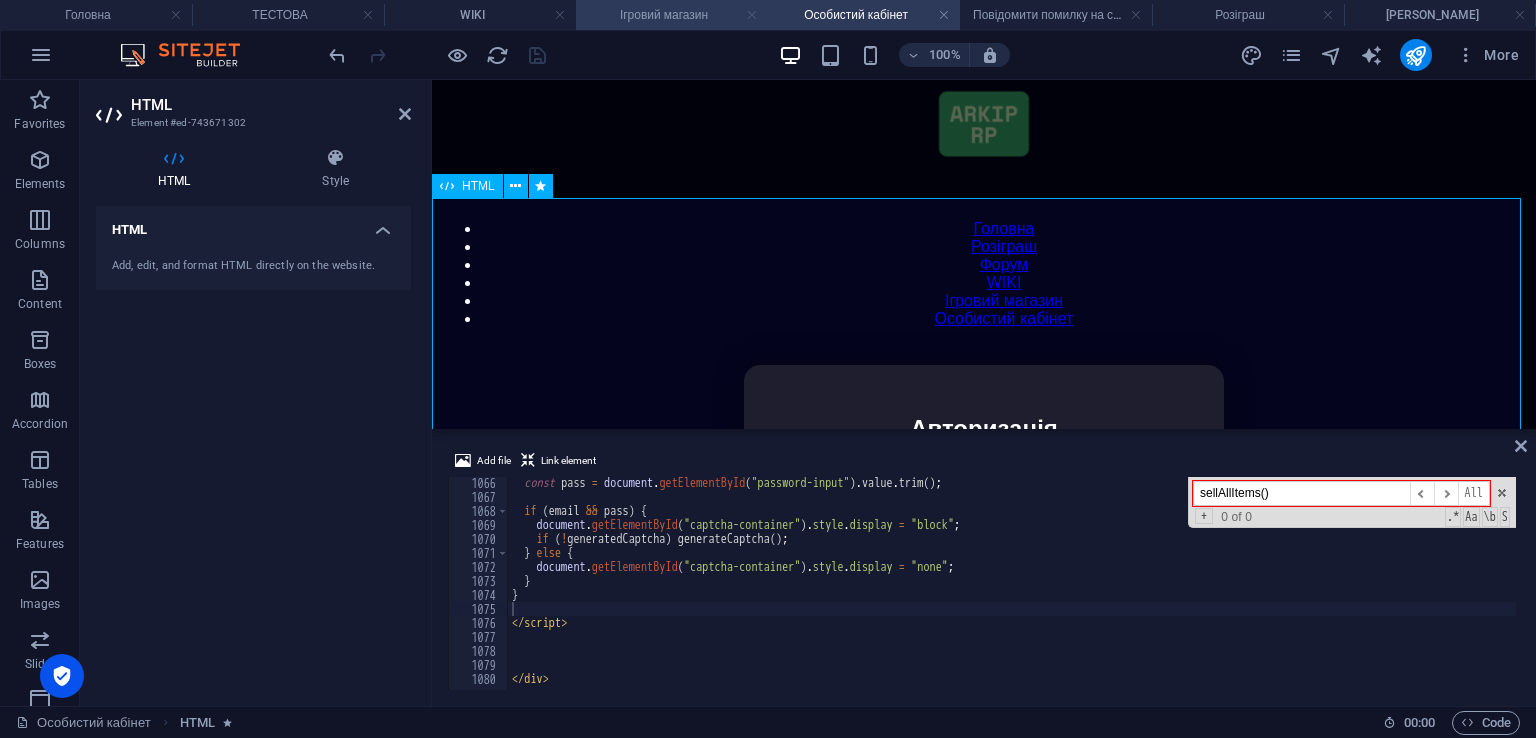 type on "sellAllItems()" 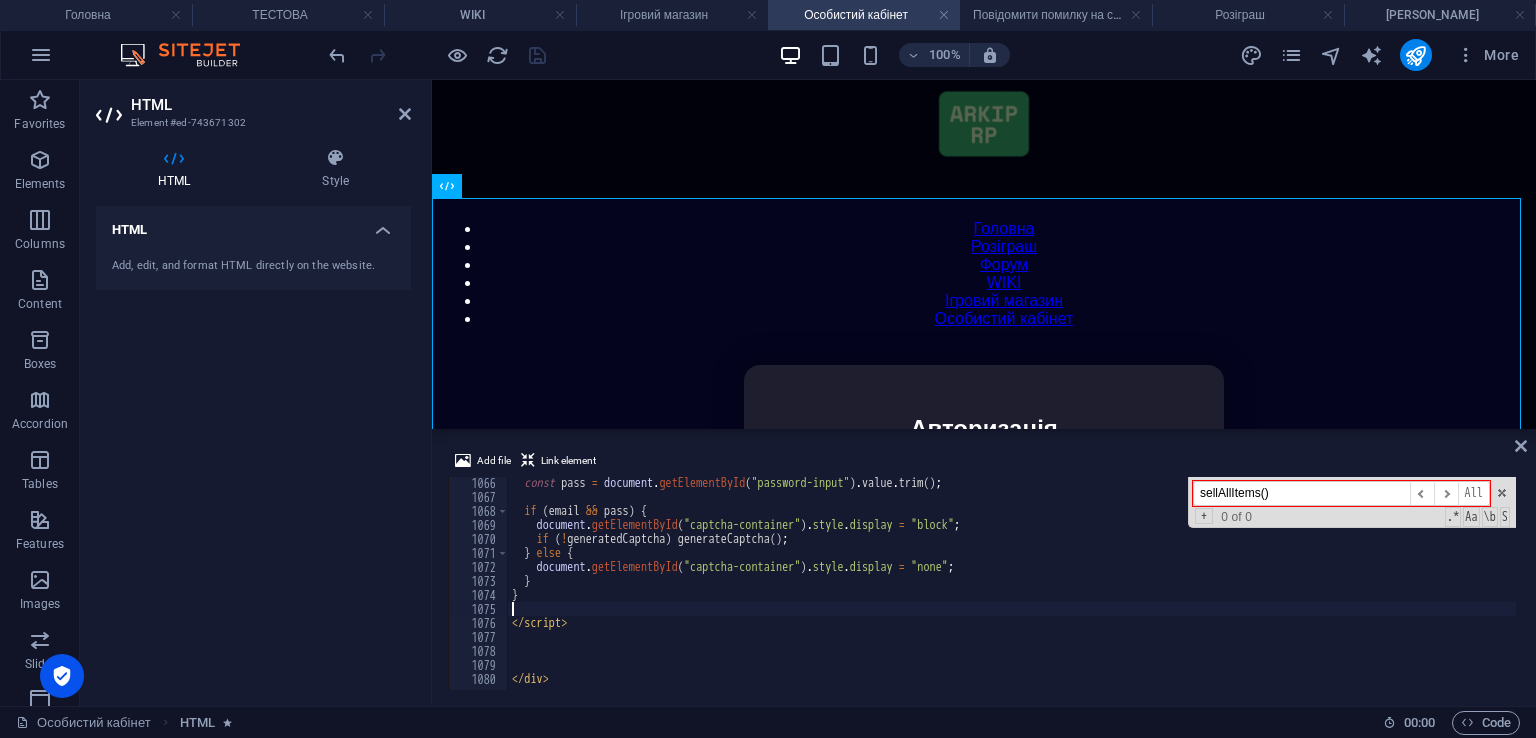 drag, startPoint x: 572, startPoint y: 612, endPoint x: 540, endPoint y: 605, distance: 32.75668 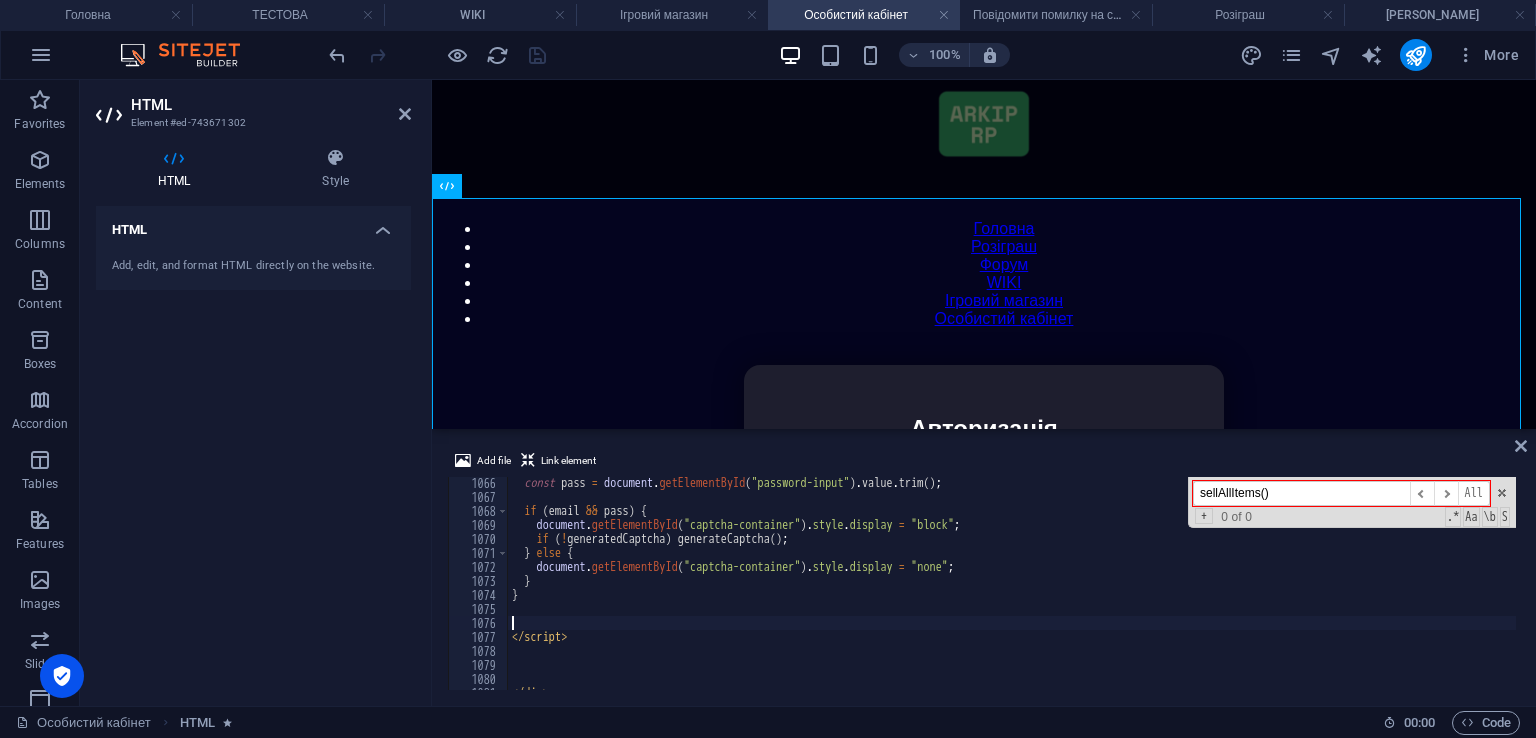 paste on "</script>" 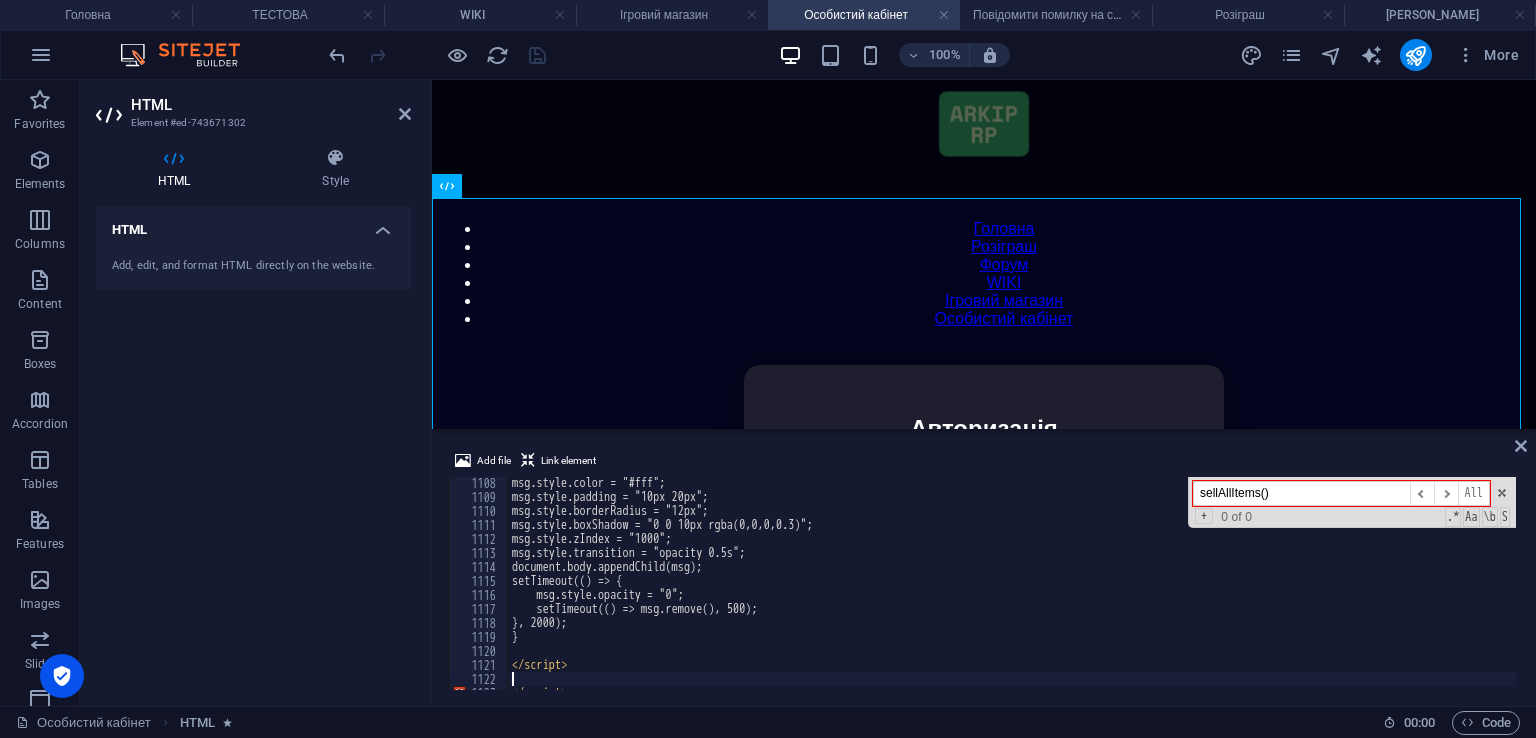 scroll, scrollTop: 15559, scrollLeft: 0, axis: vertical 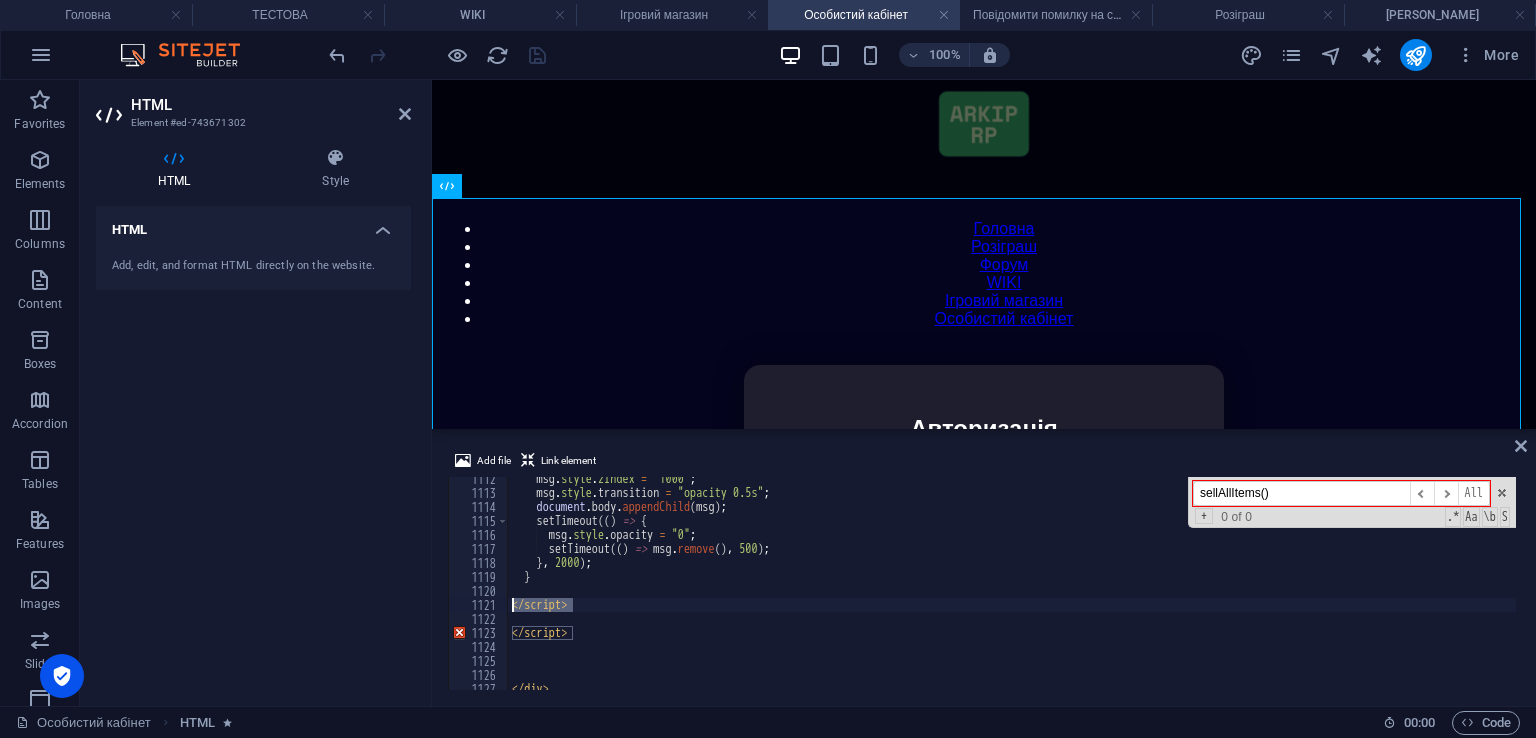 drag, startPoint x: 584, startPoint y: 604, endPoint x: 491, endPoint y: 605, distance: 93.00538 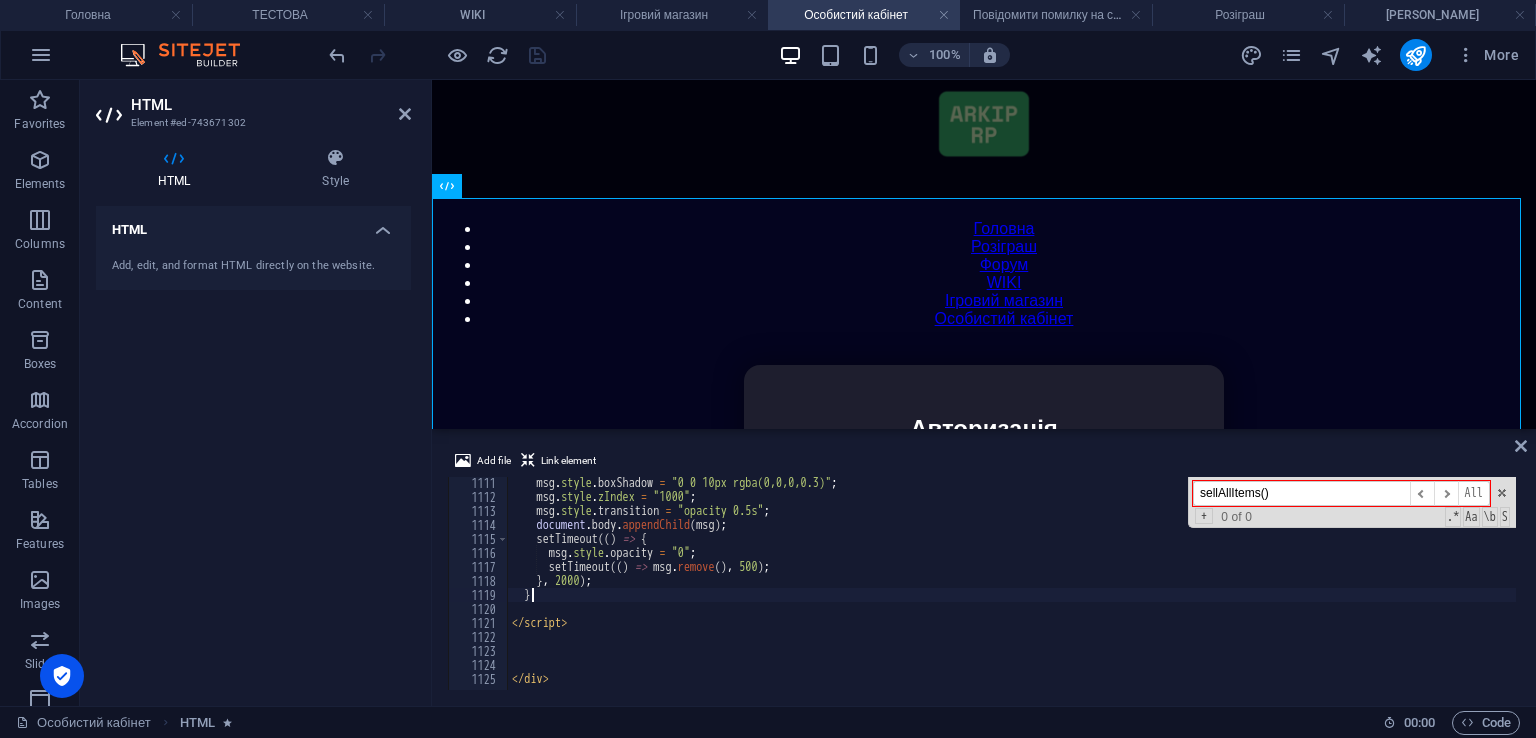 scroll, scrollTop: 15540, scrollLeft: 0, axis: vertical 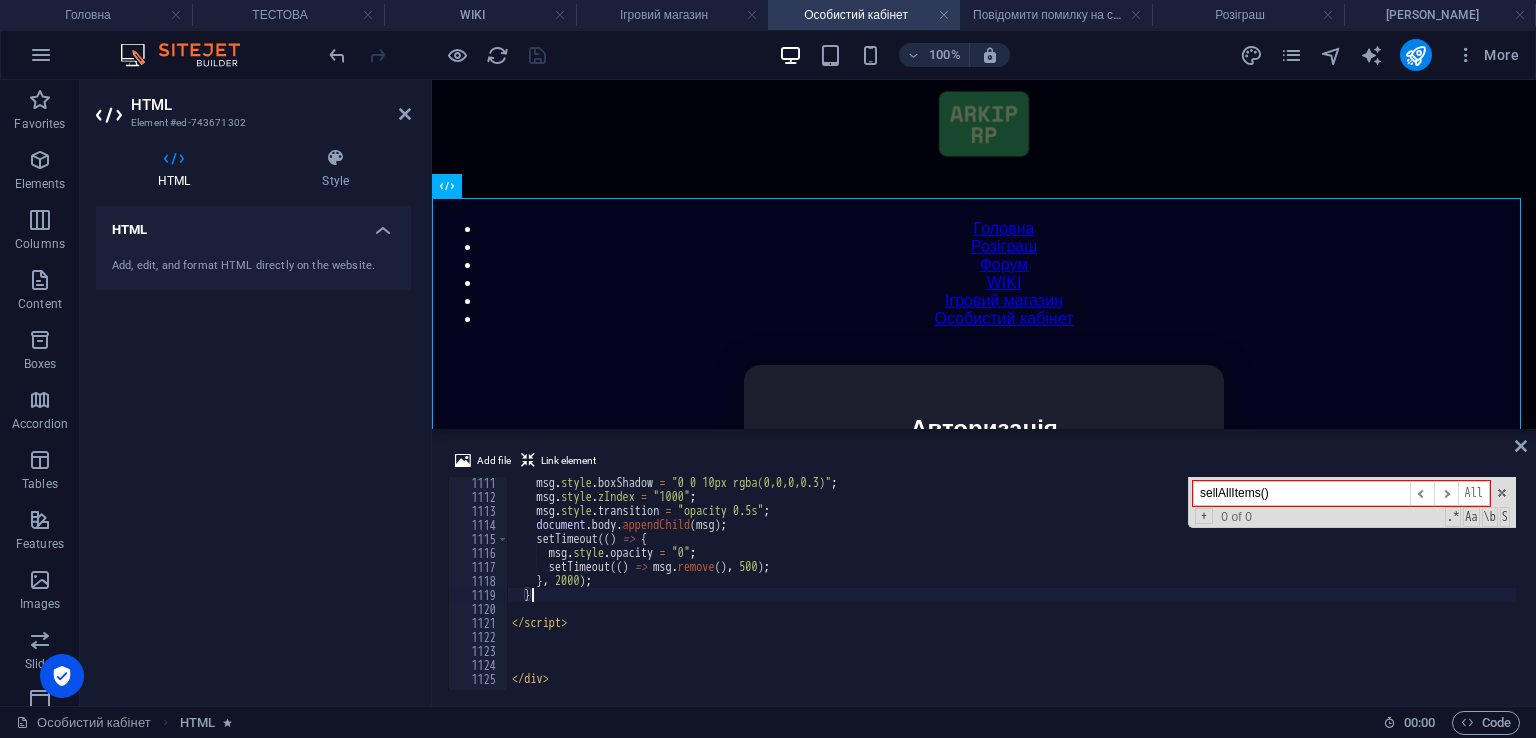 type on "}" 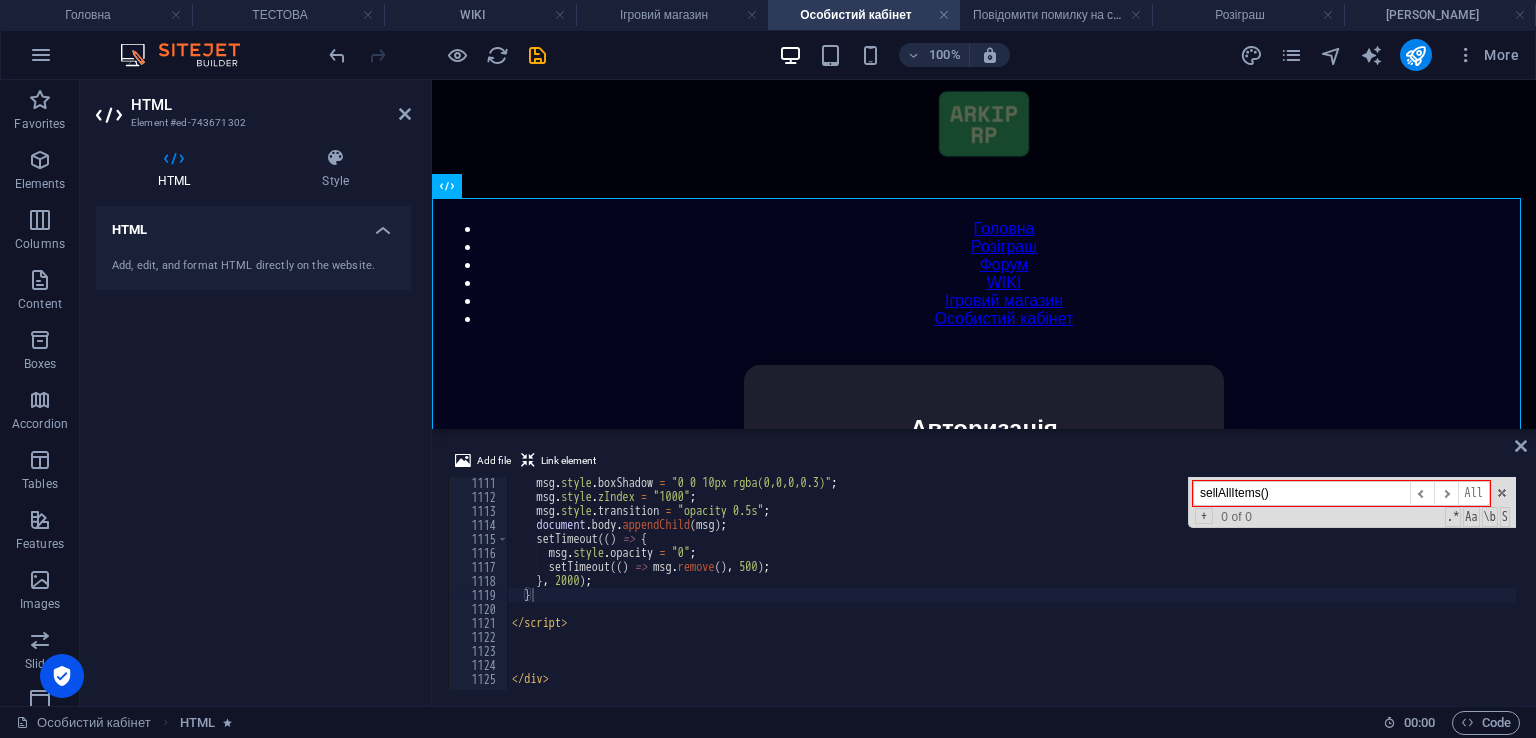 click on "Add file Link element" at bounding box center [984, 463] 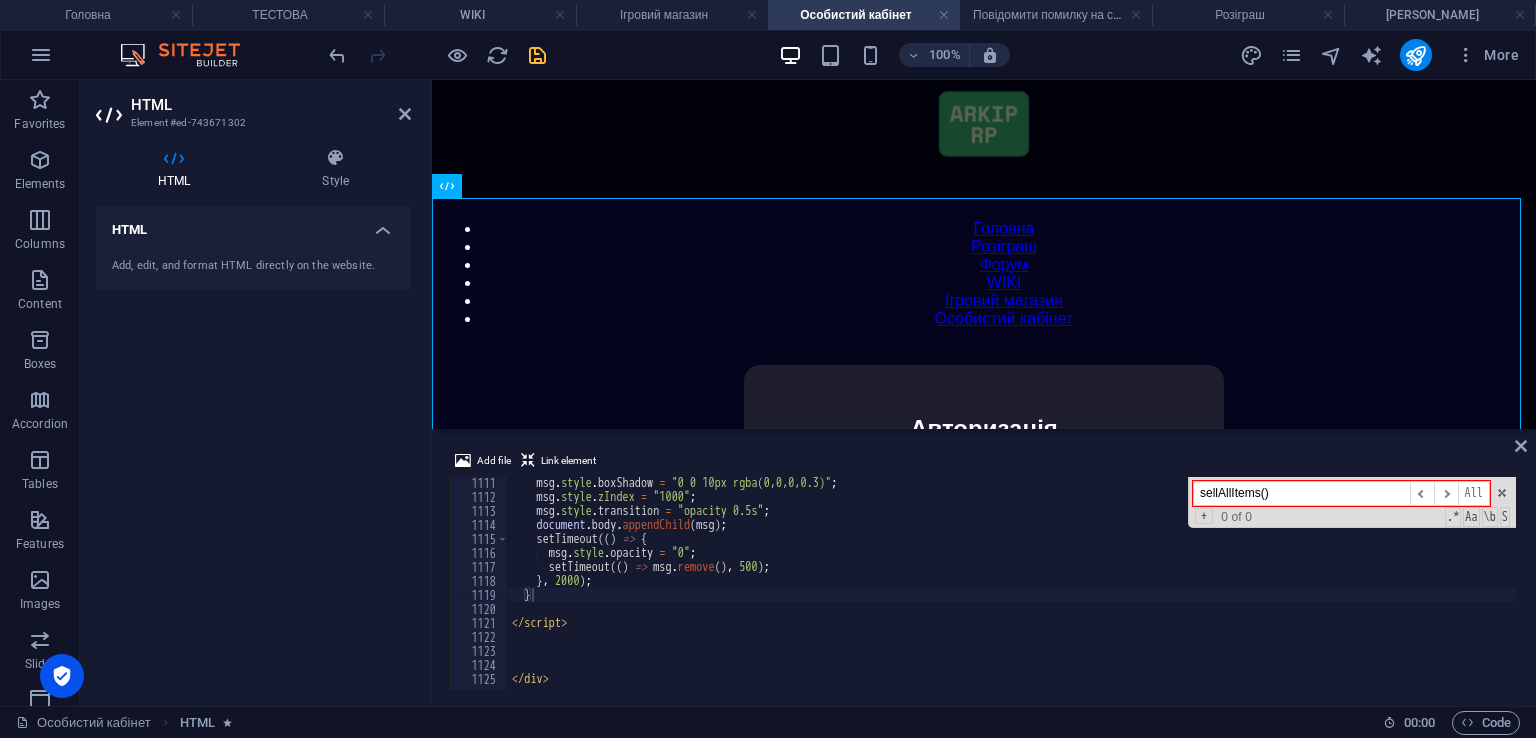 click at bounding box center (537, 55) 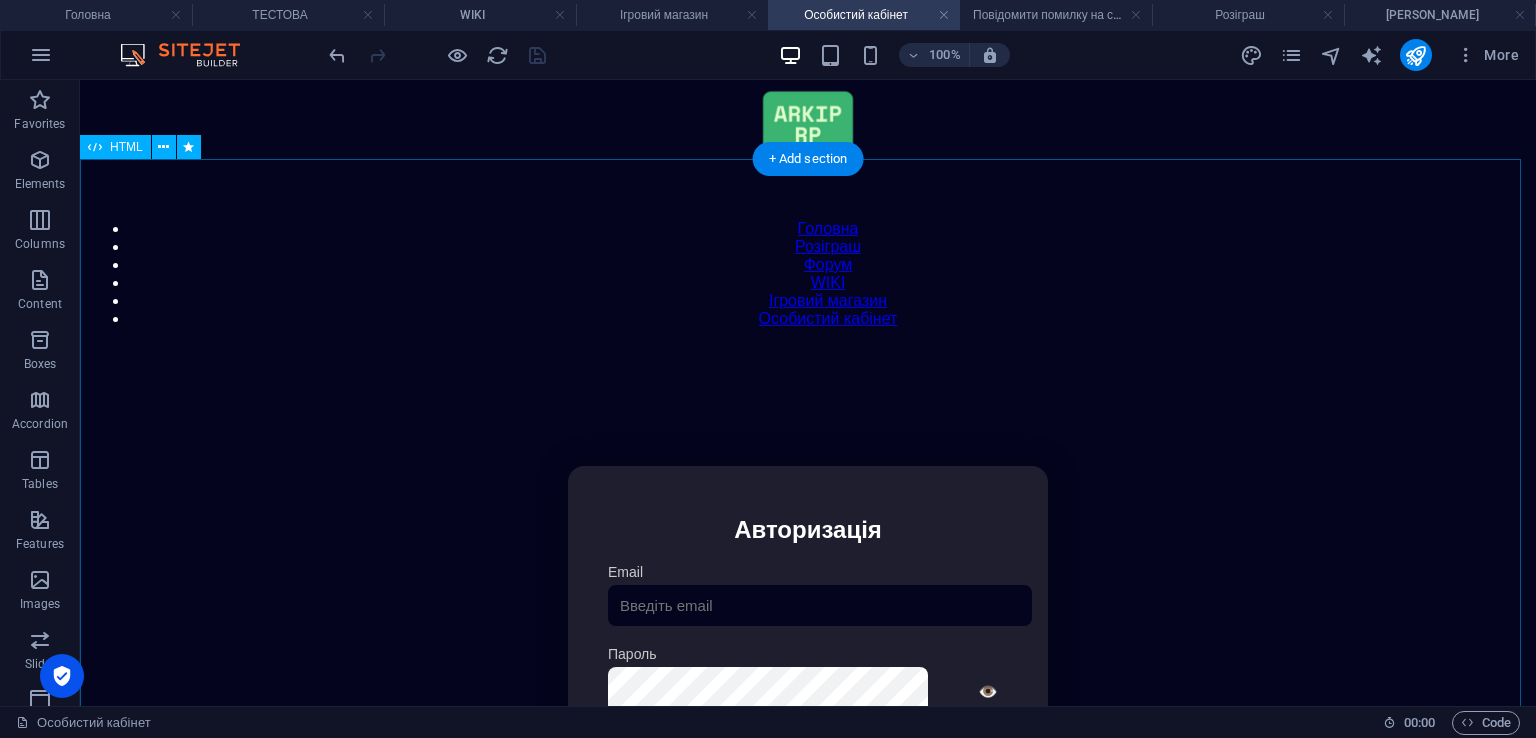 click on "Особистий кабінет
Авторизація
Email
Пароль
👁️
Введіть капчу:
Увійти
Скинути пароль
Скидання пароля
Введіть ваш email:
Скинути
Закрити
Особистий кабінет
Вийти з кабінету
Важлива інформація
Інформація
Ігровий Нікнейм:
Пошта:
Гроші:   ₴
XP:
Рівень:
Здоров'я:  %
Броня:  %
VIP:
Рейтинг
Рейтинг гравців
Гравців не знайдено
Документи
Мої документи
Паспорт:   Немає
Трудова книжка:   Немає
Розваги" at bounding box center [808, 678] 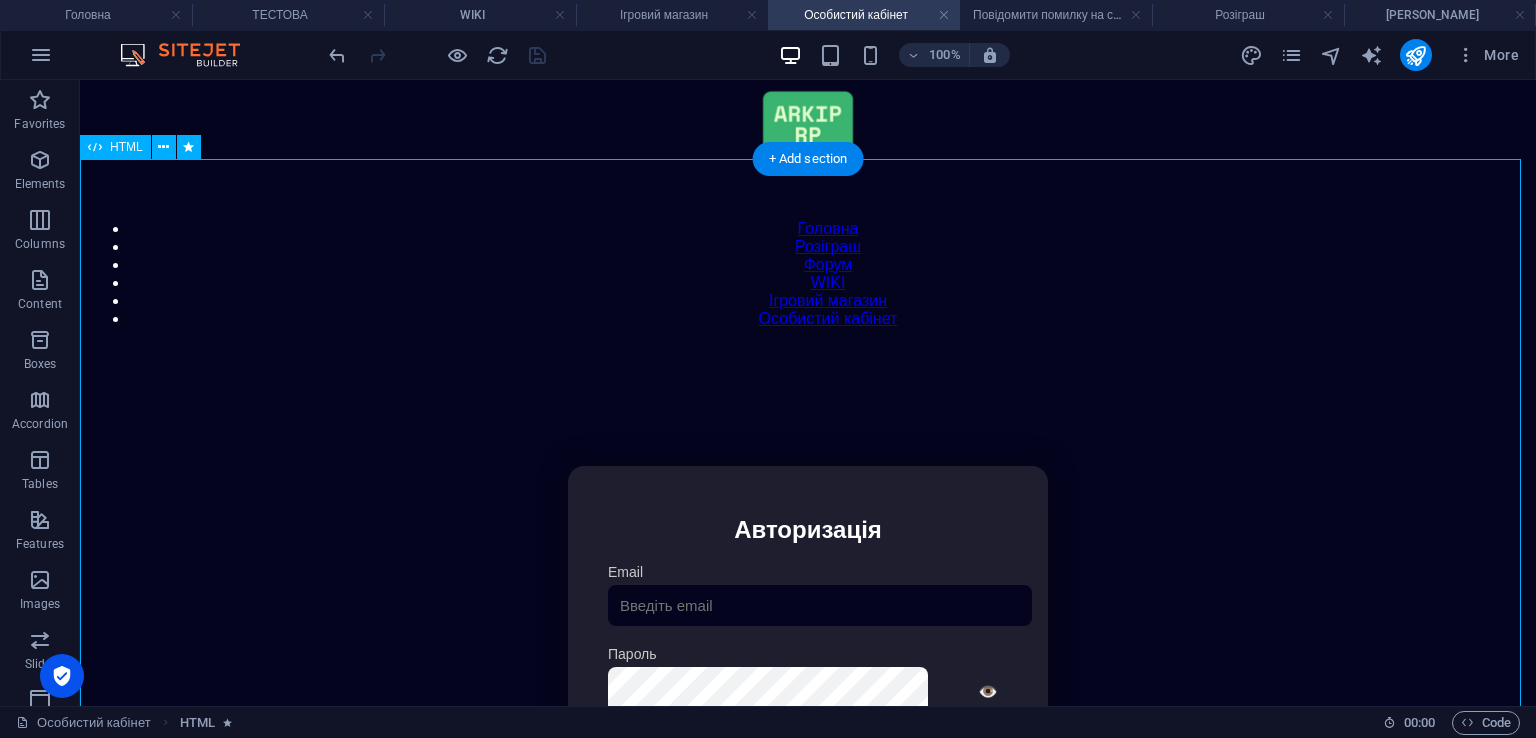 click on "Особистий кабінет
Авторизація
Email
Пароль
👁️
Введіть капчу:
Увійти
Скинути пароль
Скидання пароля
Введіть ваш email:
Скинути
Закрити
Особистий кабінет
Вийти з кабінету
Важлива інформація
Інформація
Ігровий Нікнейм:
Пошта:
Гроші:   ₴
XP:
Рівень:
Здоров'я:  %
Броня:  %
VIP:
Рейтинг
Рейтинг гравців
Гравців не знайдено
Документи
Мої документи
Паспорт:   Немає
Трудова книжка:   Немає
Розваги" at bounding box center [808, 678] 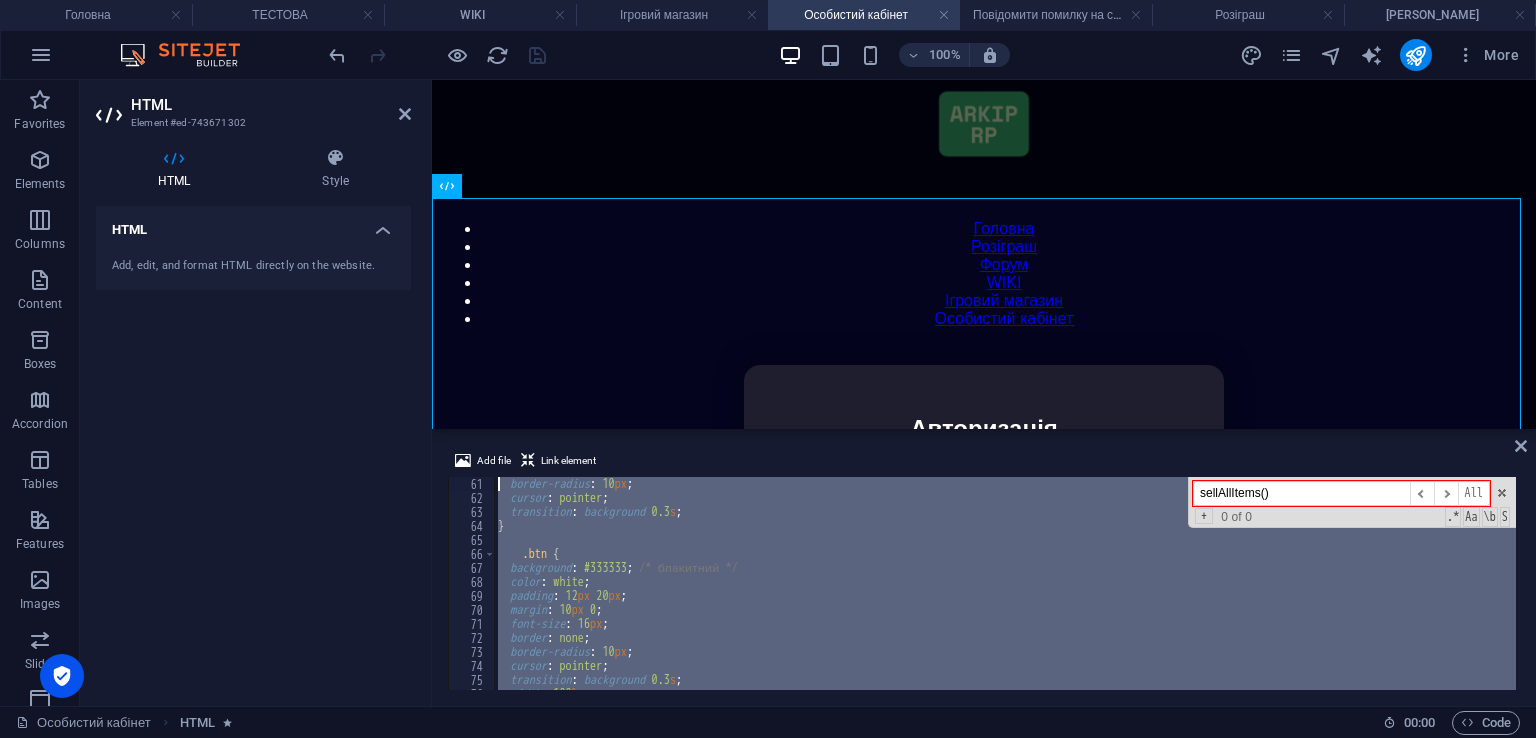 scroll, scrollTop: 0, scrollLeft: 0, axis: both 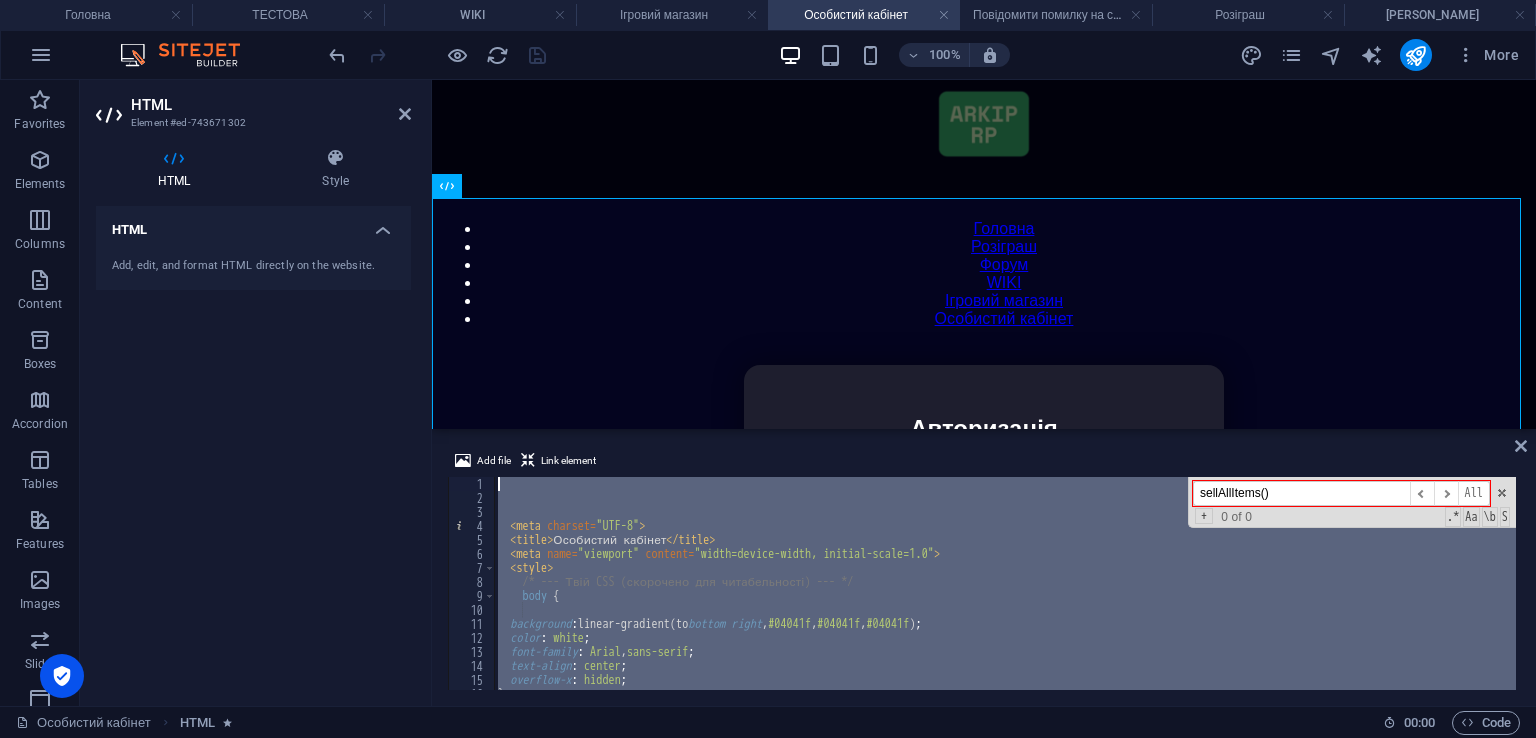 drag, startPoint x: 590, startPoint y: 631, endPoint x: 427, endPoint y: 347, distance: 327.4523 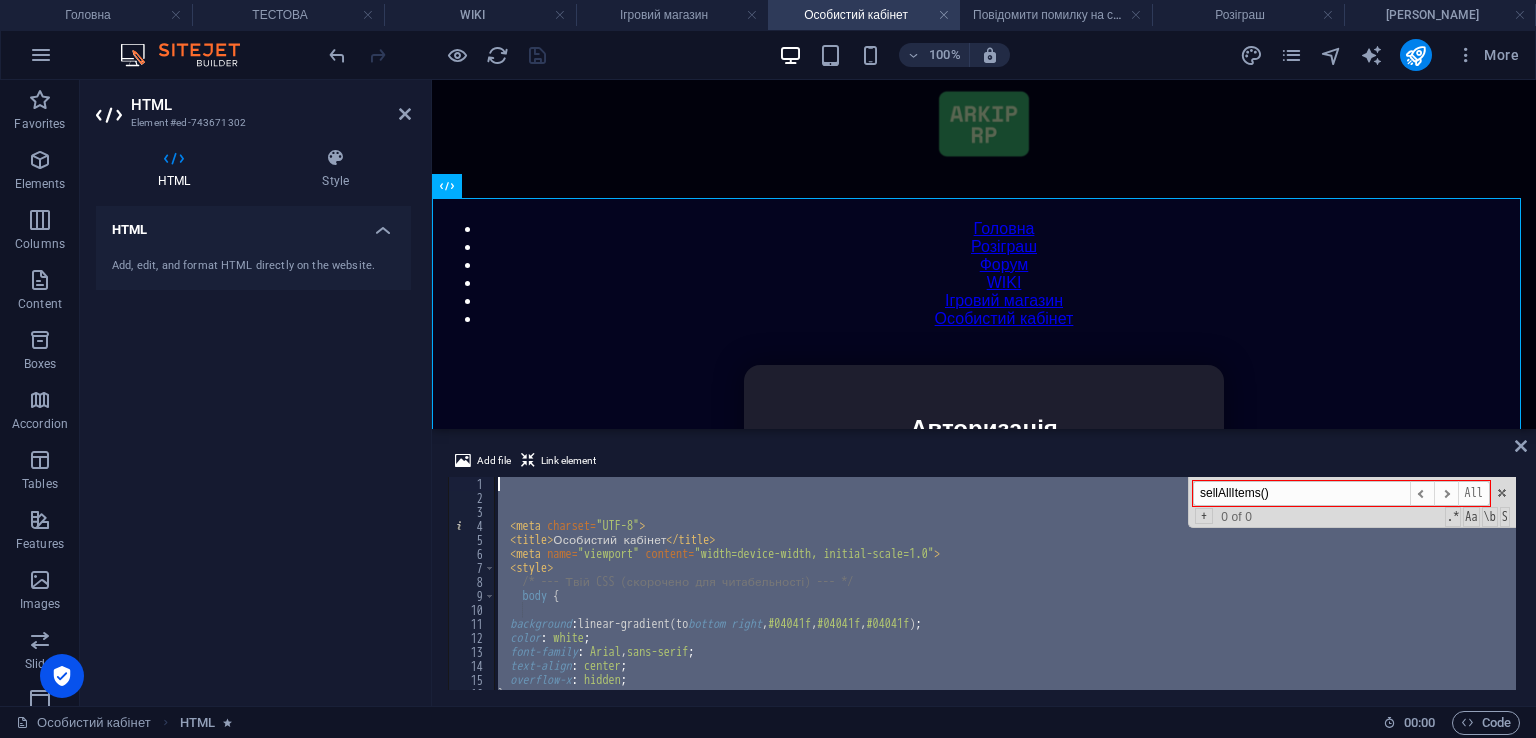 click on "< meta   charset = "UTF-8" >    < title > Особистий кабінет </ title >    < meta   name = "viewport"   content = "width=device-width, initial-scale=1.0" >    < style >      /* --- Твій CSS (скорочено для читабельності) --- */      body   {              background :  linear-gradient(to  bottom   right ,  #04041f ,  #04041f ,  #04041f ) ;    color :   white ;    font-family :   Arial ,  sans-serif ;    text-align :   center ;    overflow-x :   hidden ; } sellAllItems() ​ ​ All Replace All + 0 of 0 .* Aa \b S" at bounding box center (1005, 583) 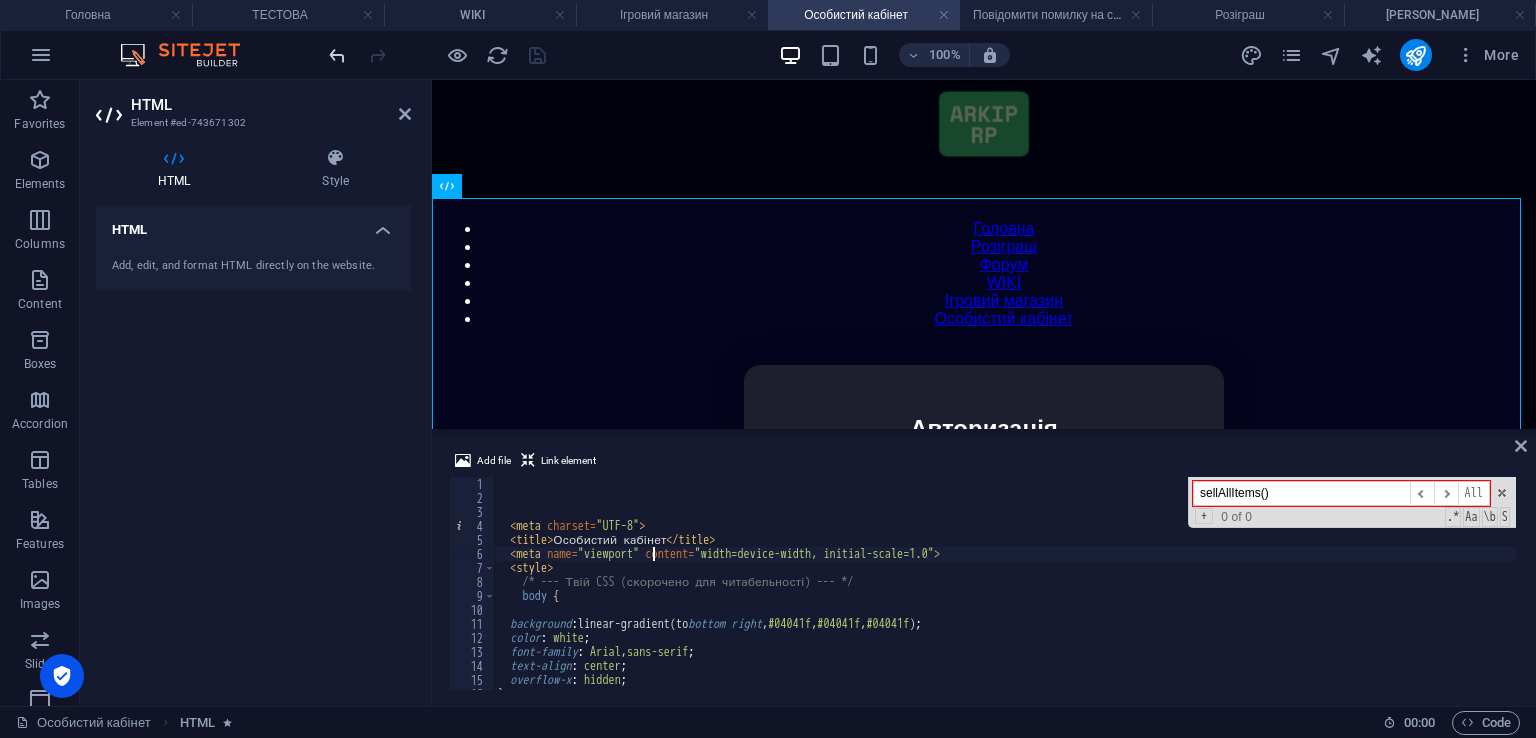 click at bounding box center [337, 55] 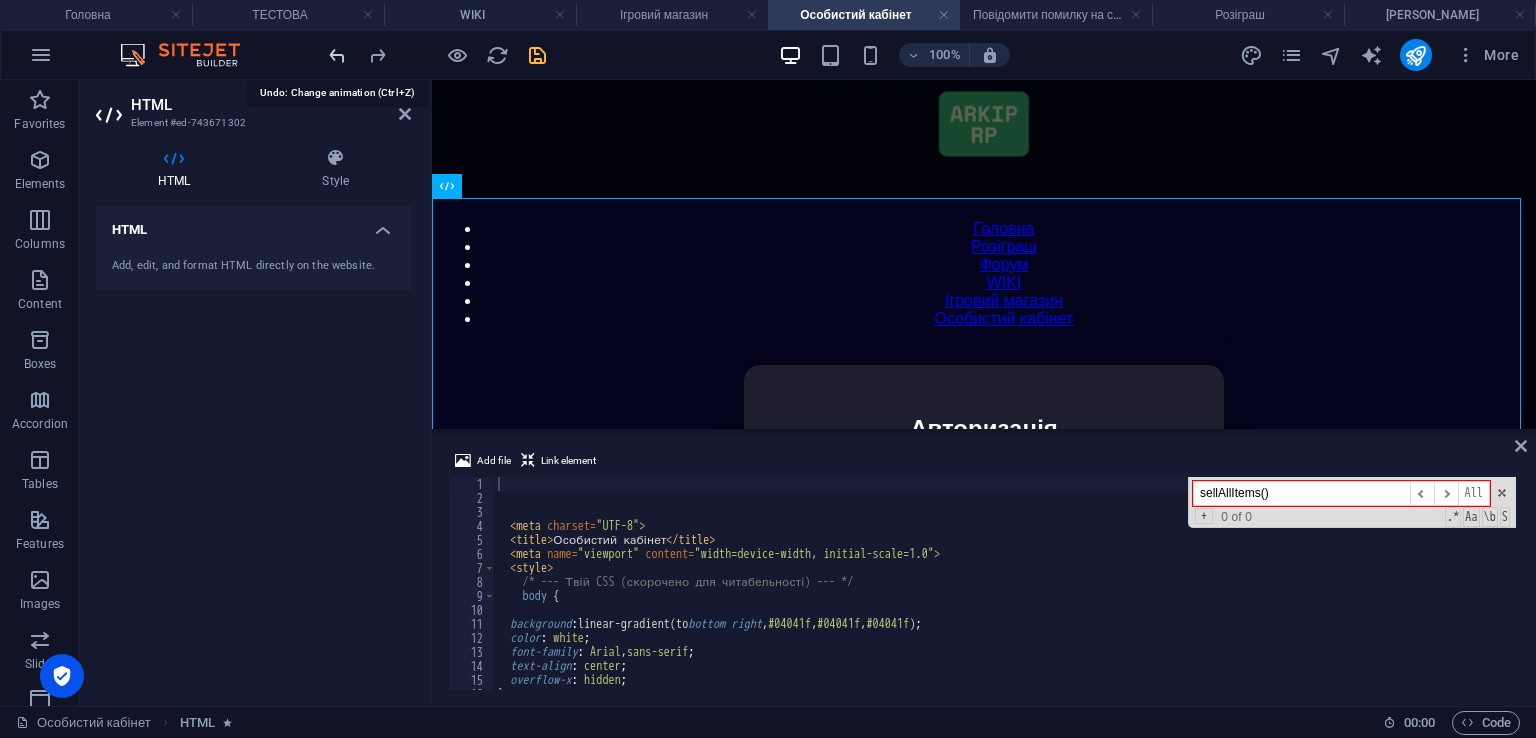type 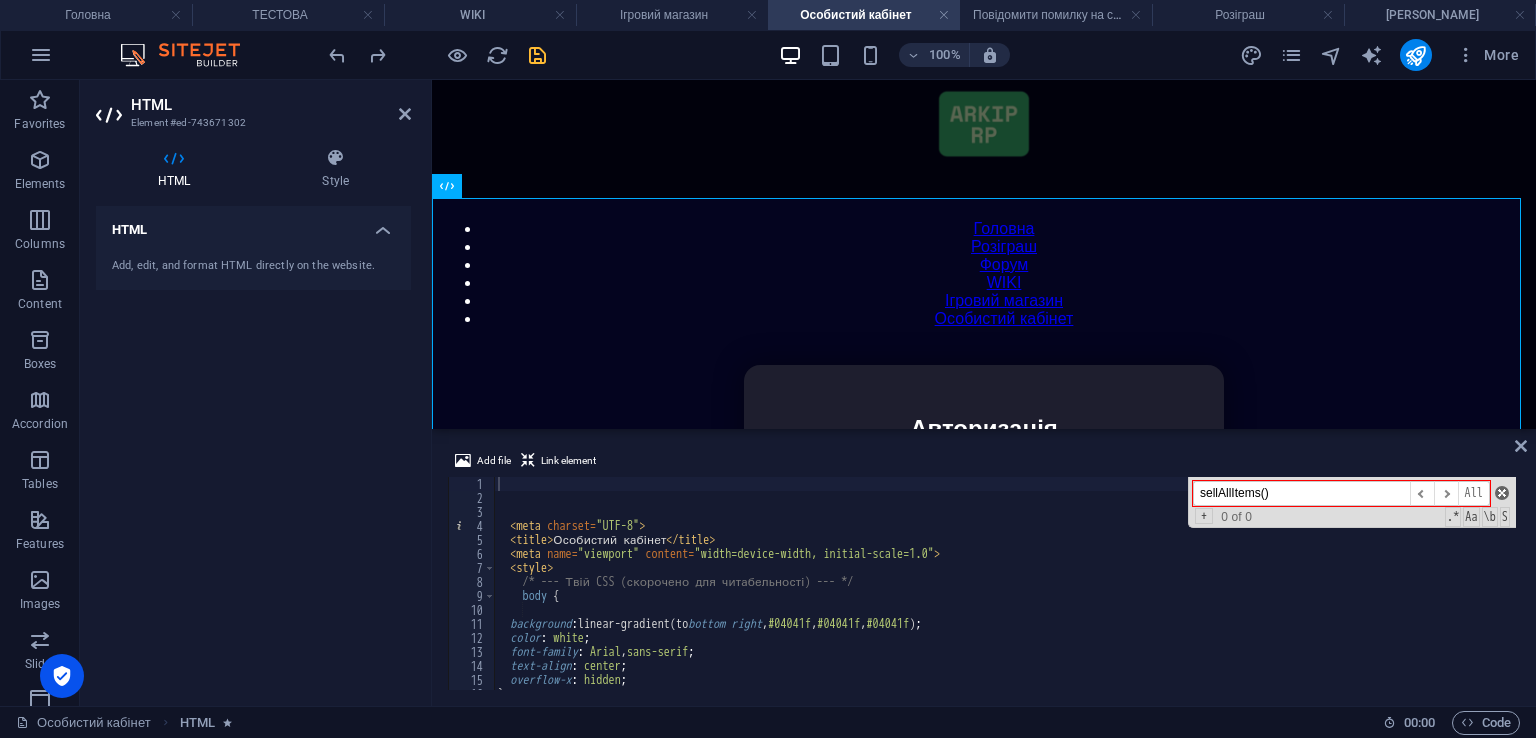 click at bounding box center (1502, 493) 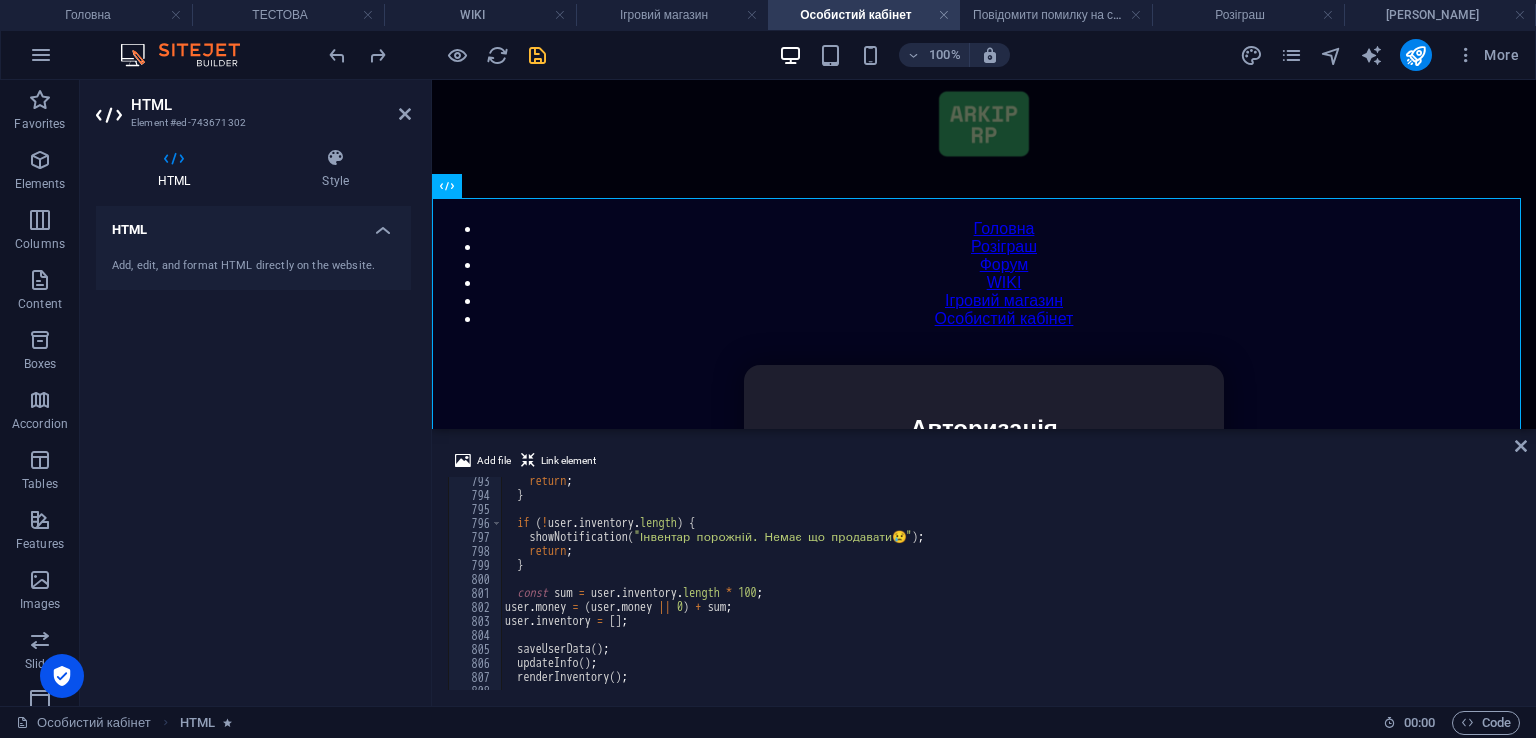 scroll, scrollTop: 14911, scrollLeft: 0, axis: vertical 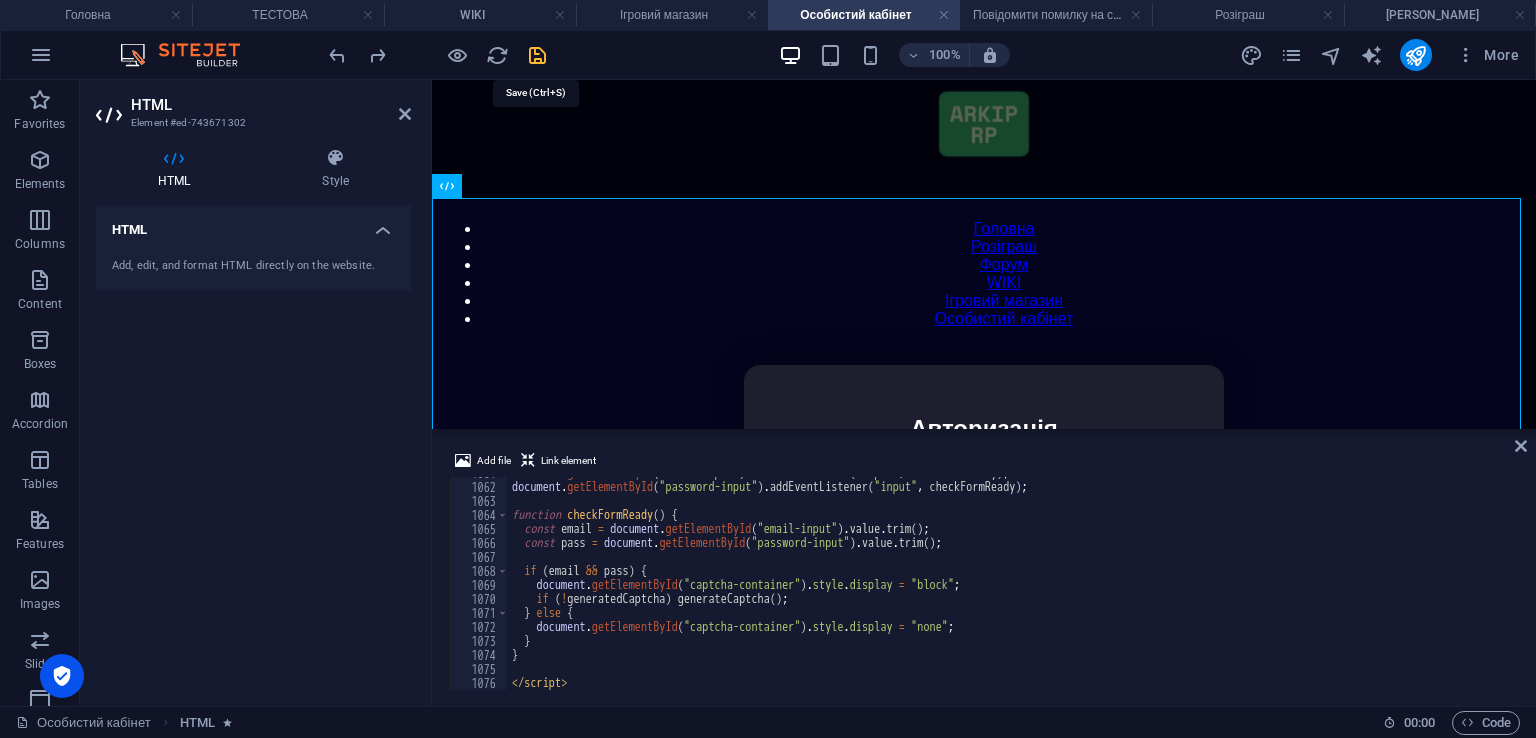 click at bounding box center (537, 55) 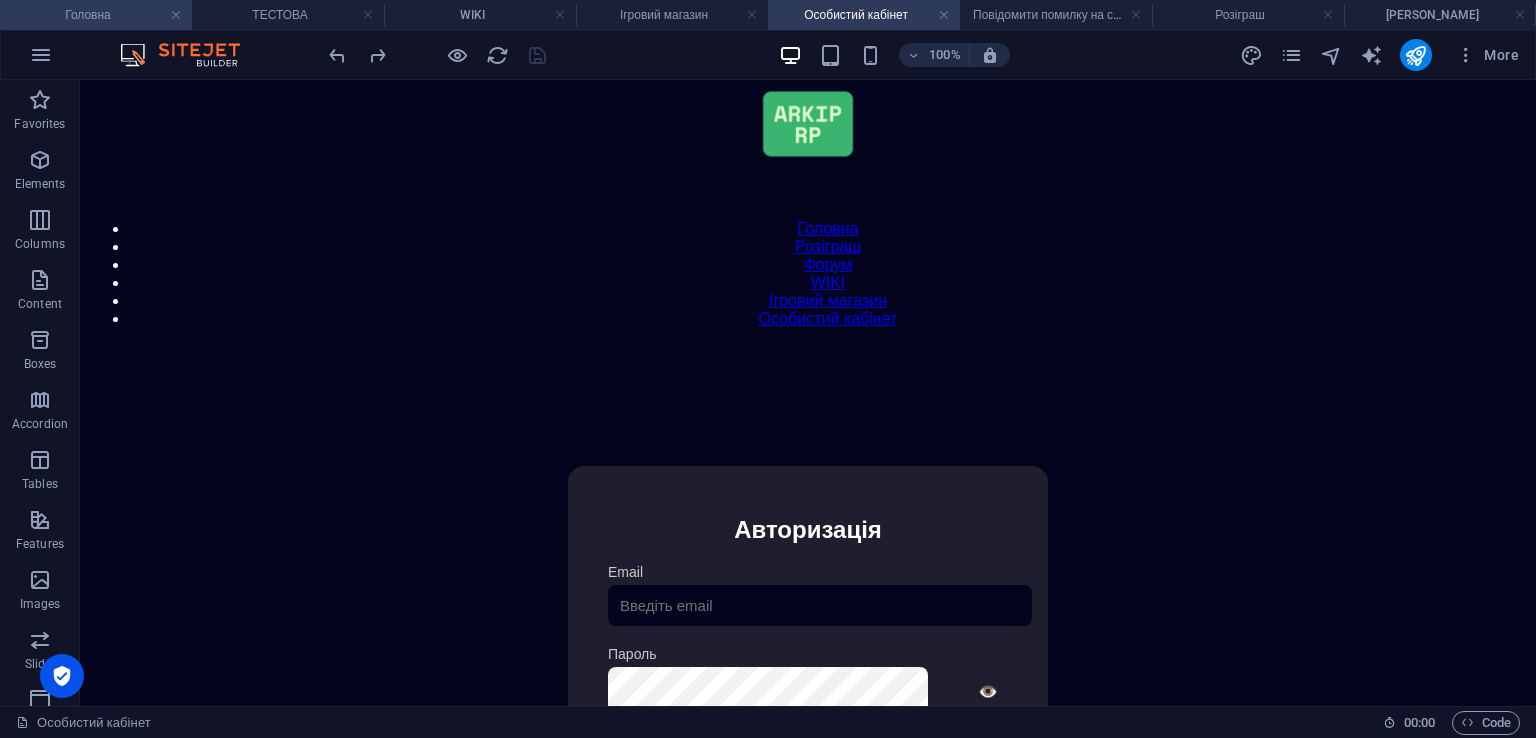 click on "Головна" at bounding box center [96, 15] 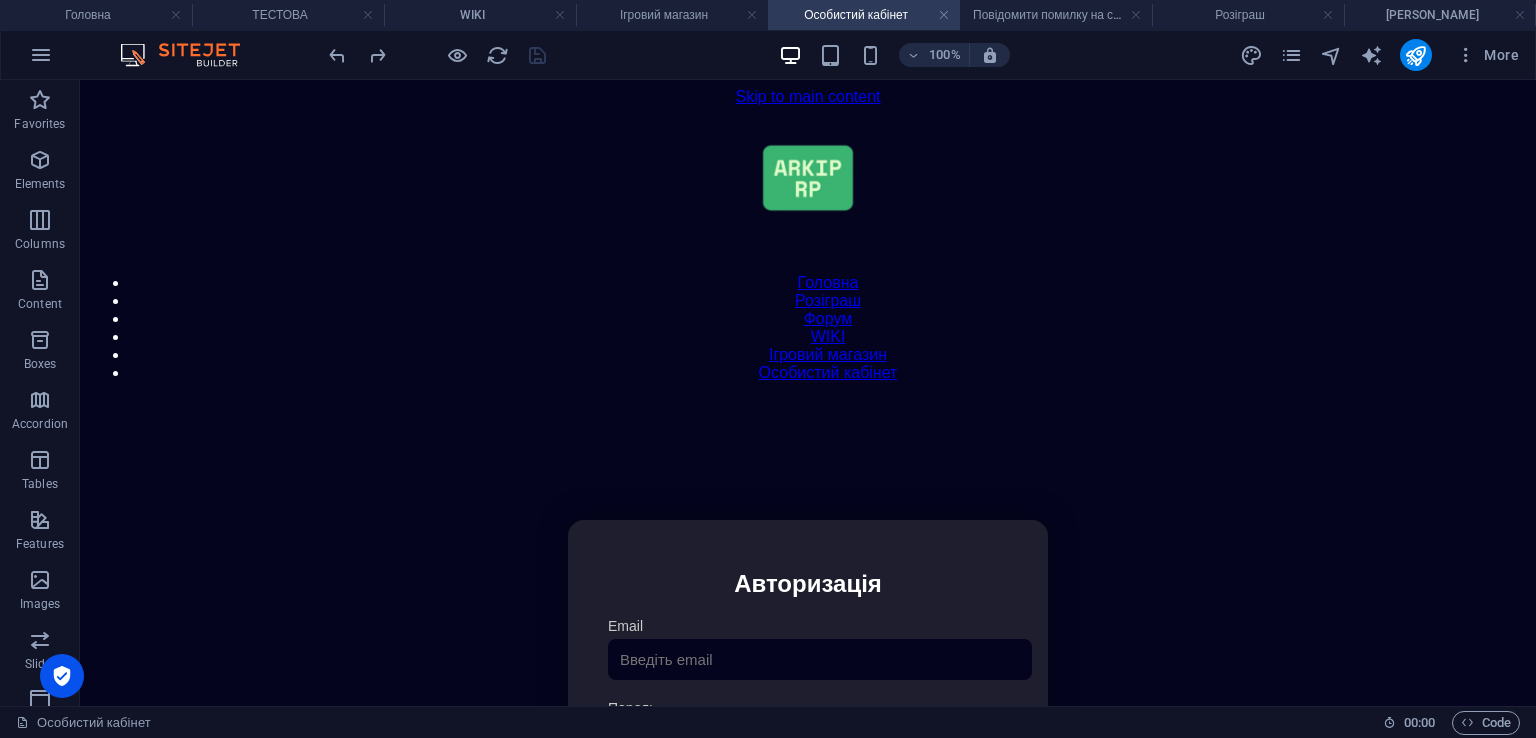 scroll, scrollTop: 5069, scrollLeft: 0, axis: vertical 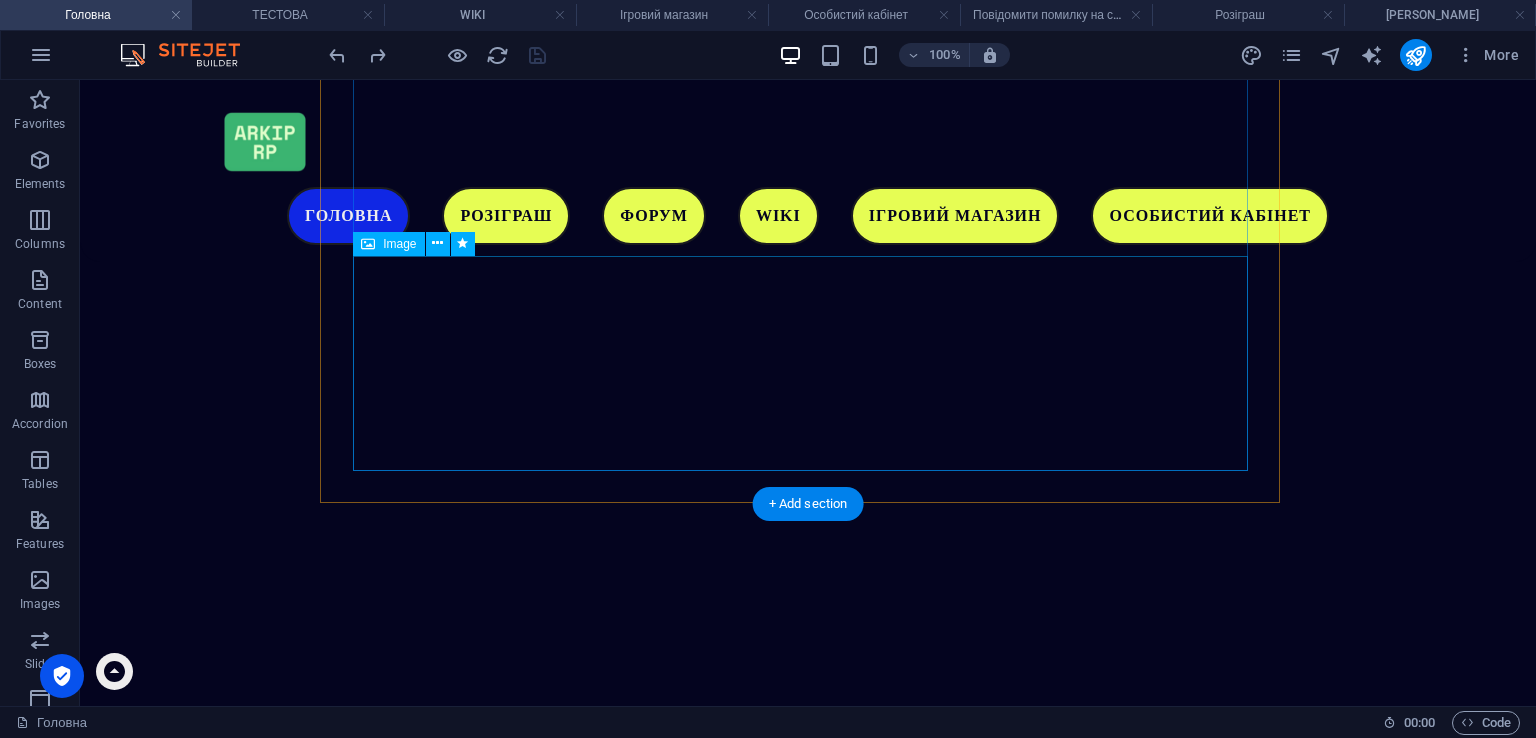 click at bounding box center (808, 2526) 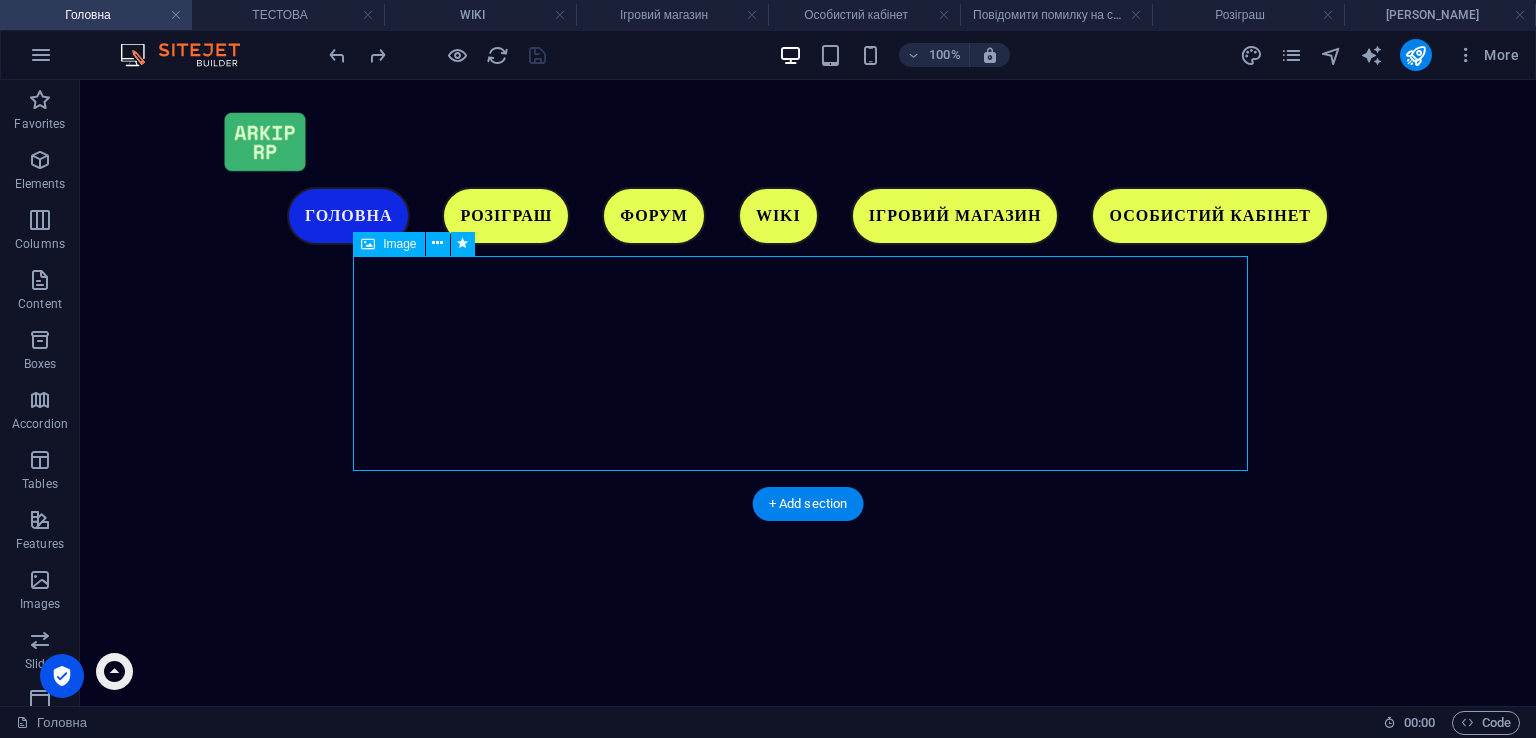 click at bounding box center [808, 2526] 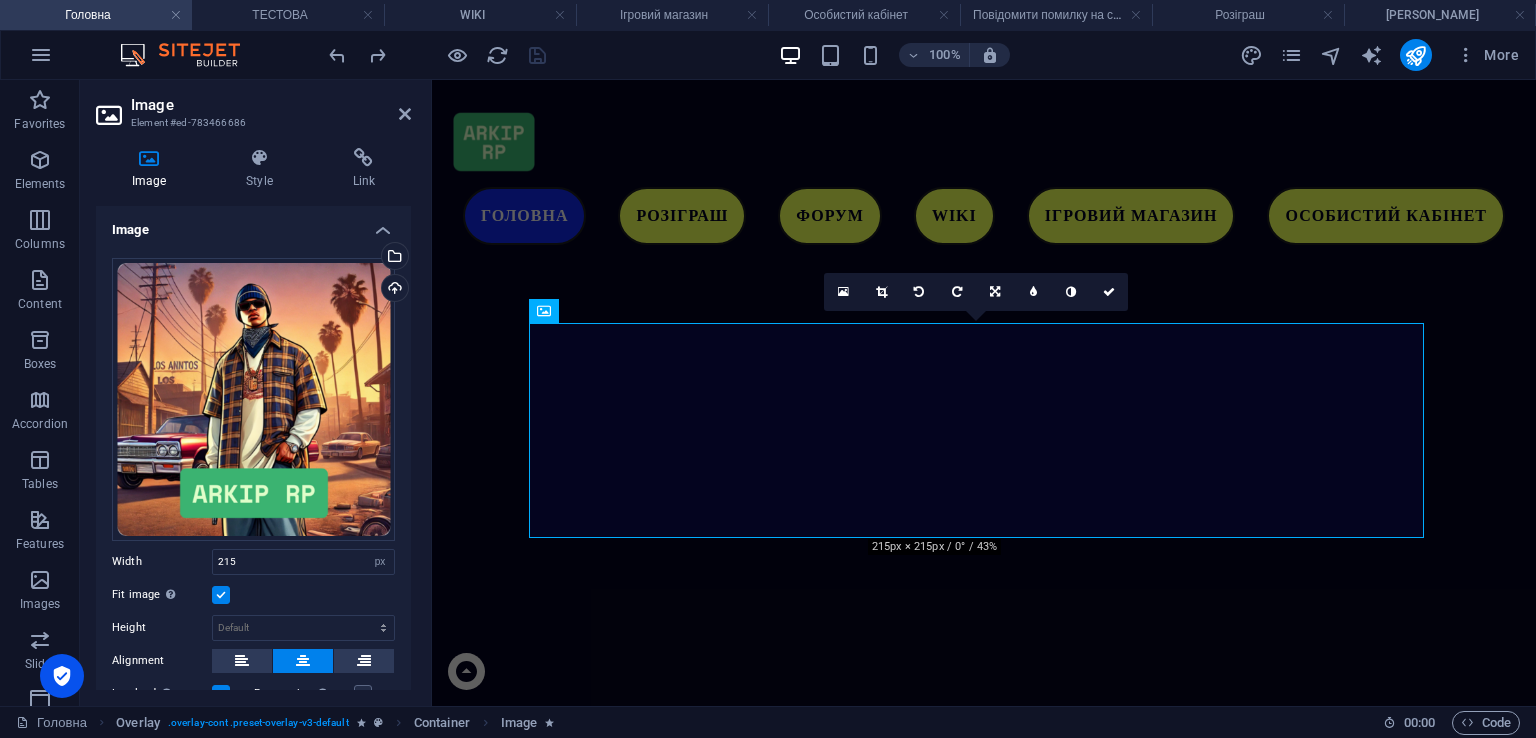 scroll, scrollTop: 5126, scrollLeft: 0, axis: vertical 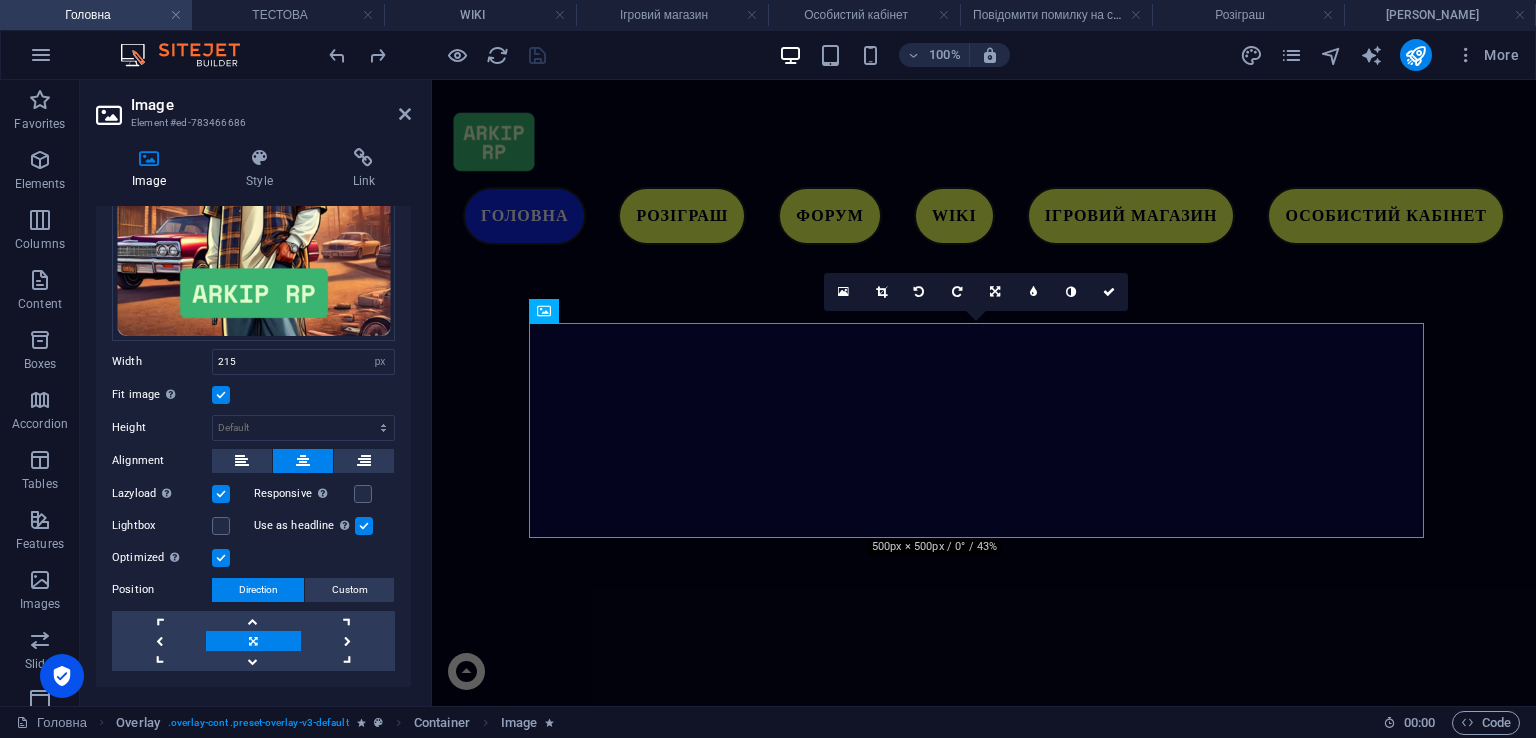 click on "Lazyload Loading images after the page loads improves page speed." at bounding box center [183, 494] 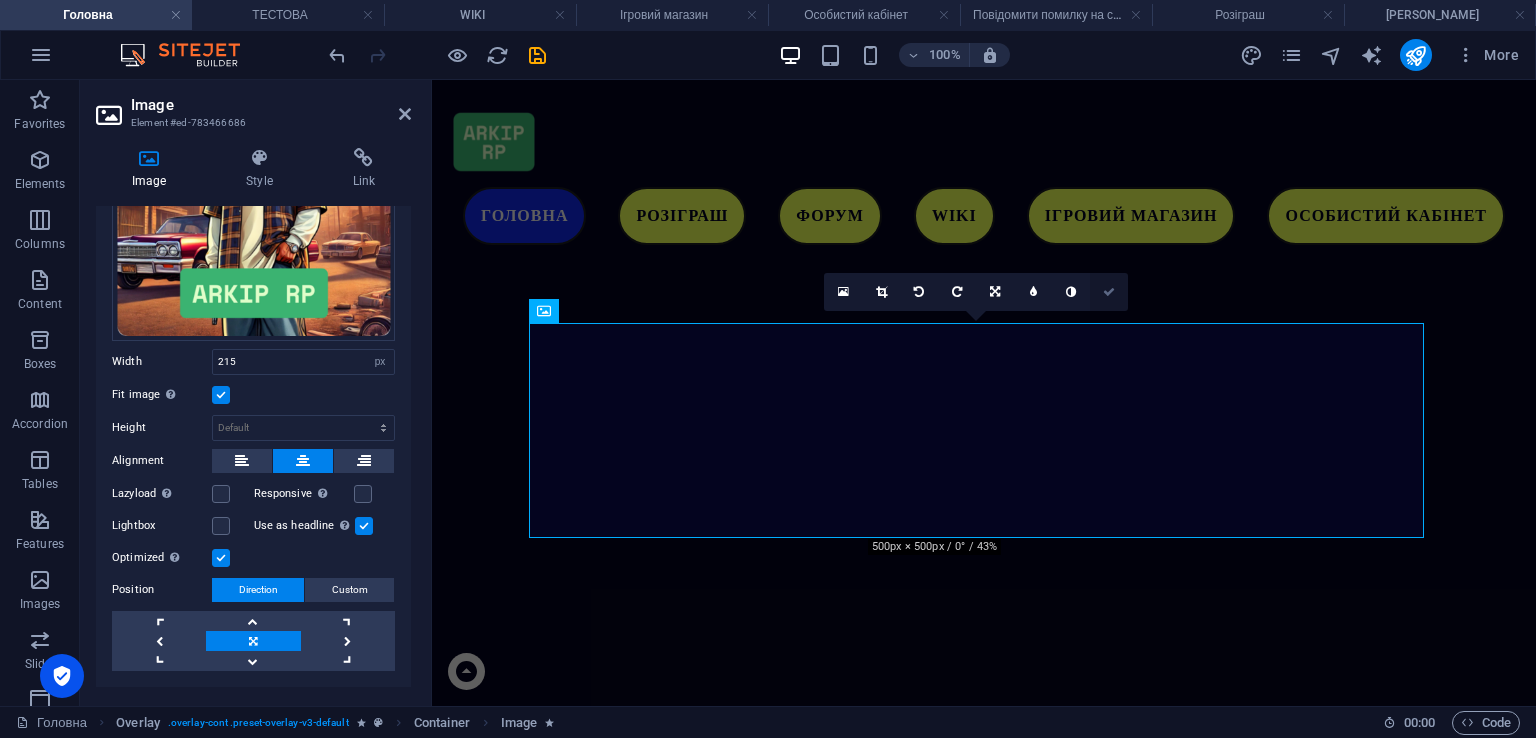 drag, startPoint x: 1026, startPoint y: 209, endPoint x: 1106, endPoint y: 289, distance: 113.137085 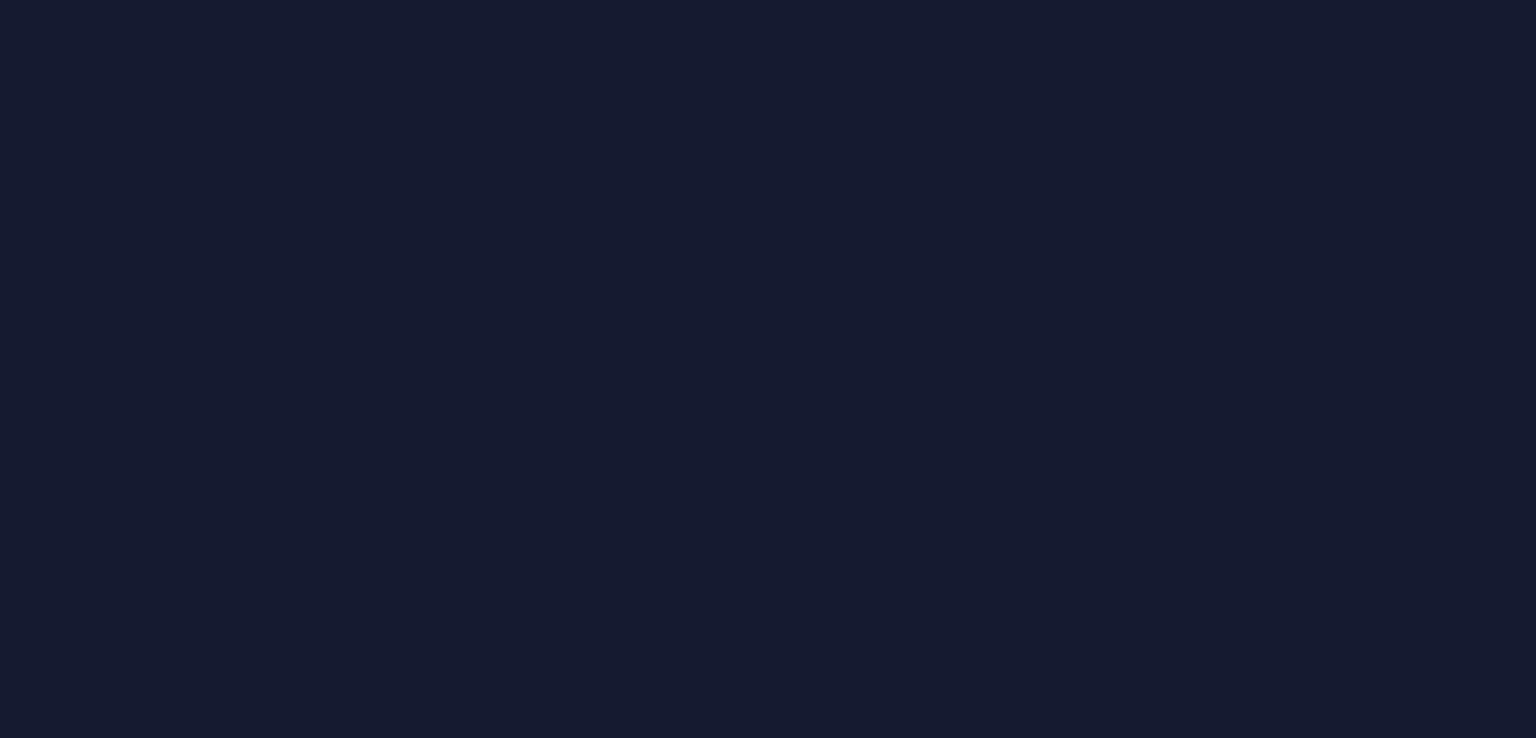 scroll, scrollTop: 0, scrollLeft: 0, axis: both 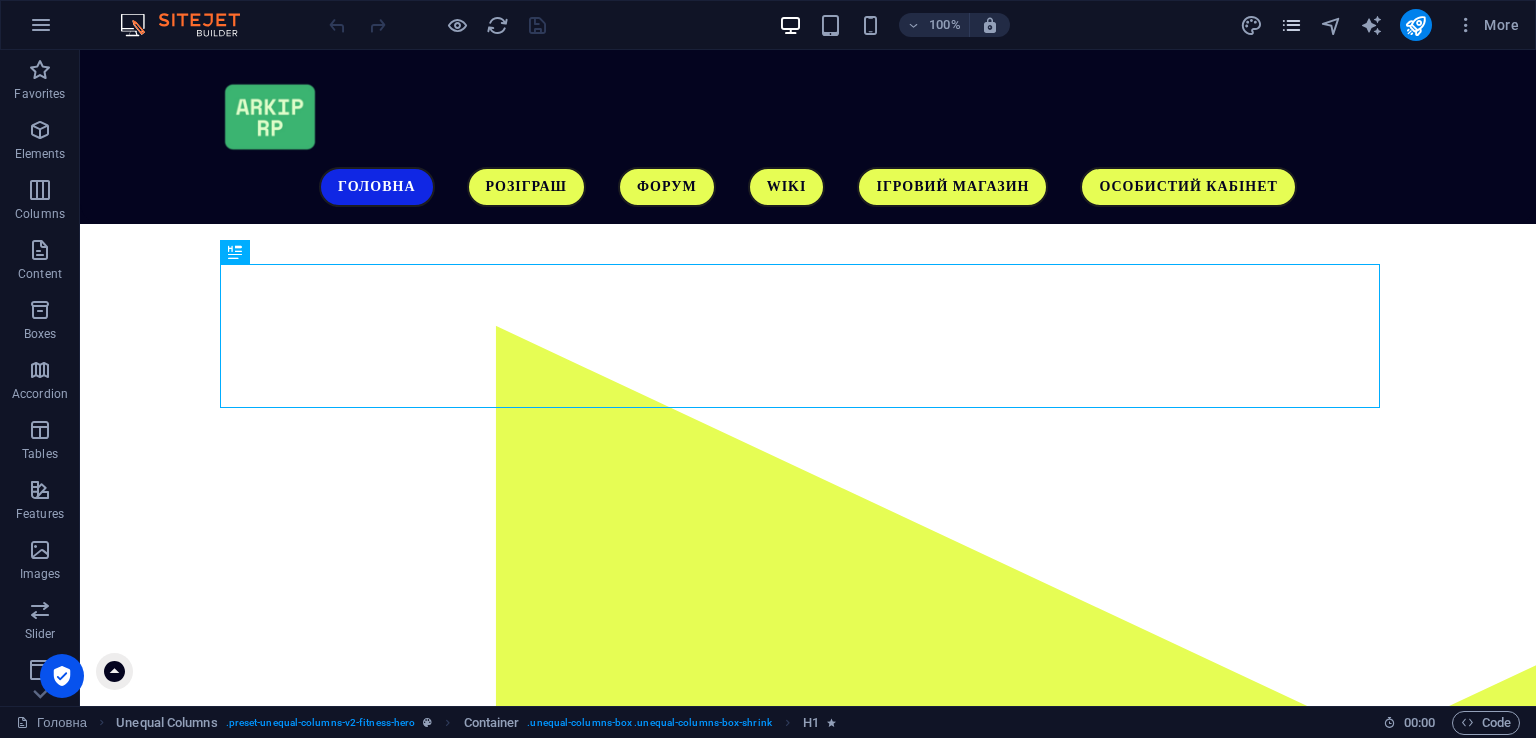 click at bounding box center (1291, 25) 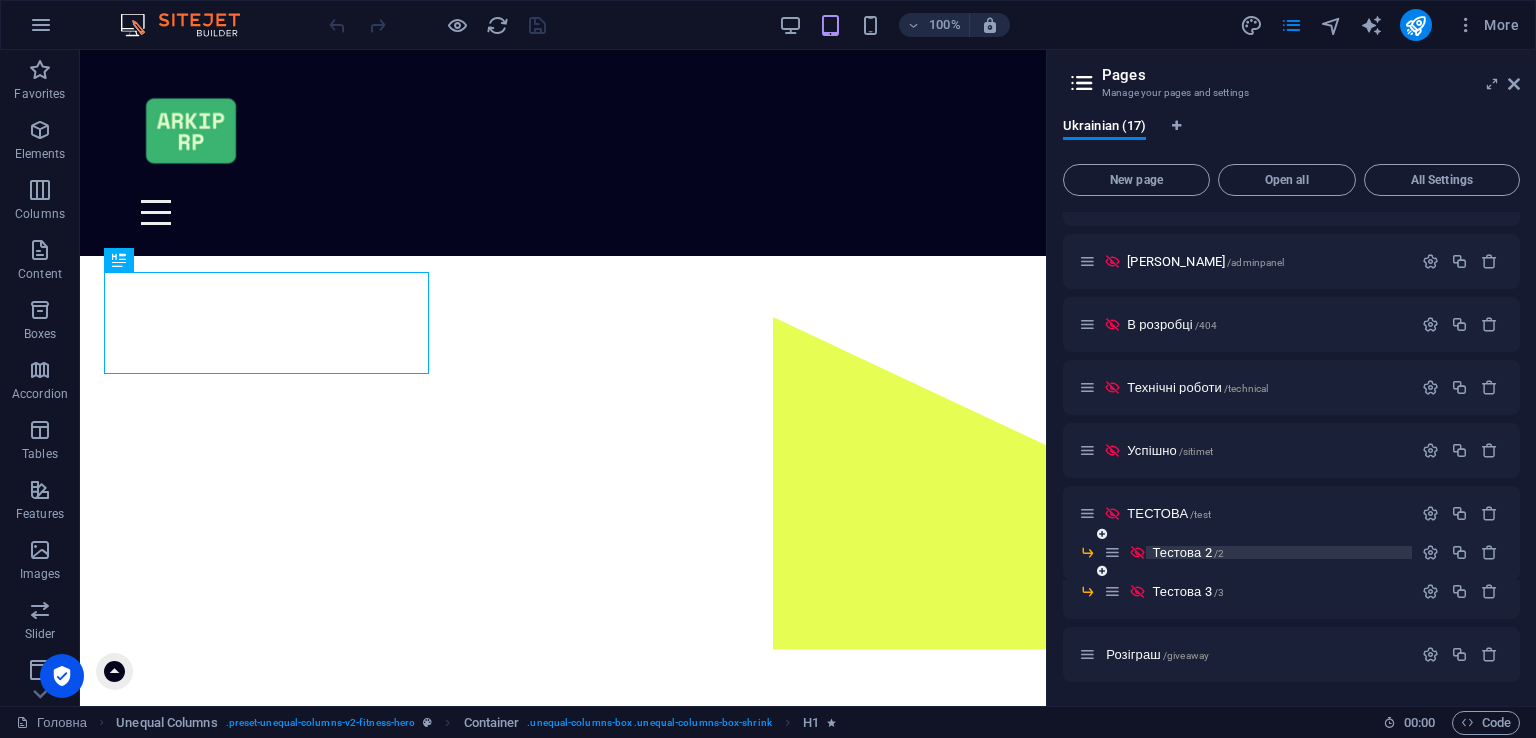 click on "Тестова 2 /2" at bounding box center [1188, 552] 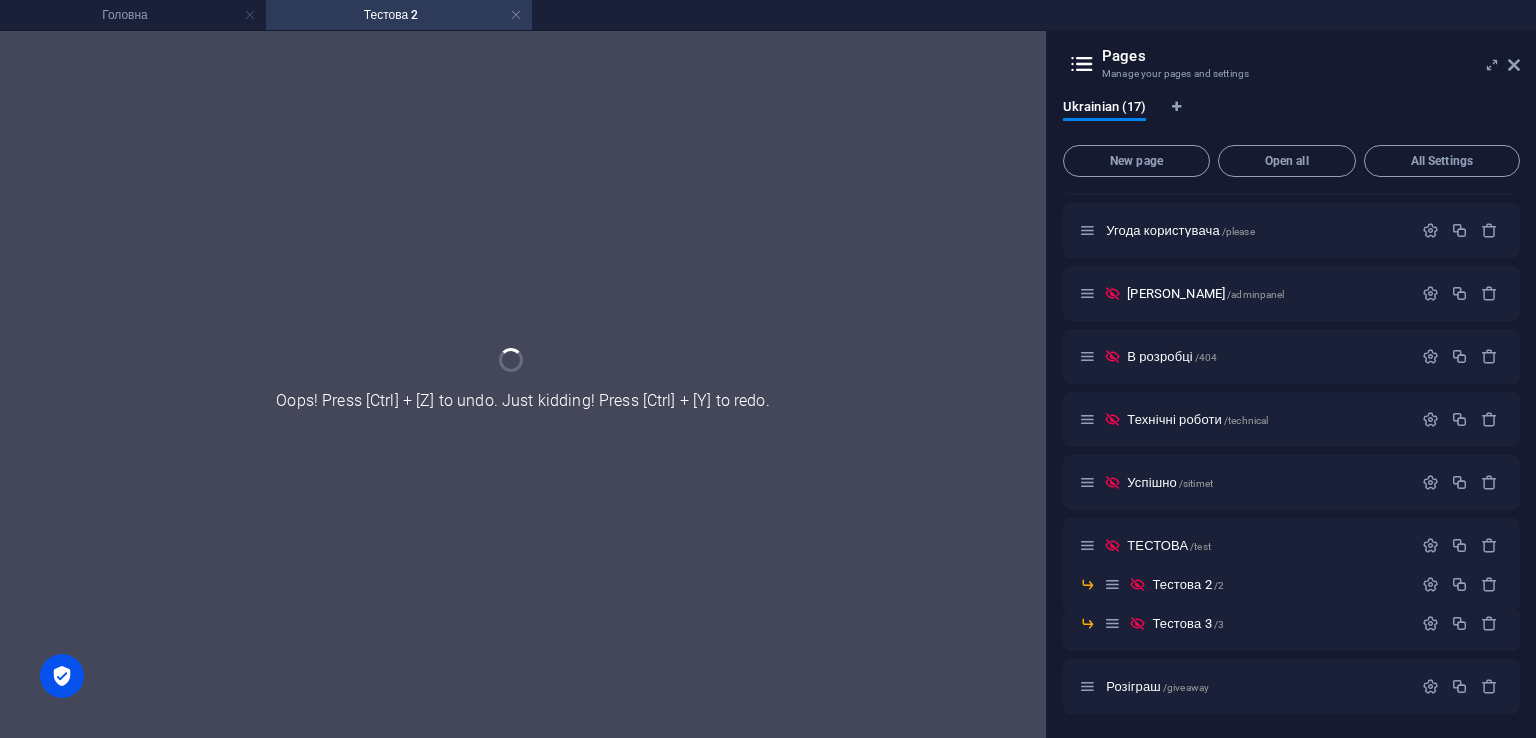 scroll, scrollTop: 494, scrollLeft: 0, axis: vertical 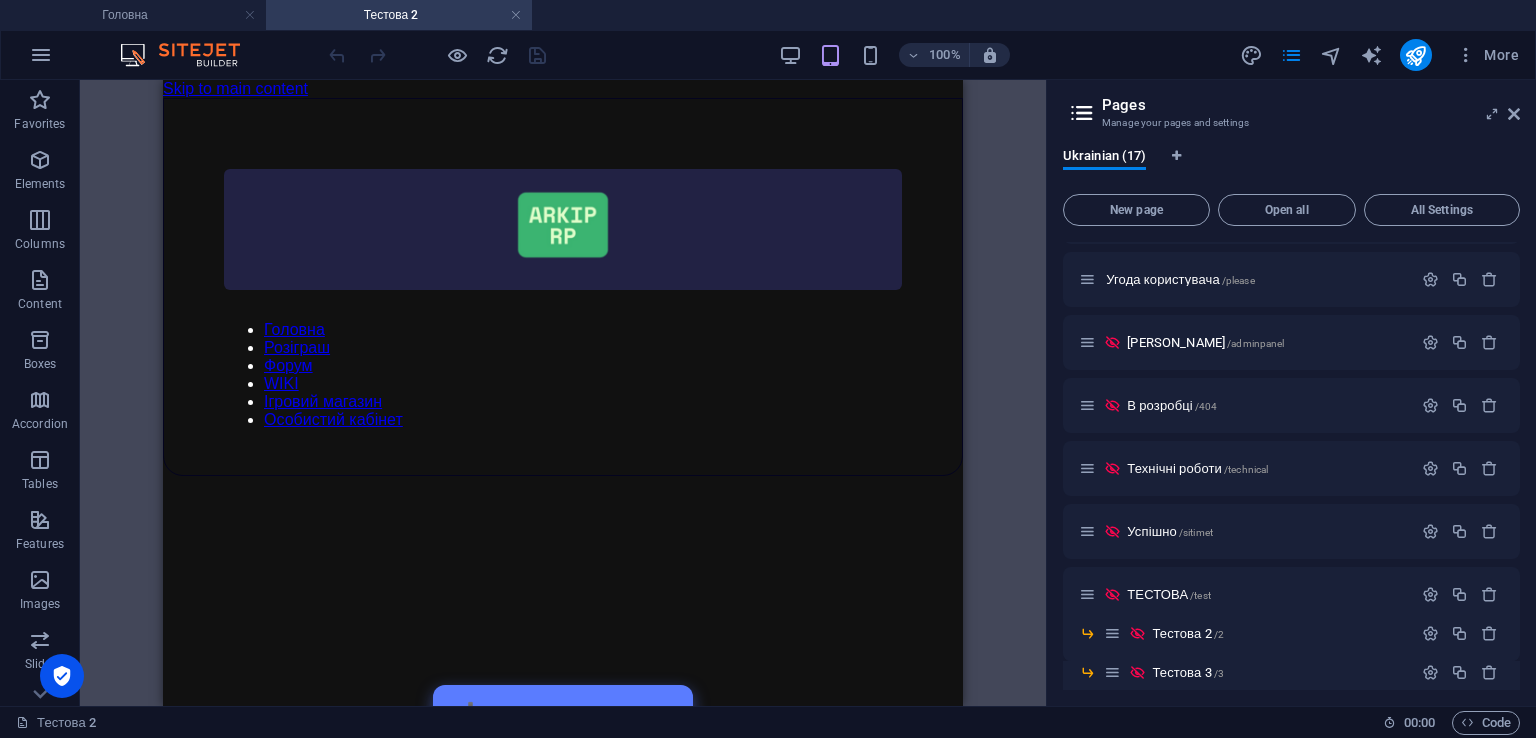 click at bounding box center (1514, 114) 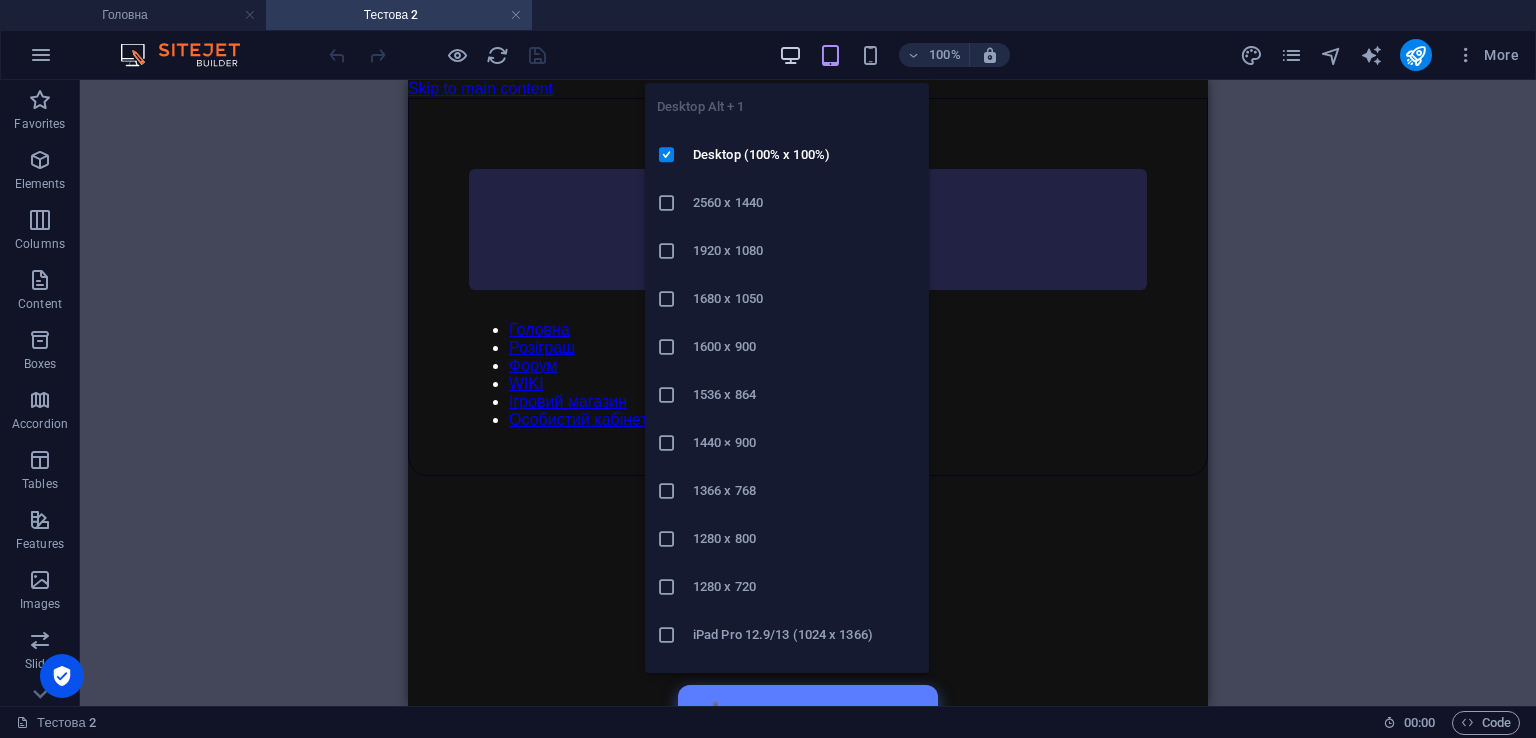 click at bounding box center [790, 55] 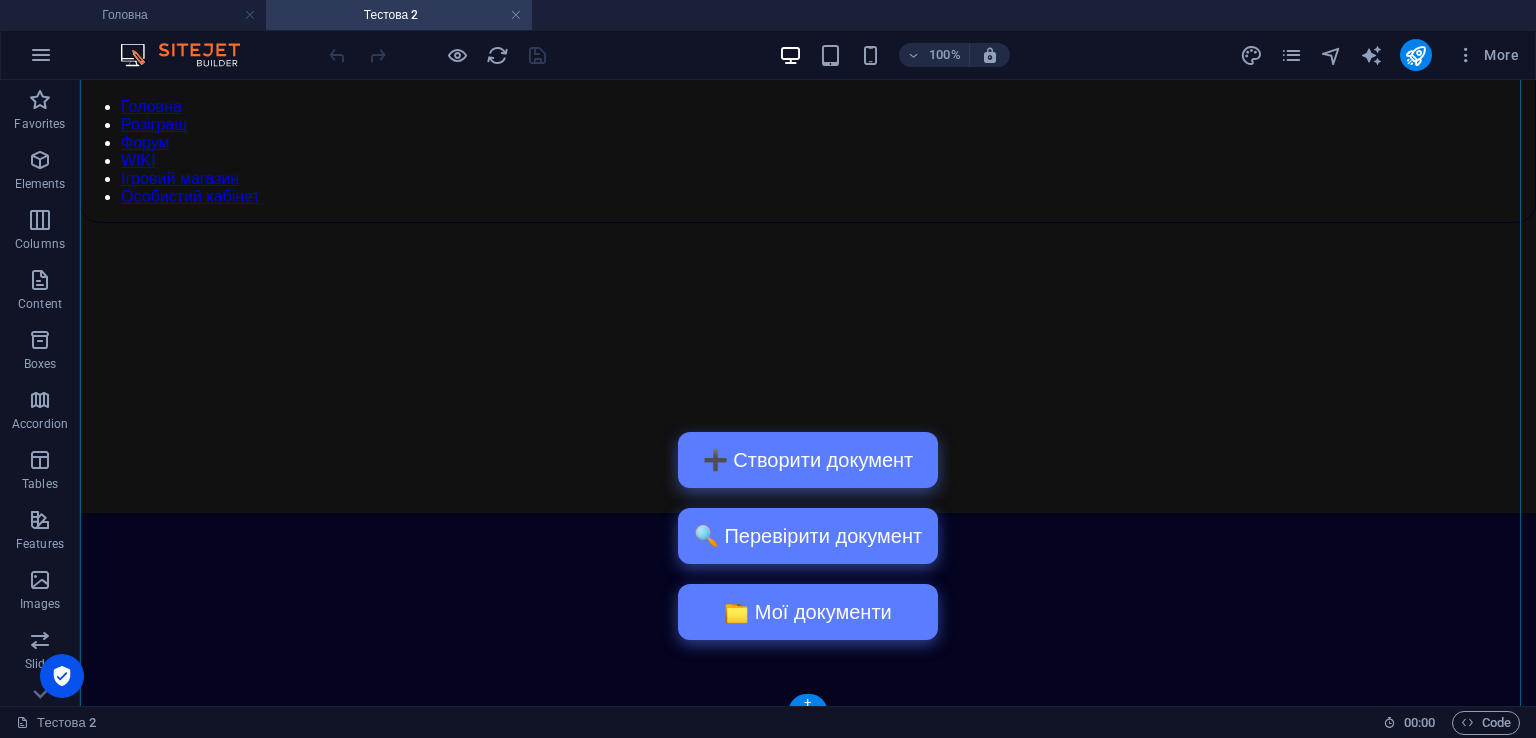 scroll, scrollTop: 192, scrollLeft: 0, axis: vertical 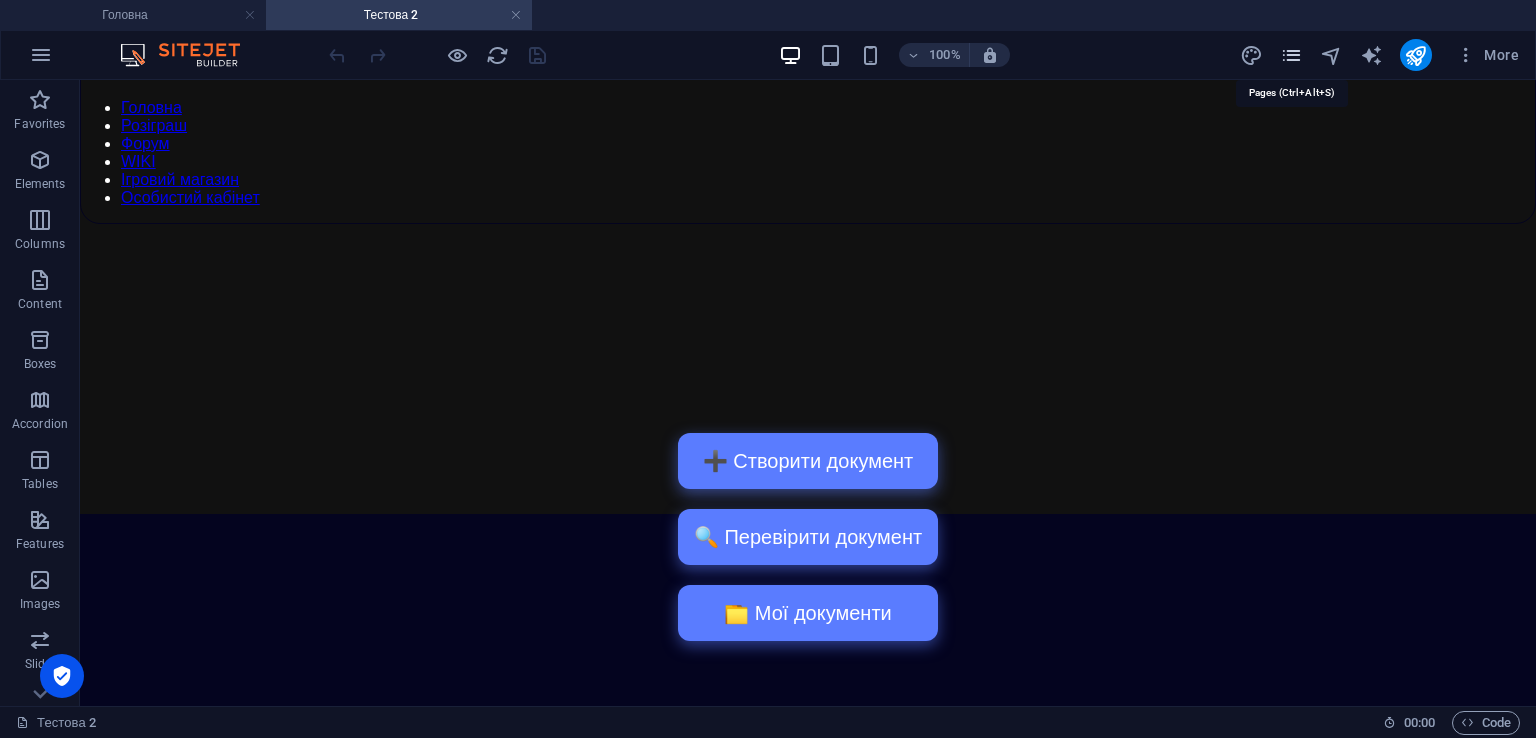 click at bounding box center (1291, 55) 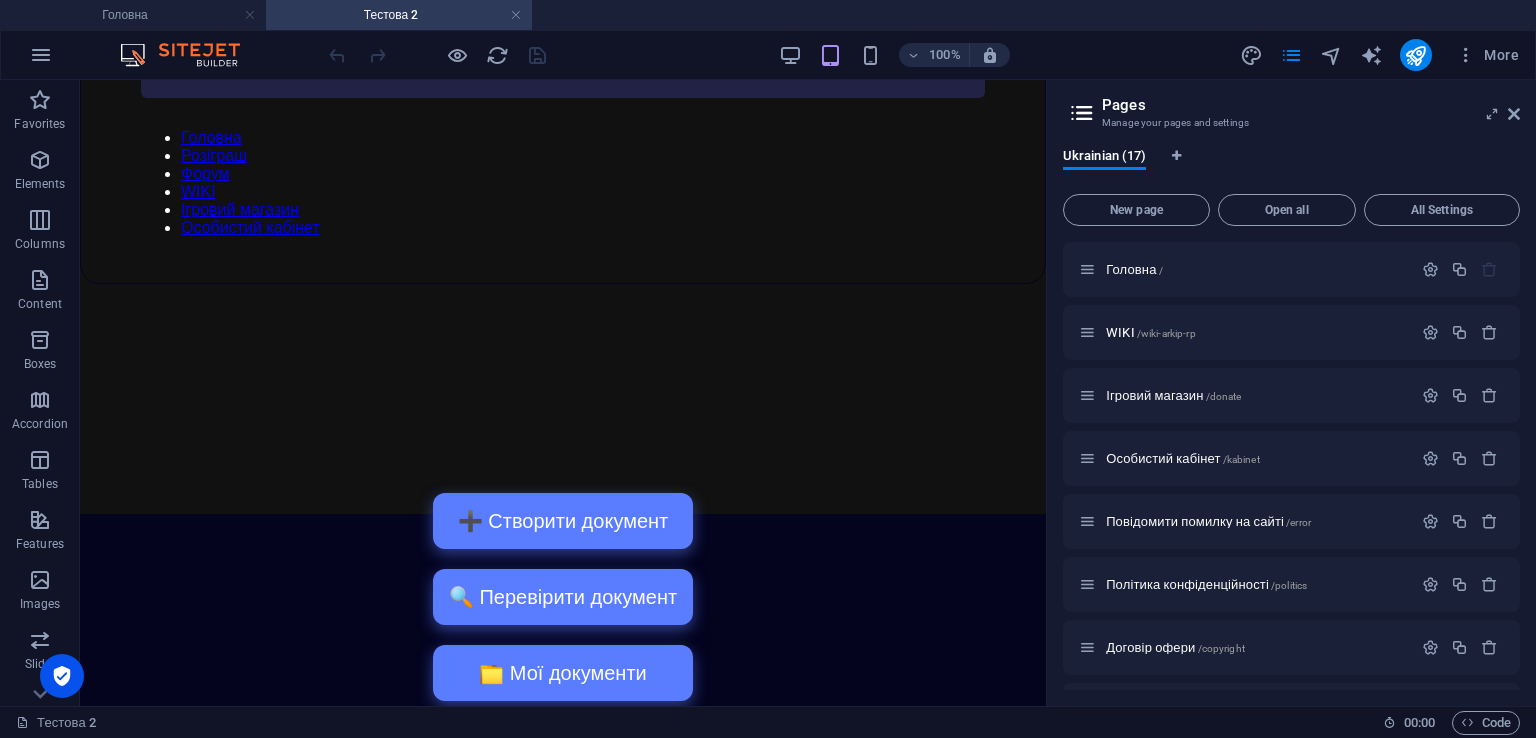 scroll, scrollTop: 575, scrollLeft: 0, axis: vertical 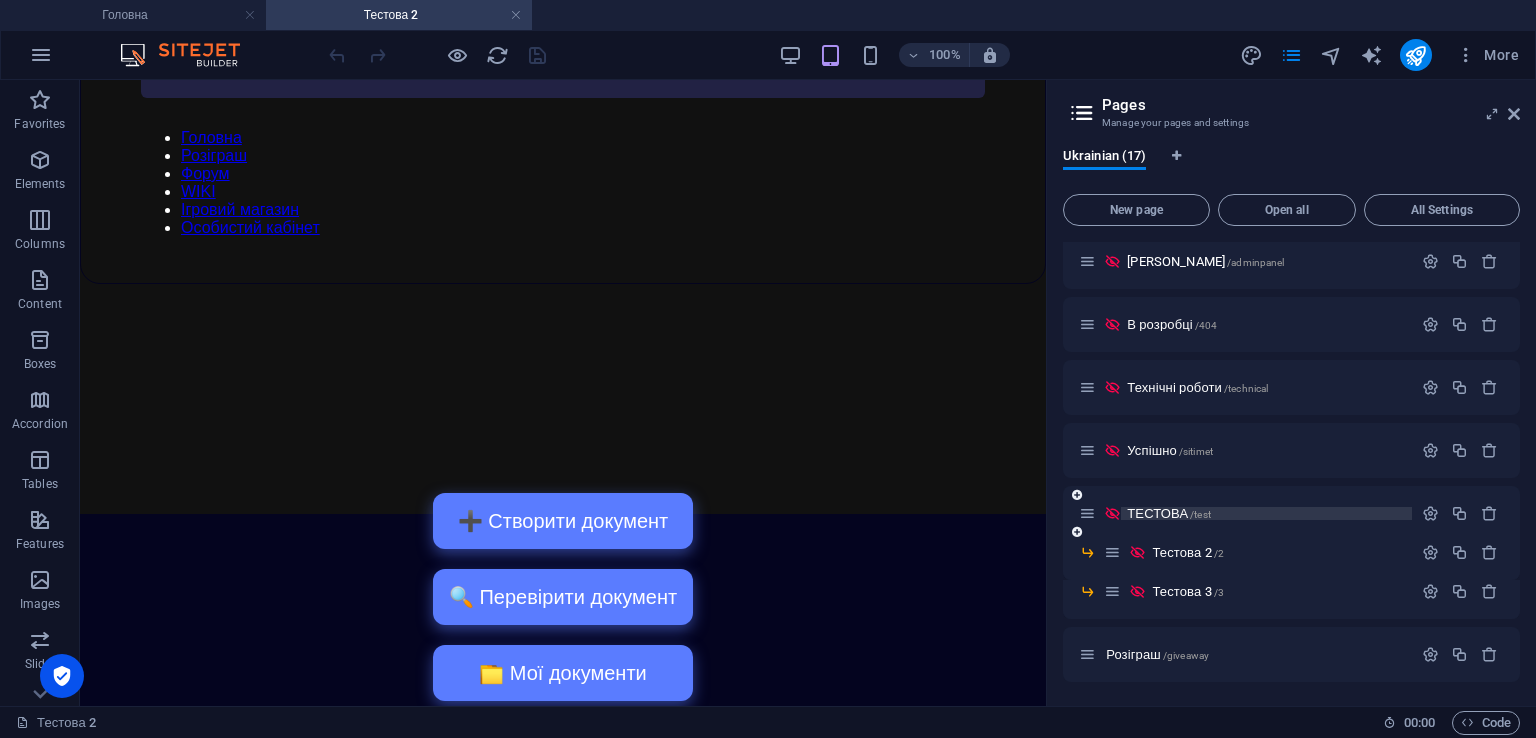click on "ТЕСТОВА /test" at bounding box center [1169, 513] 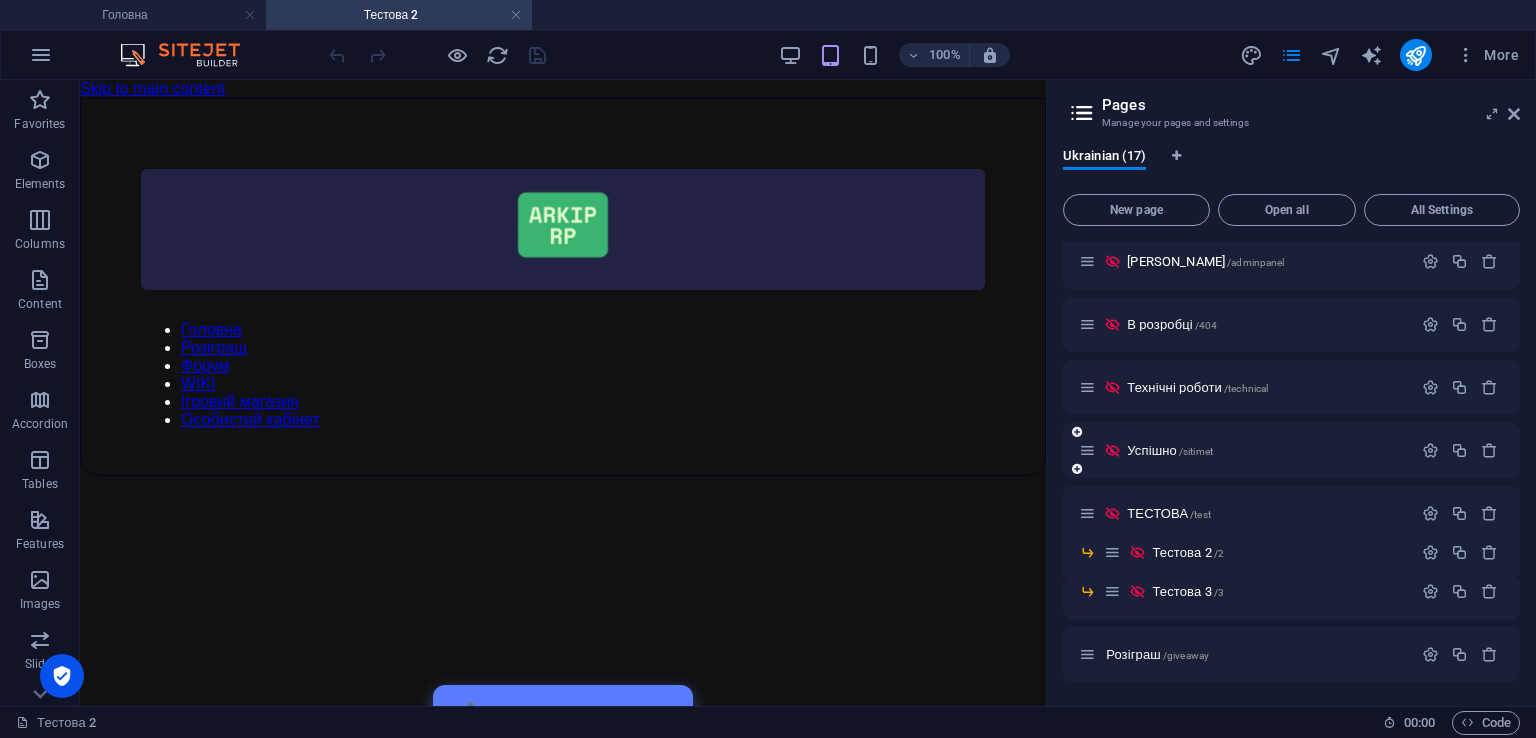 scroll, scrollTop: 494, scrollLeft: 0, axis: vertical 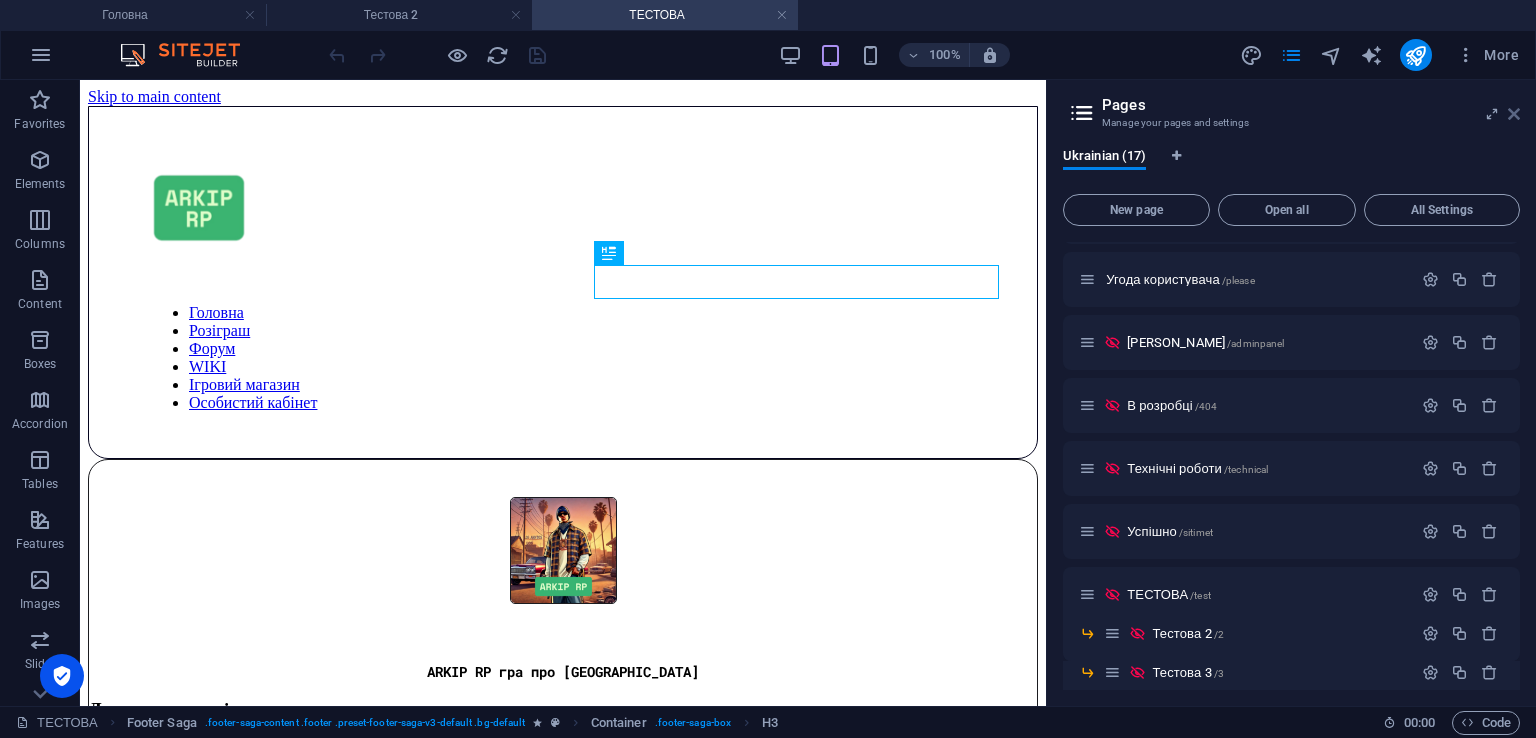 click at bounding box center (1514, 114) 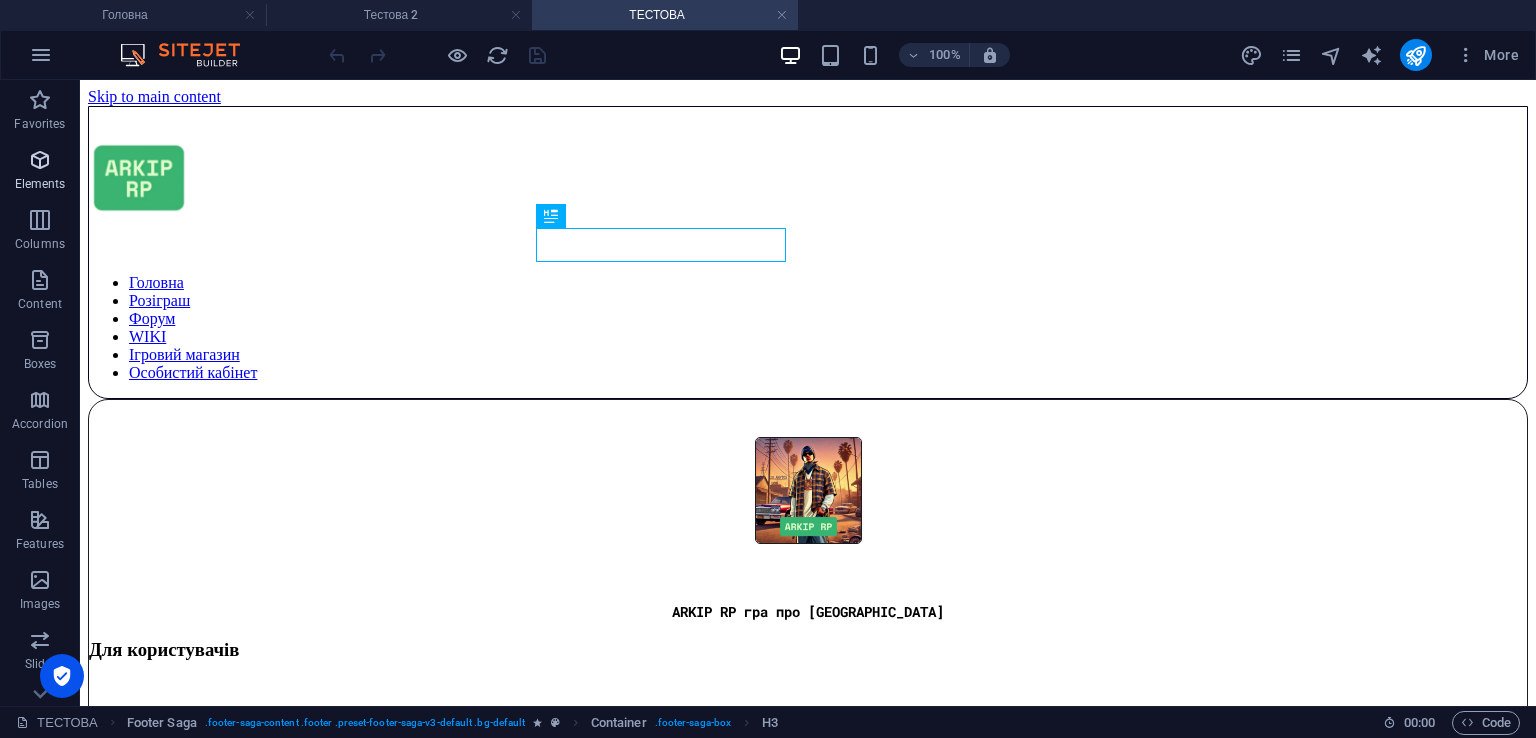 click on "Elements" at bounding box center (40, 184) 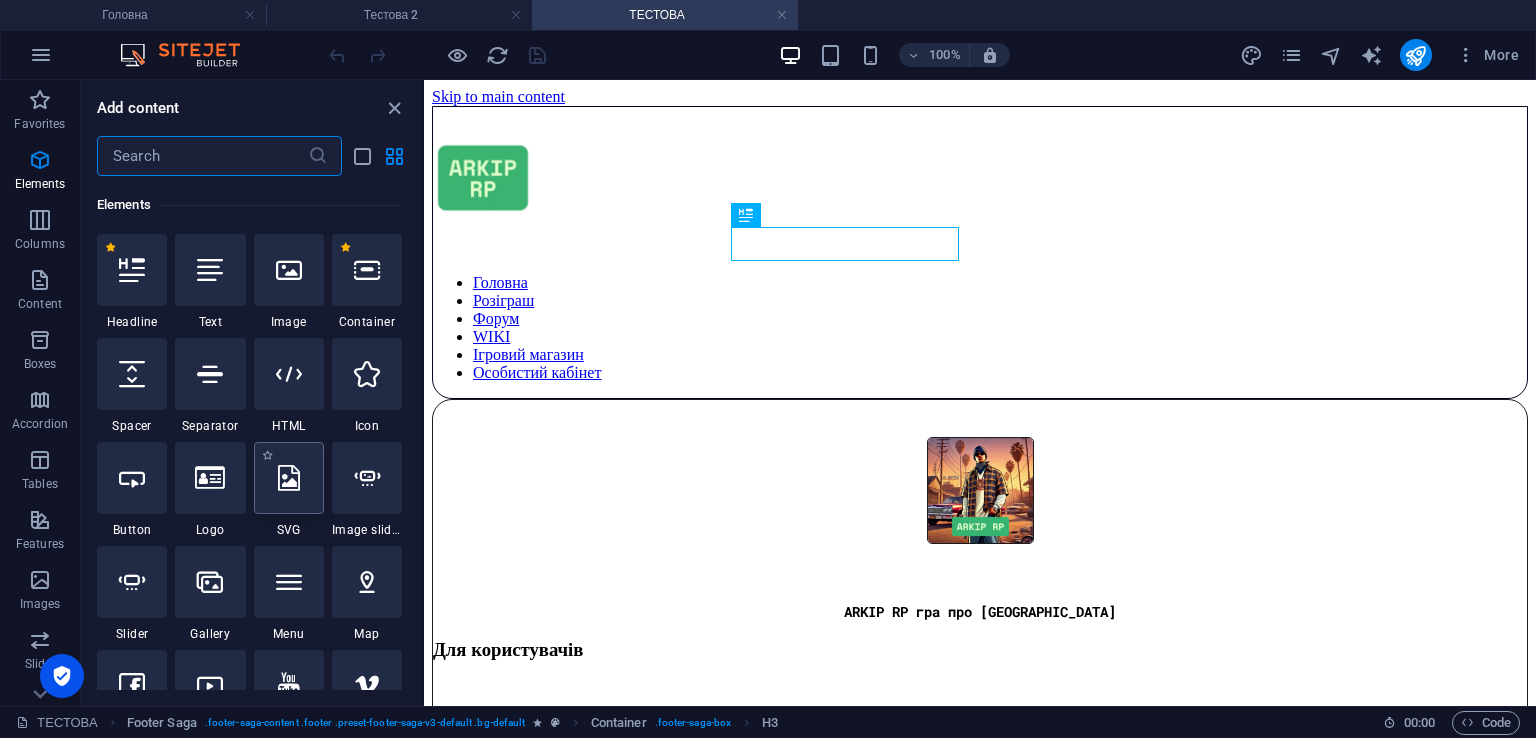 scroll, scrollTop: 212, scrollLeft: 0, axis: vertical 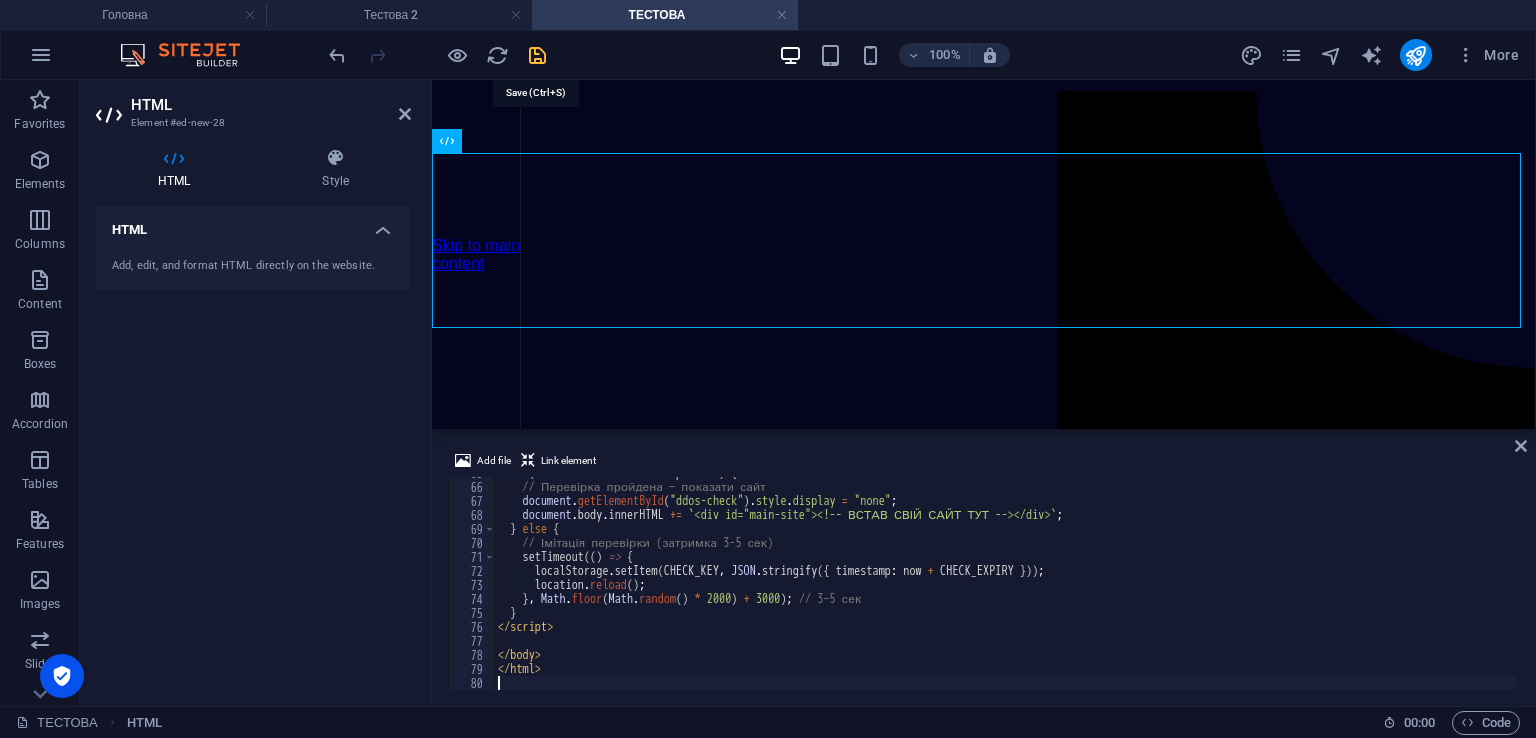 click at bounding box center [537, 55] 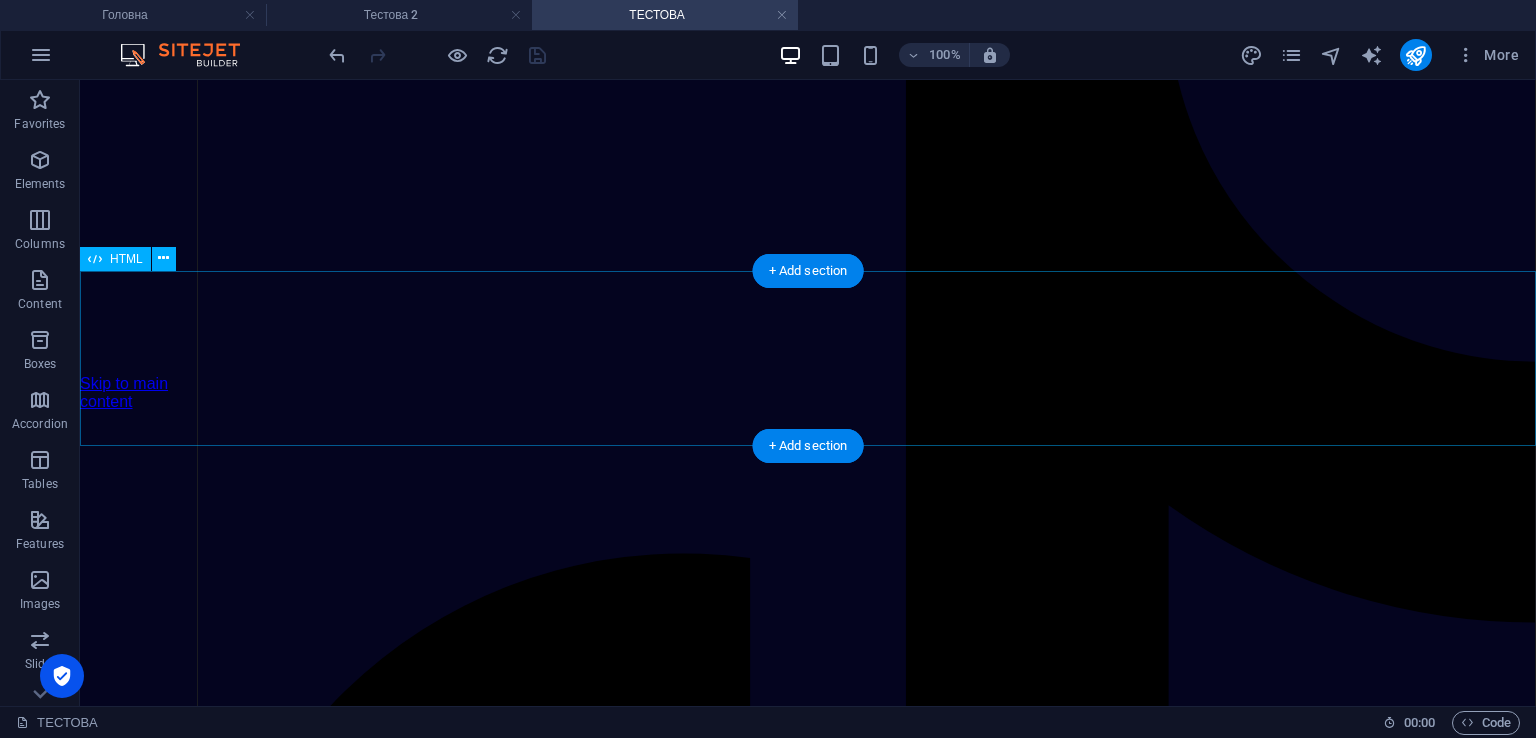 click on "Завантаження...
Зачекайте, йде перевірка безпеки…
`;
} else {
// Імітація перевірки (затримка 3-5 сек)
setTimeout(() => {
localStorage.setItem(CHECK_KEY, JSON.stringify({ timestamp: now + CHECK_EXPIRY }));
location.reload();
}, Math.floor(Math.random() * 2000) + 3000); // 3–5 сек
}" at bounding box center (866, -1812) 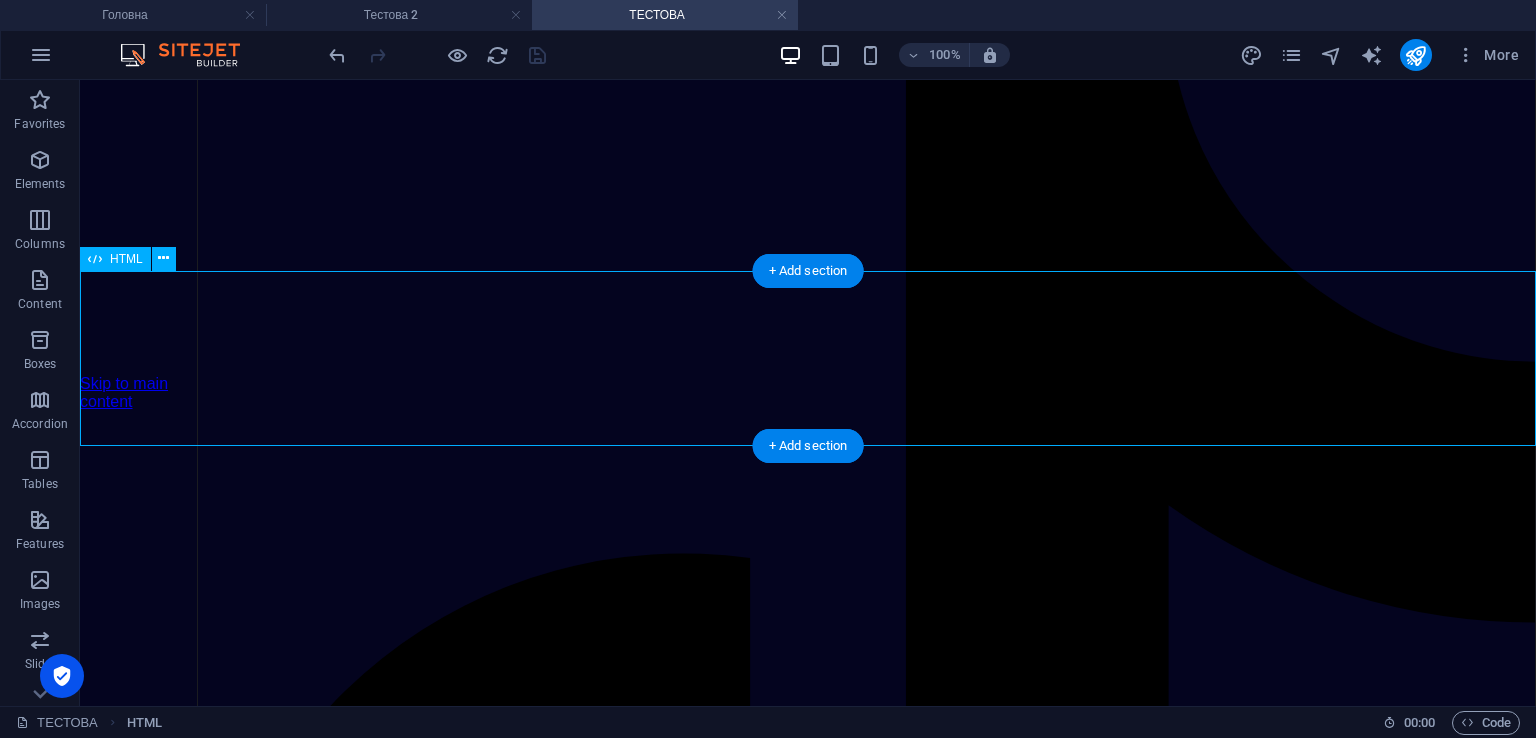 drag, startPoint x: 538, startPoint y: 329, endPoint x: 620, endPoint y: 409, distance: 114.56003 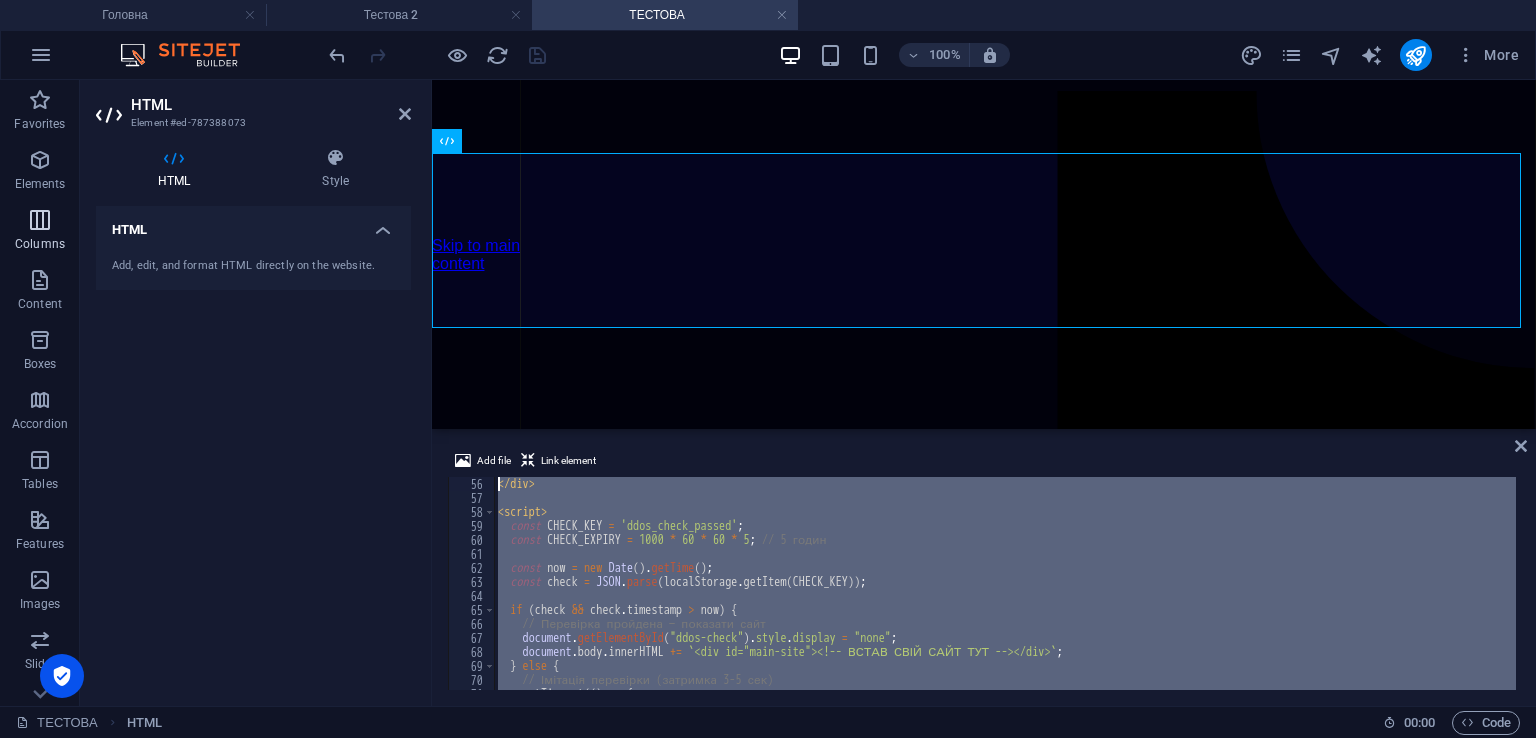 scroll, scrollTop: 0, scrollLeft: 0, axis: both 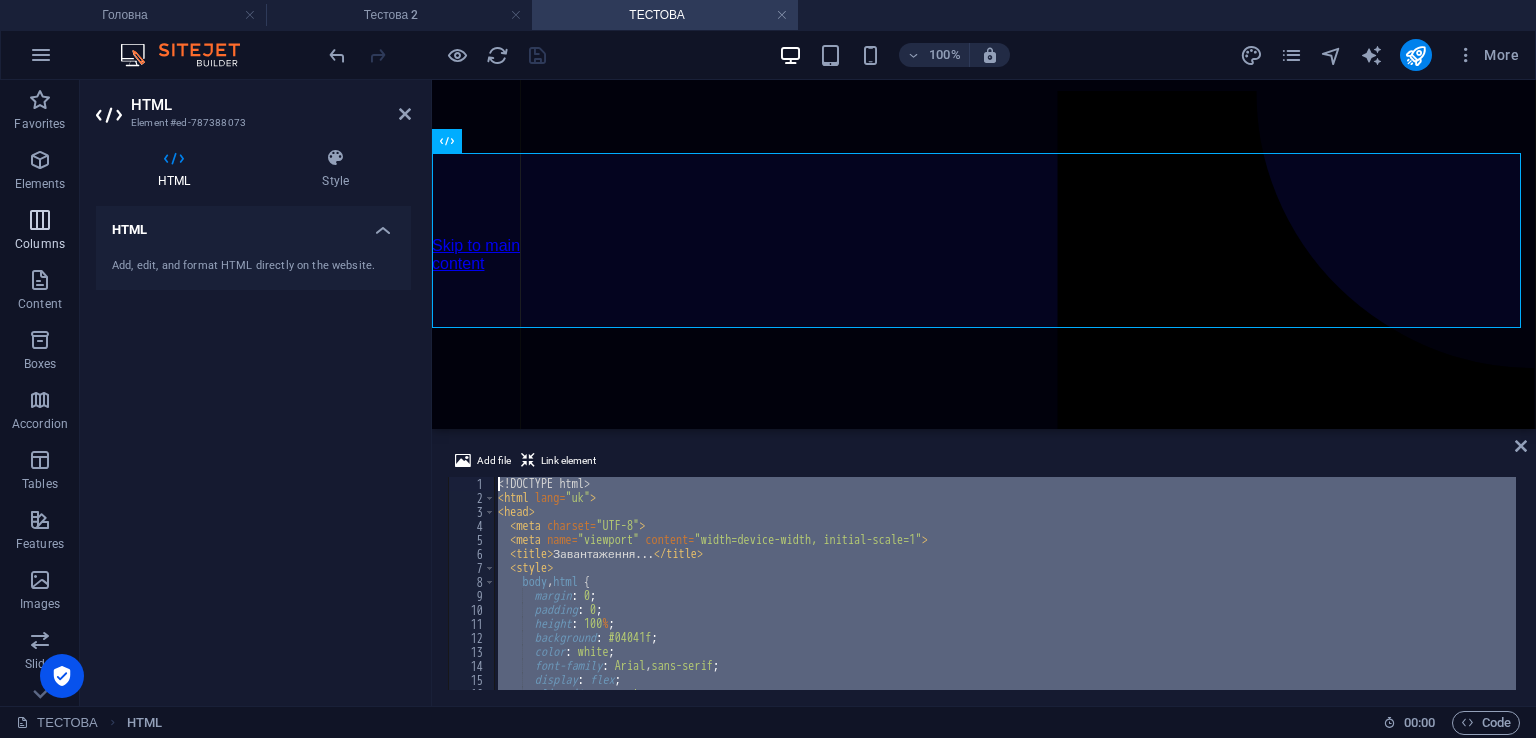drag, startPoint x: 551, startPoint y: 685, endPoint x: 38, endPoint y: 221, distance: 691.7117 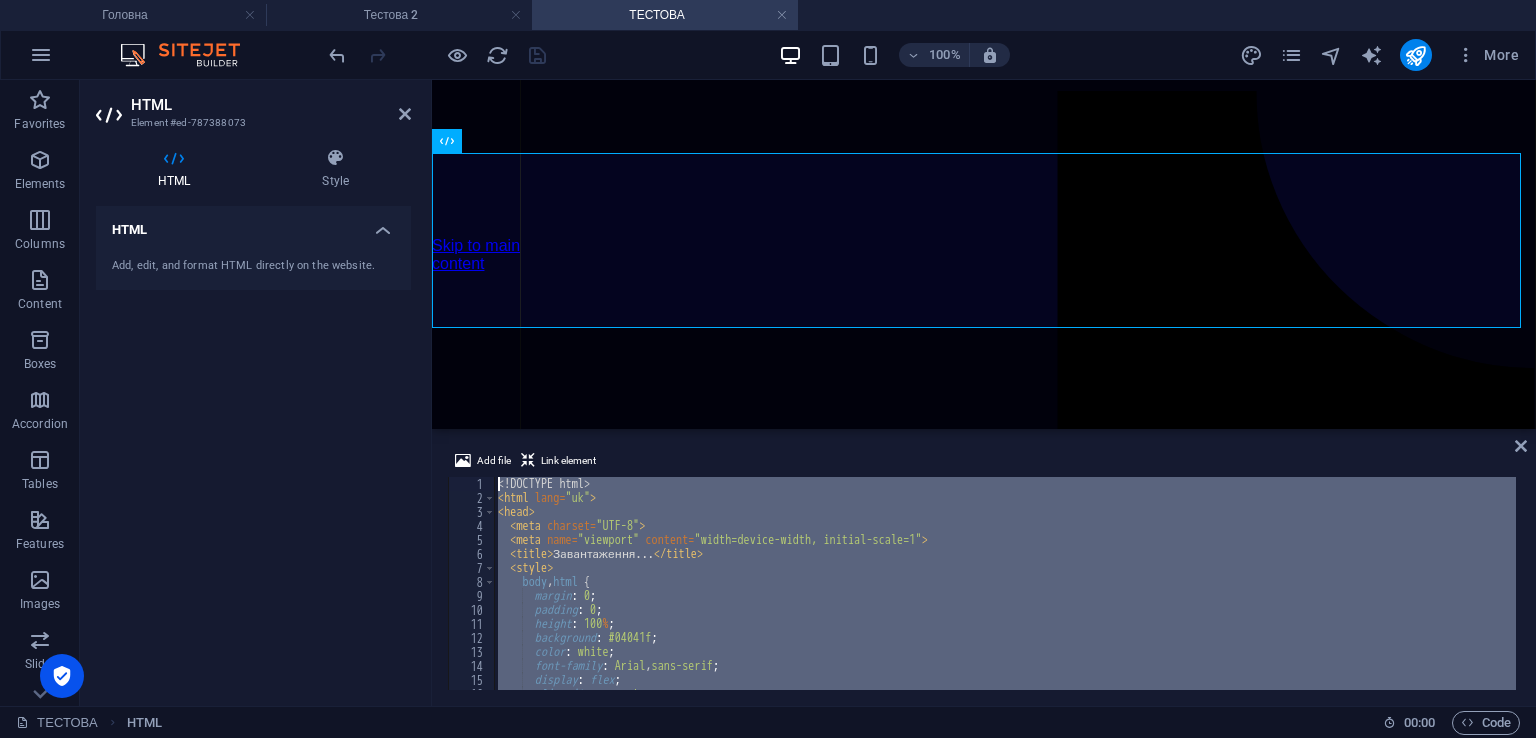 type on "<!DOCTYPE html>
<html lang="uk">" 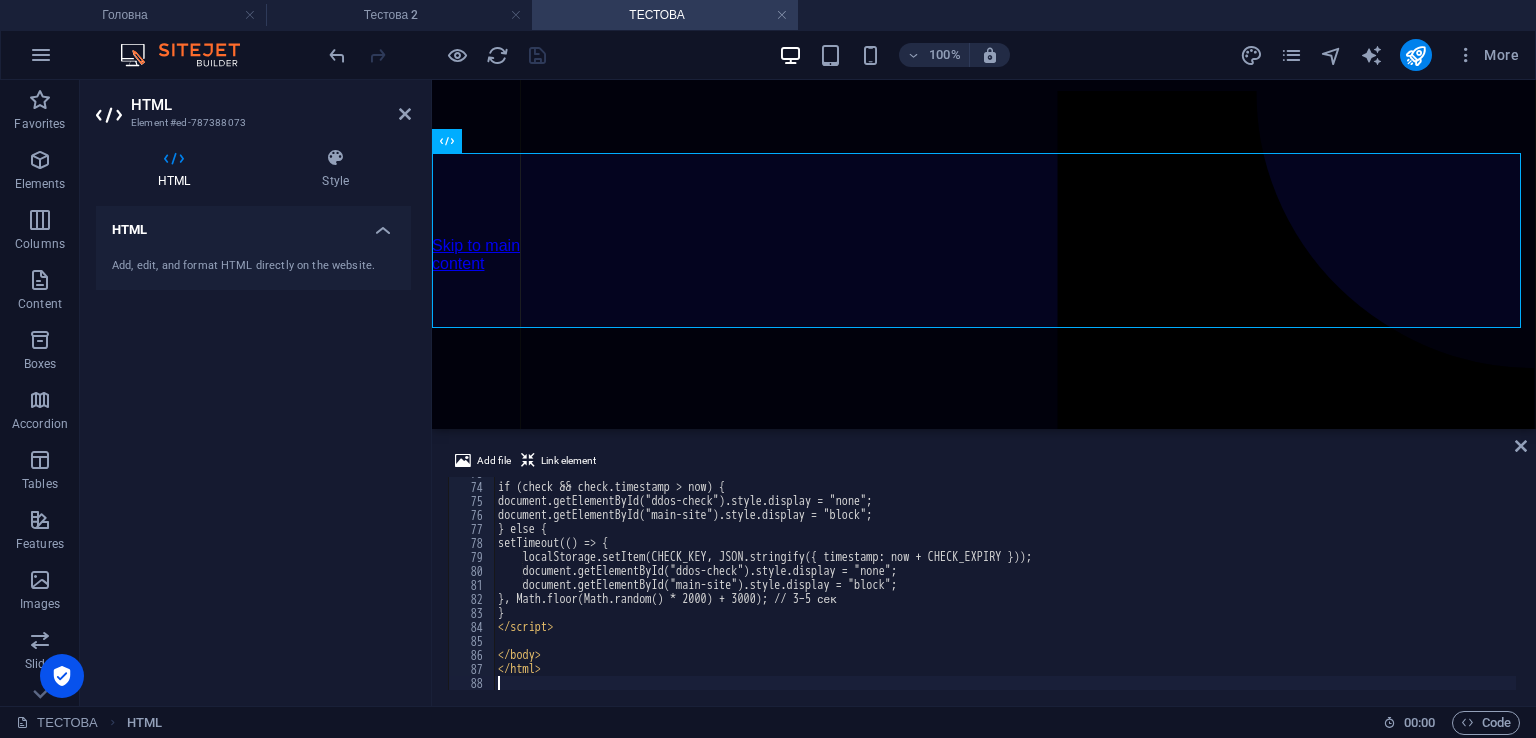 scroll, scrollTop: 1019, scrollLeft: 0, axis: vertical 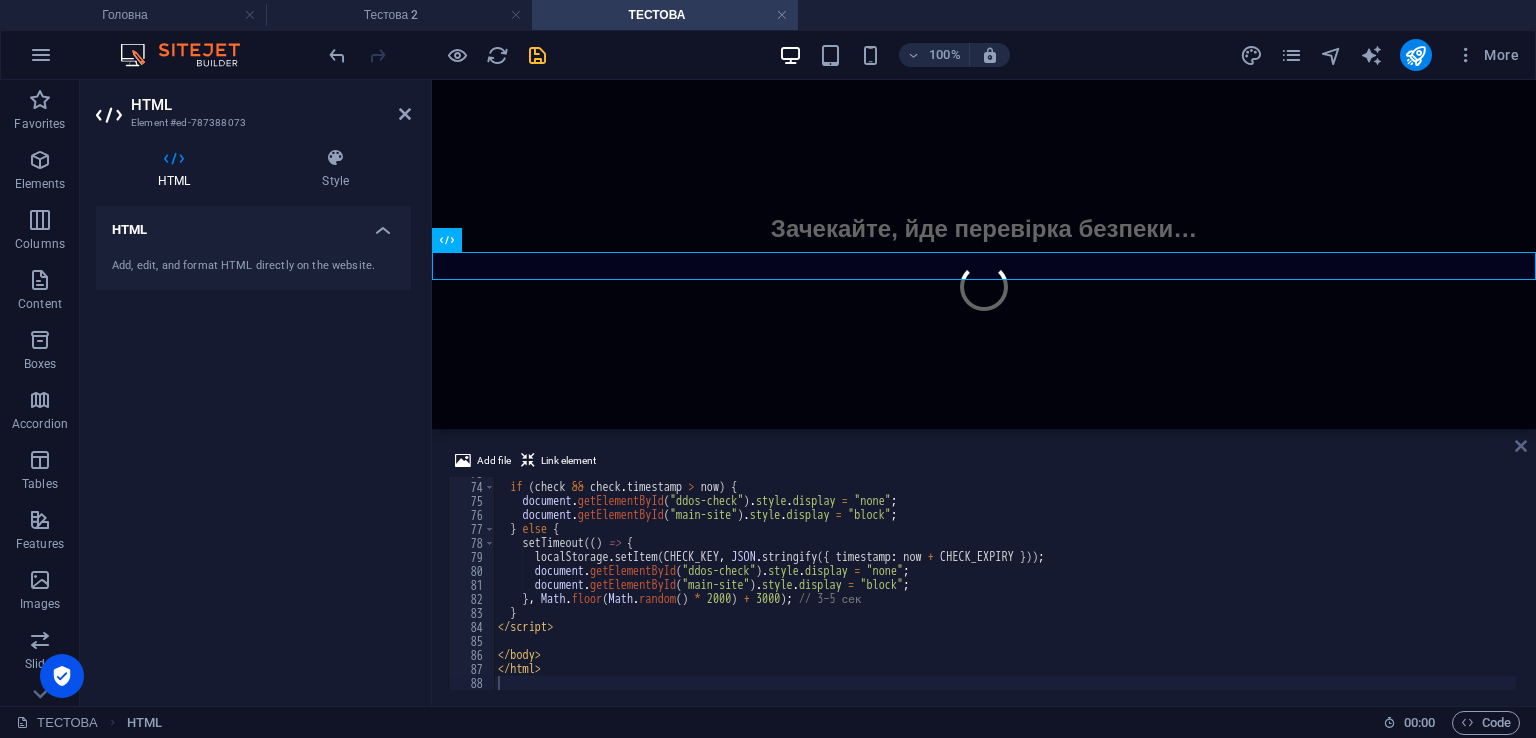 click at bounding box center [1521, 446] 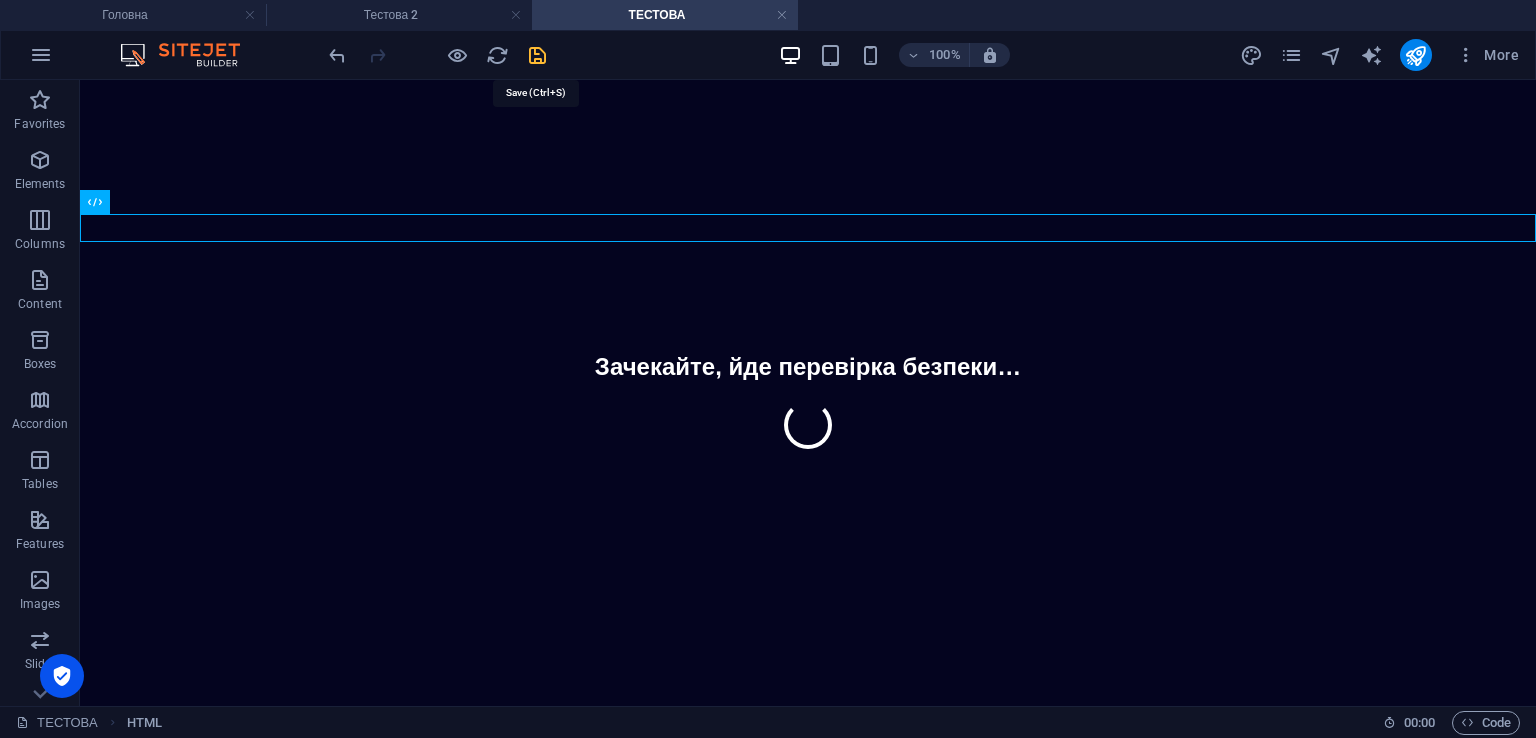 click at bounding box center [537, 55] 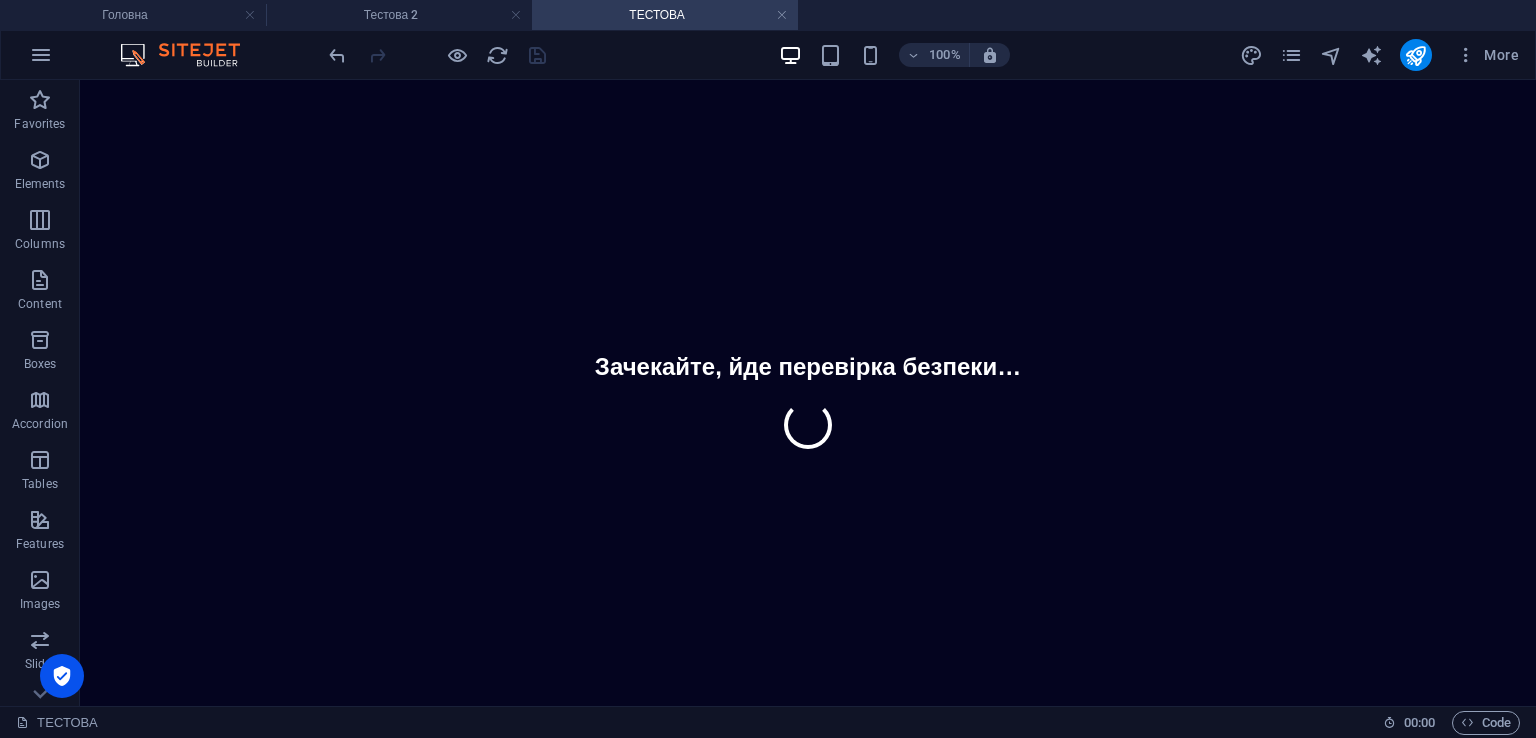 click on "Skip to main content
Головна Розіграш Форум WIKI Ігровий магазин Особистий кабінет
Завантаження...
Зачекайте, йде перевірка безпеки…
ARKIP RP гра про Україну  Для користувачів ПОЛІТИКА КОНФІДЕНЦІЙНОСТІЙНОСТІ УГОДА КОРИСТУВАЧА ДОГОВІР ОФЕРИ ЗНАЙШЛИ БАГ? ПОВІДОМТЕ НАМ Меню РОЗІГРАШ ФОРУМ WIKI ІГРОВИЙ МАГАЗНИ ОСОБИСТИЙ КАБІНЕТ Соціальні мережі YOUTUBE TIKTOK TELEGRAM" at bounding box center (808, 393) 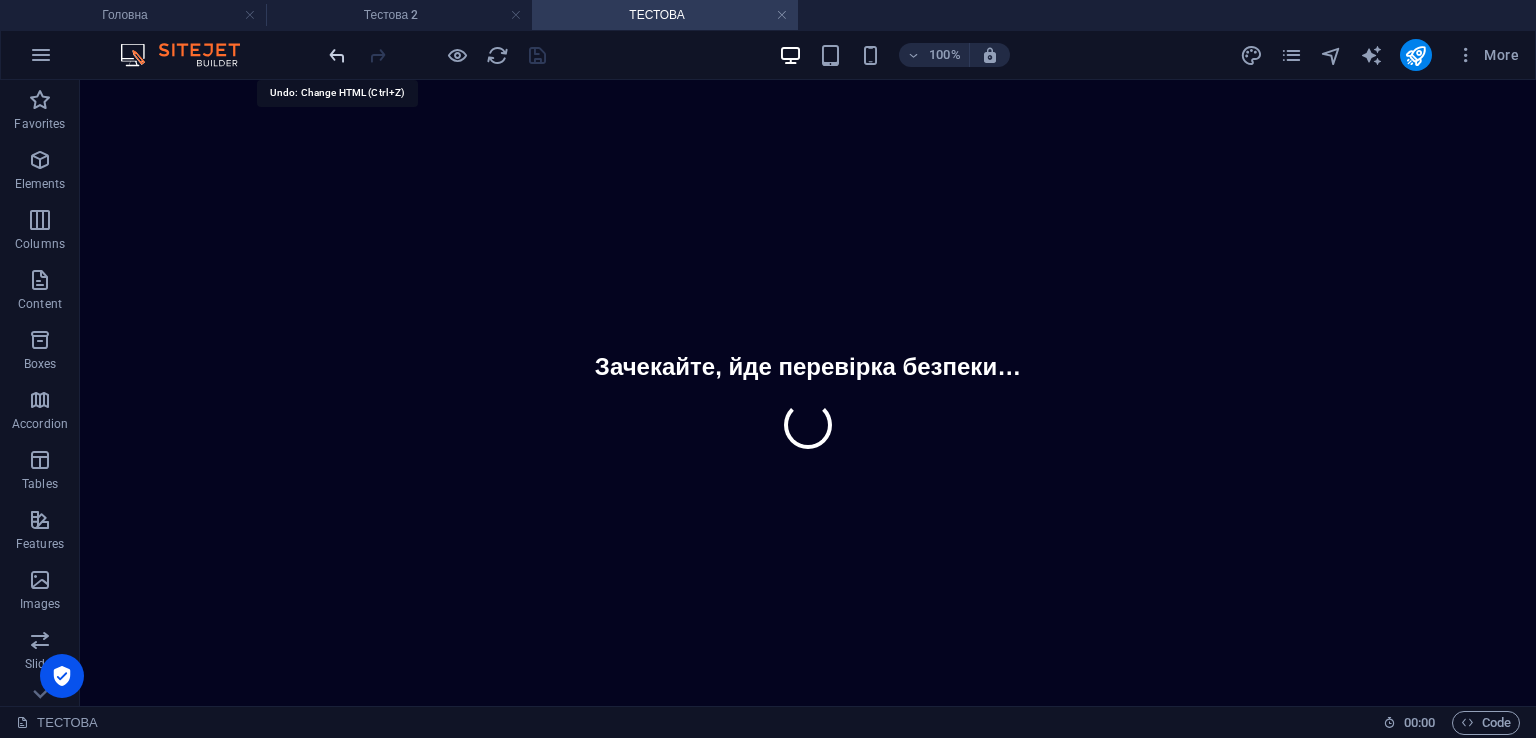 click at bounding box center (337, 55) 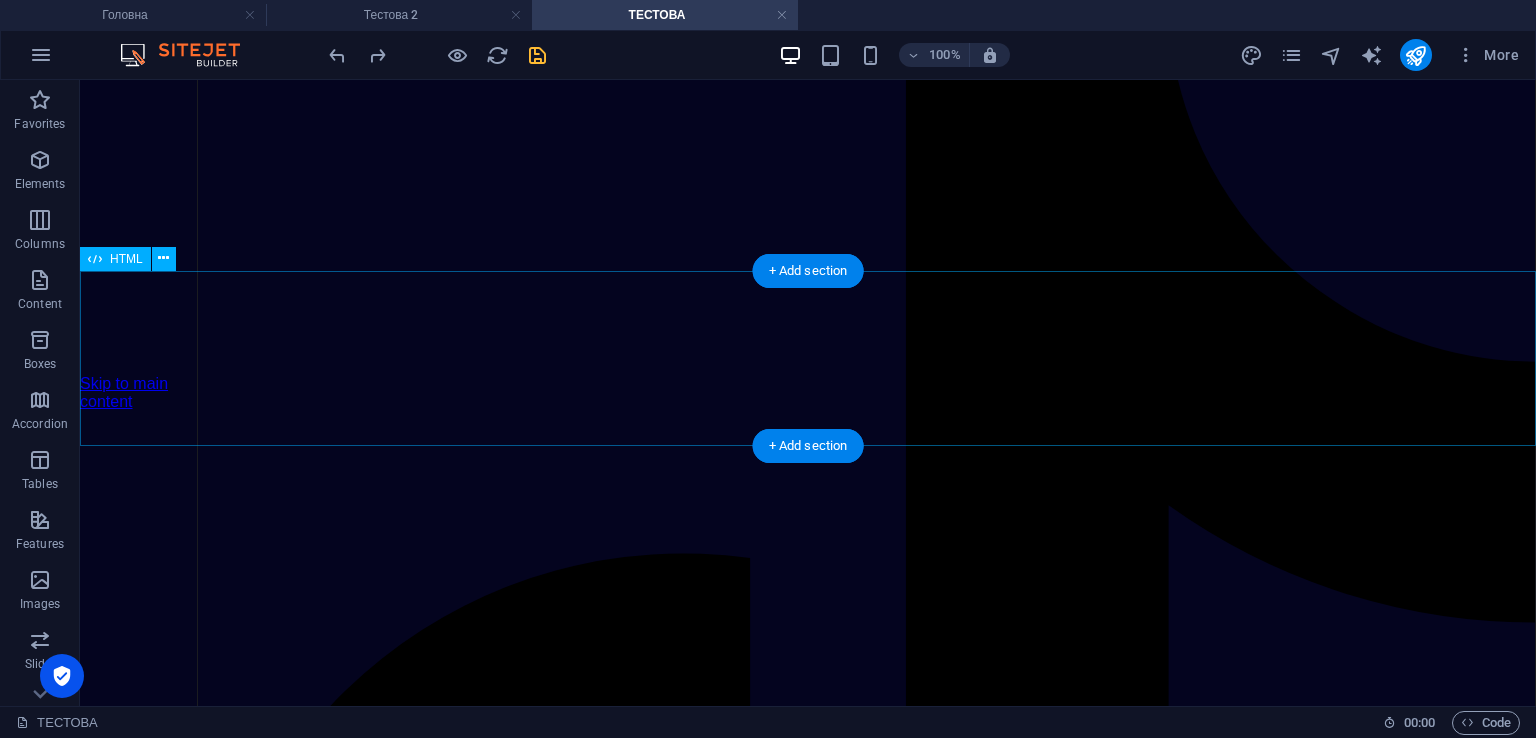 click on "Завантаження...
Зачекайте, йде перевірка безпеки…
`;
} else {
// Імітація перевірки (затримка 3-5 сек)
setTimeout(() => {
localStorage.setItem(CHECK_KEY, JSON.stringify({ timestamp: now + CHECK_EXPIRY }));
location.reload();
}, Math.floor(Math.random() * 2000) + 3000); // 3–5 сек
}" at bounding box center [866, -1812] 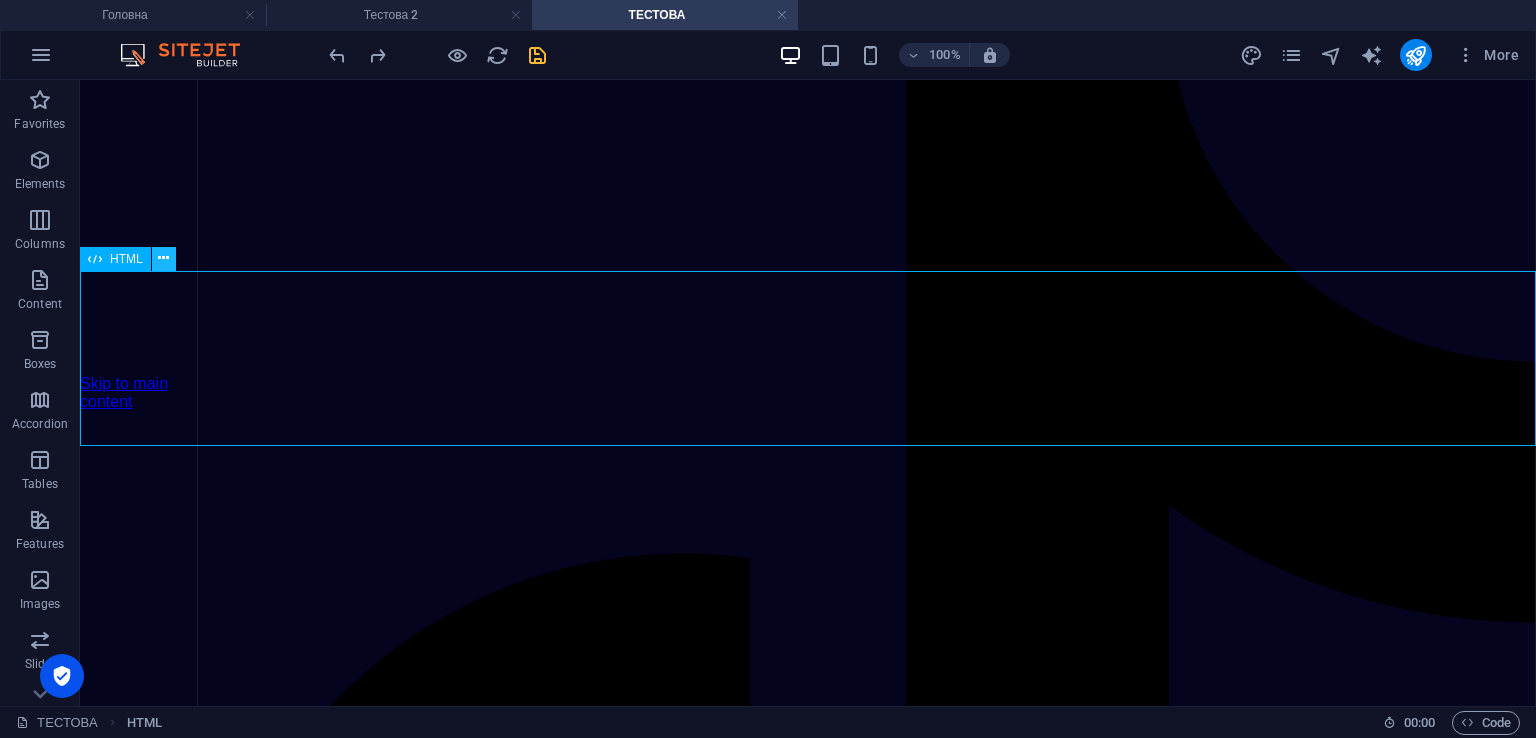 click at bounding box center (163, 258) 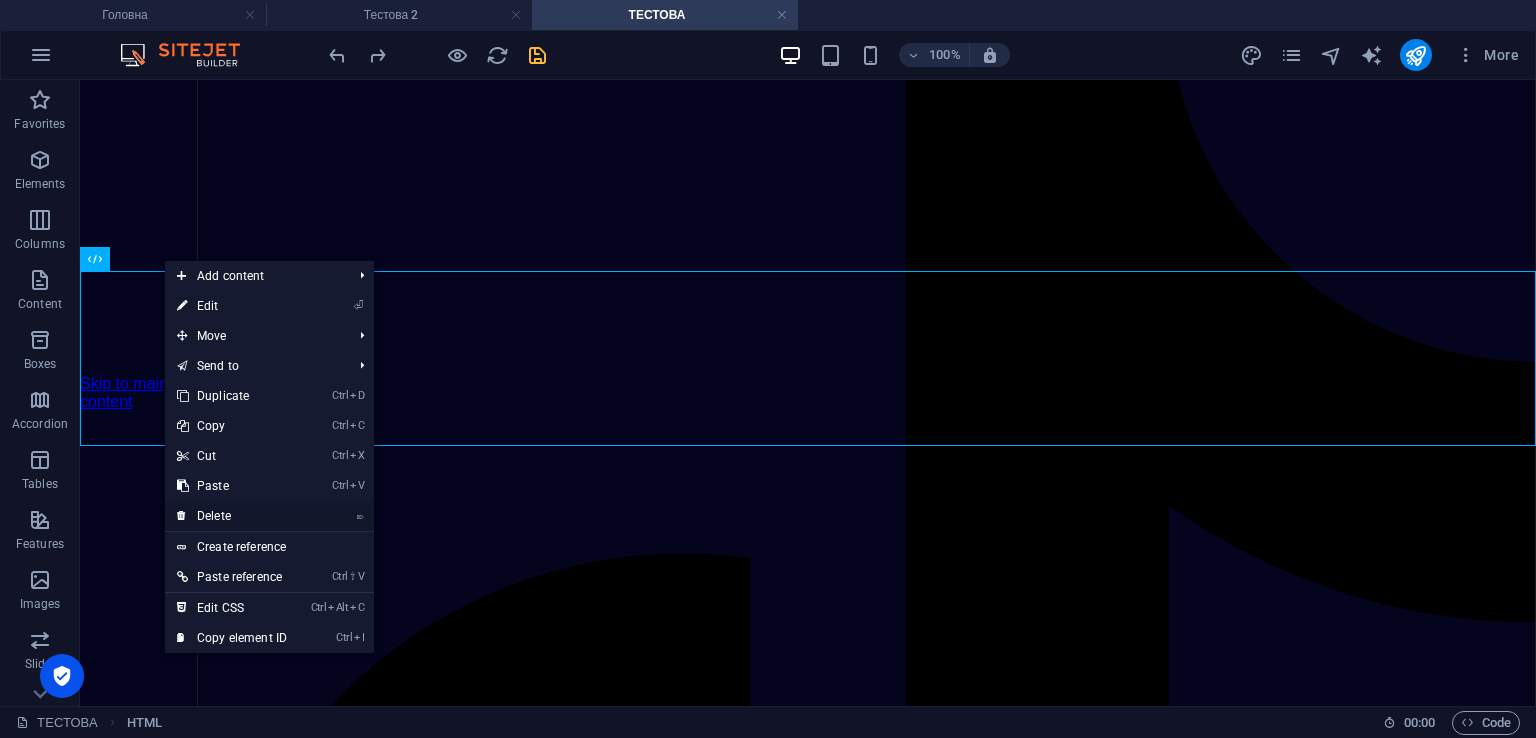 click on "⌦  Delete" at bounding box center (232, 516) 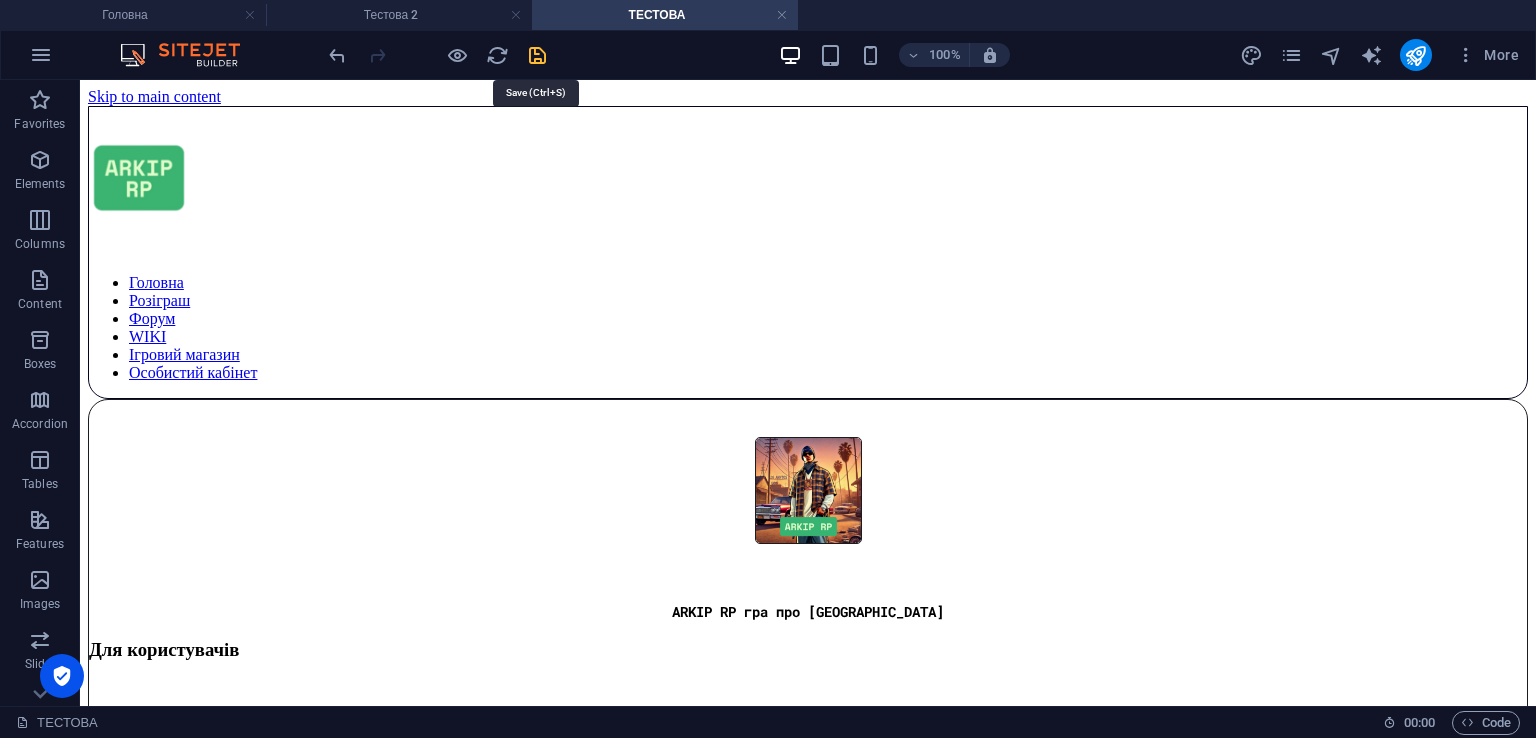 click at bounding box center [537, 55] 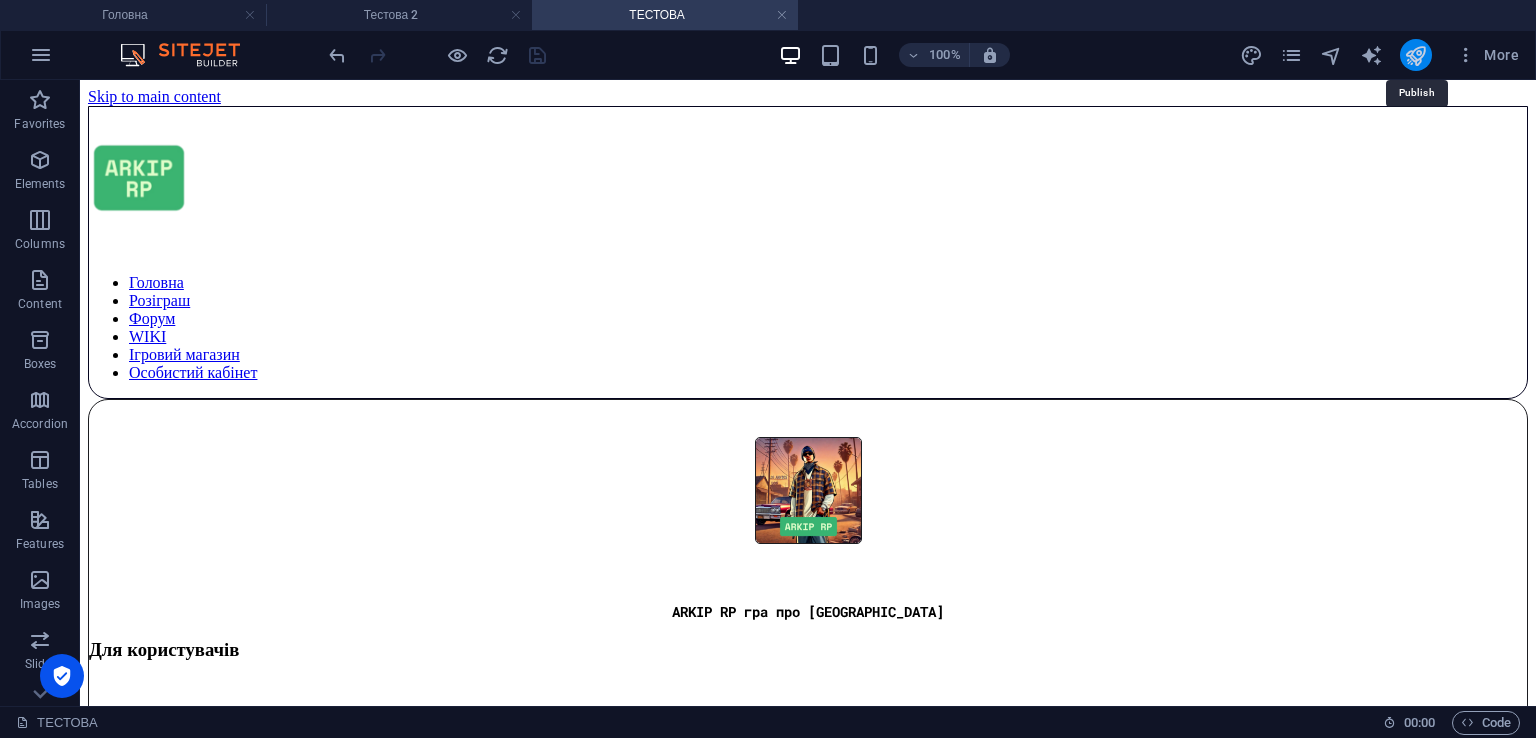 click at bounding box center [1415, 55] 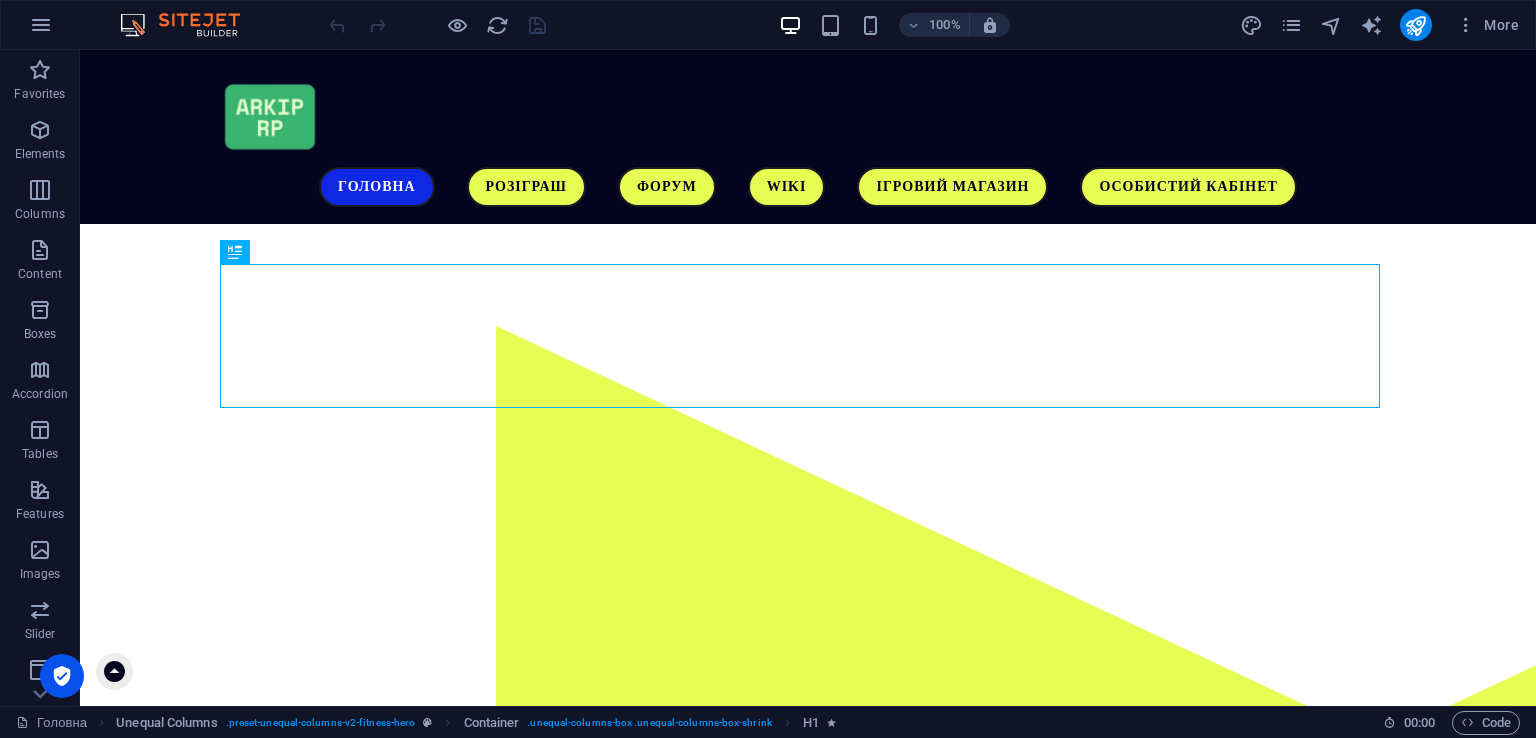 scroll, scrollTop: 0, scrollLeft: 0, axis: both 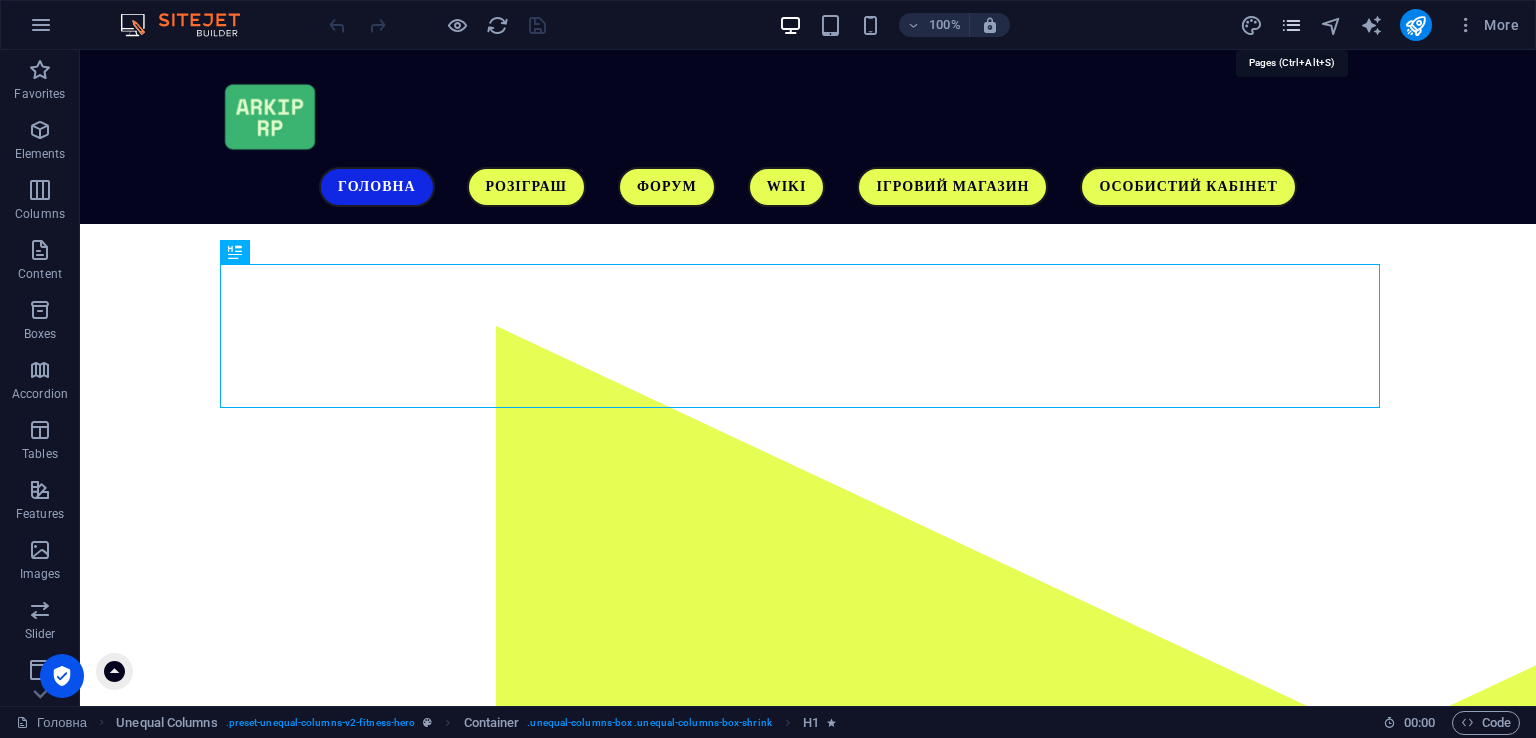 click at bounding box center (1291, 25) 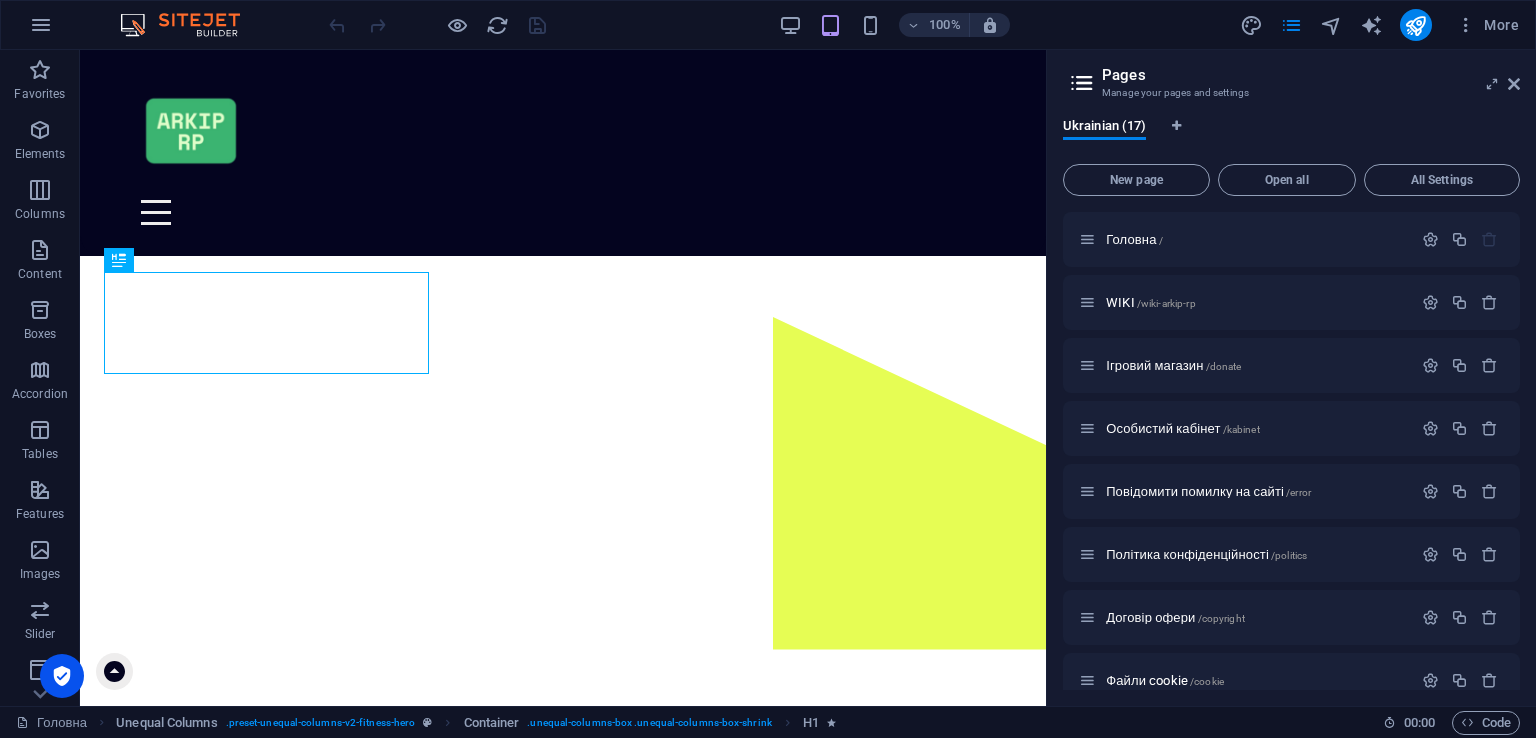 scroll, scrollTop: 545, scrollLeft: 0, axis: vertical 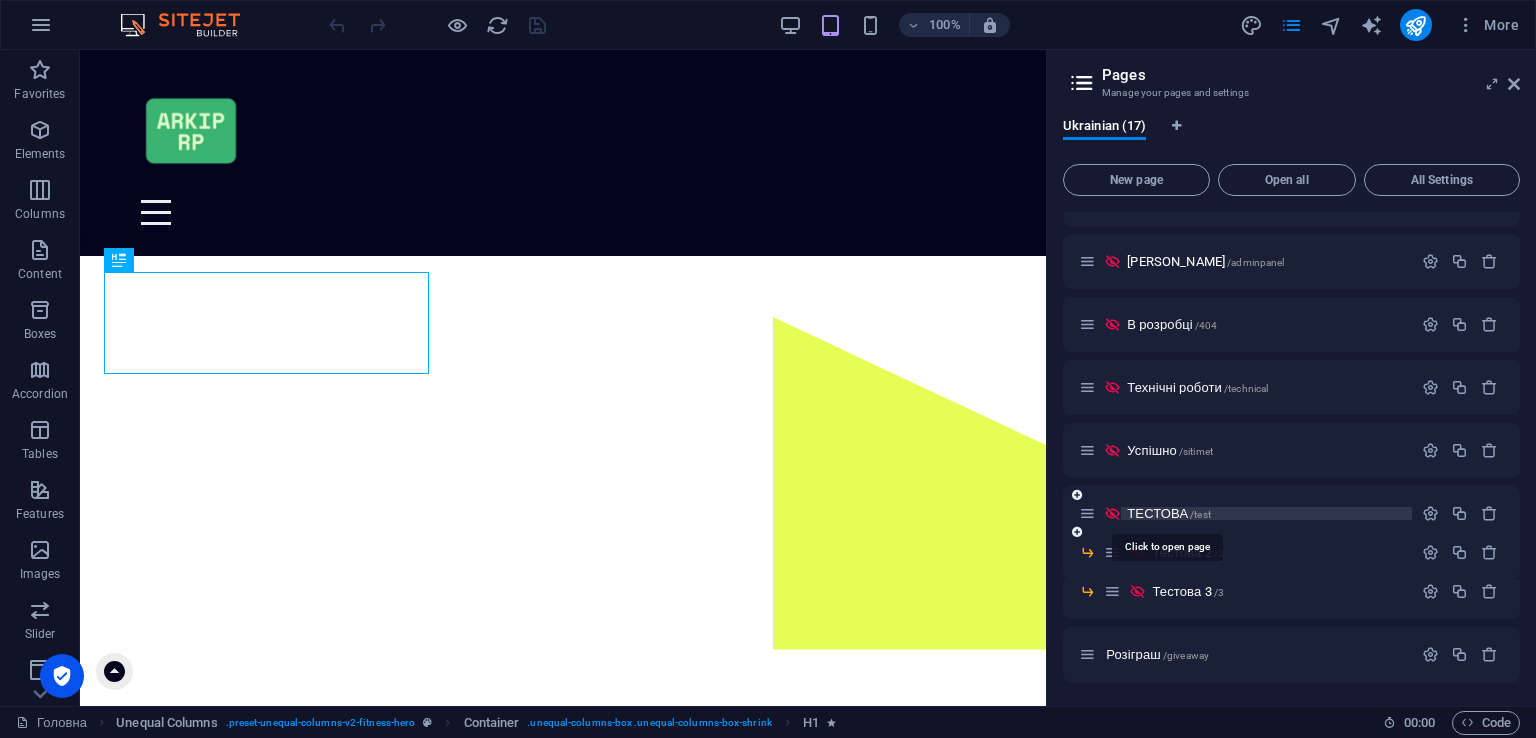 click on "ТЕСТОВА /test" at bounding box center (1169, 513) 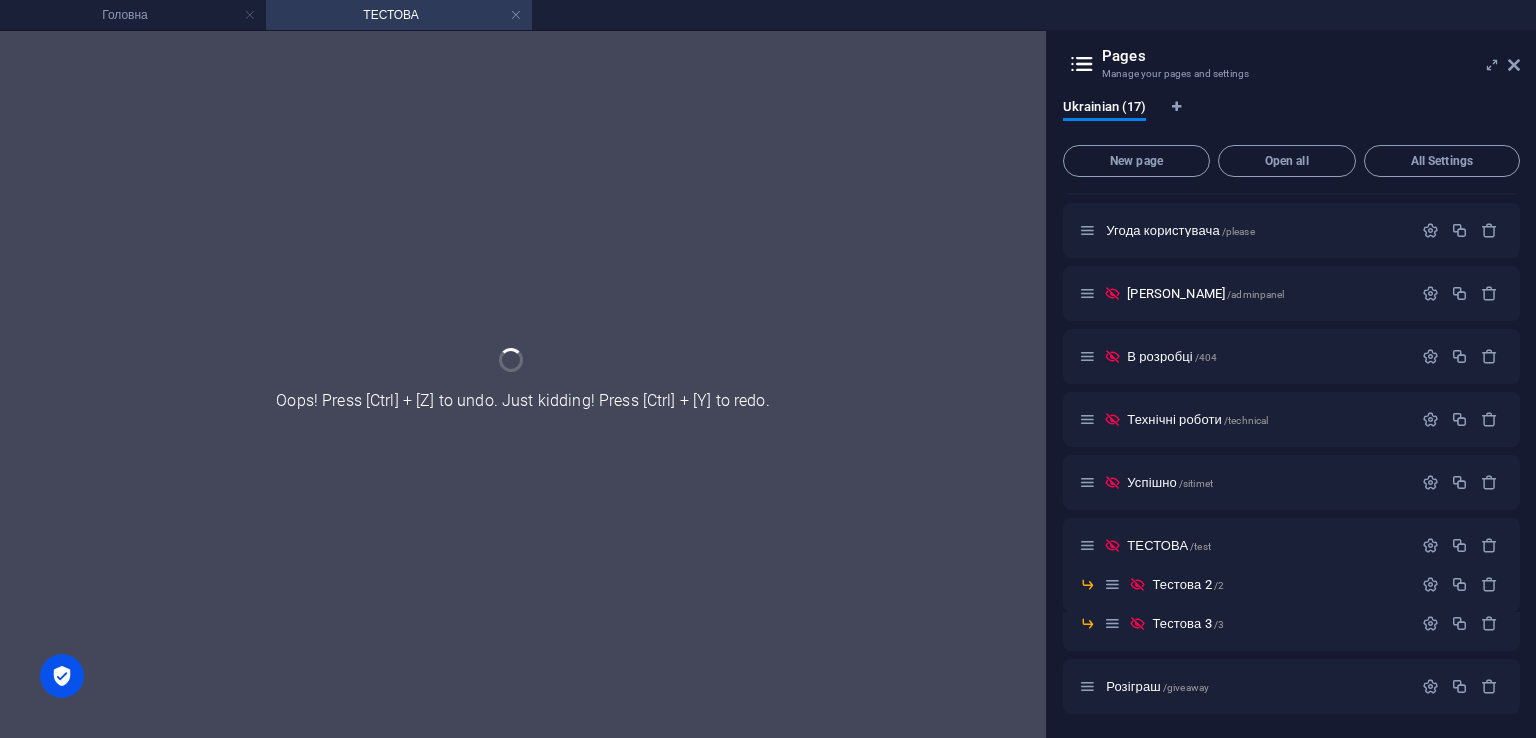 scroll, scrollTop: 494, scrollLeft: 0, axis: vertical 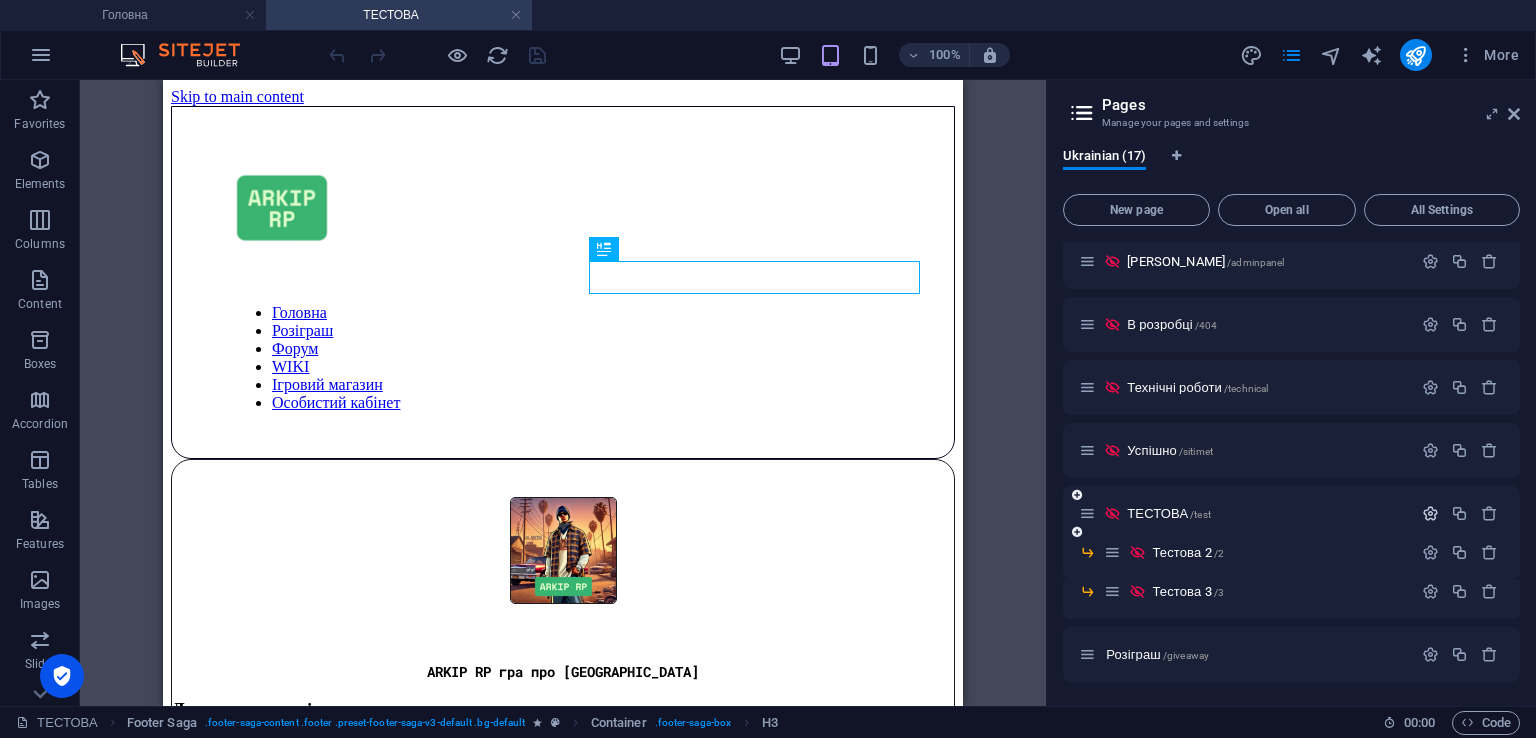 click at bounding box center [1430, 513] 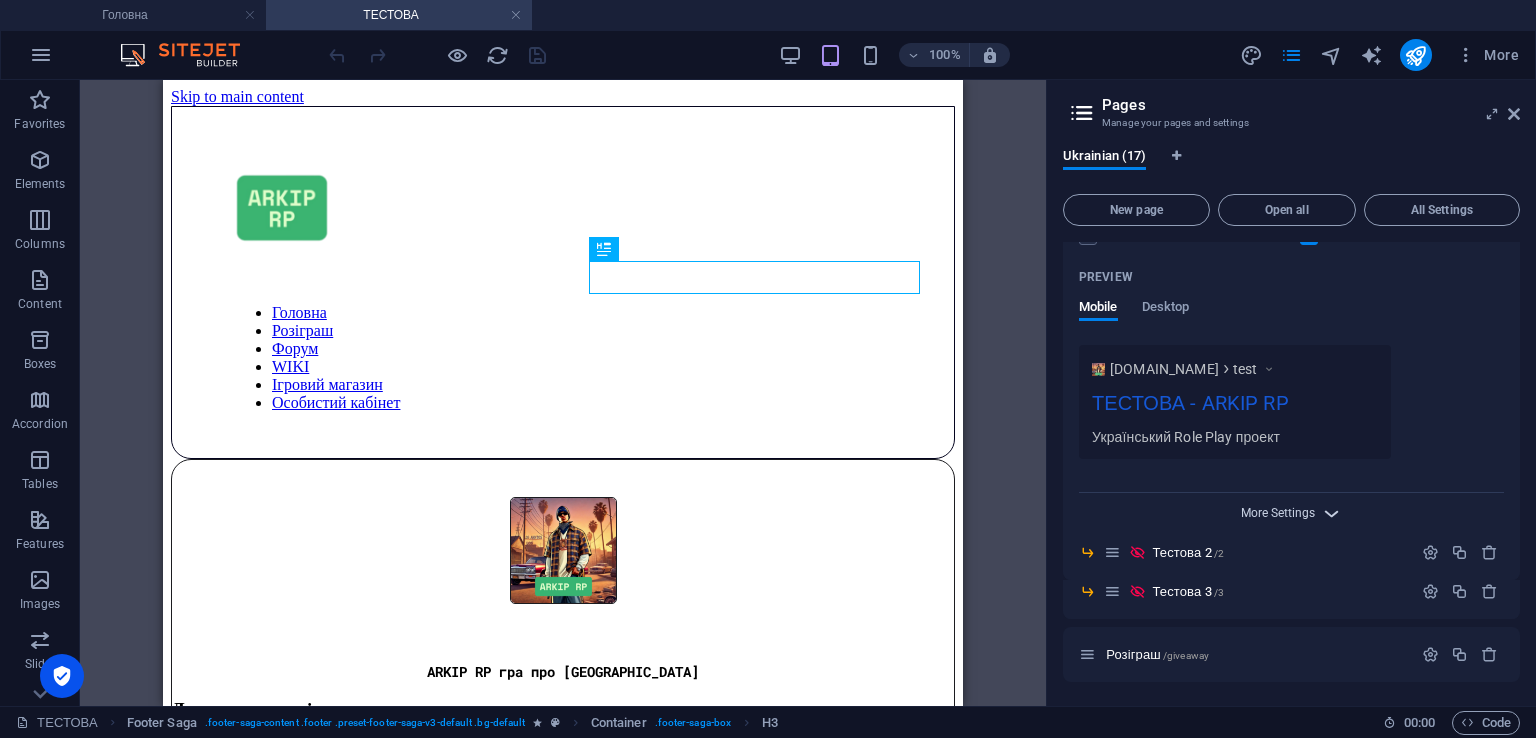 click on "More Settings" at bounding box center [1278, 513] 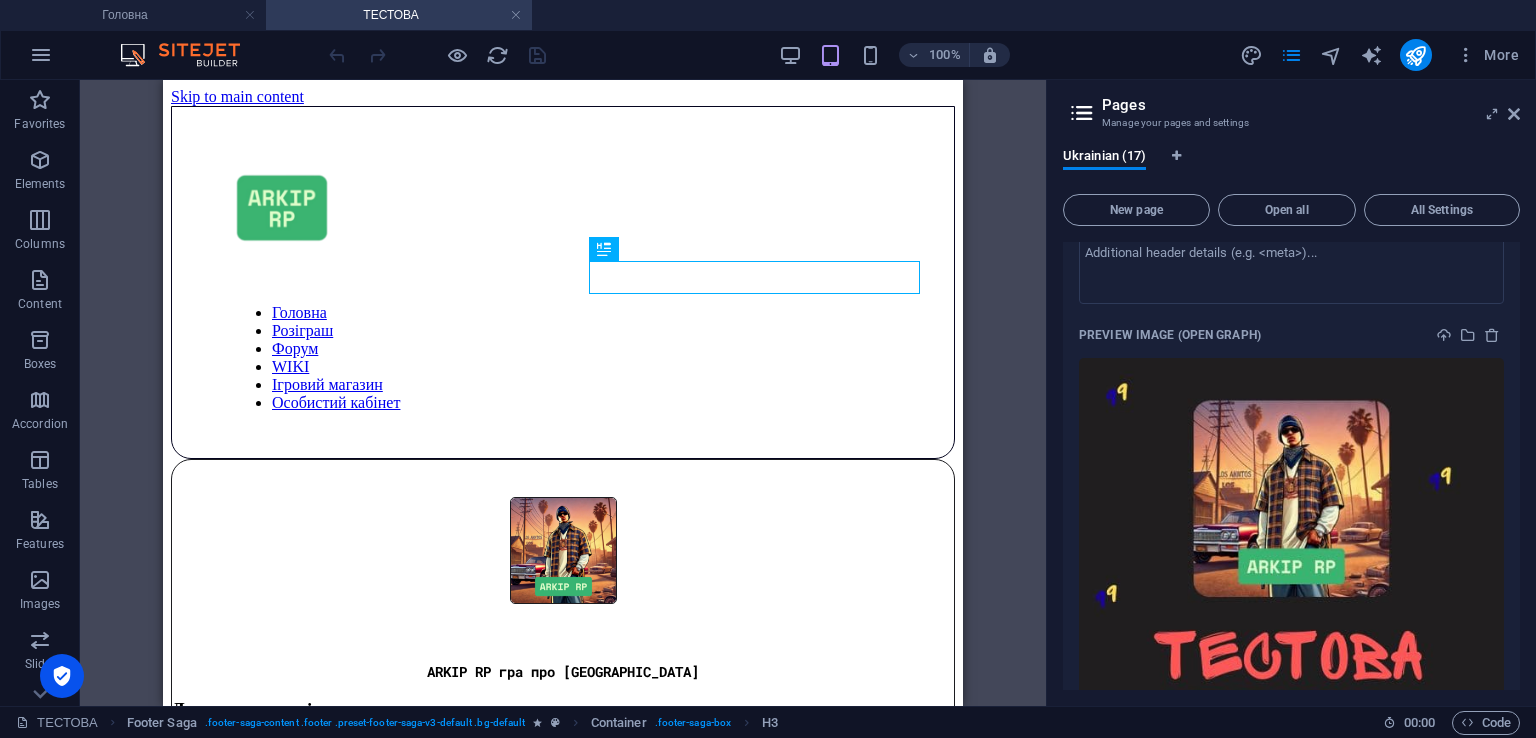 scroll, scrollTop: 1520, scrollLeft: 0, axis: vertical 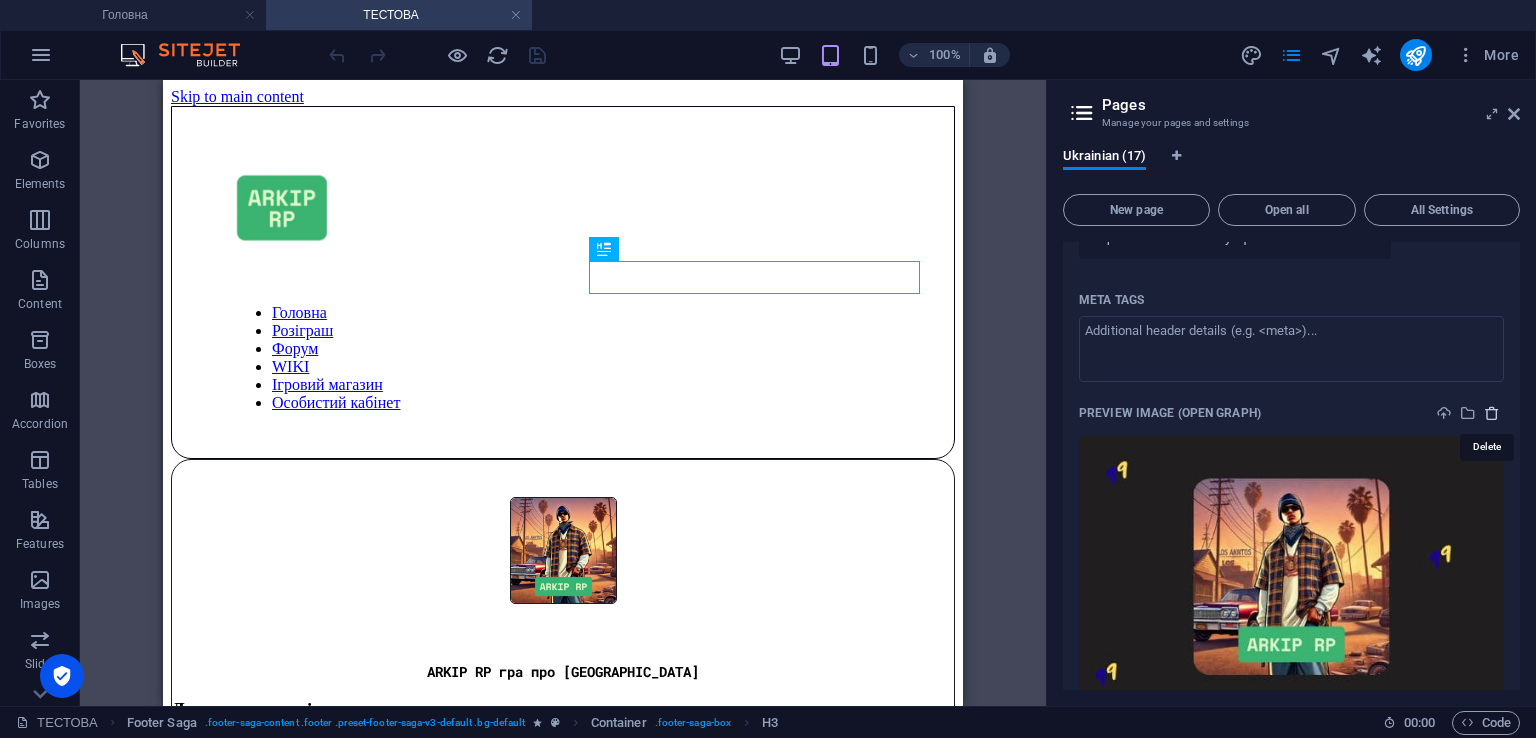 click at bounding box center [1492, 413] 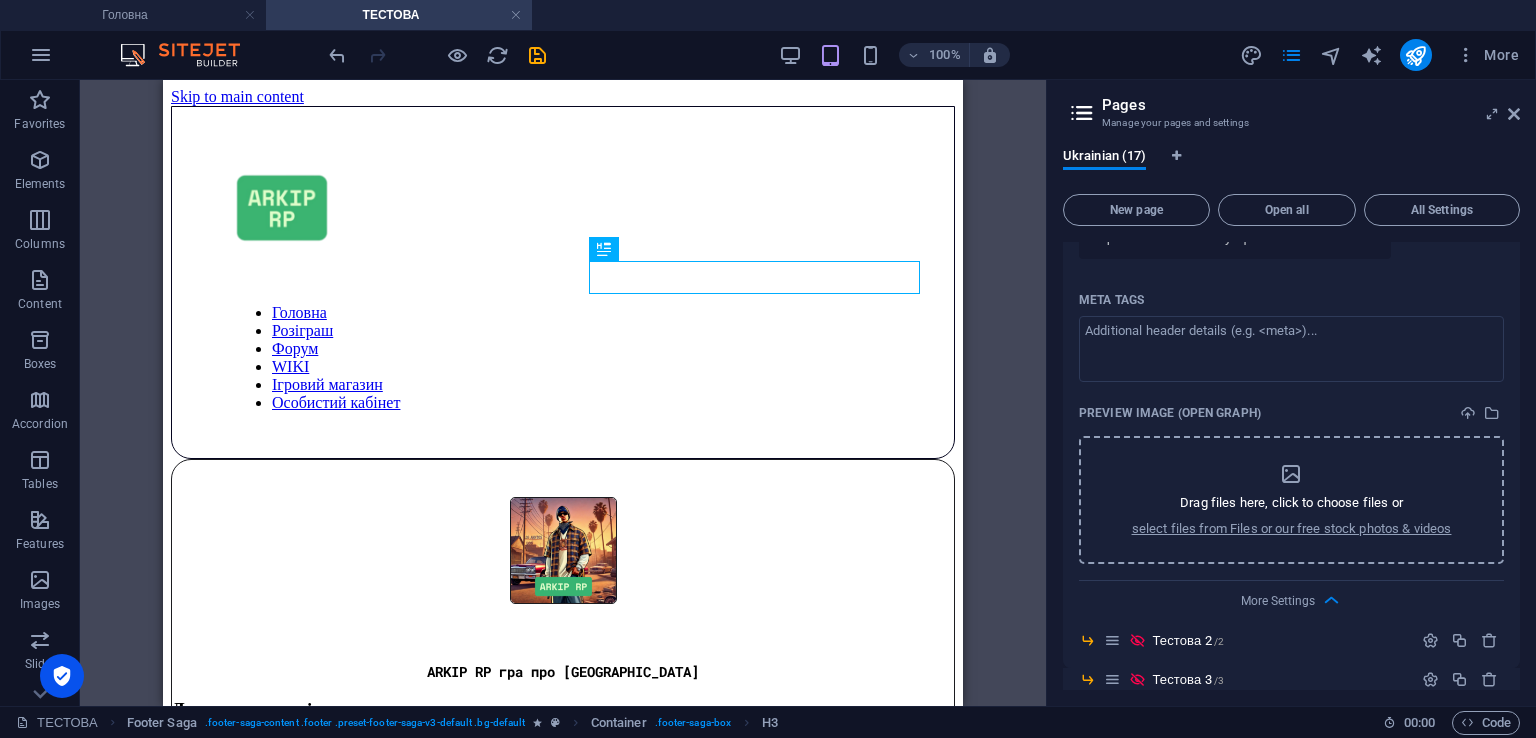 click on "Drag files here, click to choose files or select files from Files or our free stock photos & videos" at bounding box center (1292, 500) 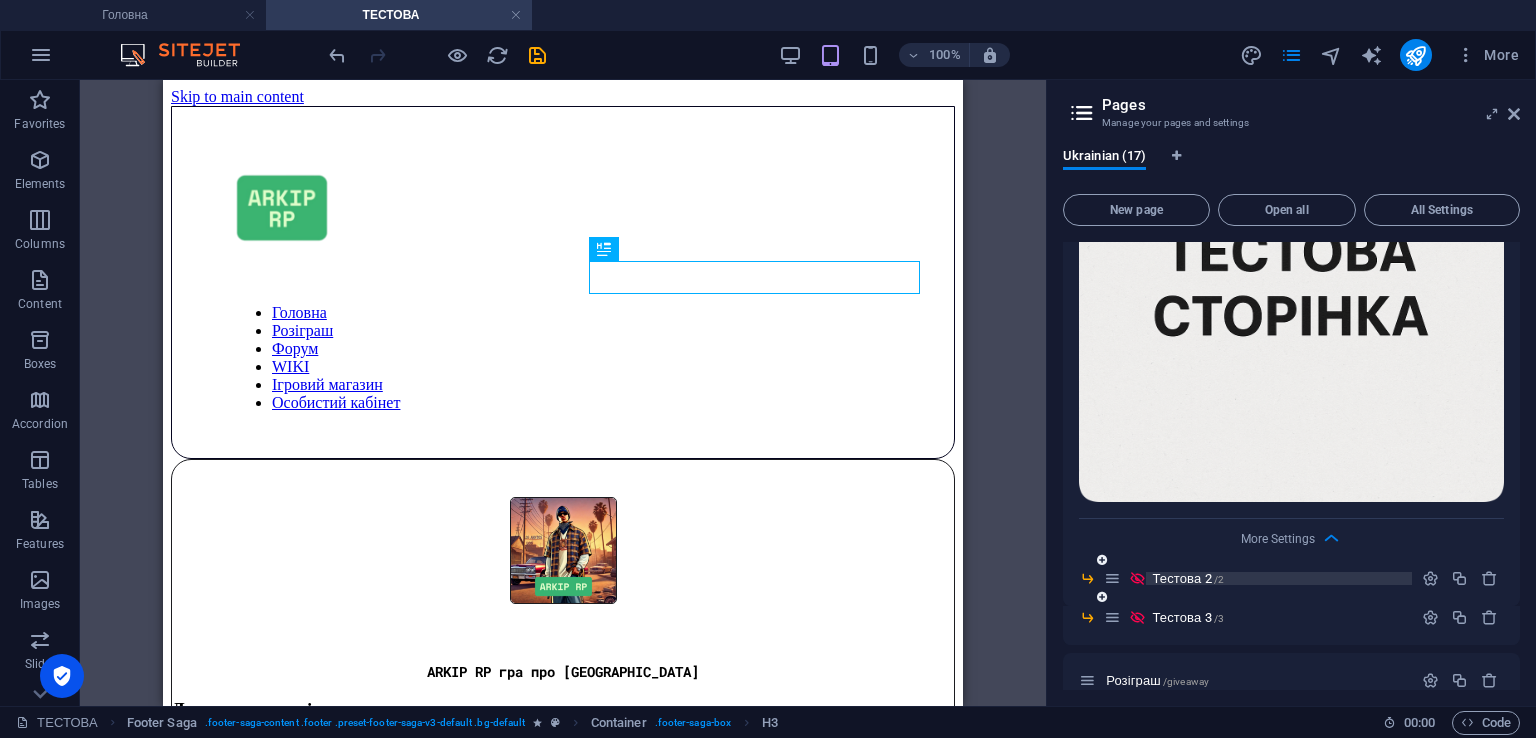 scroll, scrollTop: 1900, scrollLeft: 0, axis: vertical 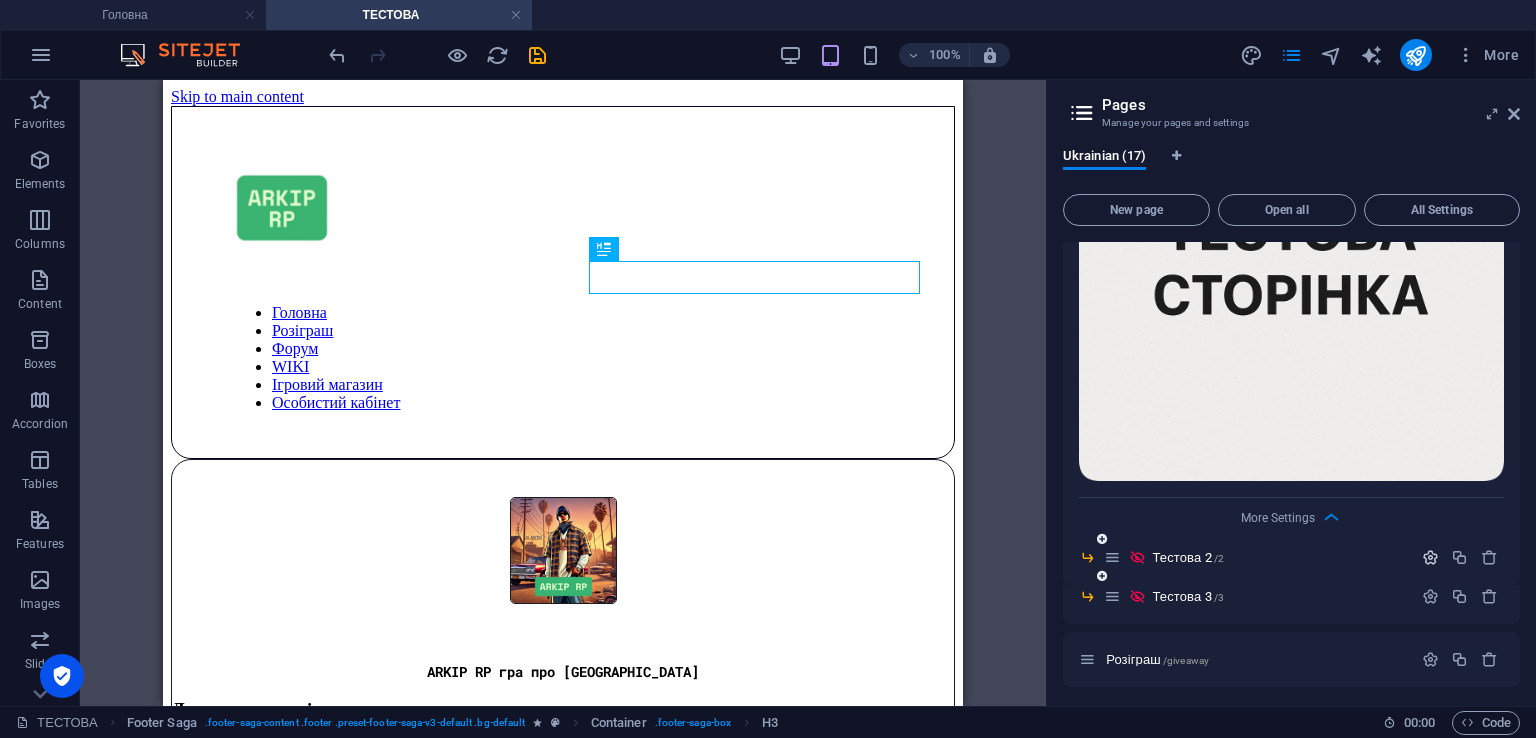 click at bounding box center [1430, 557] 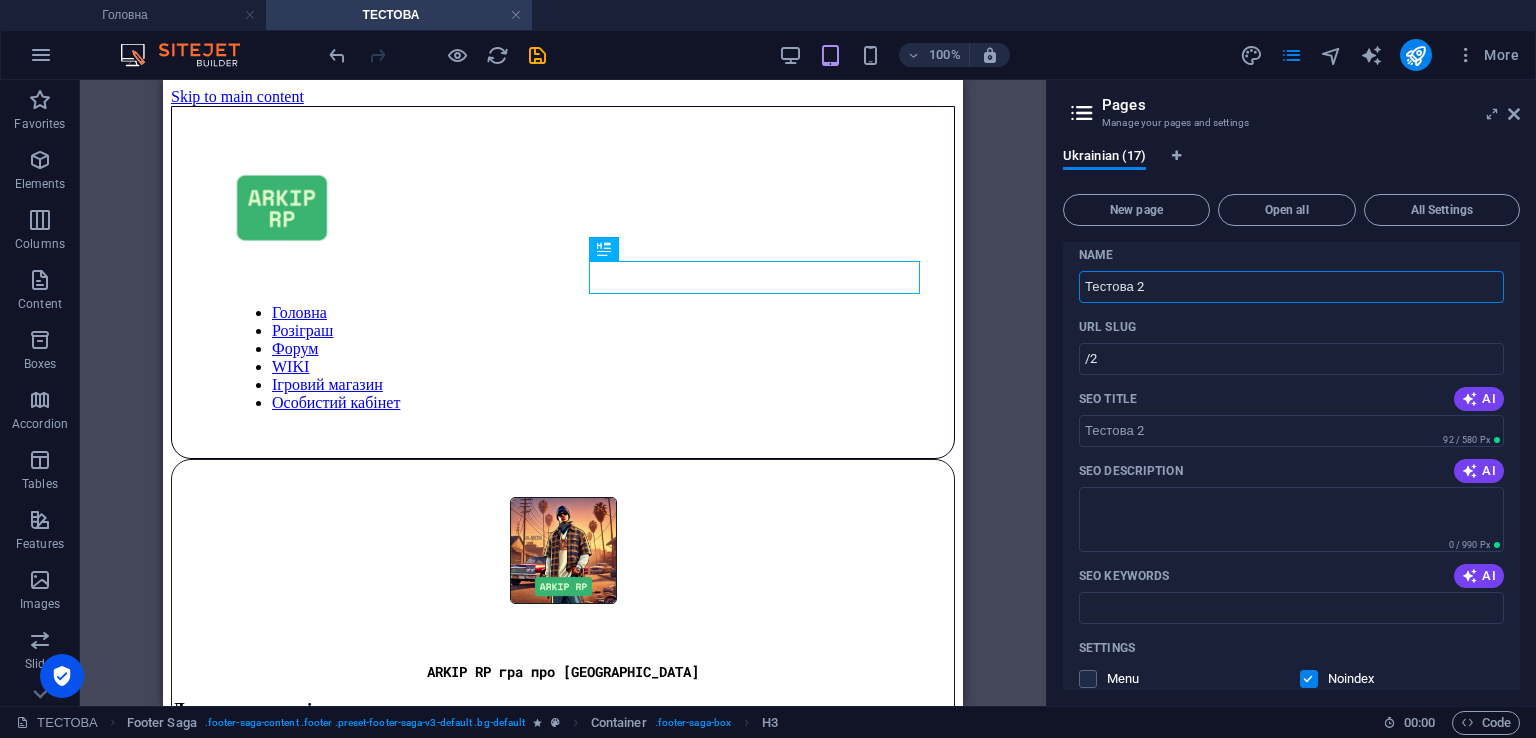 scroll, scrollTop: 2597, scrollLeft: 0, axis: vertical 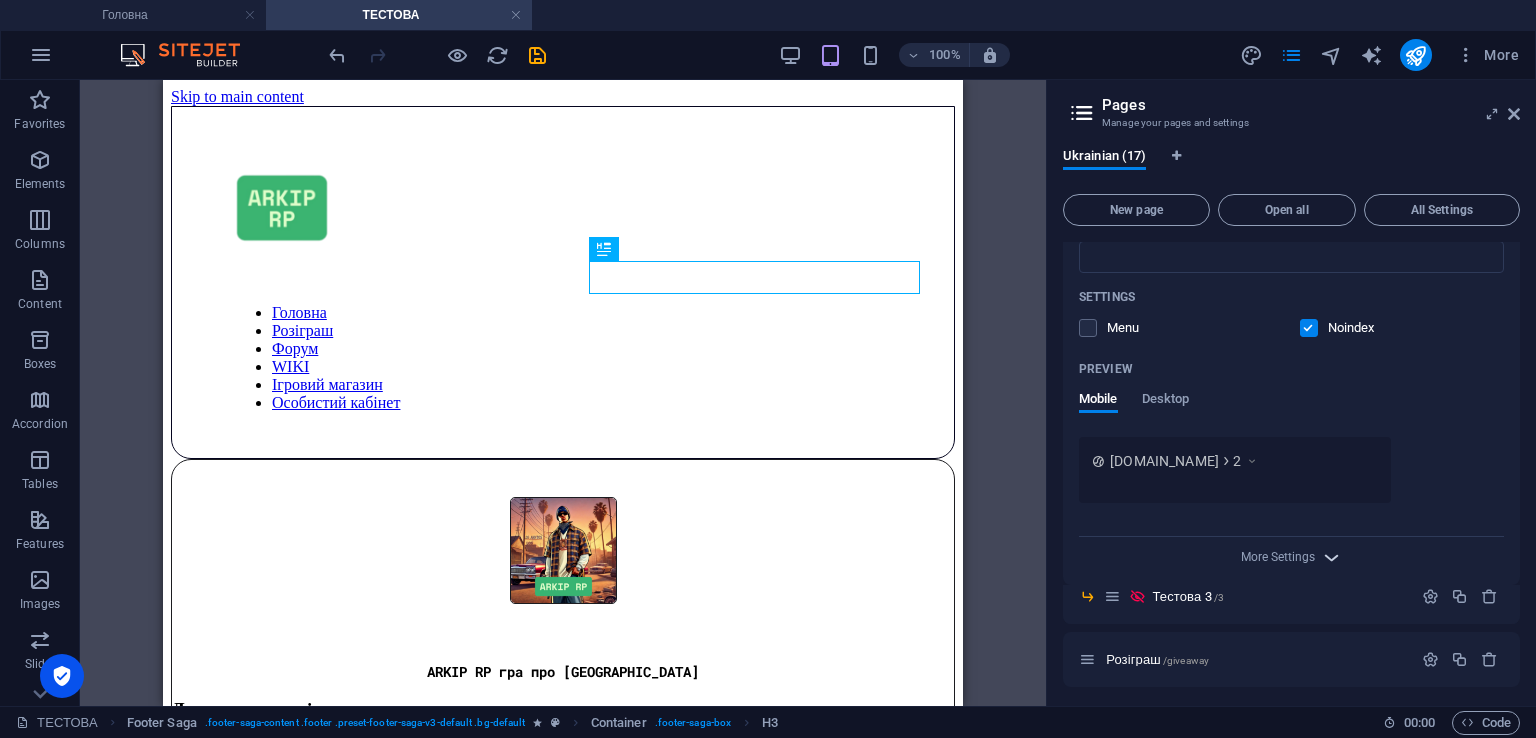 click at bounding box center [1331, 557] 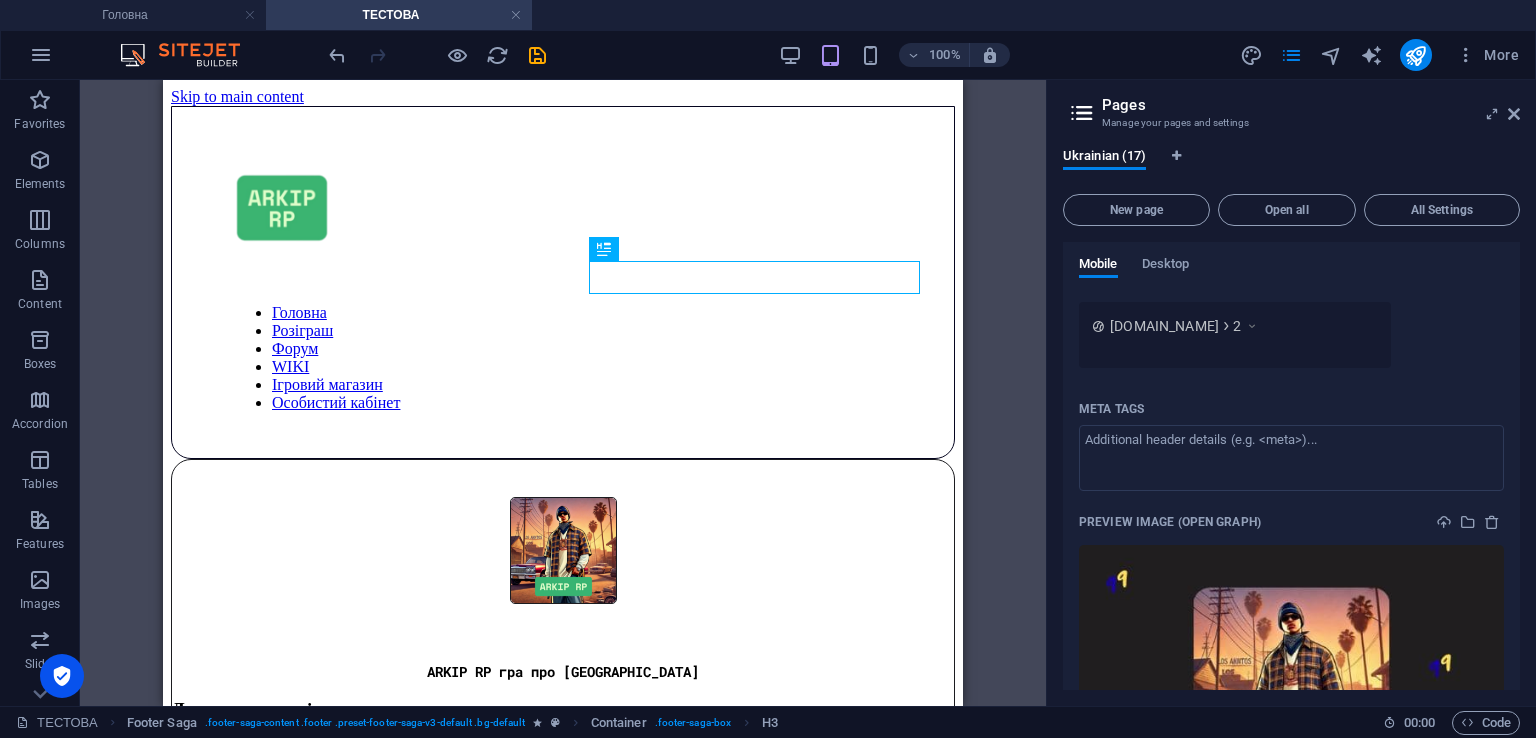 scroll, scrollTop: 2904, scrollLeft: 0, axis: vertical 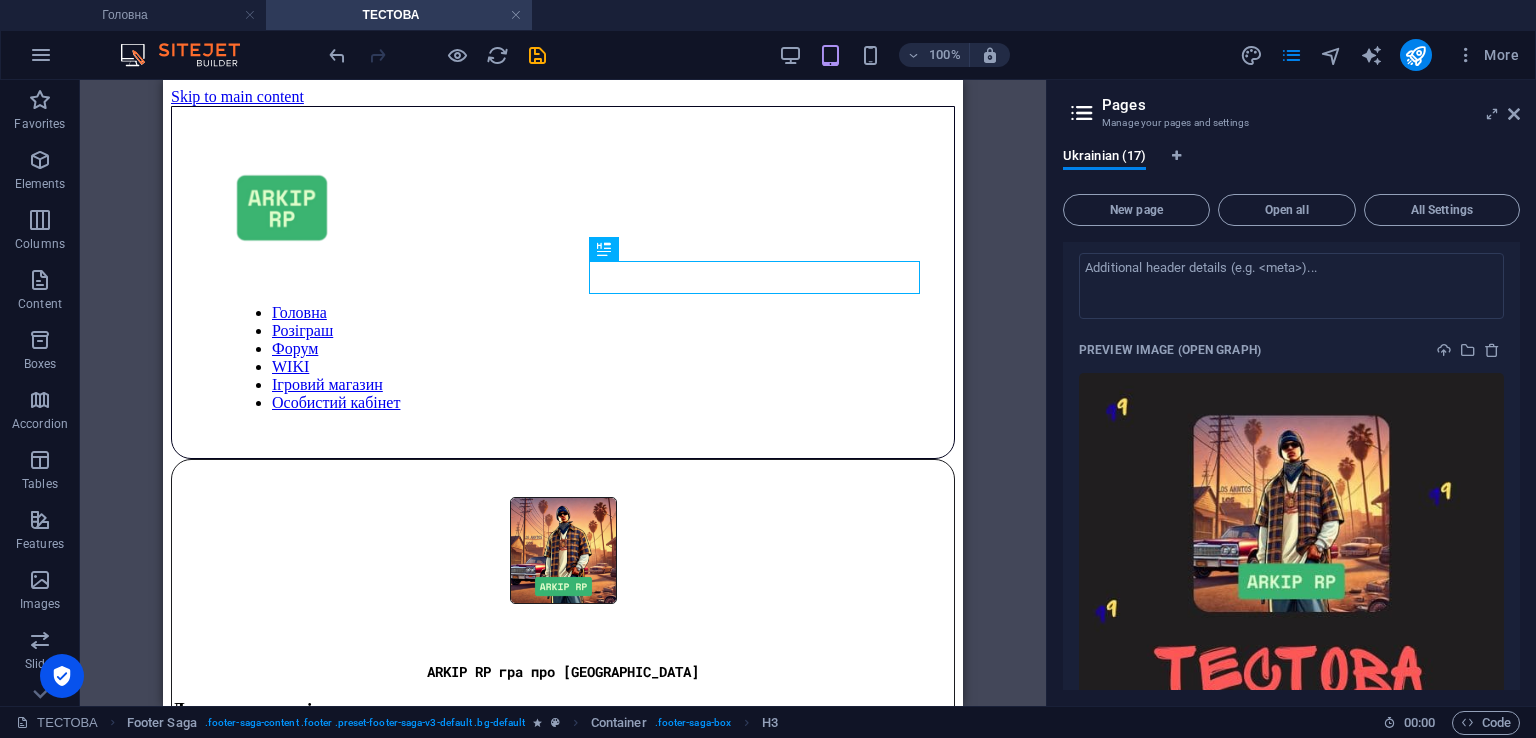 click at bounding box center [1492, 350] 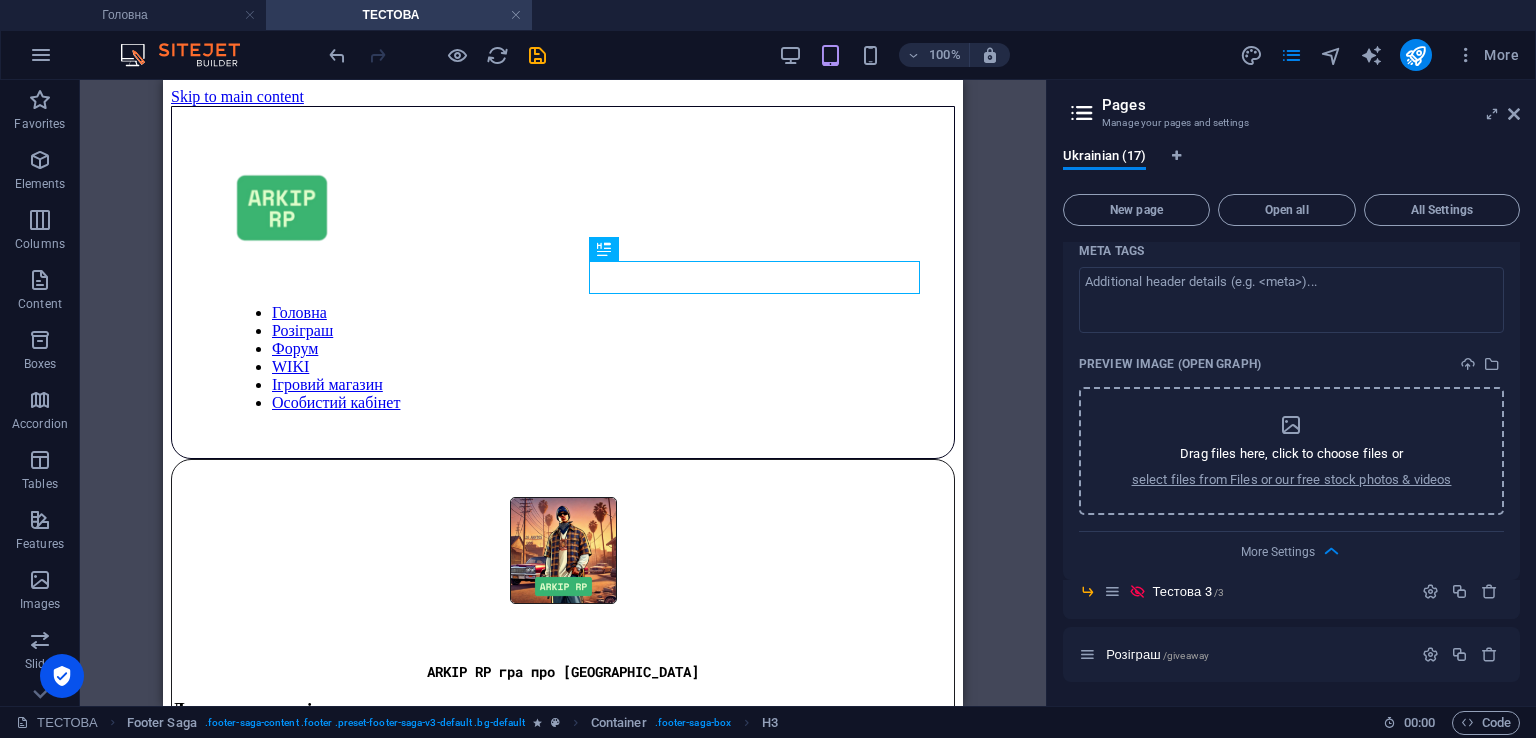 scroll, scrollTop: 2884, scrollLeft: 0, axis: vertical 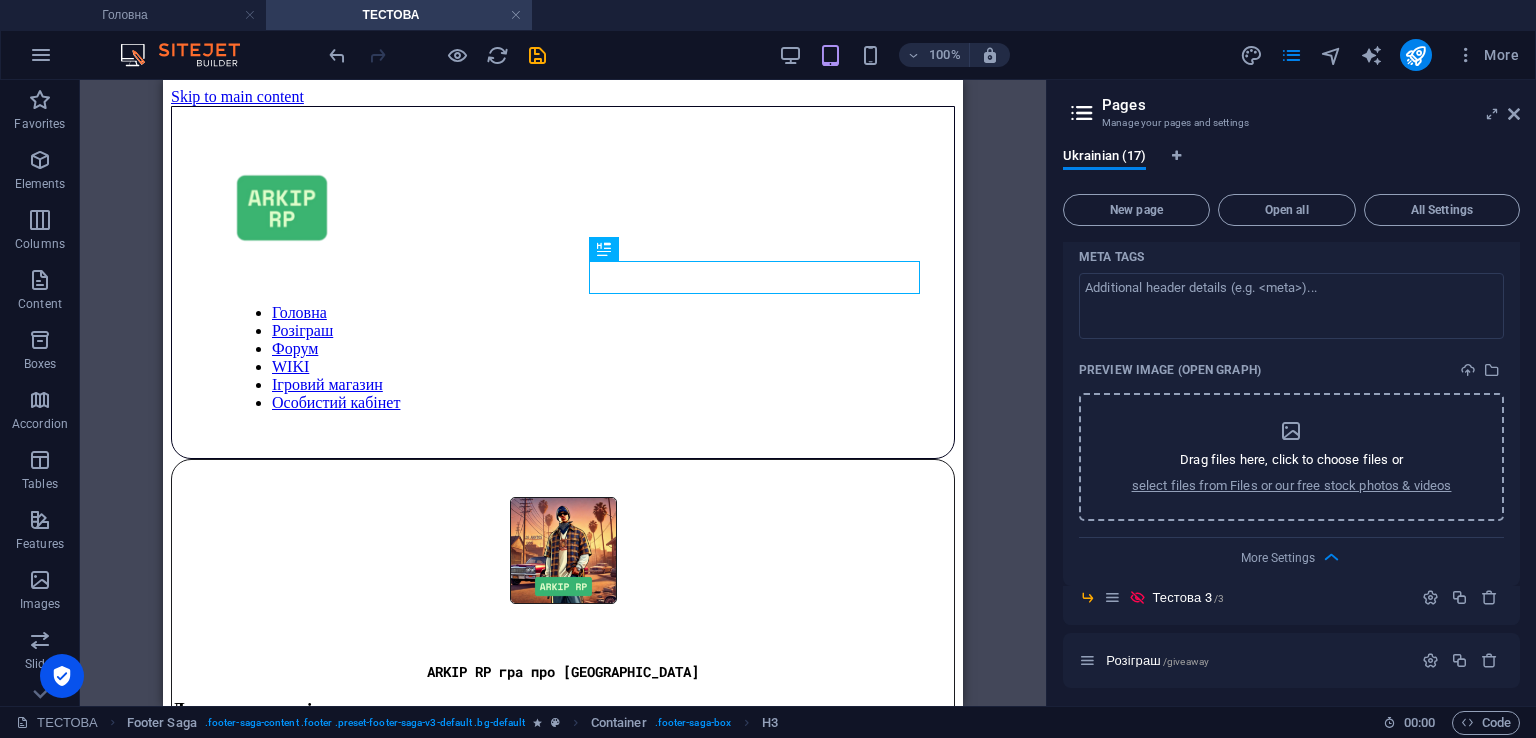 click on "Drag files here, click to choose files or" at bounding box center [1291, 460] 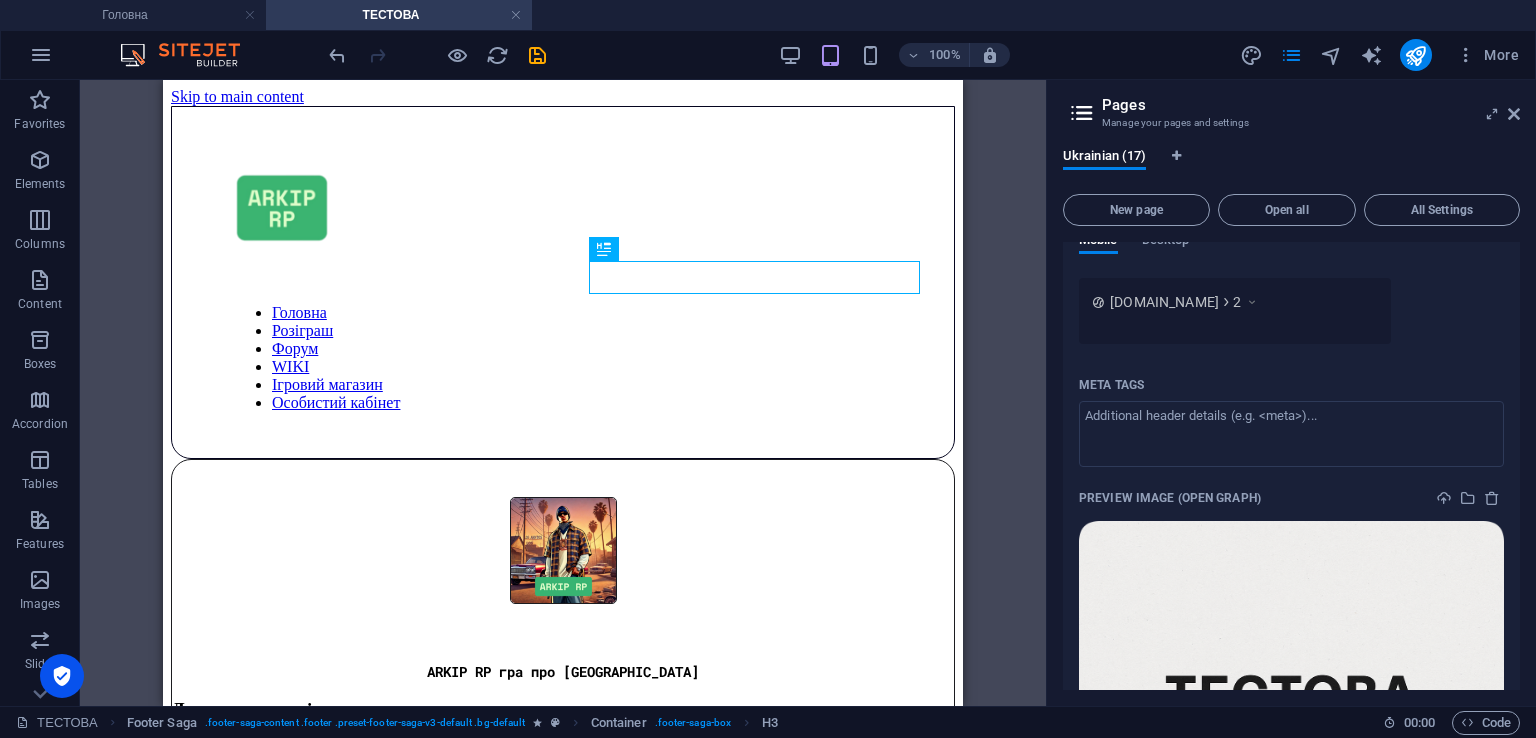 scroll, scrollTop: 3178, scrollLeft: 0, axis: vertical 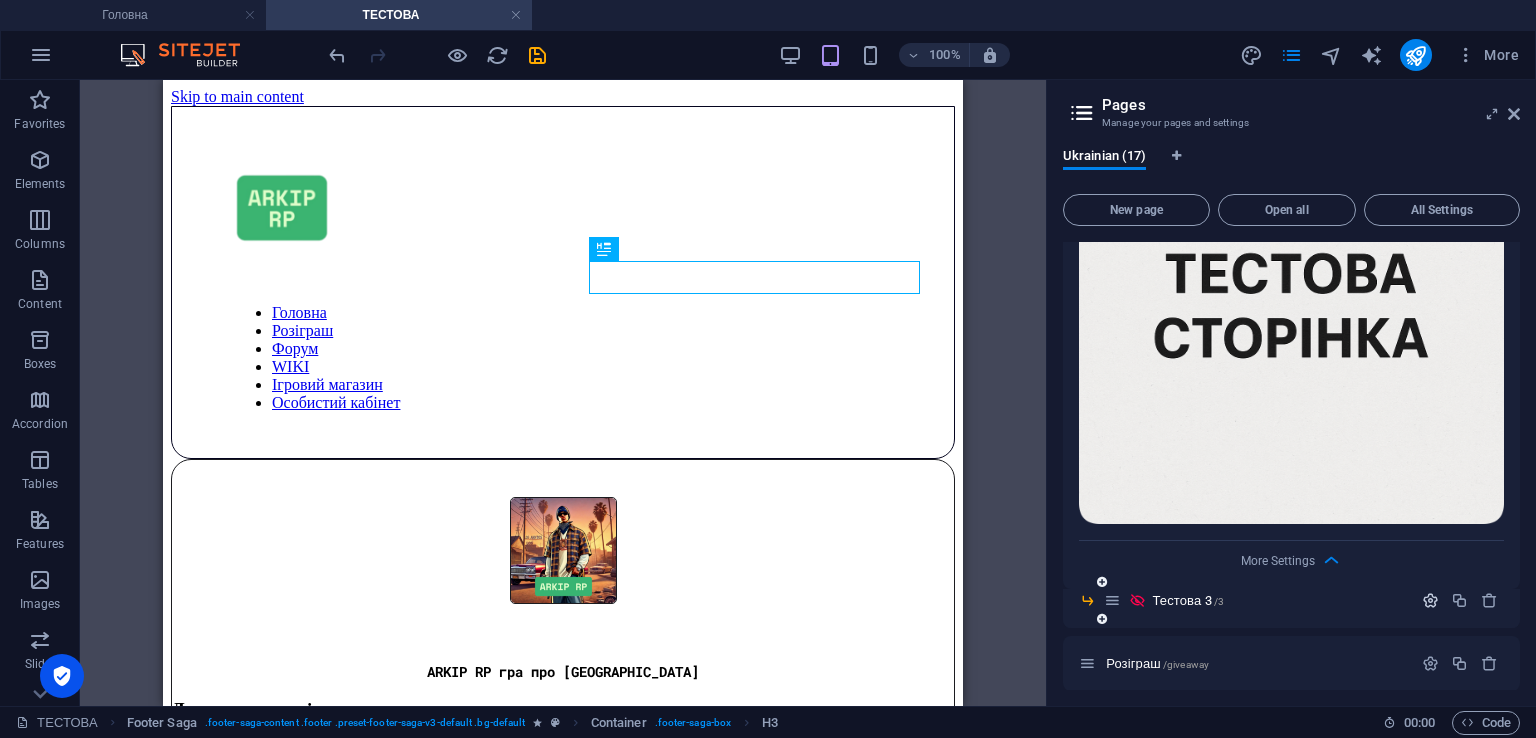 click at bounding box center (1430, 600) 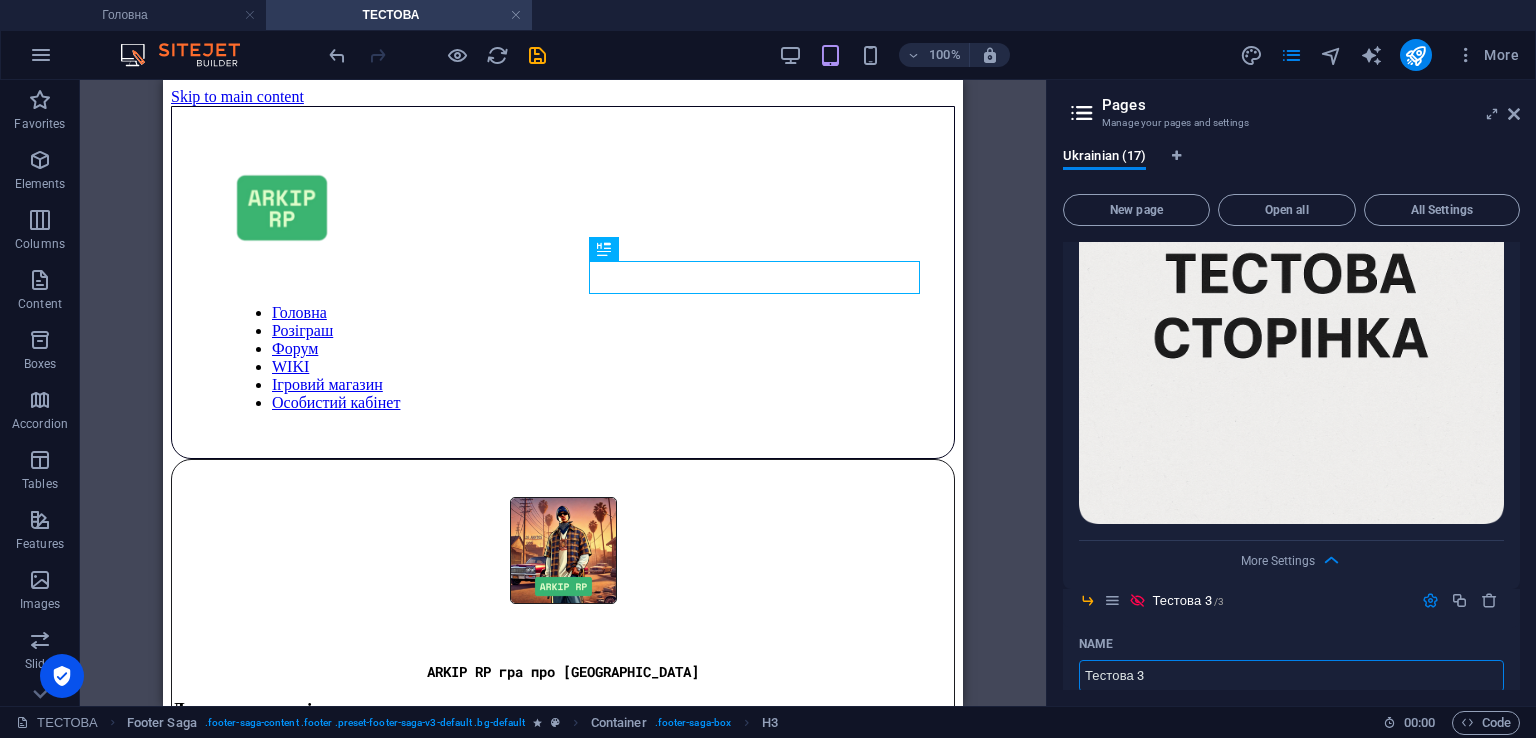 scroll, scrollTop: 3903, scrollLeft: 0, axis: vertical 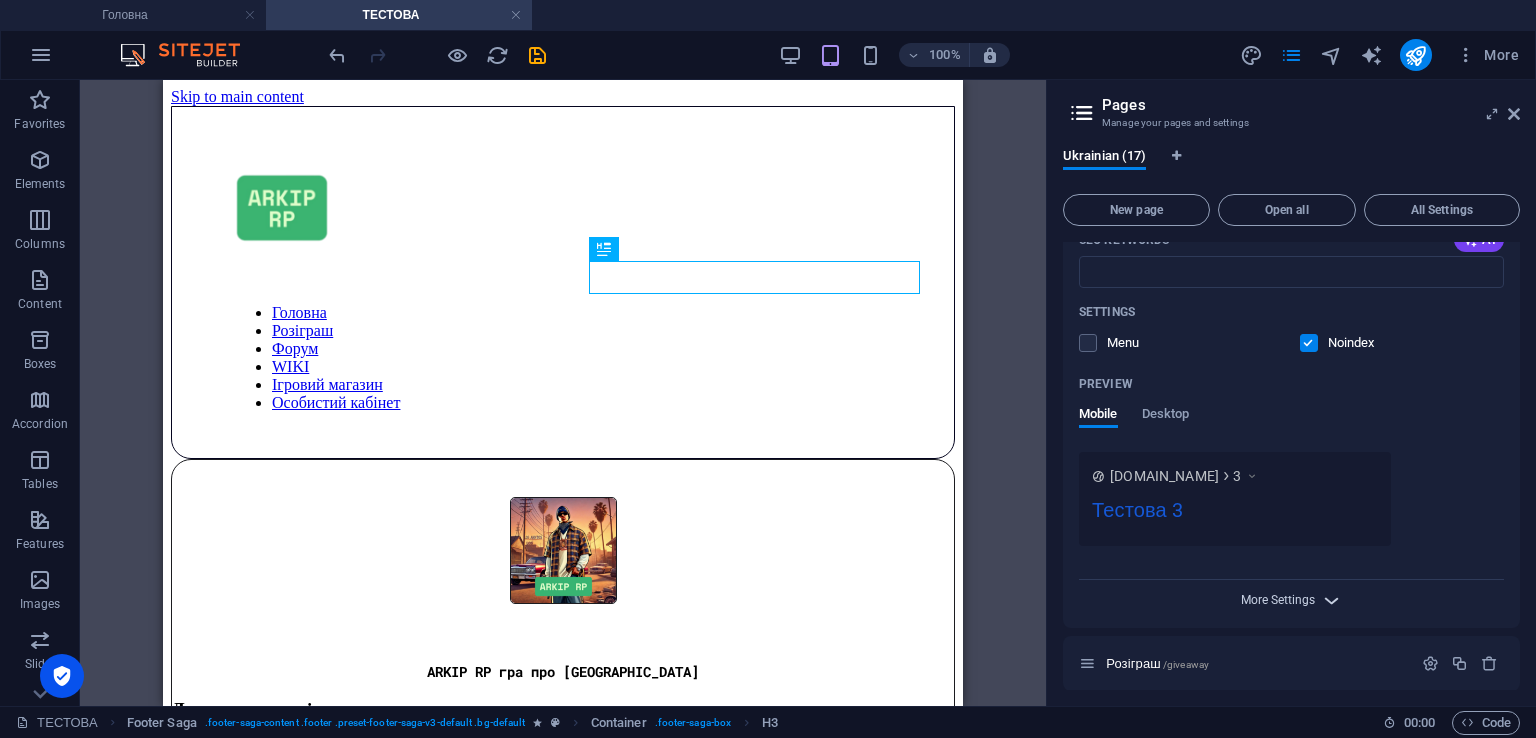 click on "More Settings" at bounding box center (1278, 600) 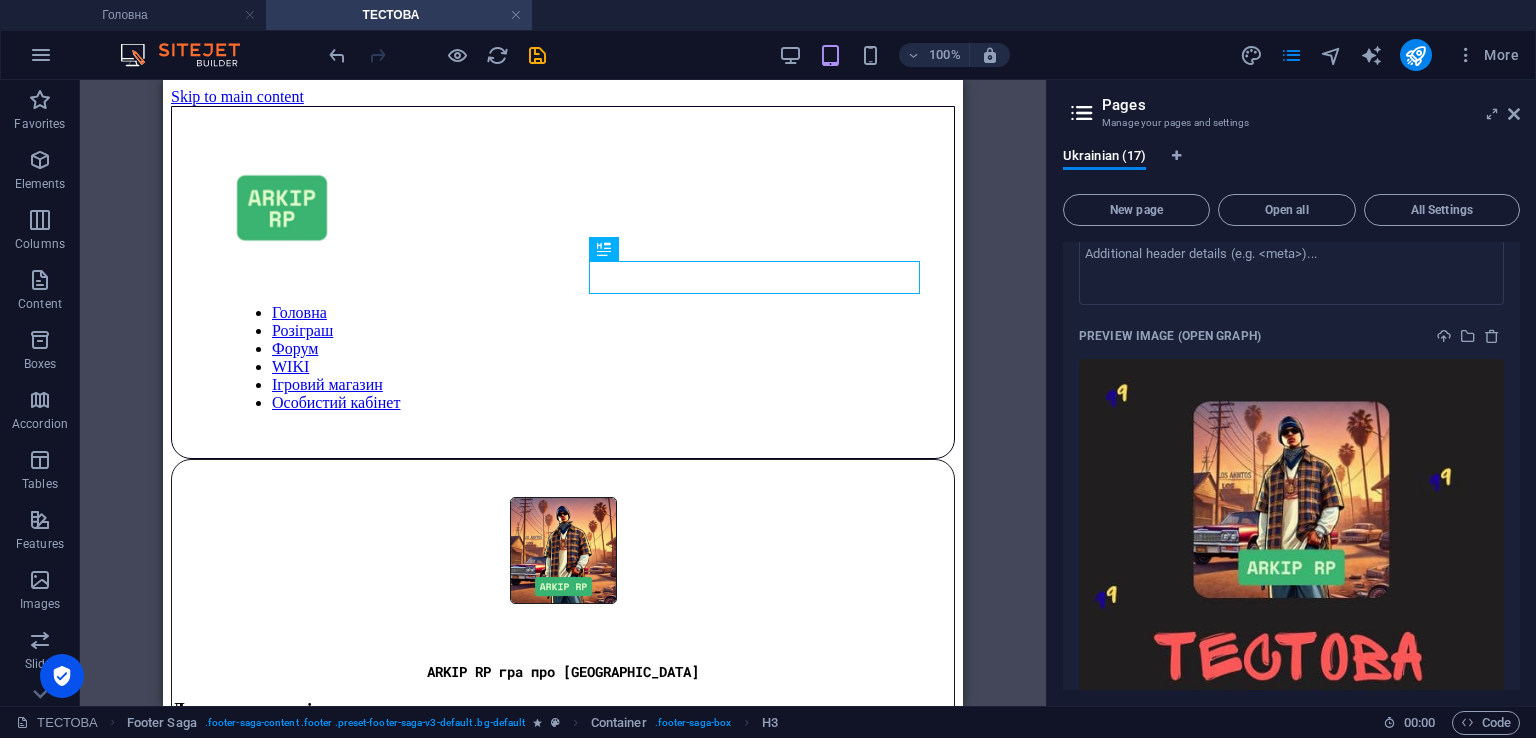 scroll, scrollTop: 4309, scrollLeft: 0, axis: vertical 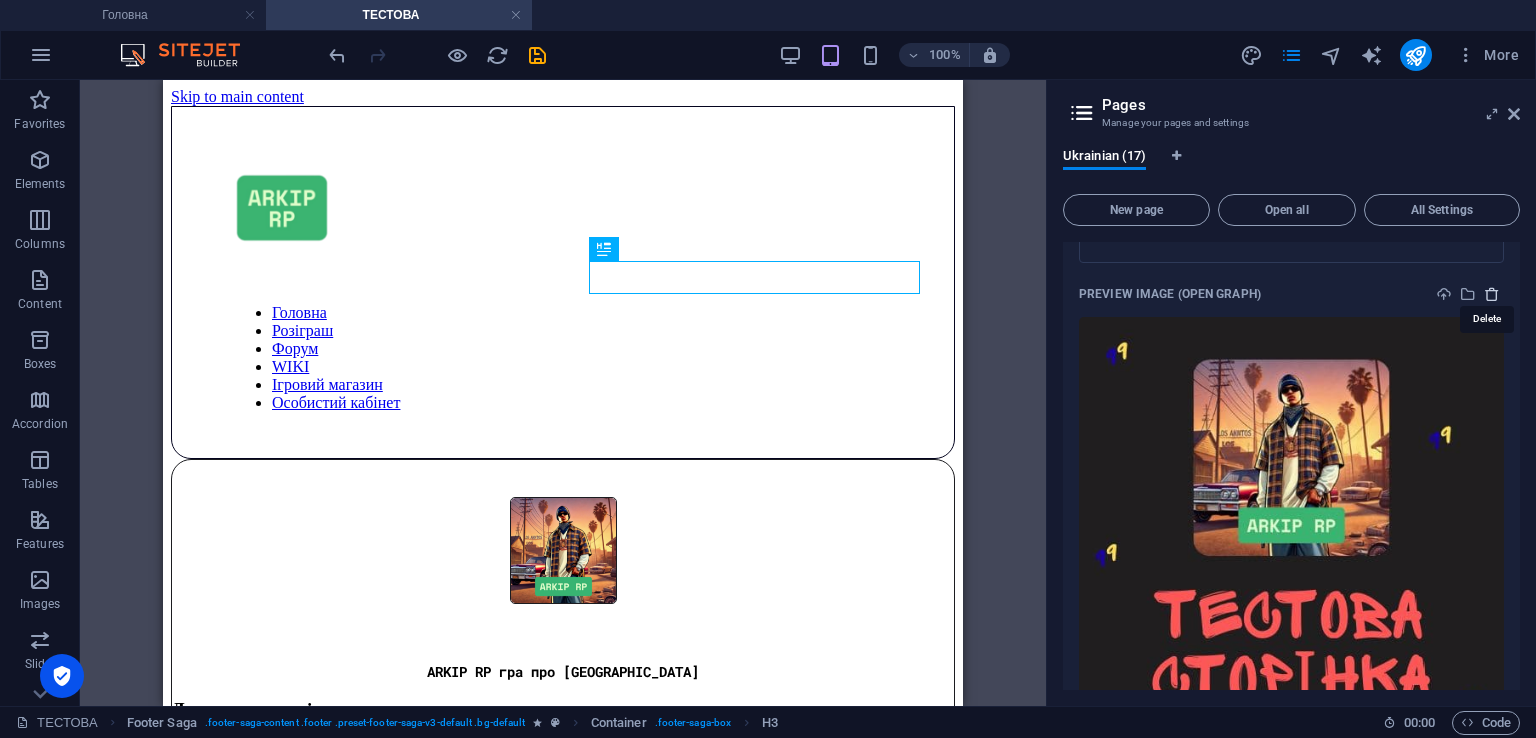 click at bounding box center [1492, 294] 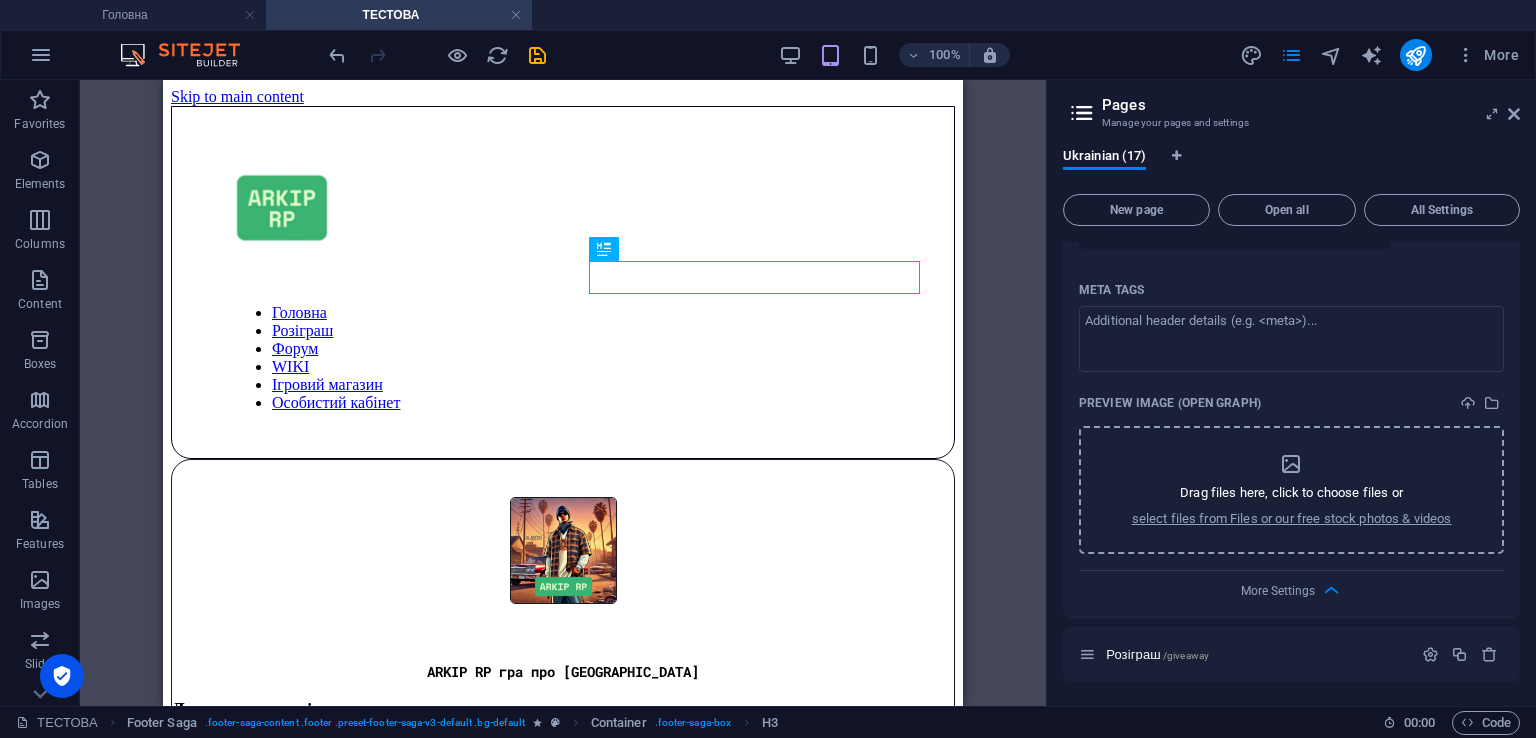 scroll, scrollTop: 4190, scrollLeft: 0, axis: vertical 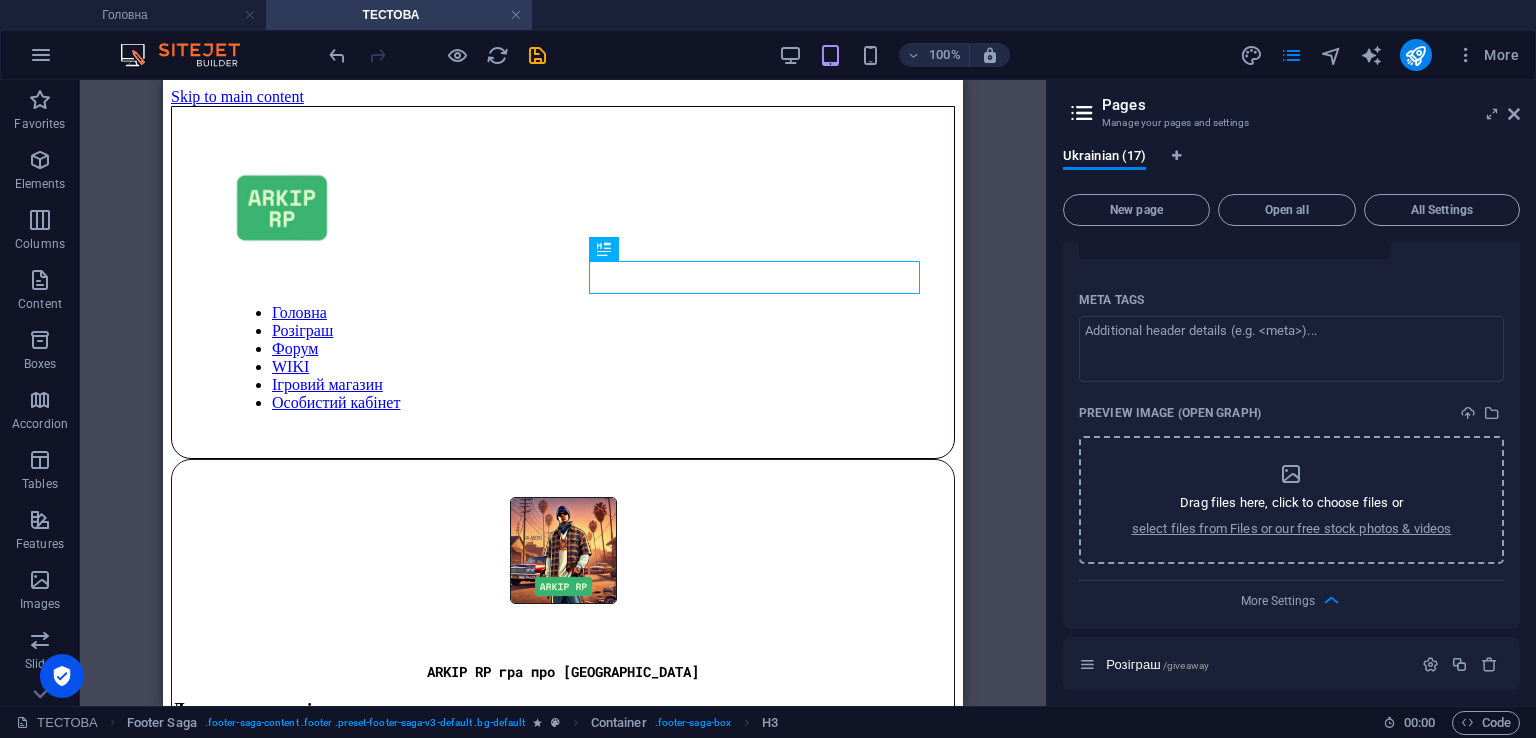 click on "Drag files here, click to choose files or" at bounding box center (1291, 503) 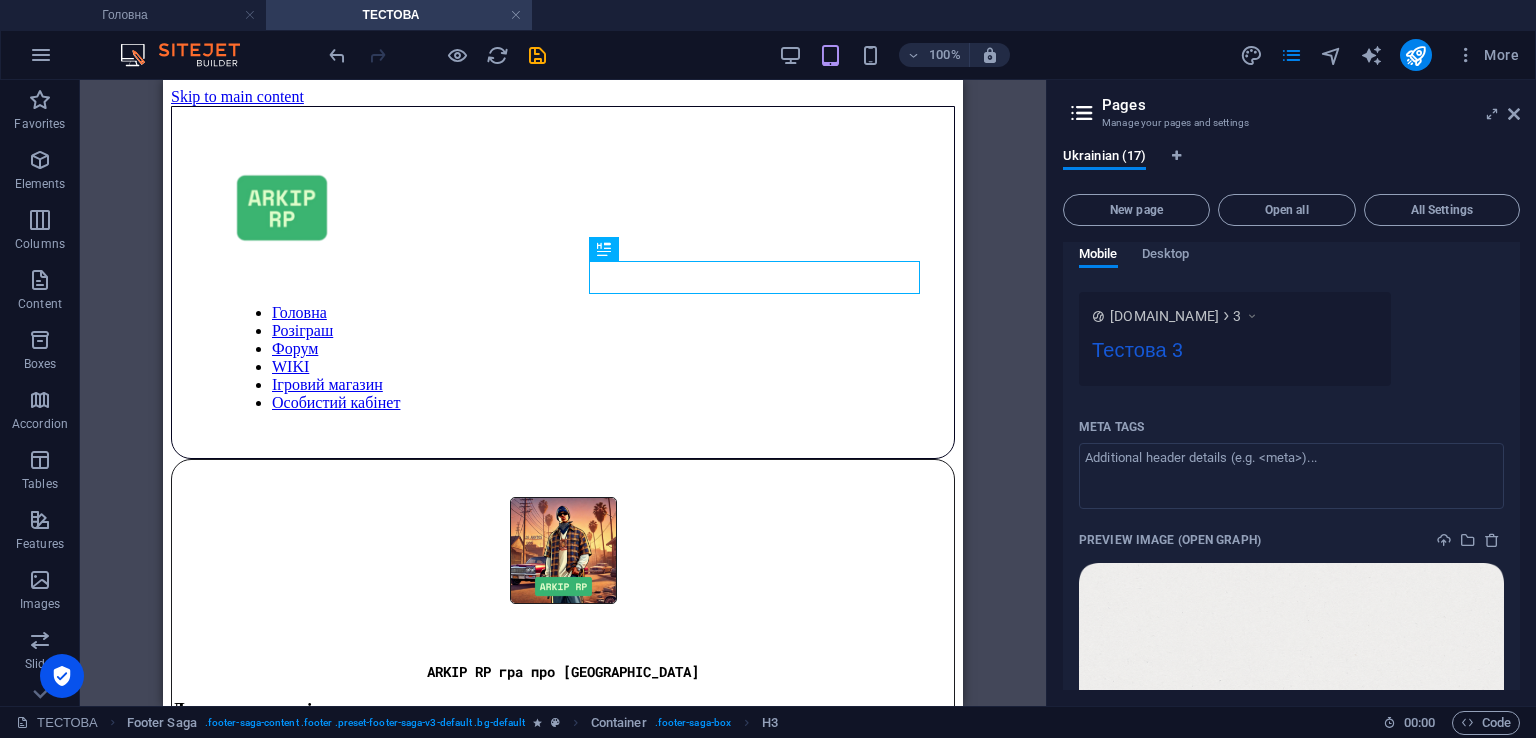 scroll, scrollTop: 4484, scrollLeft: 0, axis: vertical 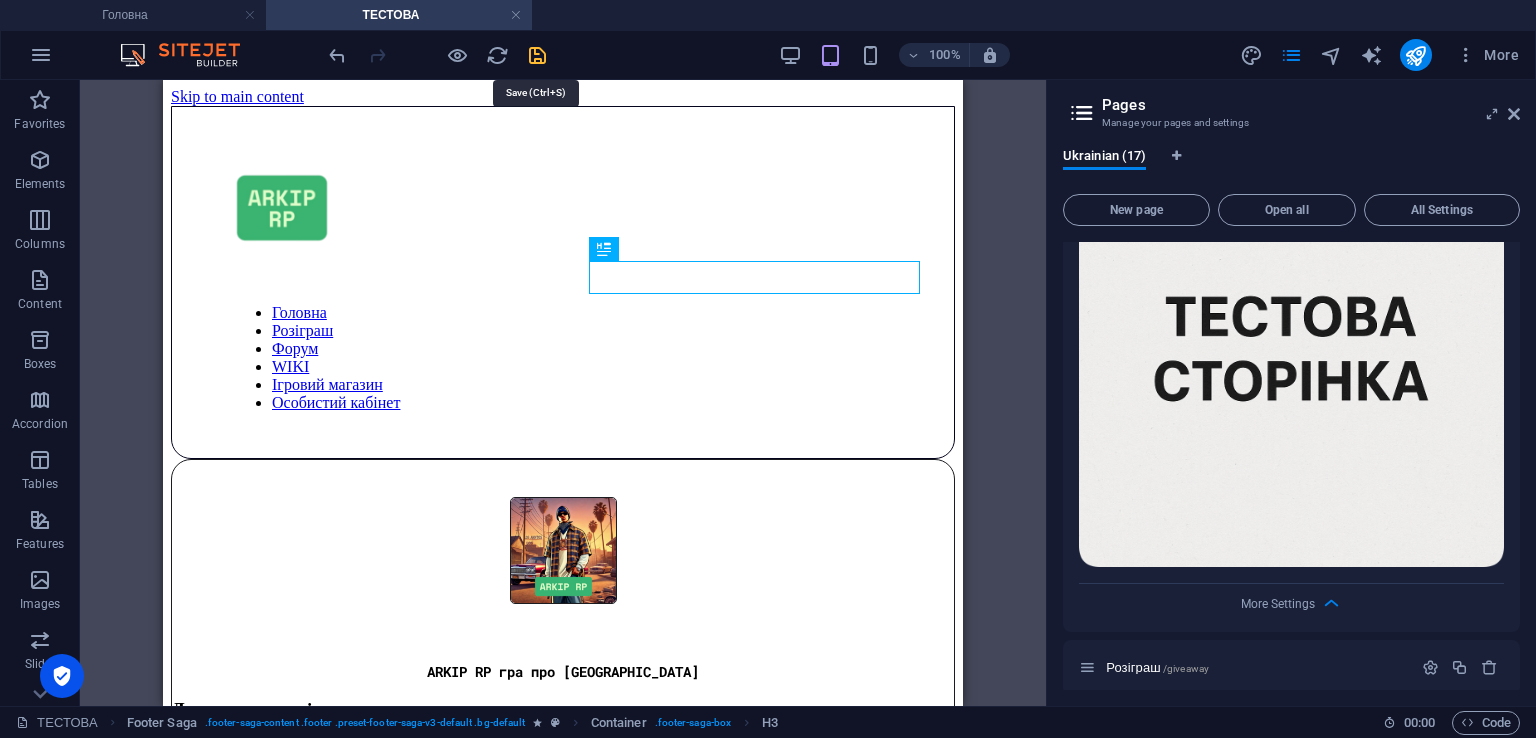 click at bounding box center (537, 55) 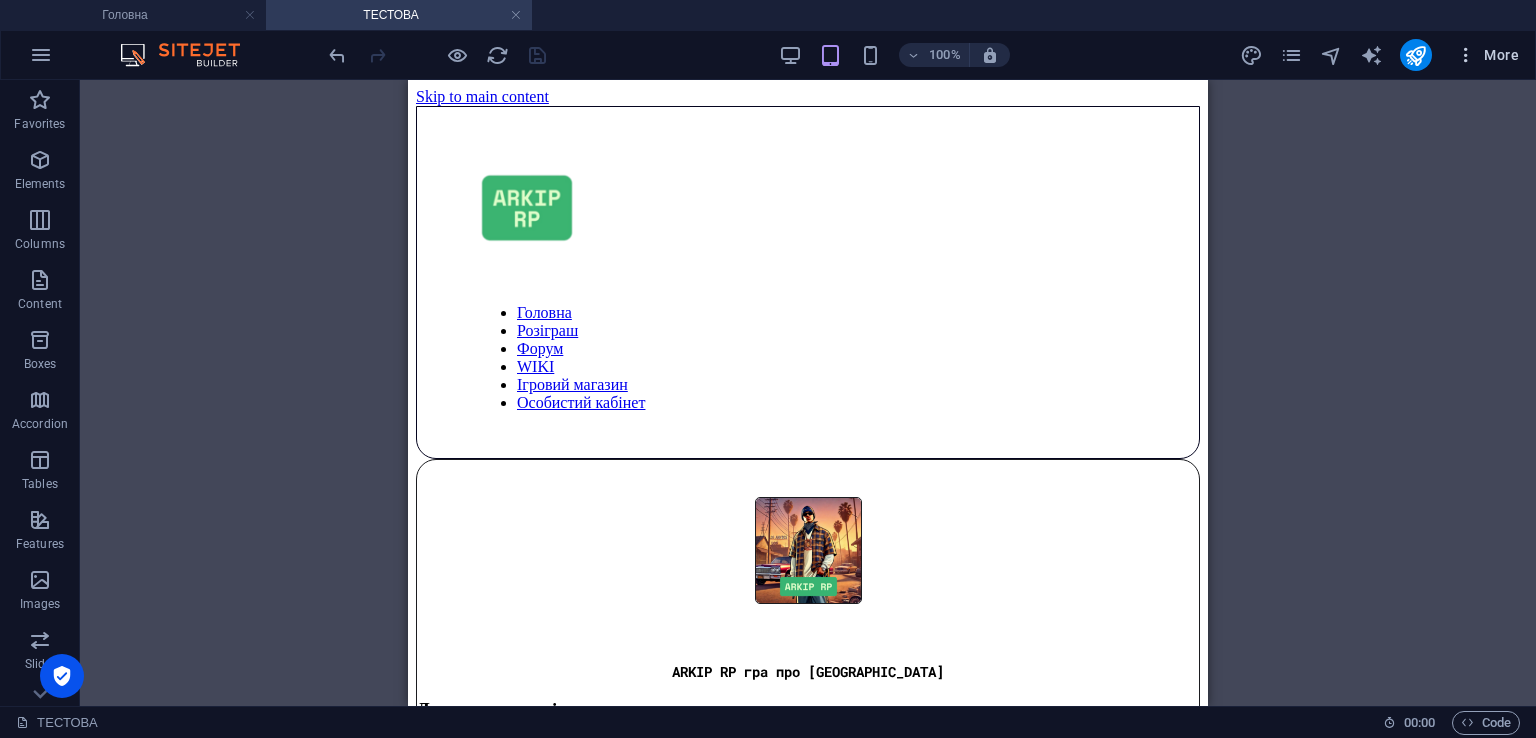 click on "More" at bounding box center (1487, 55) 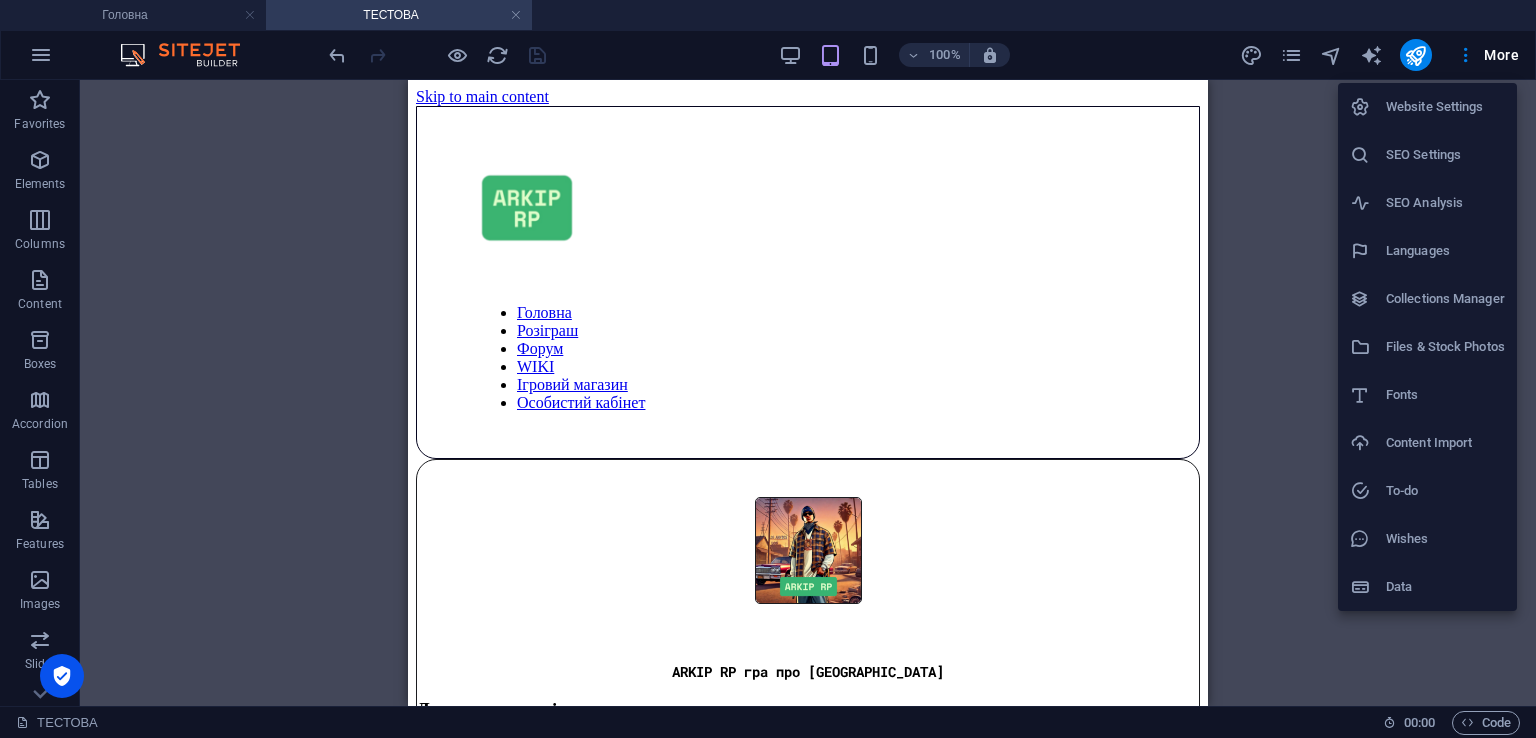 click on "SEO Settings" at bounding box center (1427, 155) 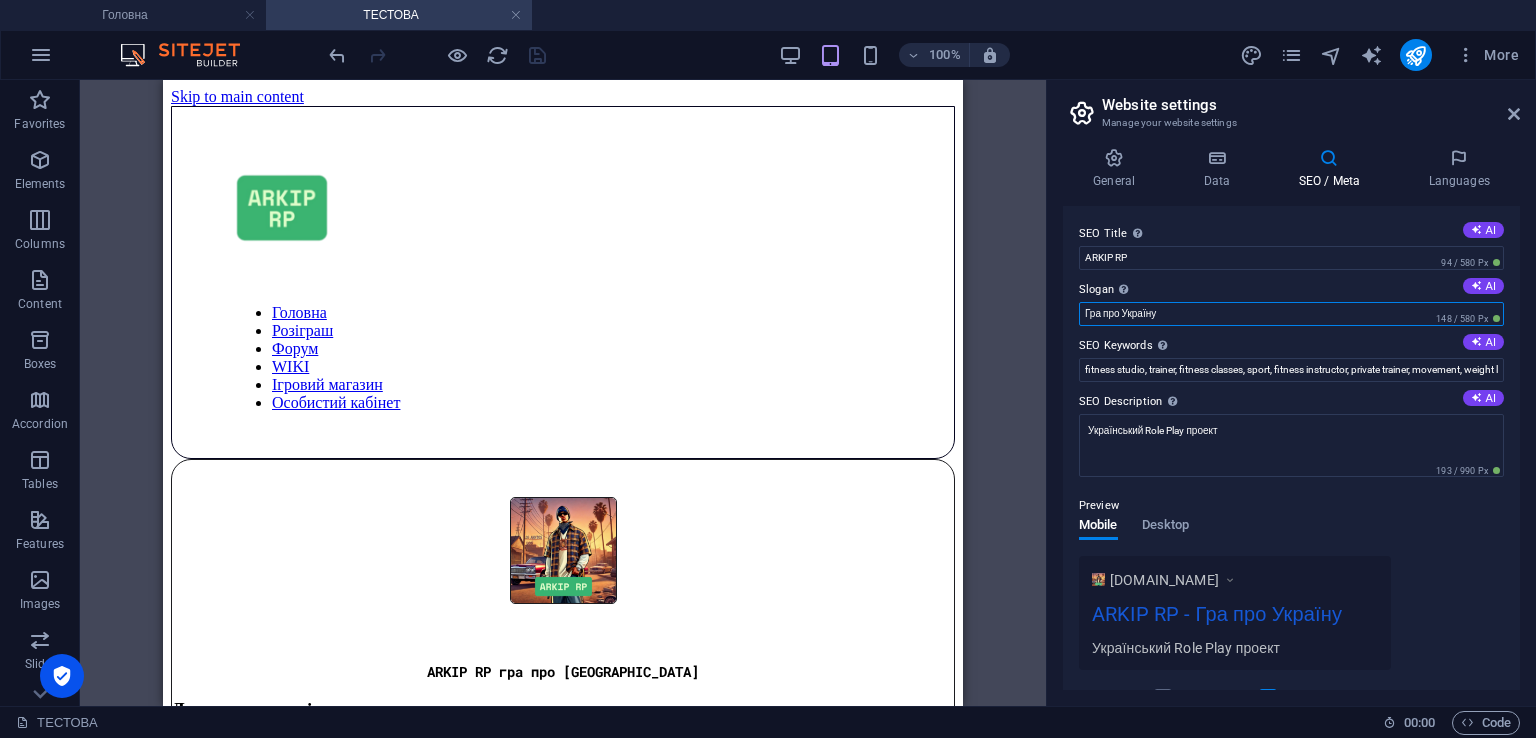 click on "Гра про Україну" at bounding box center [1291, 314] 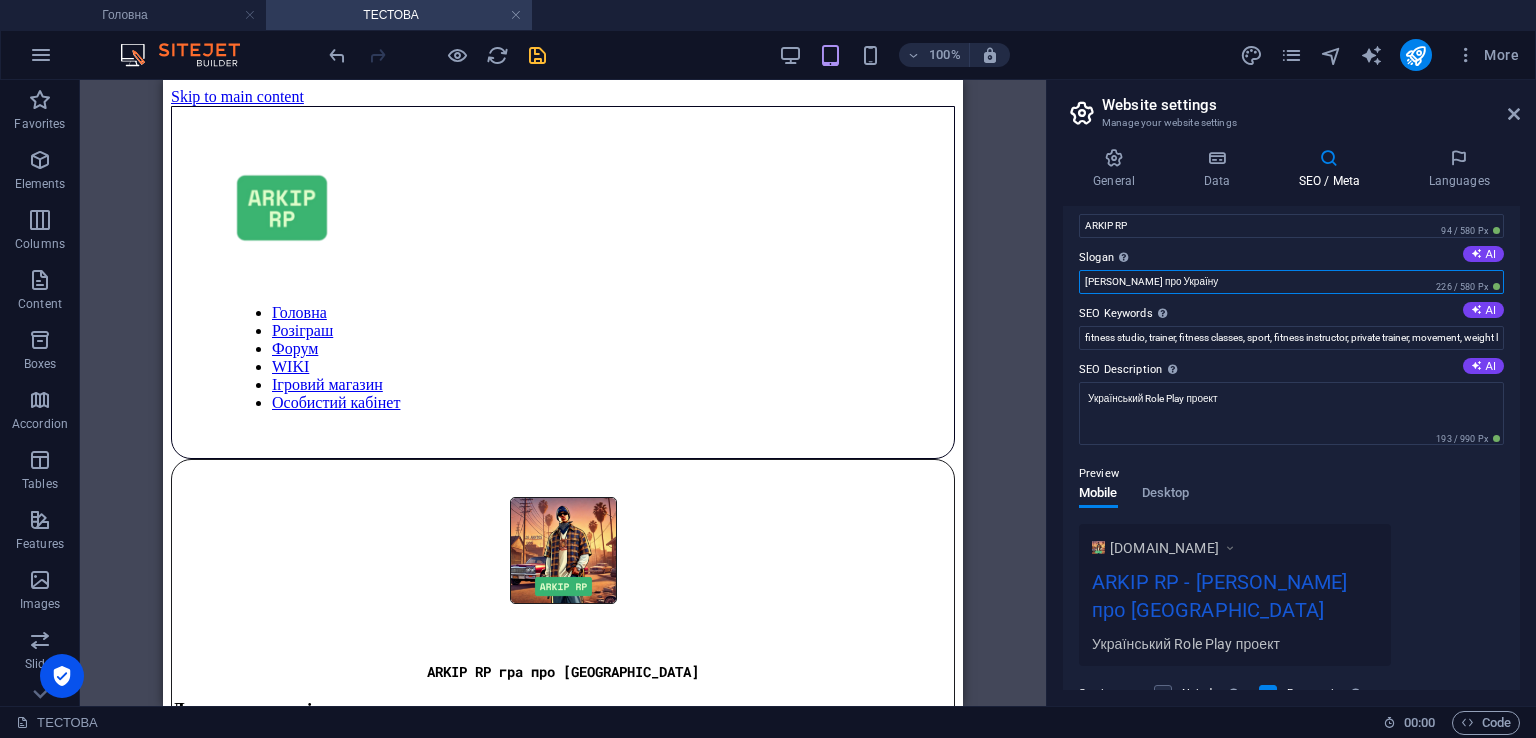 scroll, scrollTop: 0, scrollLeft: 0, axis: both 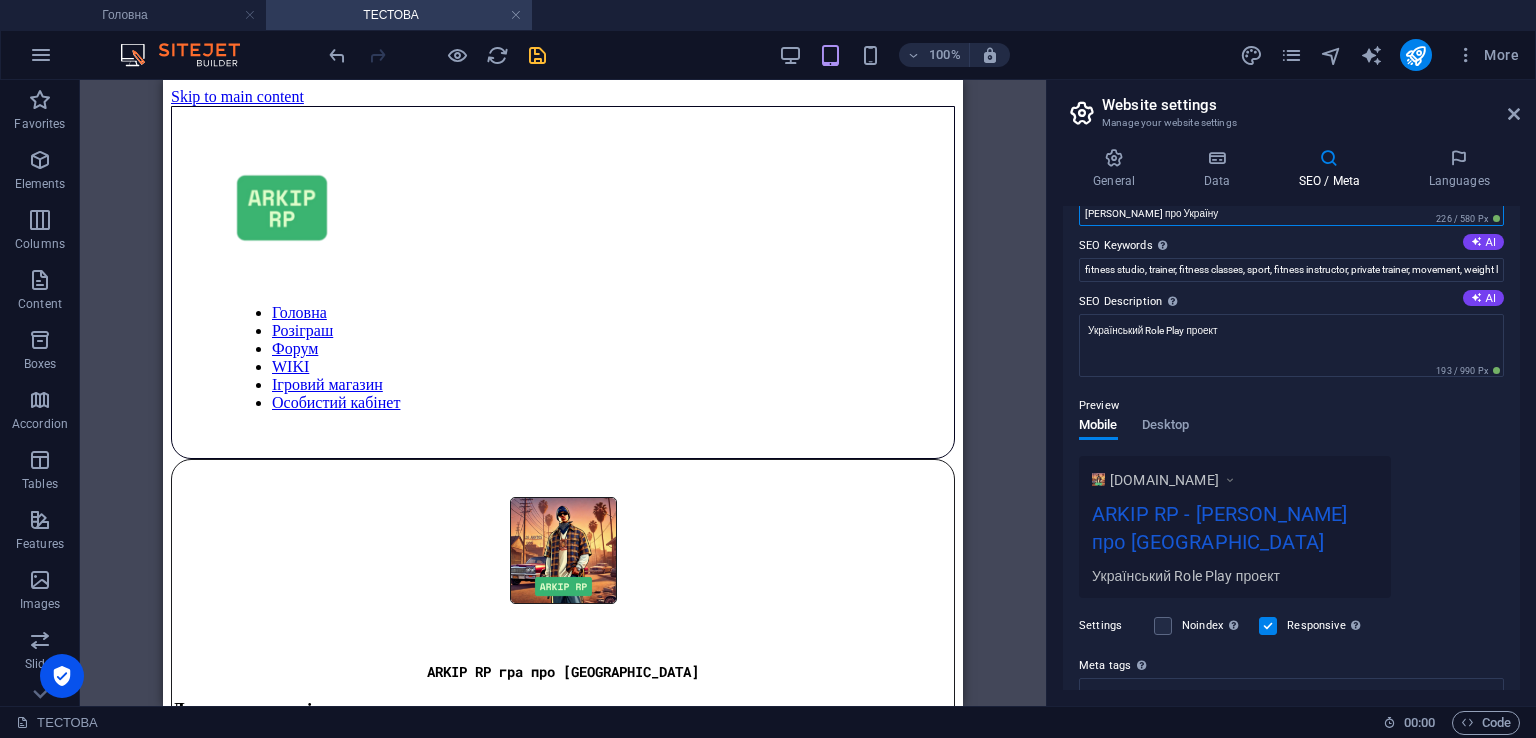 type on "[PERSON_NAME] про Україну" 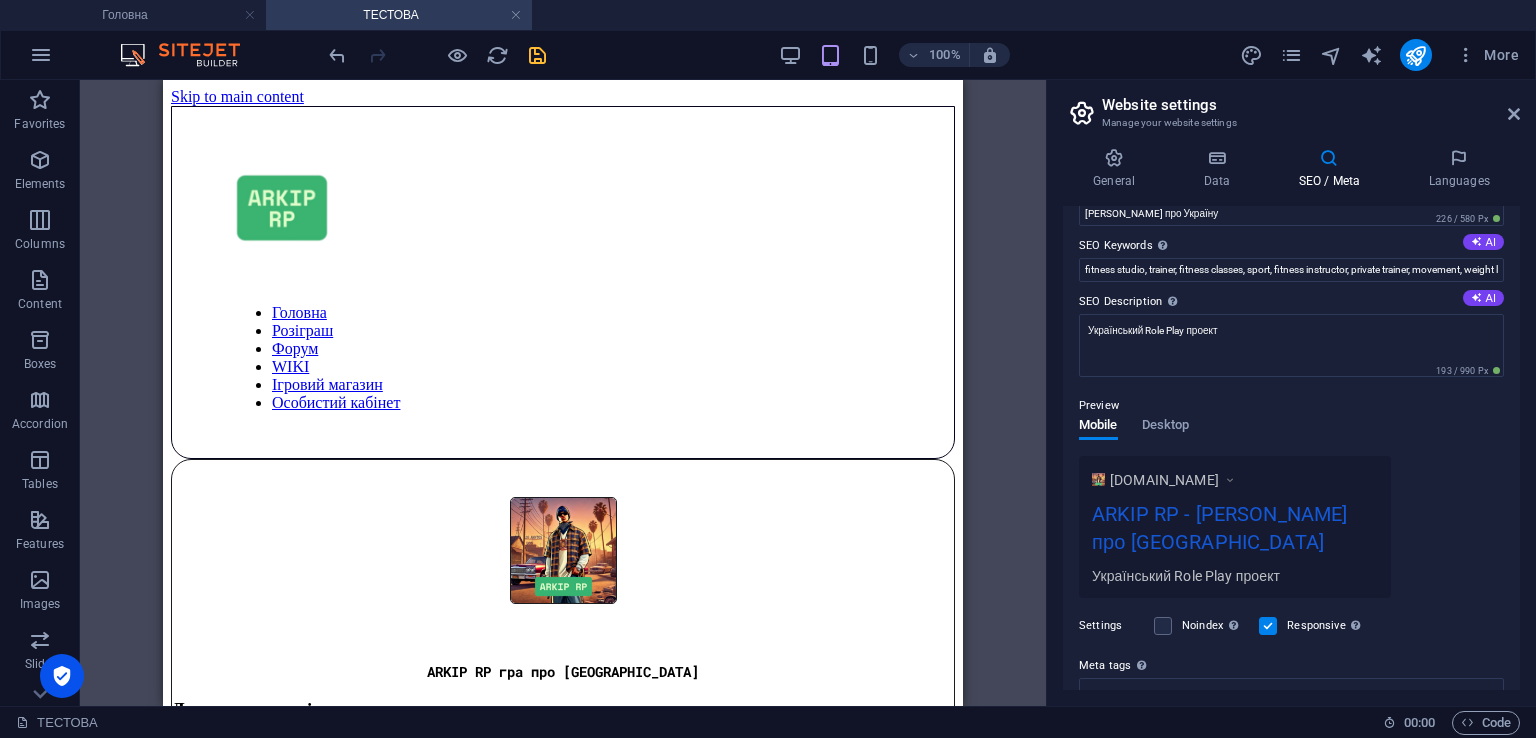 click on "[DOMAIN_NAME] ARKIP RP - [PERSON_NAME] про Україну Український Role Play проект" at bounding box center [1291, 527] 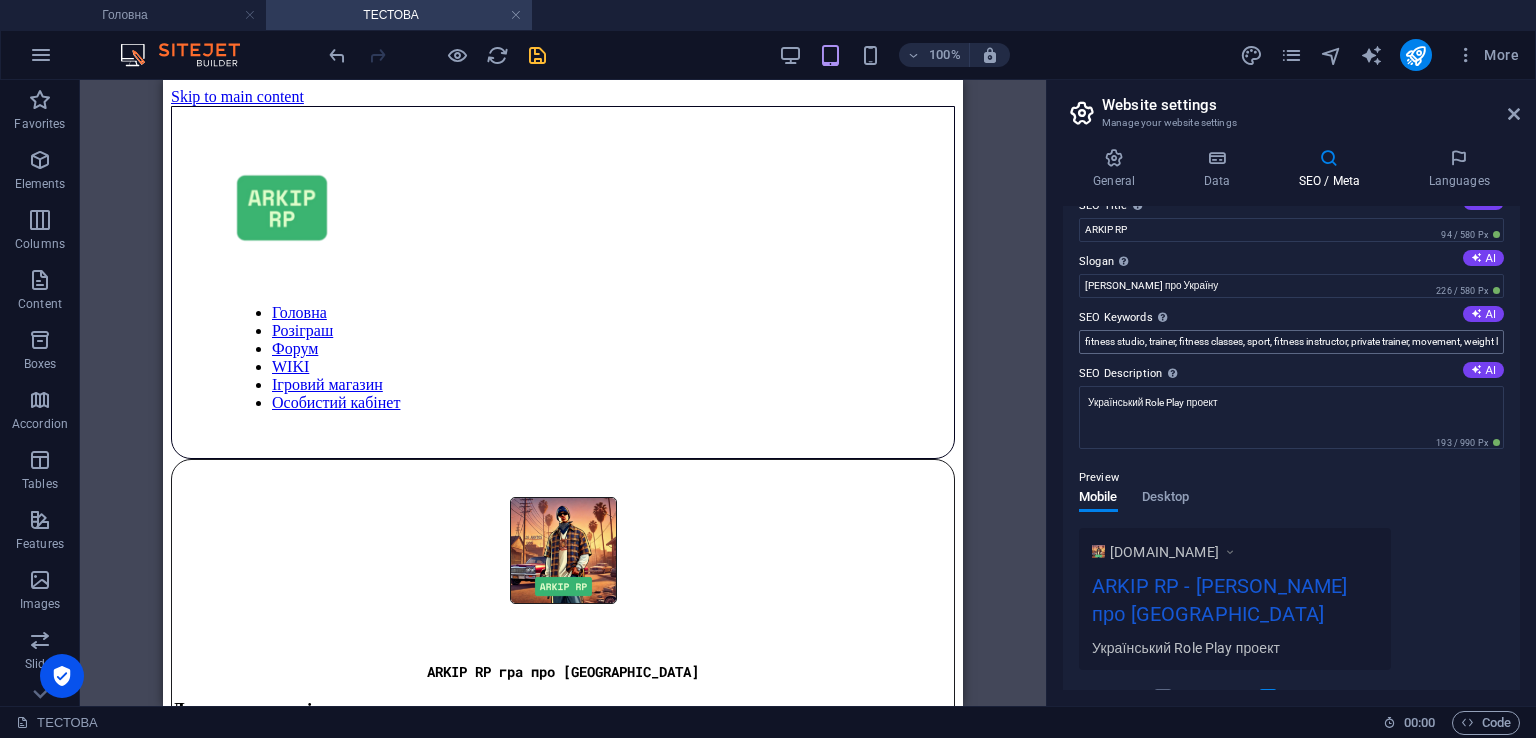 scroll, scrollTop: 0, scrollLeft: 0, axis: both 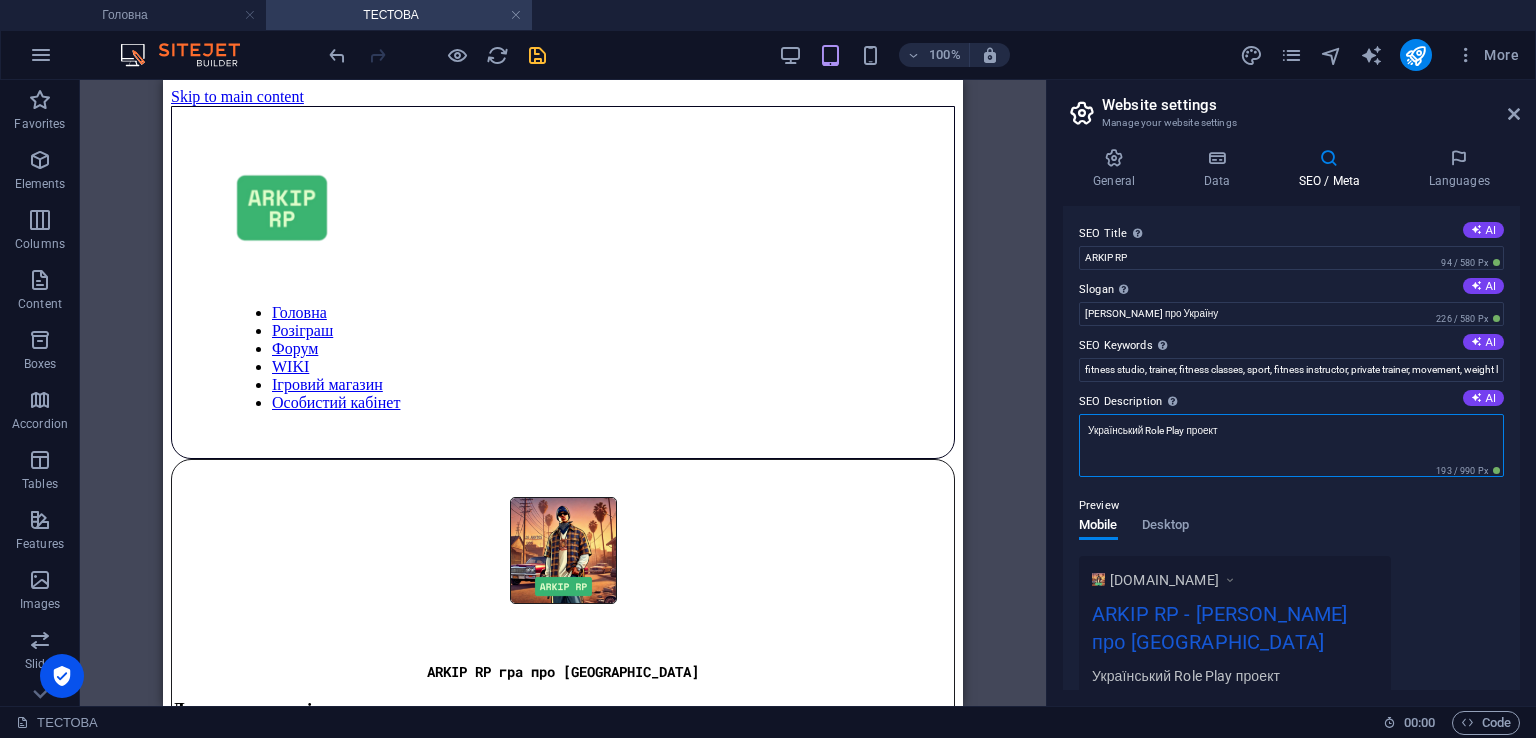 click on "Український Role Play проект" at bounding box center [1291, 445] 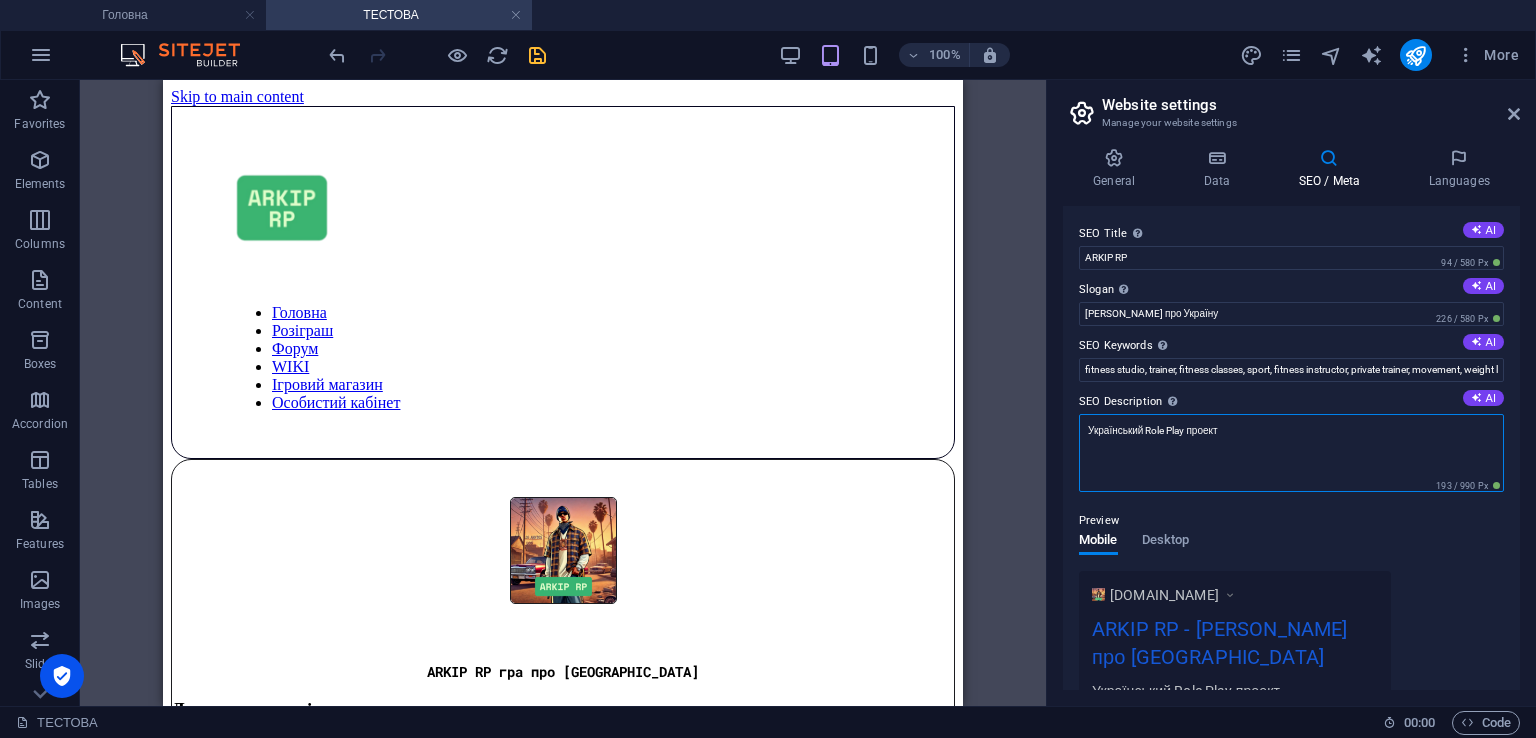 click on "Український Role Play проект" at bounding box center (1291, 453) 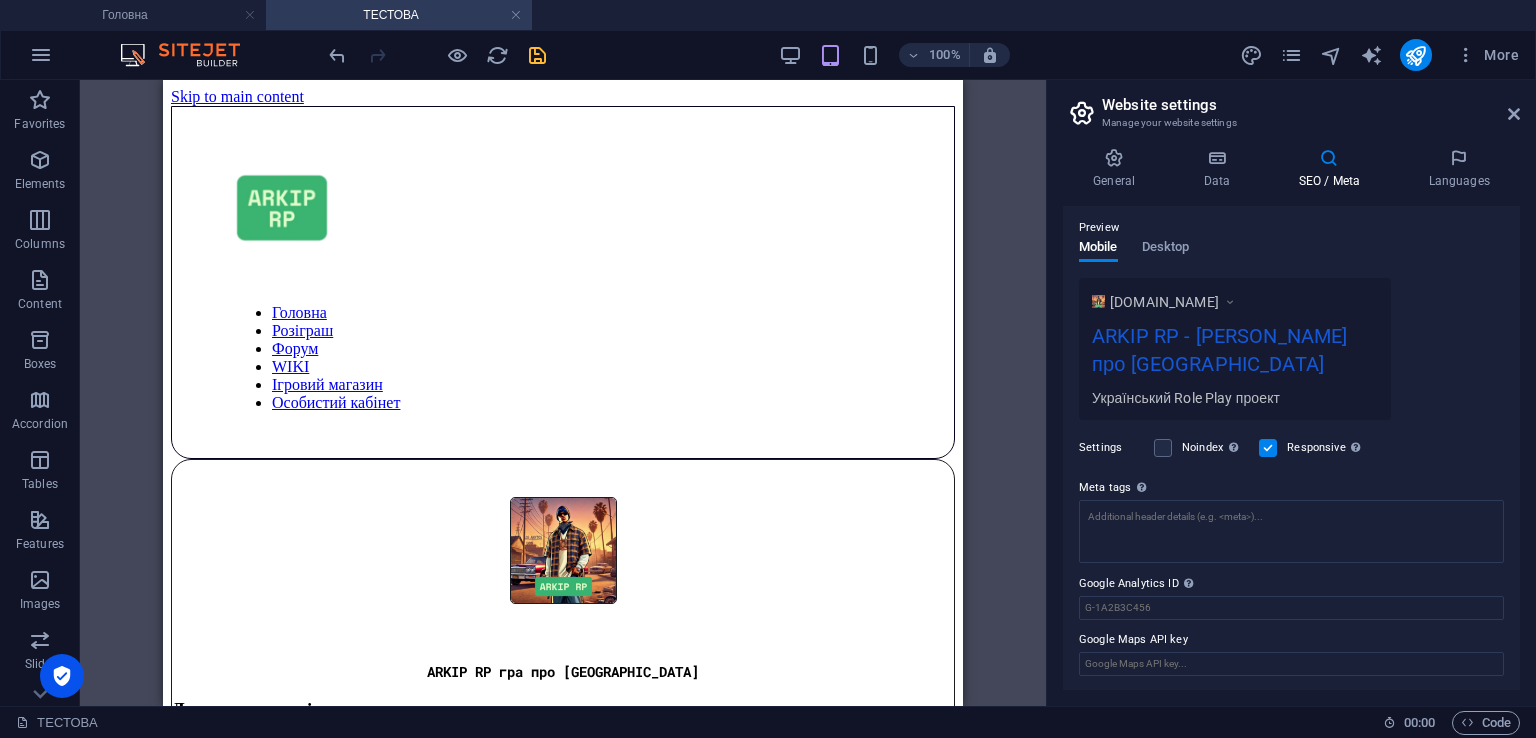 scroll, scrollTop: 0, scrollLeft: 0, axis: both 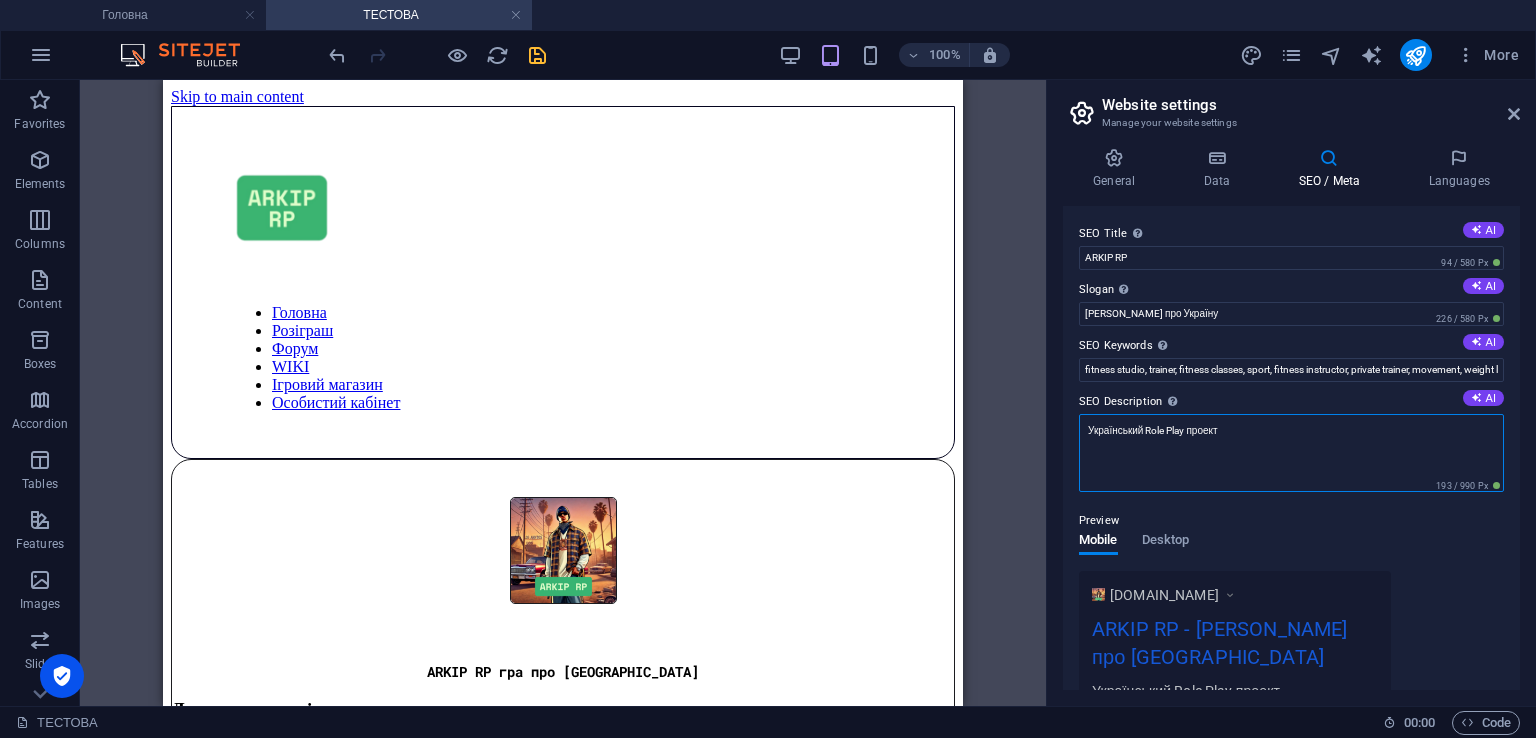 click on "Український Role Play проект" at bounding box center [1291, 453] 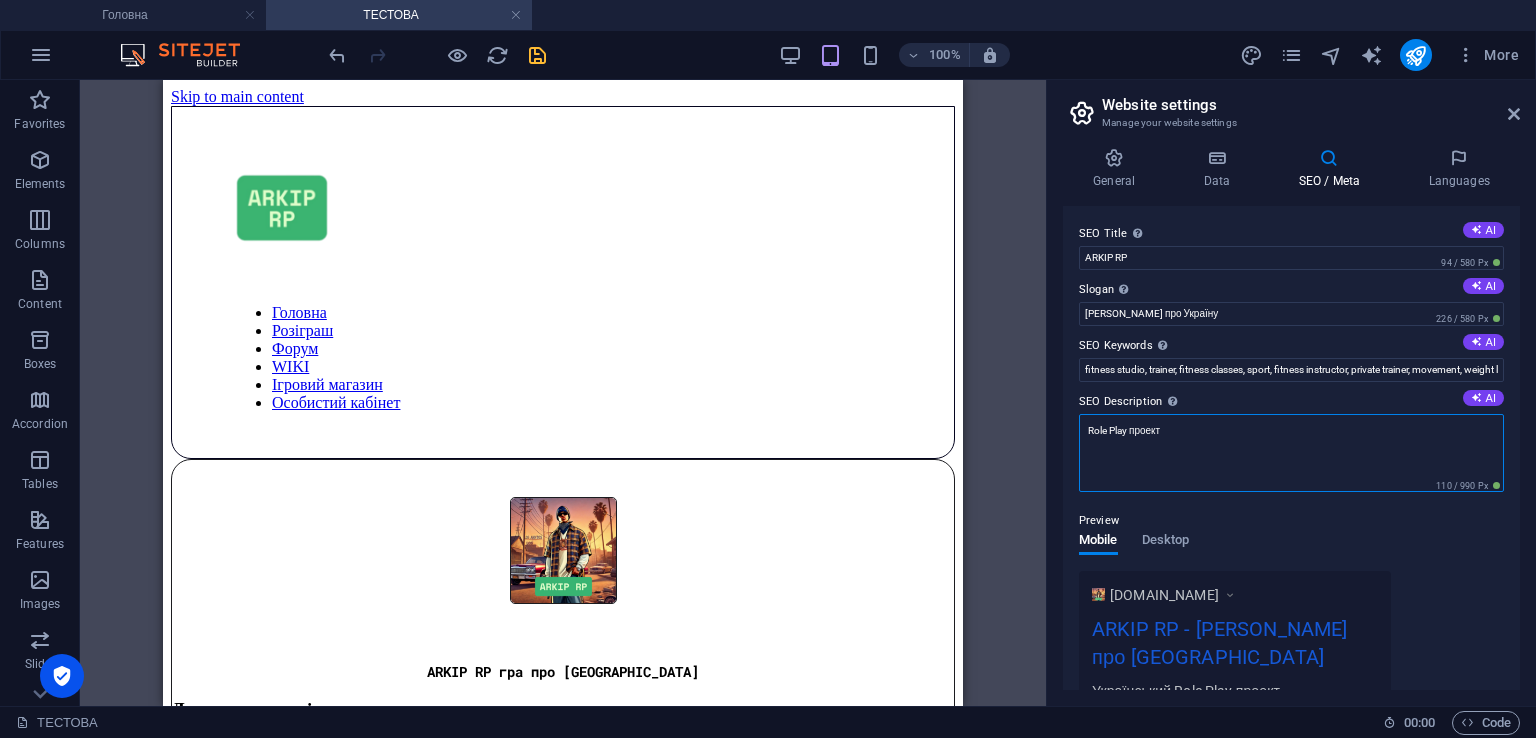 click on "Role Play проект" at bounding box center (1291, 453) 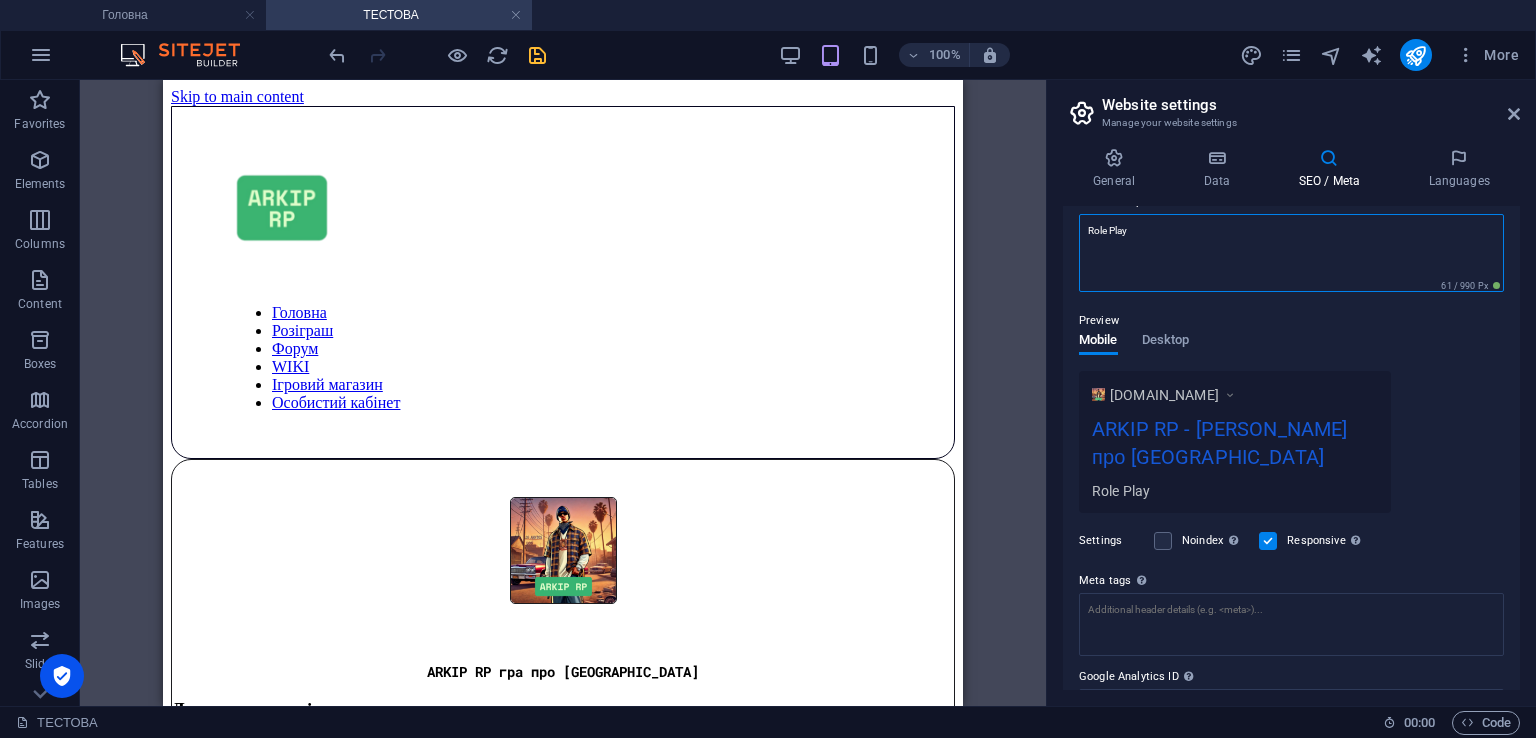 scroll, scrollTop: 100, scrollLeft: 0, axis: vertical 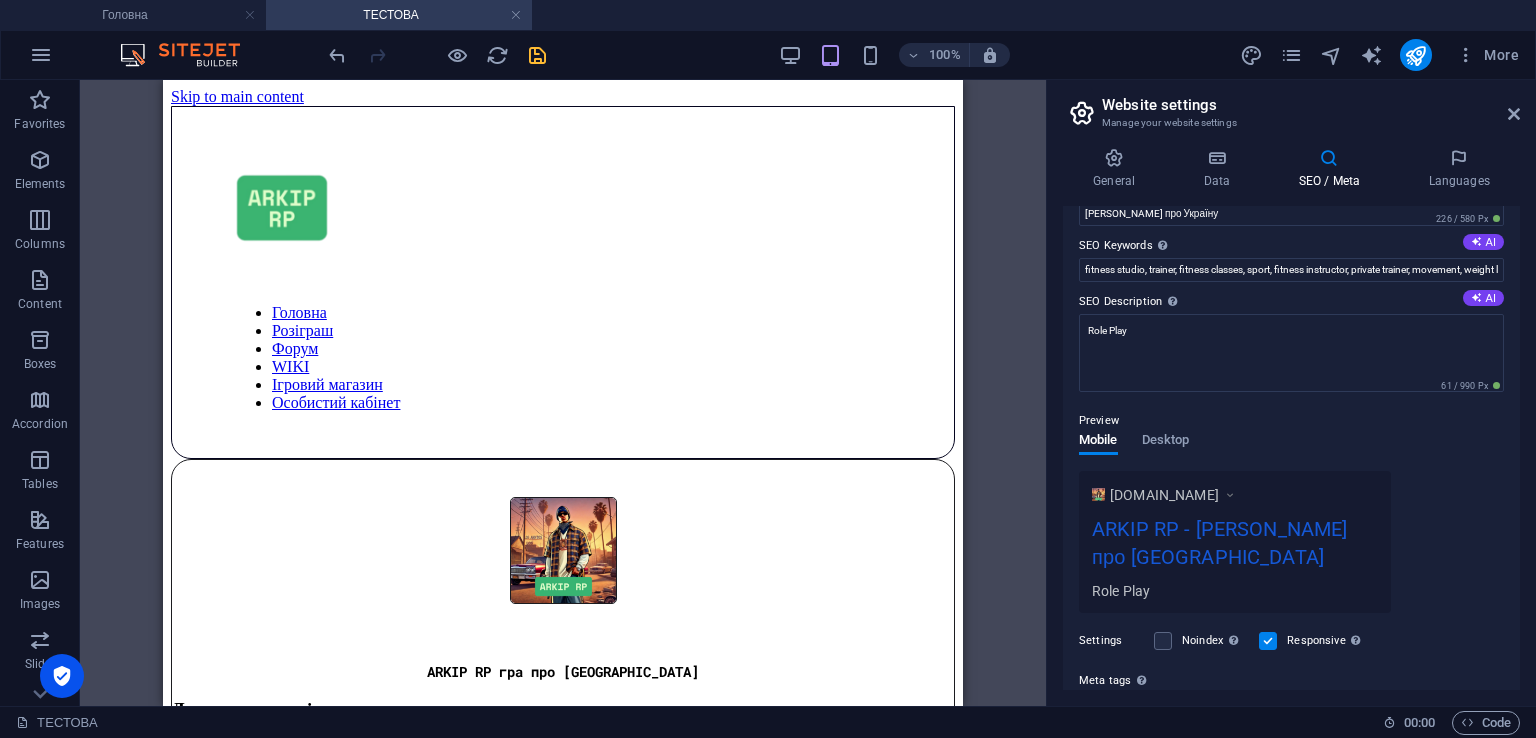 click on "SEO Description Describe the contents of your website - this is crucial for search engines and SEO! AI" at bounding box center [1291, 302] 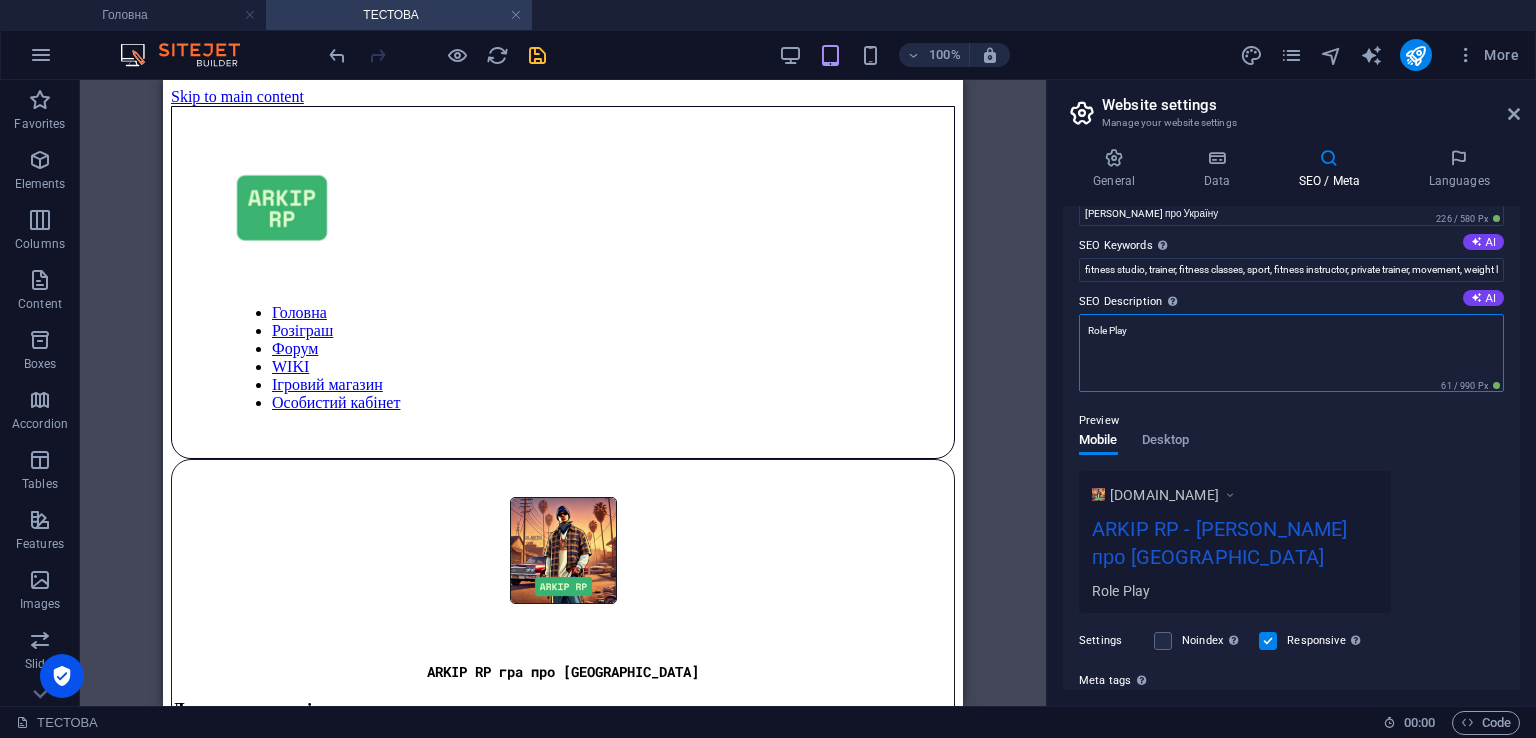 click on "Role Play" at bounding box center (1291, 353) 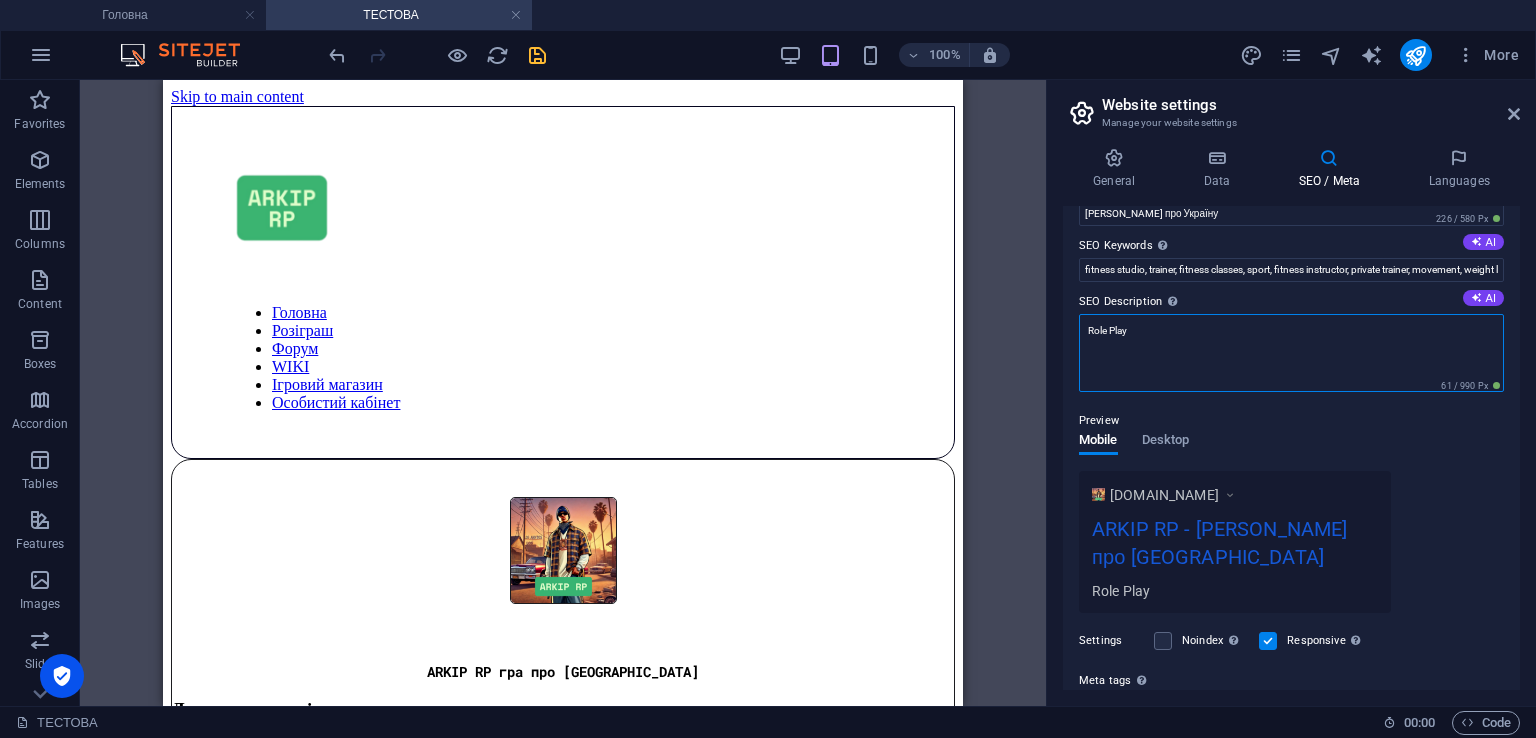 click on "Role Play" at bounding box center (1291, 353) 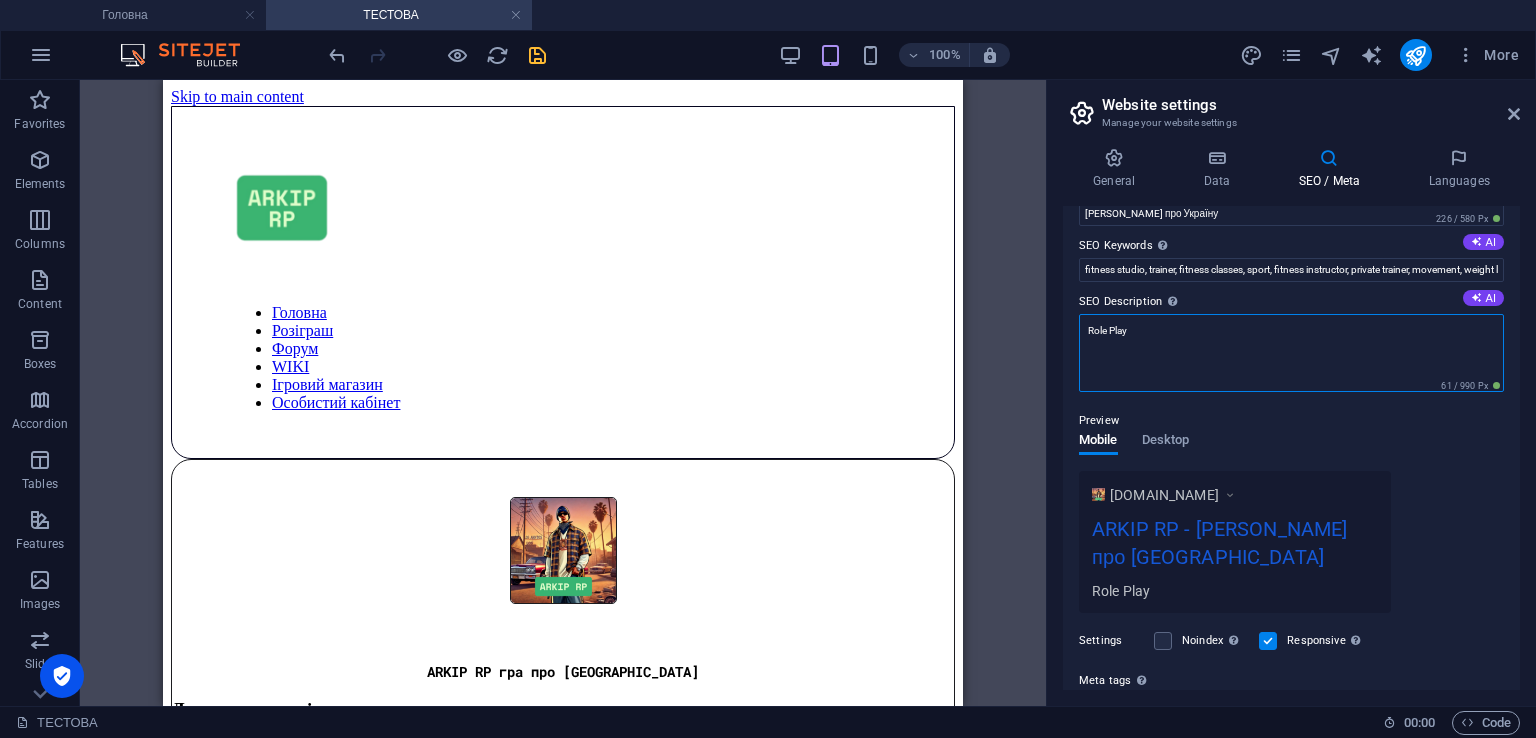 drag, startPoint x: 1175, startPoint y: 327, endPoint x: 1022, endPoint y: 319, distance: 153.20901 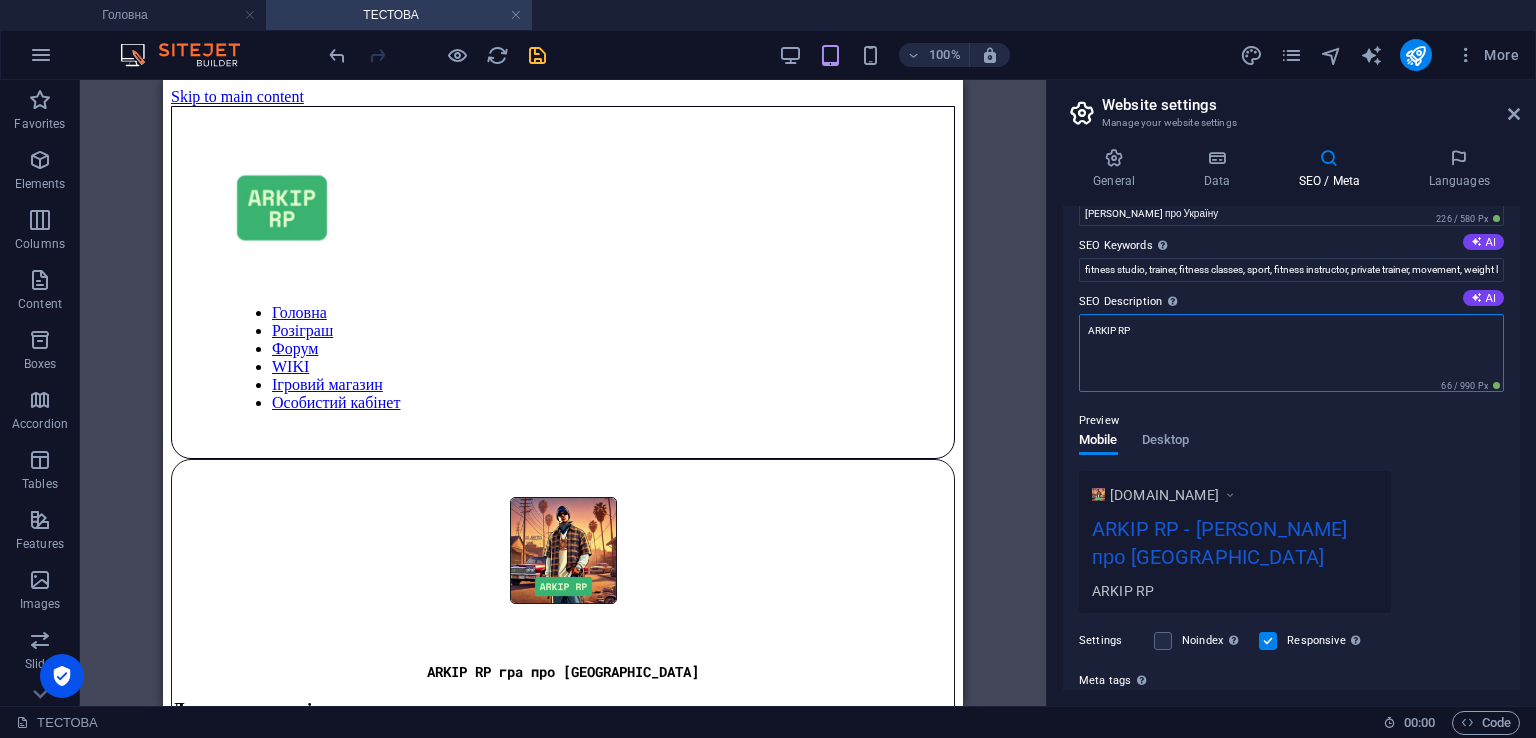 click on "ARKIP RP" at bounding box center [1291, 353] 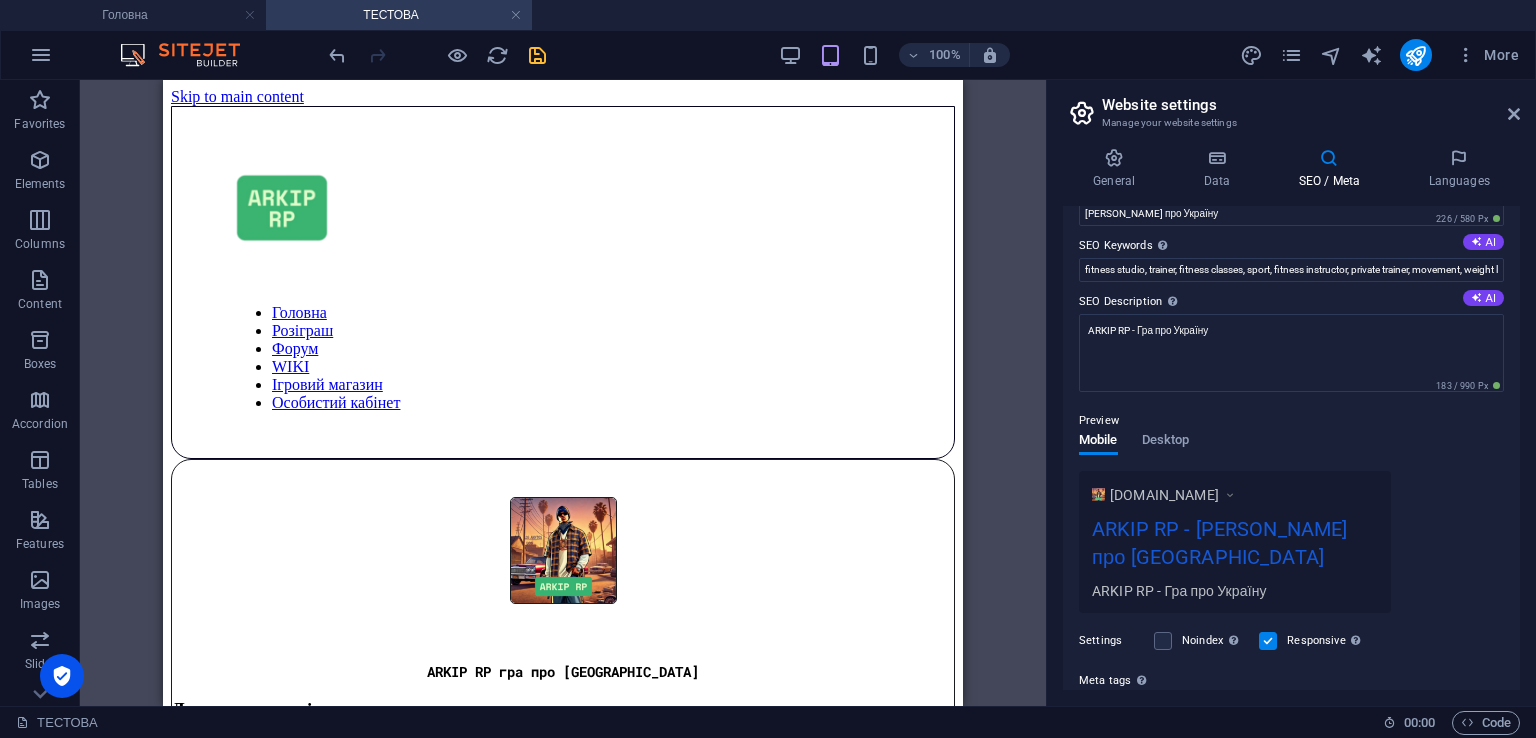 click on "[DOMAIN_NAME] ARKIP RP - [PERSON_NAME] про Україну ARKIP RP - Гра про [GEOGRAPHIC_DATA]" at bounding box center [1291, 542] 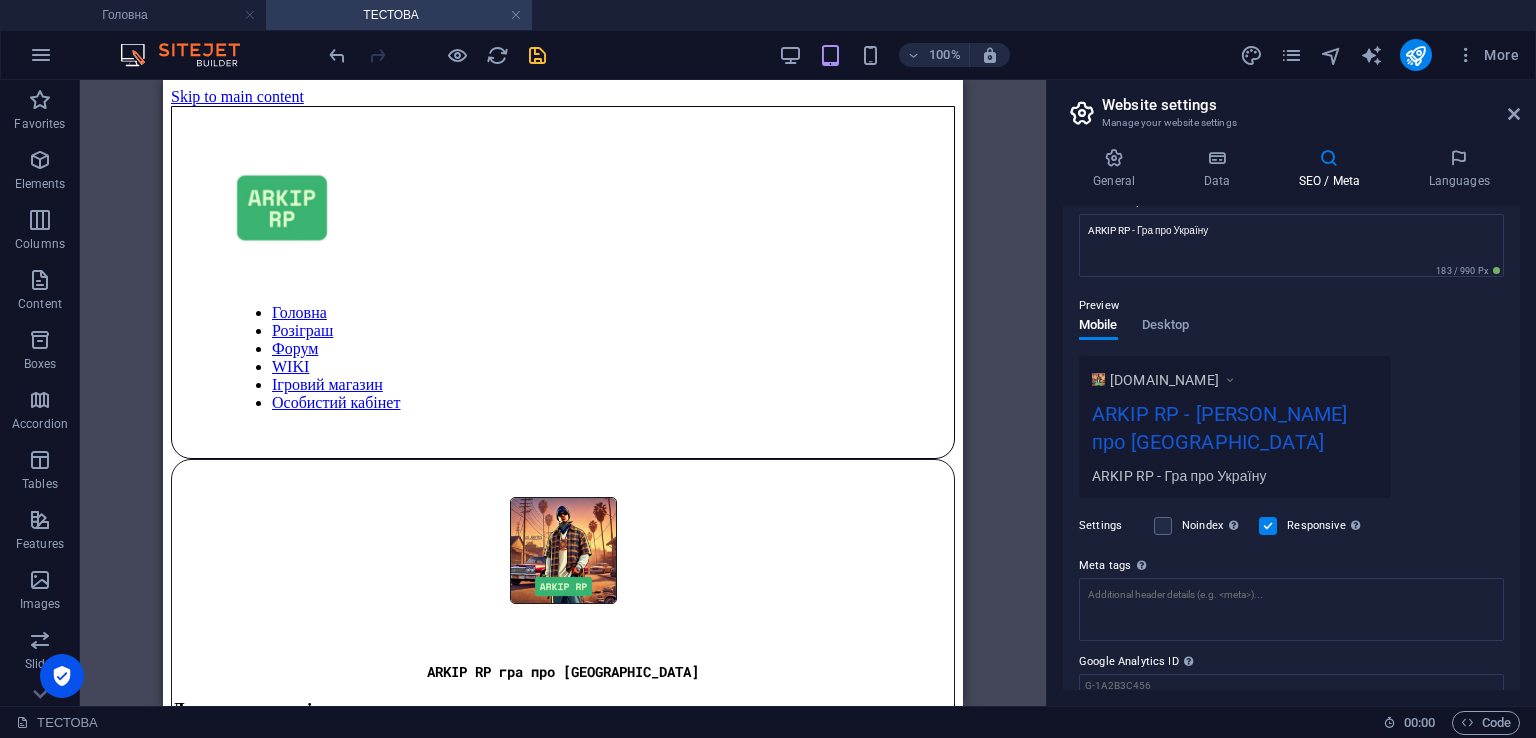 scroll, scrollTop: 100, scrollLeft: 0, axis: vertical 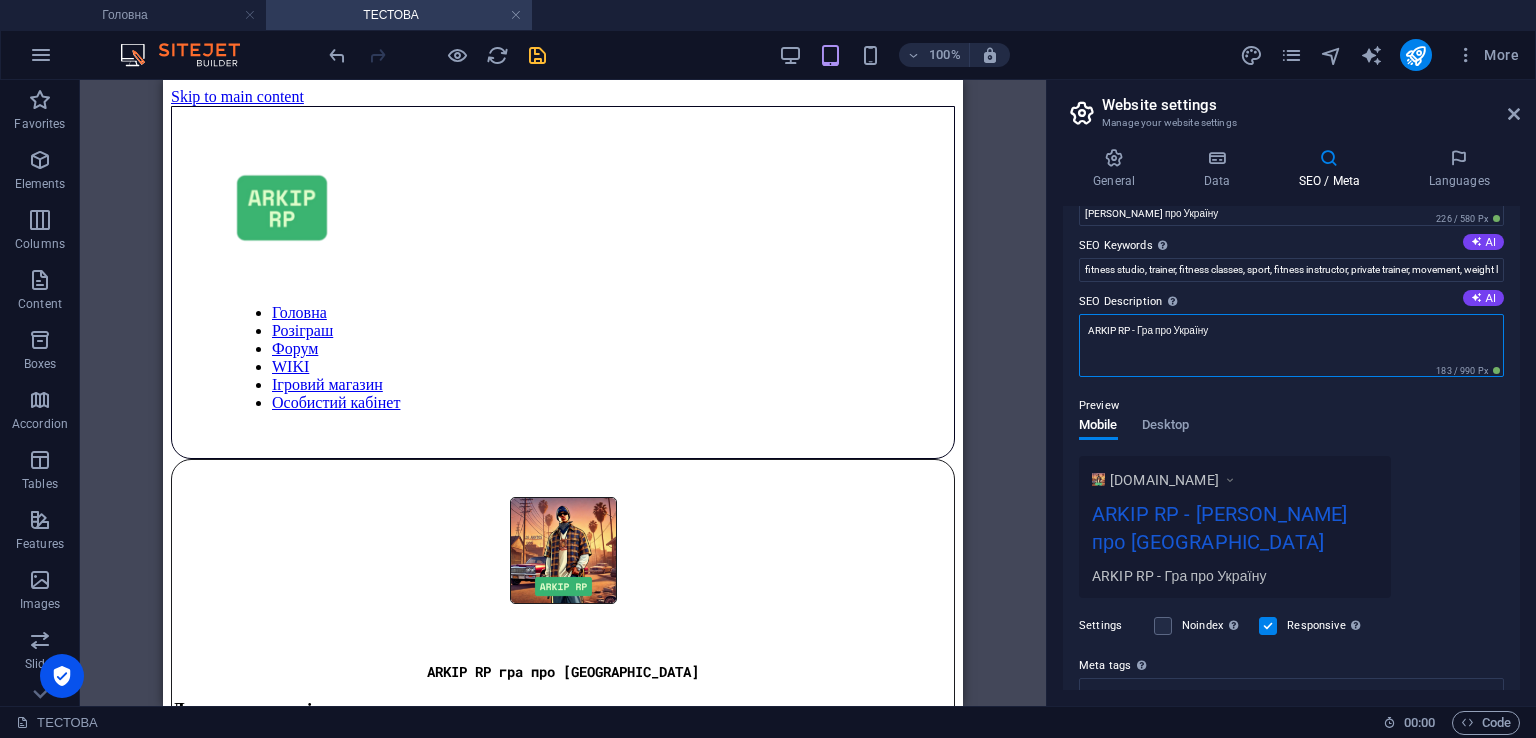 click on "ARKIP RP - Гра про Україну" at bounding box center (1291, 345) 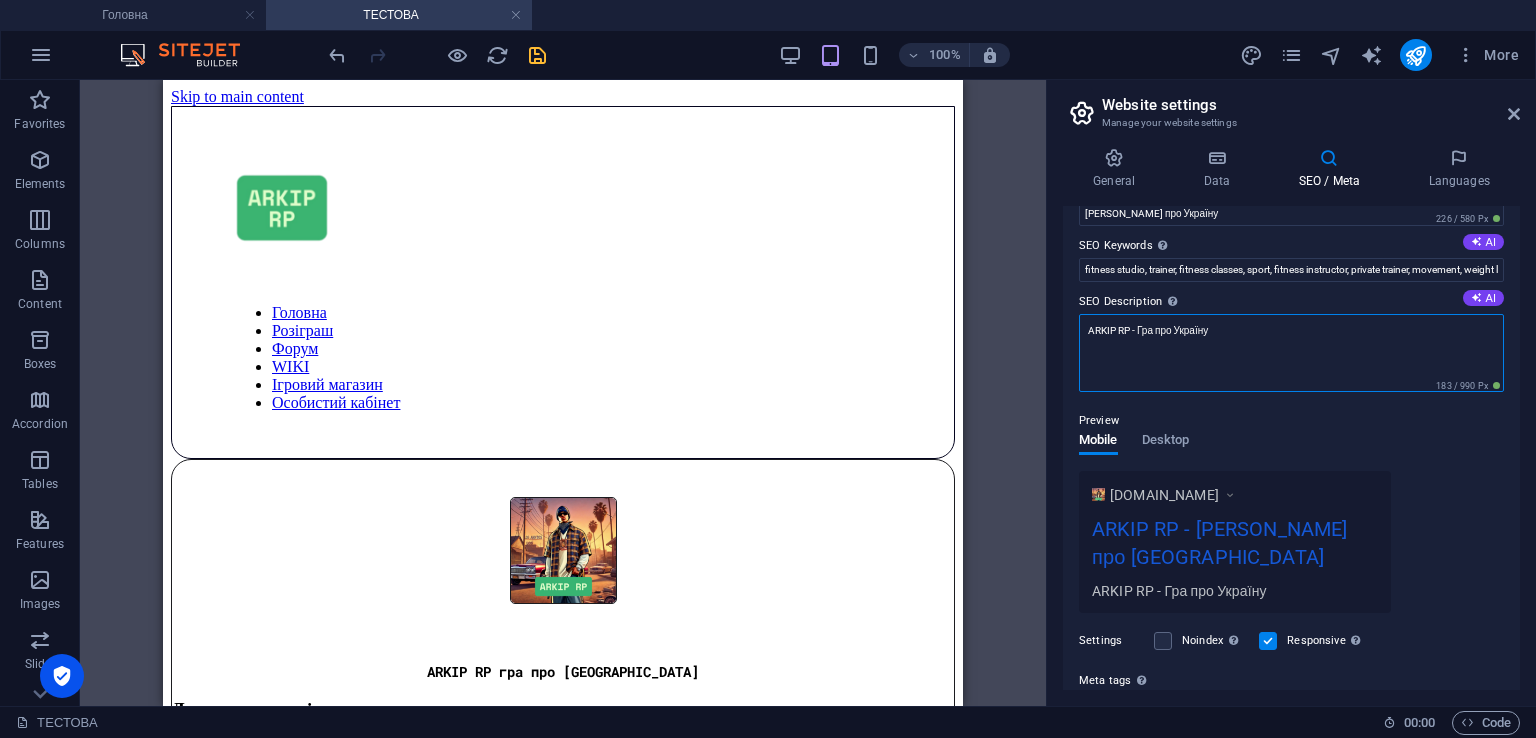 drag, startPoint x: 1229, startPoint y: 329, endPoint x: 1134, endPoint y: 333, distance: 95.084175 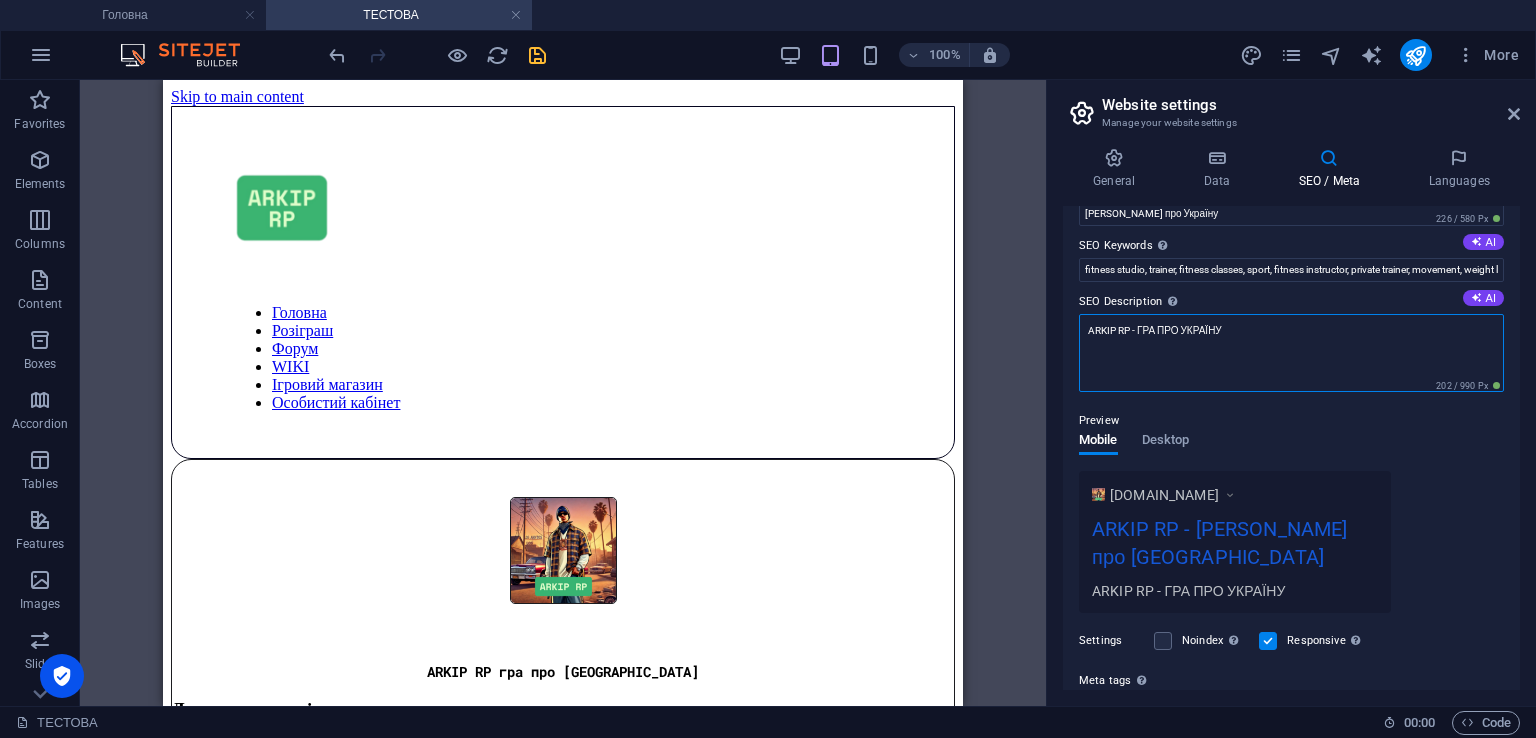 type on "ARKIP RP - ГРА ПРО УКРАЇНУ" 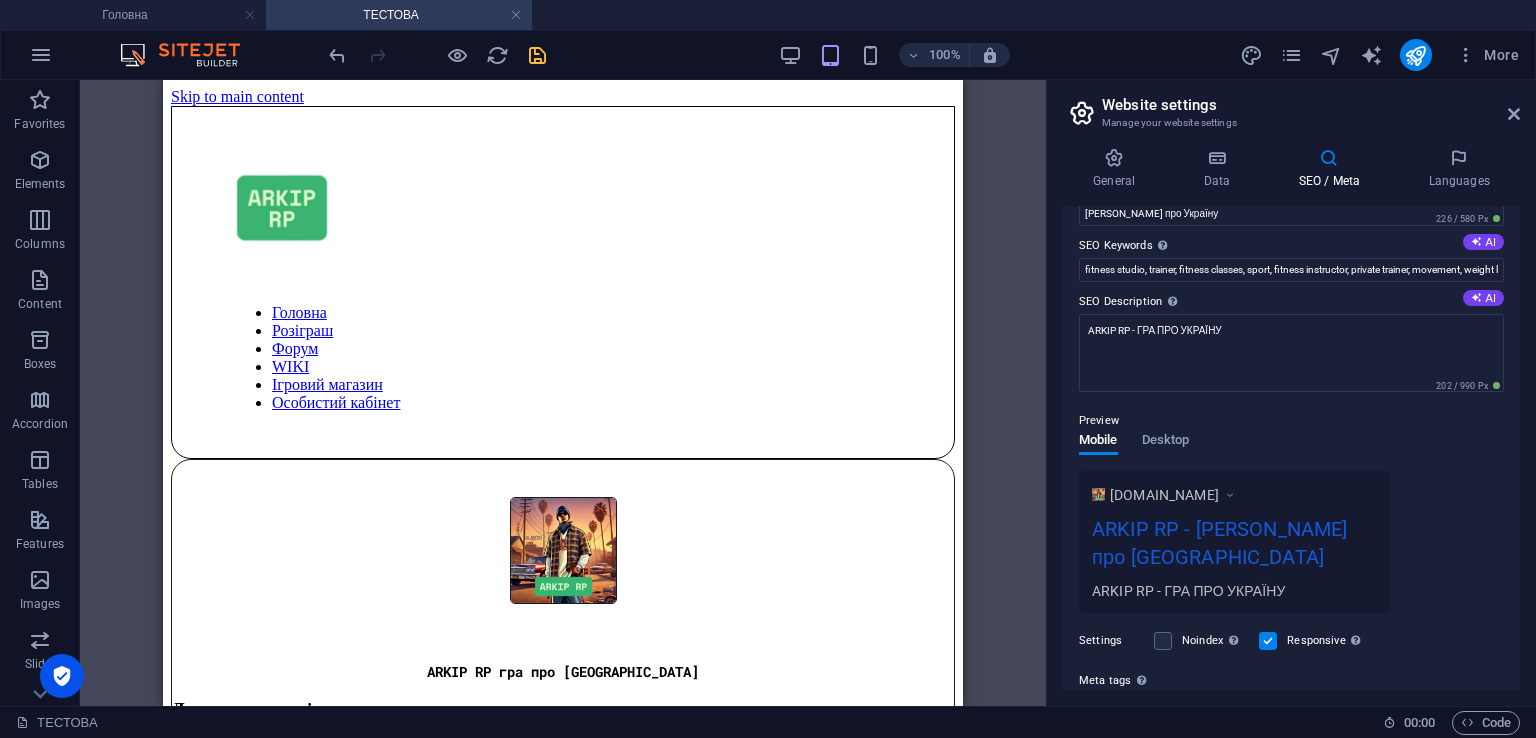click on "Preview Mobile Desktop [DOMAIN_NAME] ARKIP RP - [PERSON_NAME] про Україну ARKIP RP - ГРА ПРО УКРАЇНУ" at bounding box center (1291, 503) 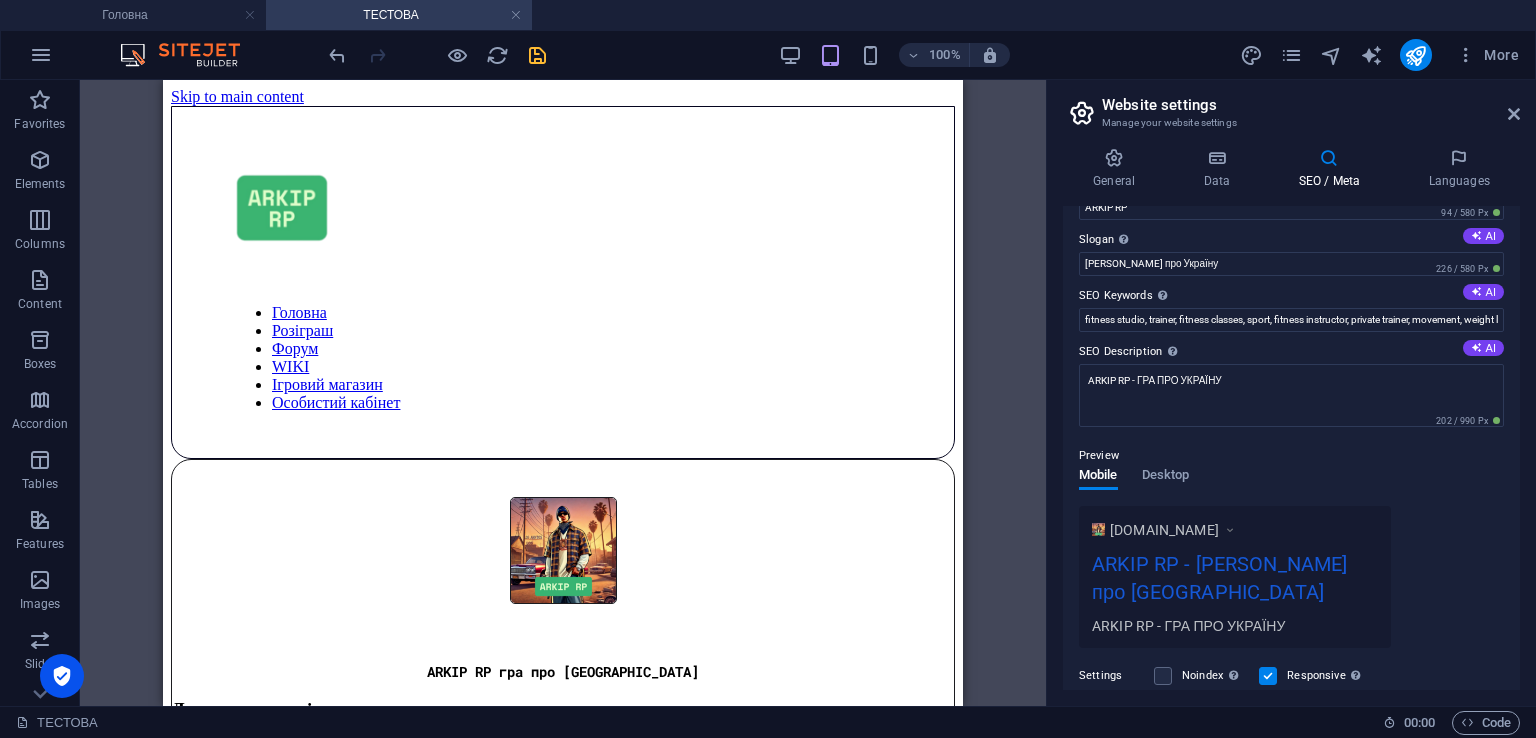 scroll, scrollTop: 0, scrollLeft: 0, axis: both 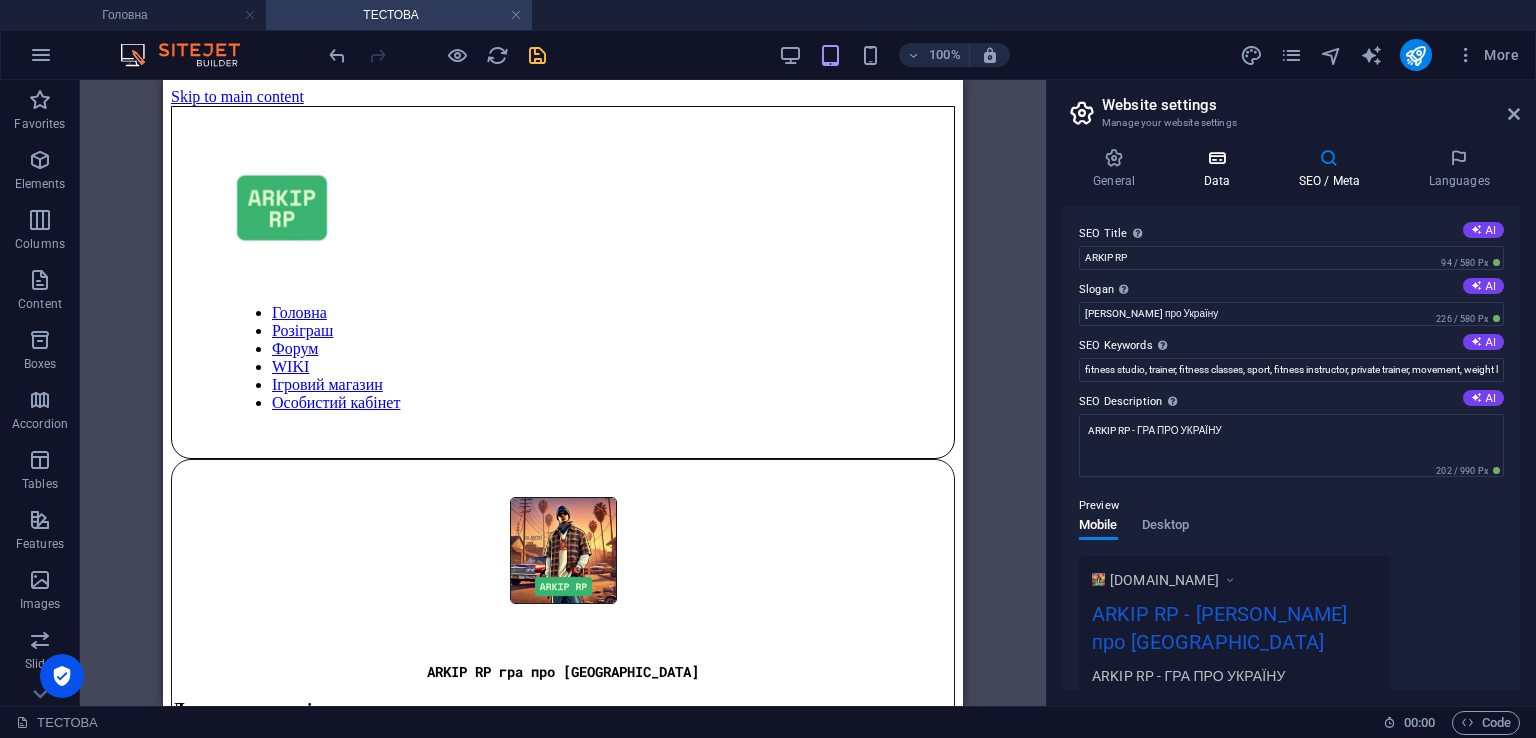 click on "Data" at bounding box center [1220, 169] 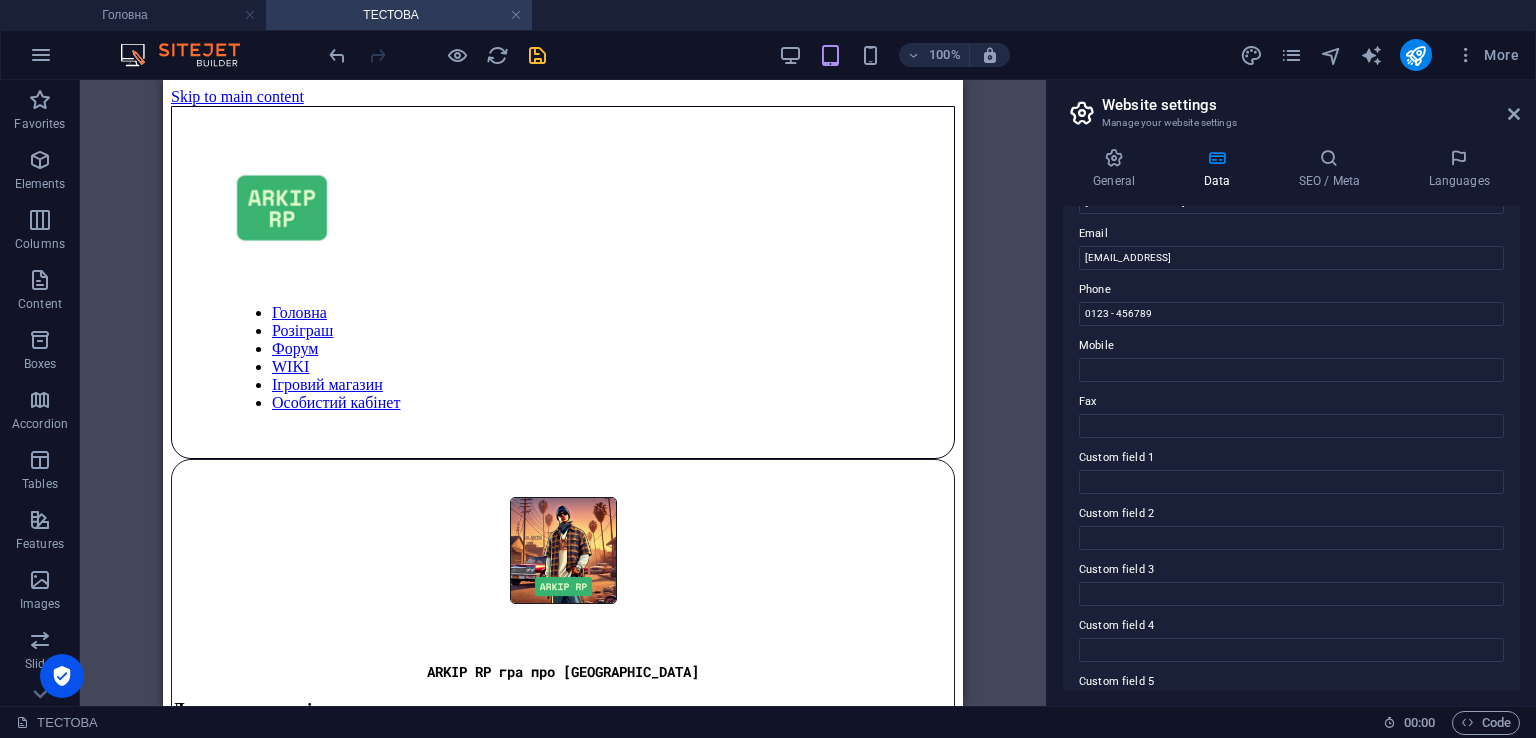scroll, scrollTop: 476, scrollLeft: 0, axis: vertical 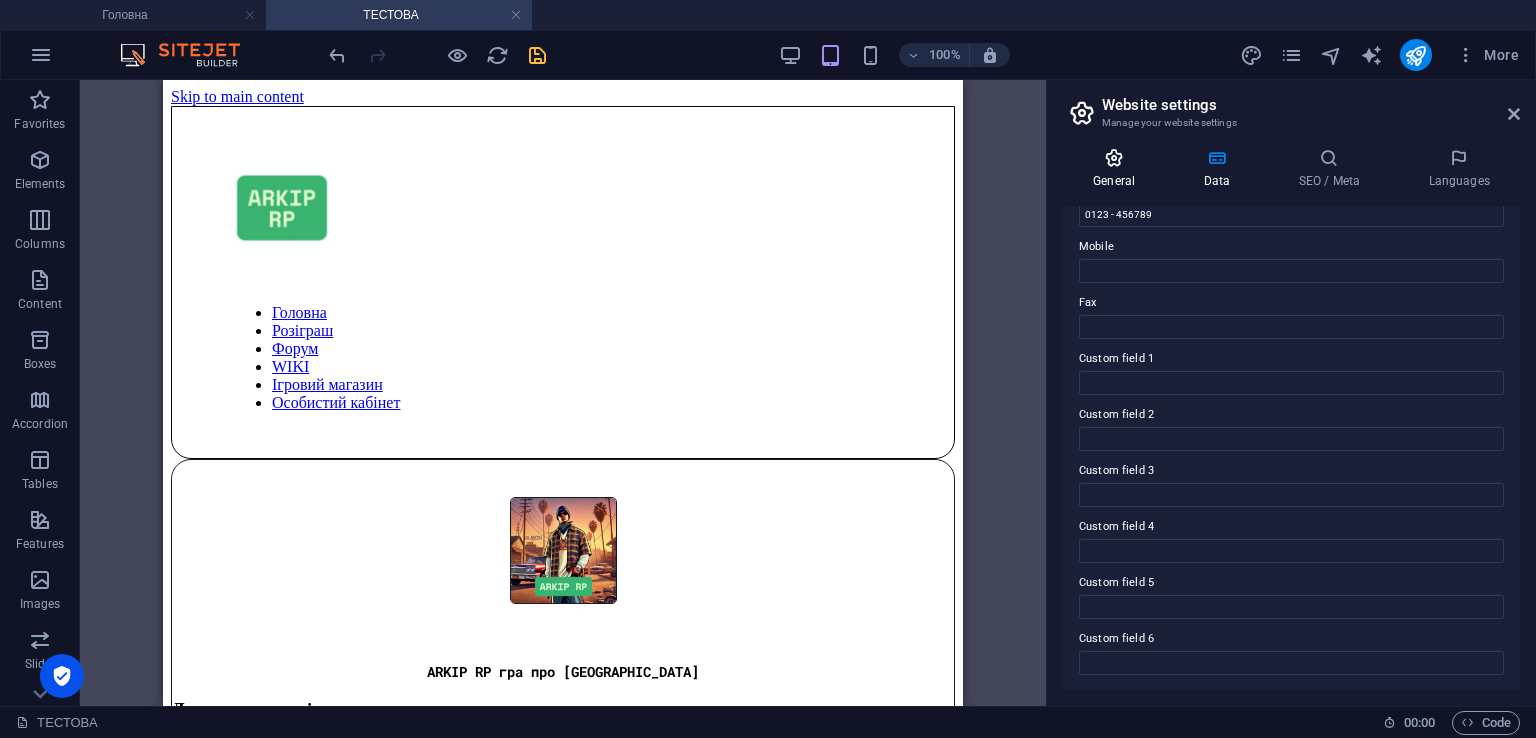 click on "General" at bounding box center (1118, 169) 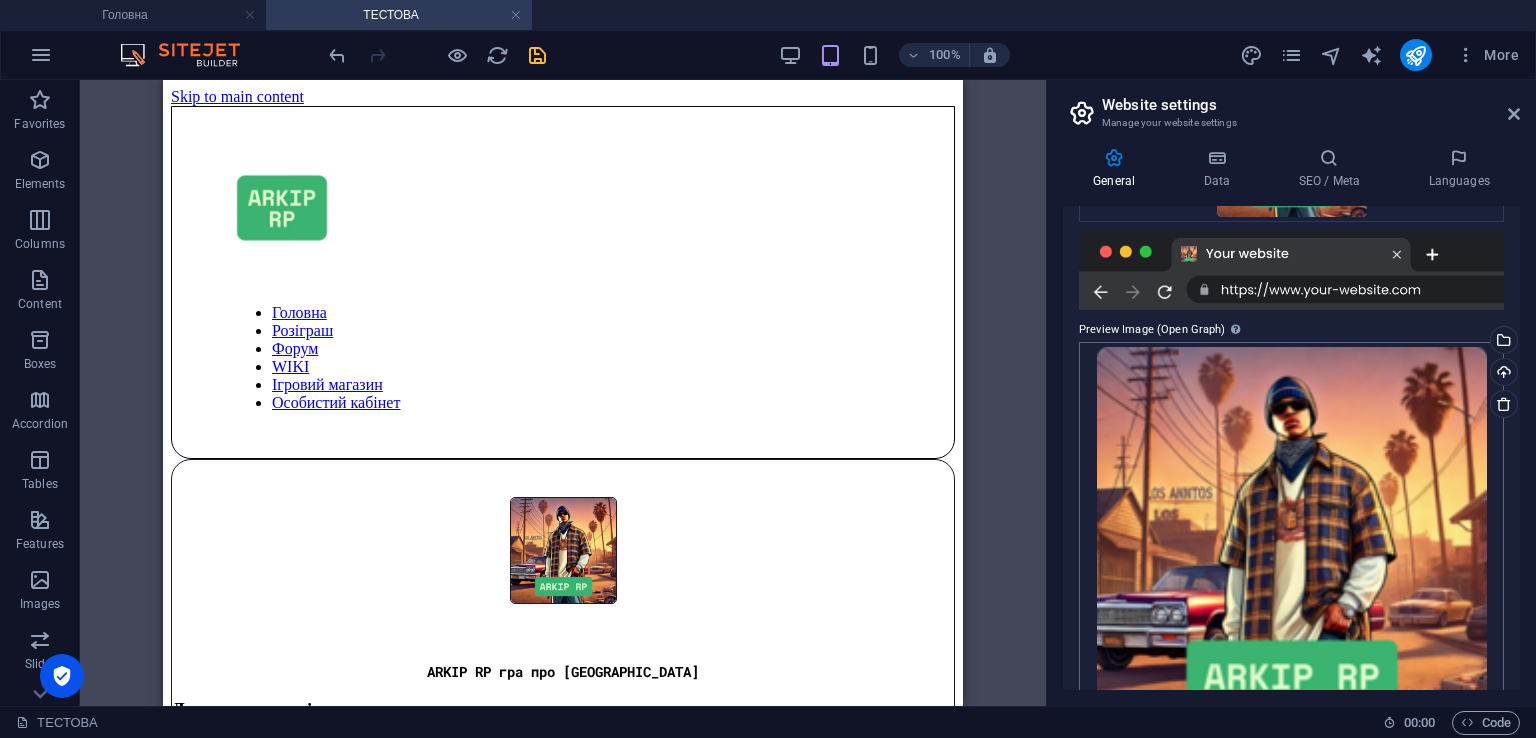 scroll, scrollTop: 400, scrollLeft: 0, axis: vertical 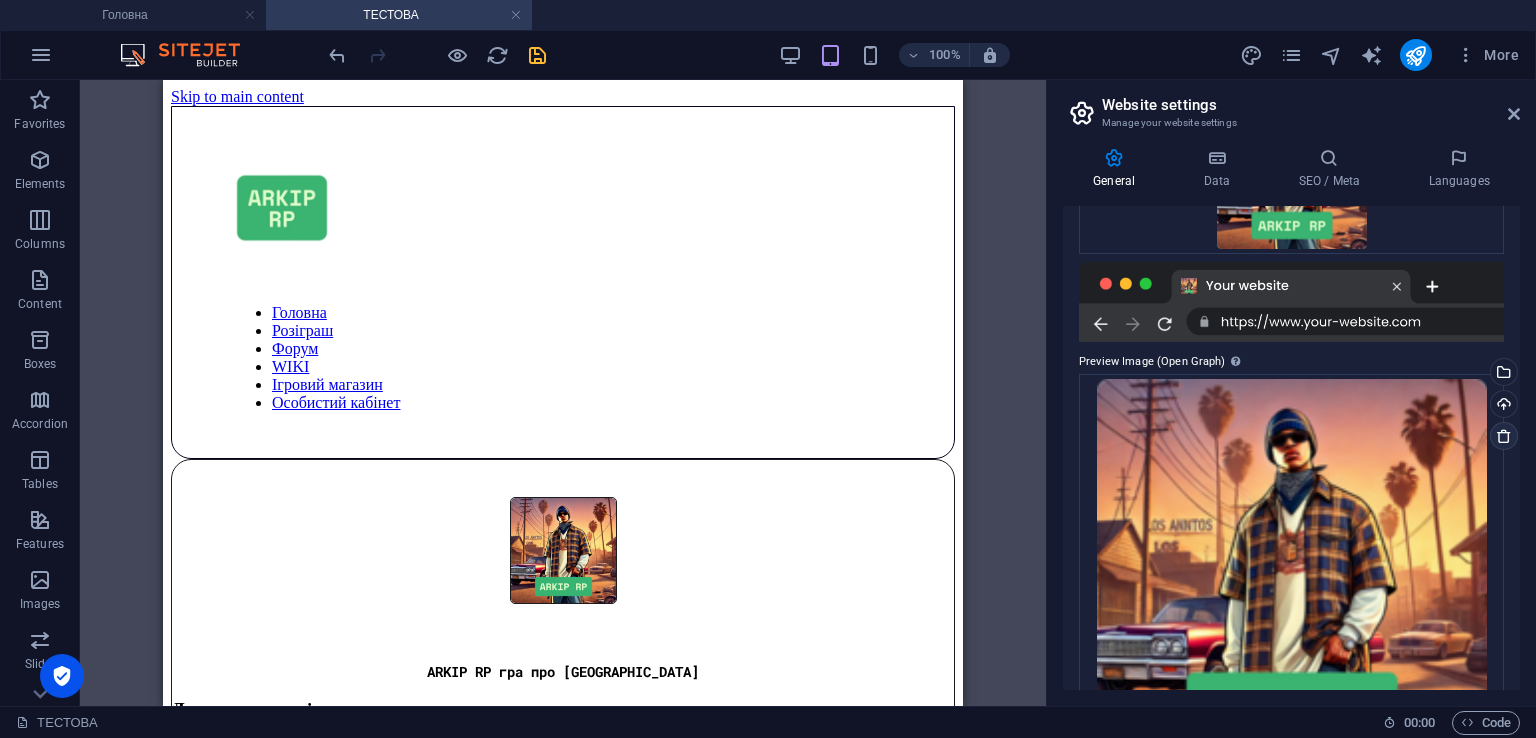 click at bounding box center (1504, 436) 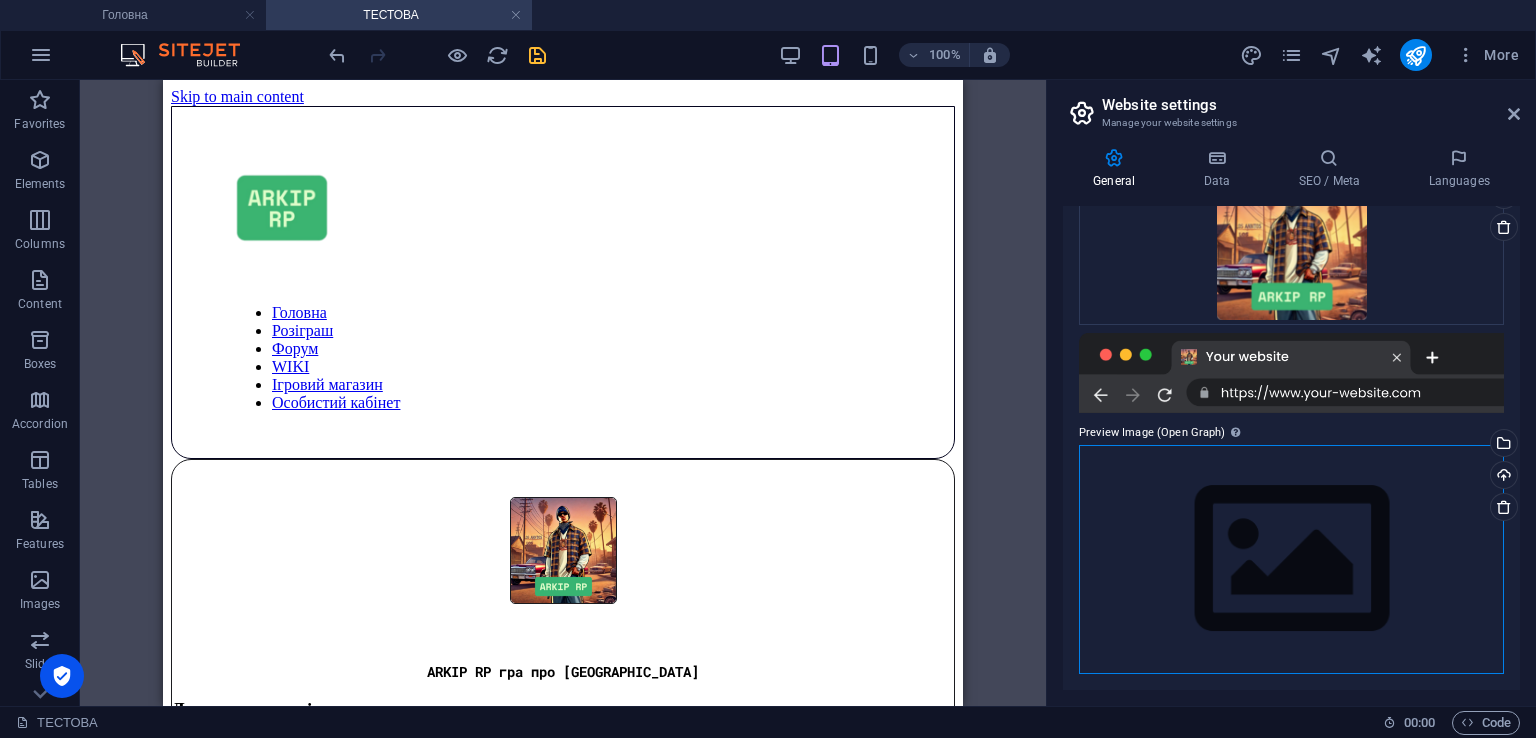 click on "Drag files here, click to choose files or select files from Files or our free stock photos & videos" at bounding box center (1291, 559) 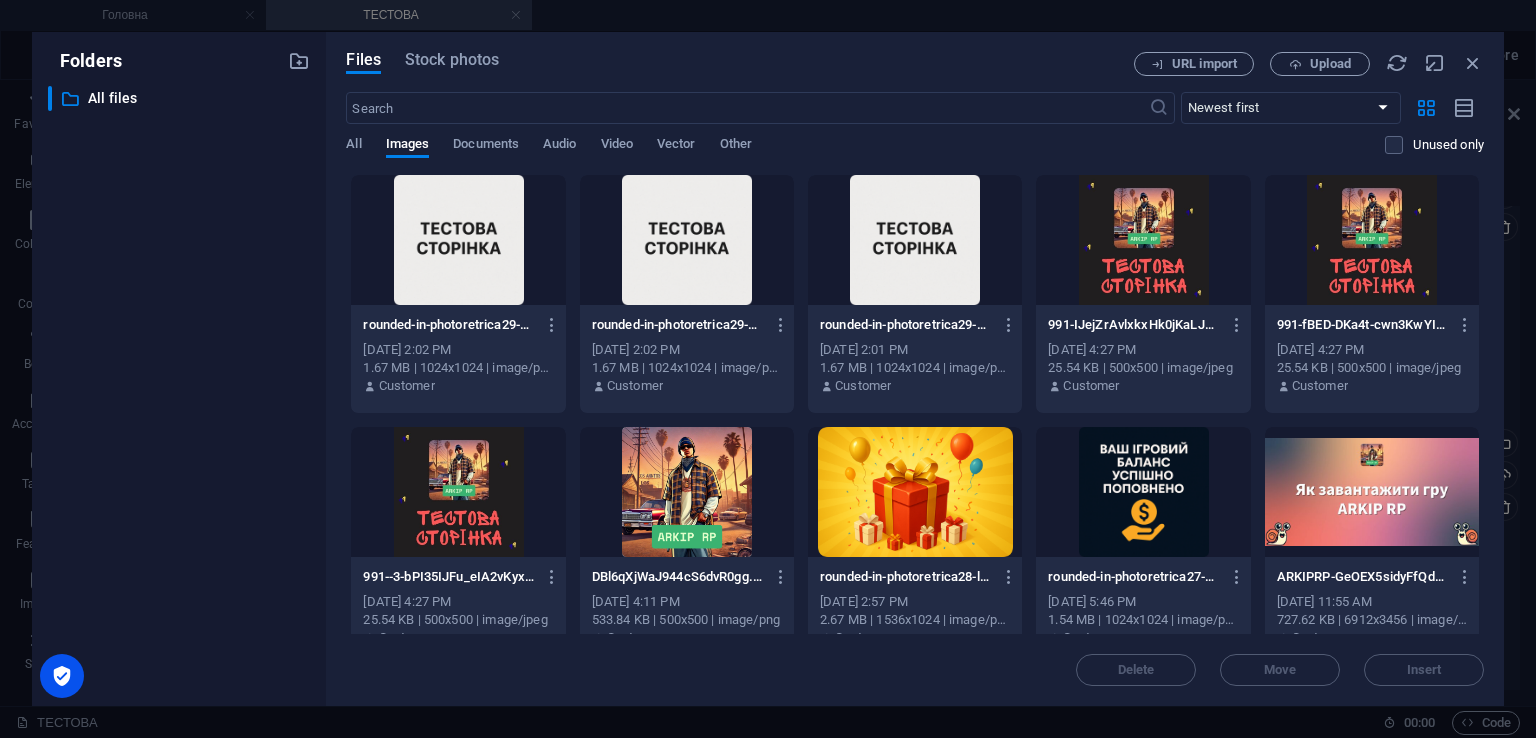 click on "Files Stock photos URL import Upload ​ Newest first Oldest first Name (A-Z) Name (Z-A) Size (0-9) Size (9-0) Resolution (0-9) Resolution (9-0) All Images Documents Audio Video Vector Other Unused only Drop files here to upload them instantly rounded-in-photoretrica29-XpSDQQPYb571IDJKBcAcdw.png rounded-in-photoretrica29-XpSDQQPYb571IDJKBcAcdw.png [DATE] 2:02 PM 1.67 MB | 1024x1024 | image/png Customer rounded-in-photoretrica29-wQsMz6tE2GJZpeDwV0967g.png rounded-in-photoretrica29-wQsMz6tE2GJZpeDwV0967g.png [DATE] 2:02 PM 1.67 MB | 1024x1024 | image/png Customer rounded-in-photoretrica29-sdcxK0AjG9SnJFNsn2gFJQ.png rounded-in-photoretrica29-sdcxK0AjG9SnJFNsn2gFJQ.png [DATE] 2:01 PM 1.67 MB | 1024x1024 | image/png Customer 991-IJejZrAvlxkxHk0jKaLJ3g.jpg 991-IJejZrAvlxkxHk0jKaLJ3g.jpg [DATE] 4:27 PM 25.54 KB | 500x500 | image/jpeg Customer 991-fBED-DKa4t-cwn3KwYI5eA.jpg 991-fBED-DKa4t-cwn3KwYI5eA.jpg [DATE] 4:27 PM 25.54 KB | 500x500 | image/jpeg Customer [DATE] 4:27 PM Delete" at bounding box center [915, 369] 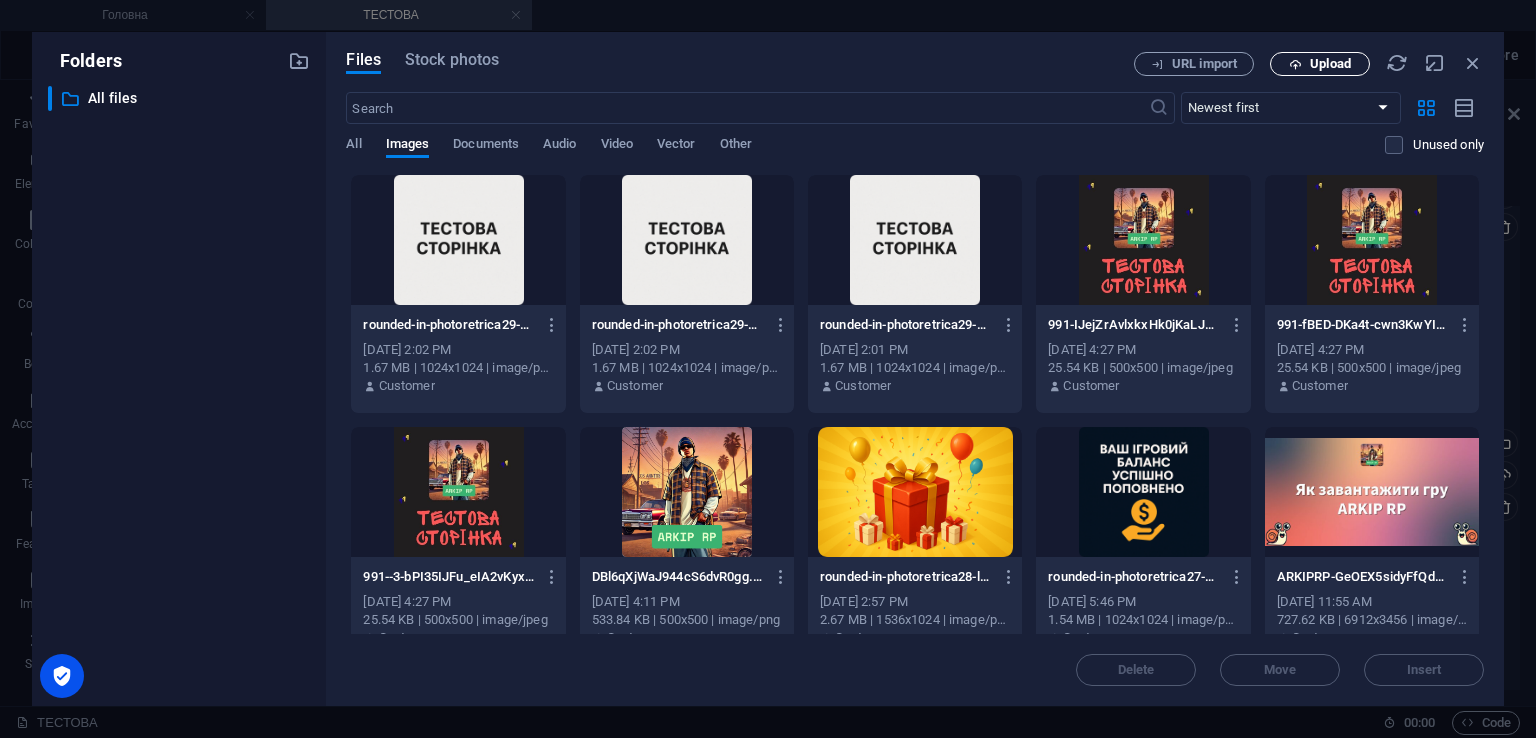 click on "Upload" at bounding box center (1330, 64) 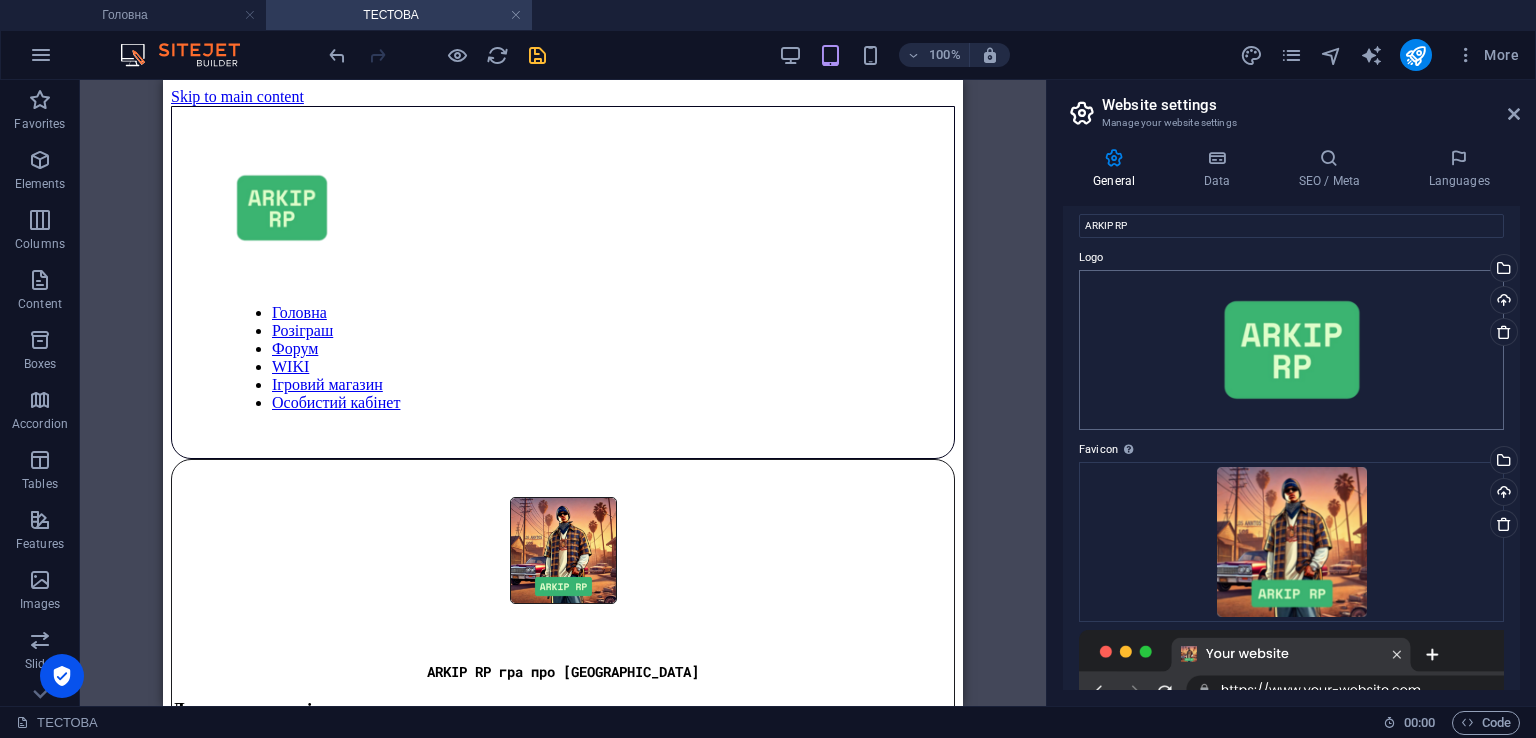 scroll, scrollTop: 0, scrollLeft: 0, axis: both 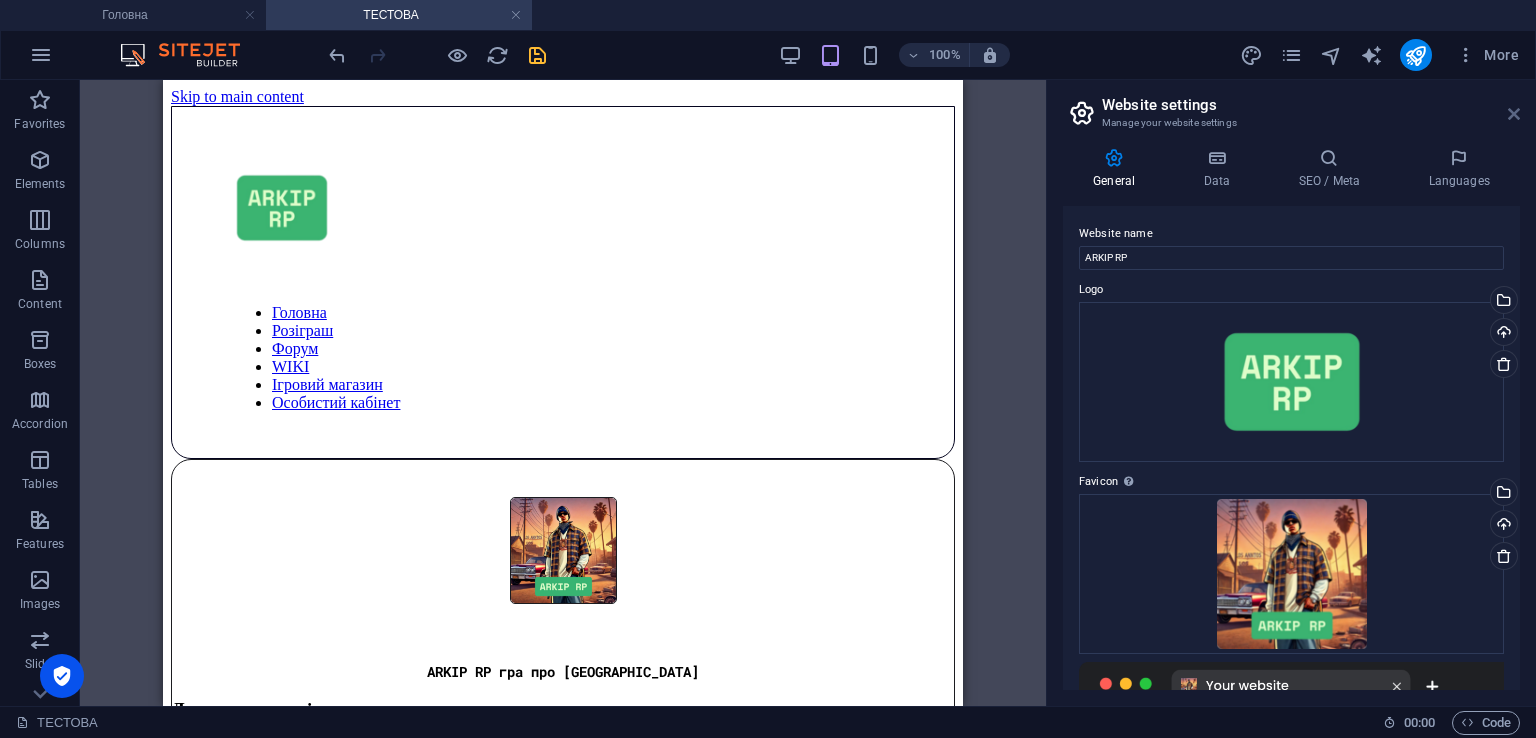 click at bounding box center [1514, 114] 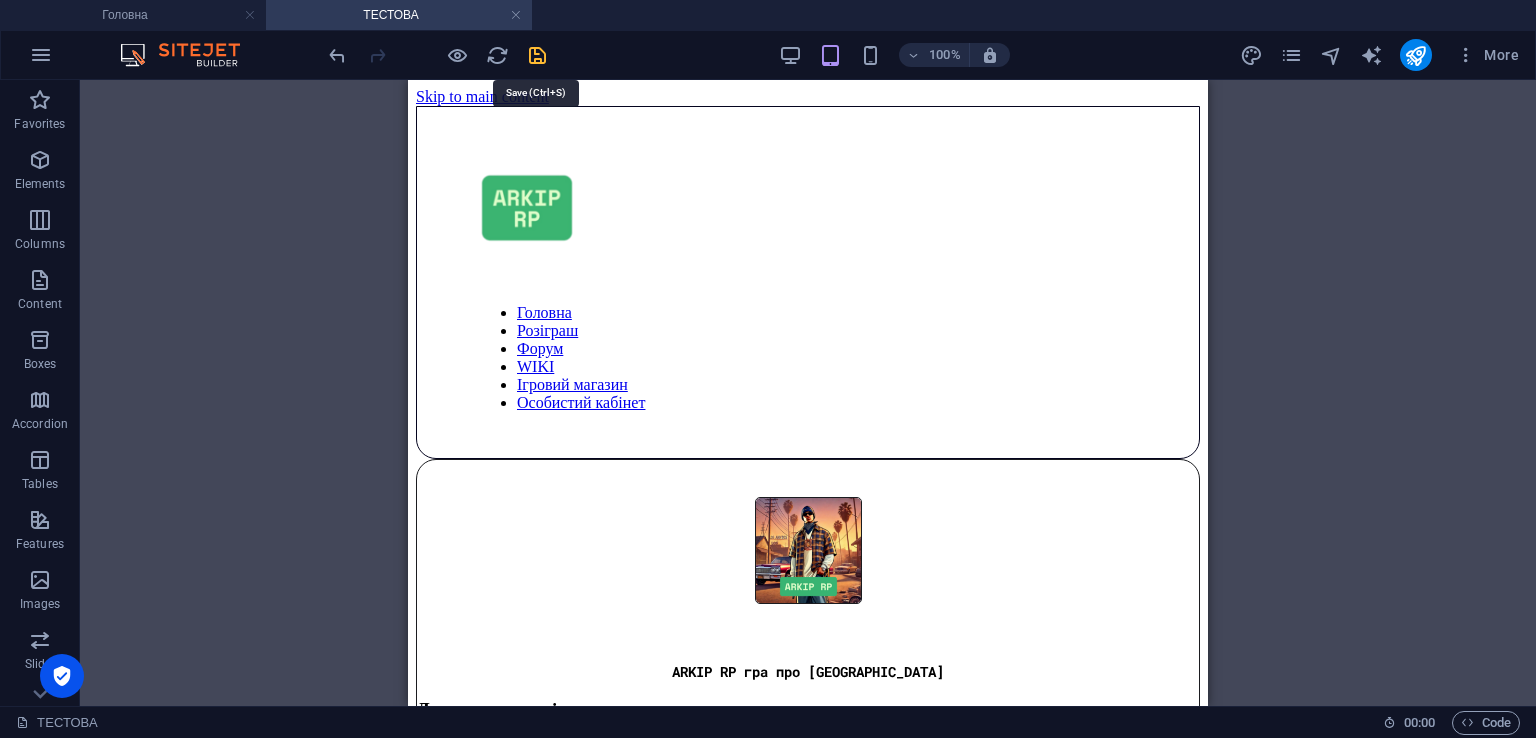 click at bounding box center (537, 55) 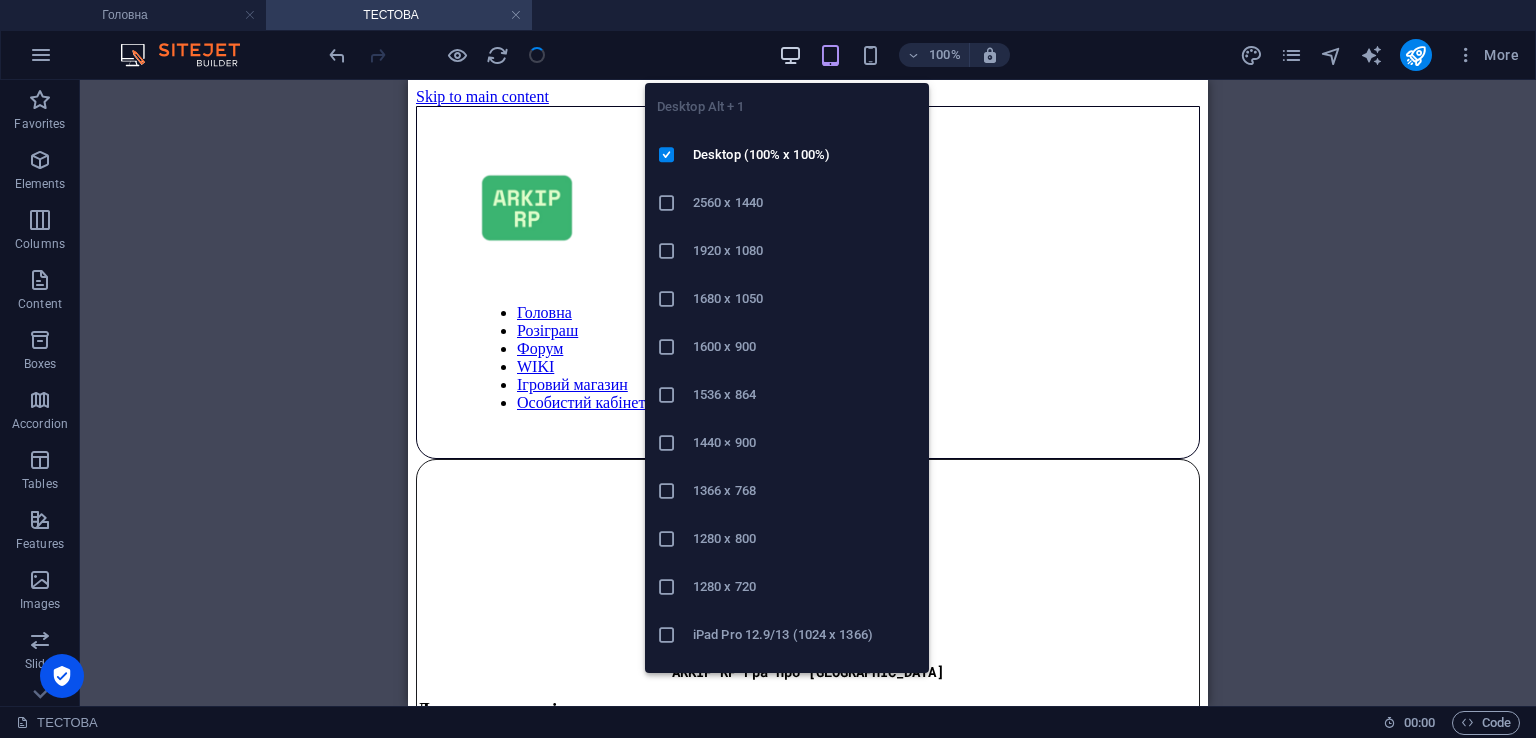 click at bounding box center (790, 55) 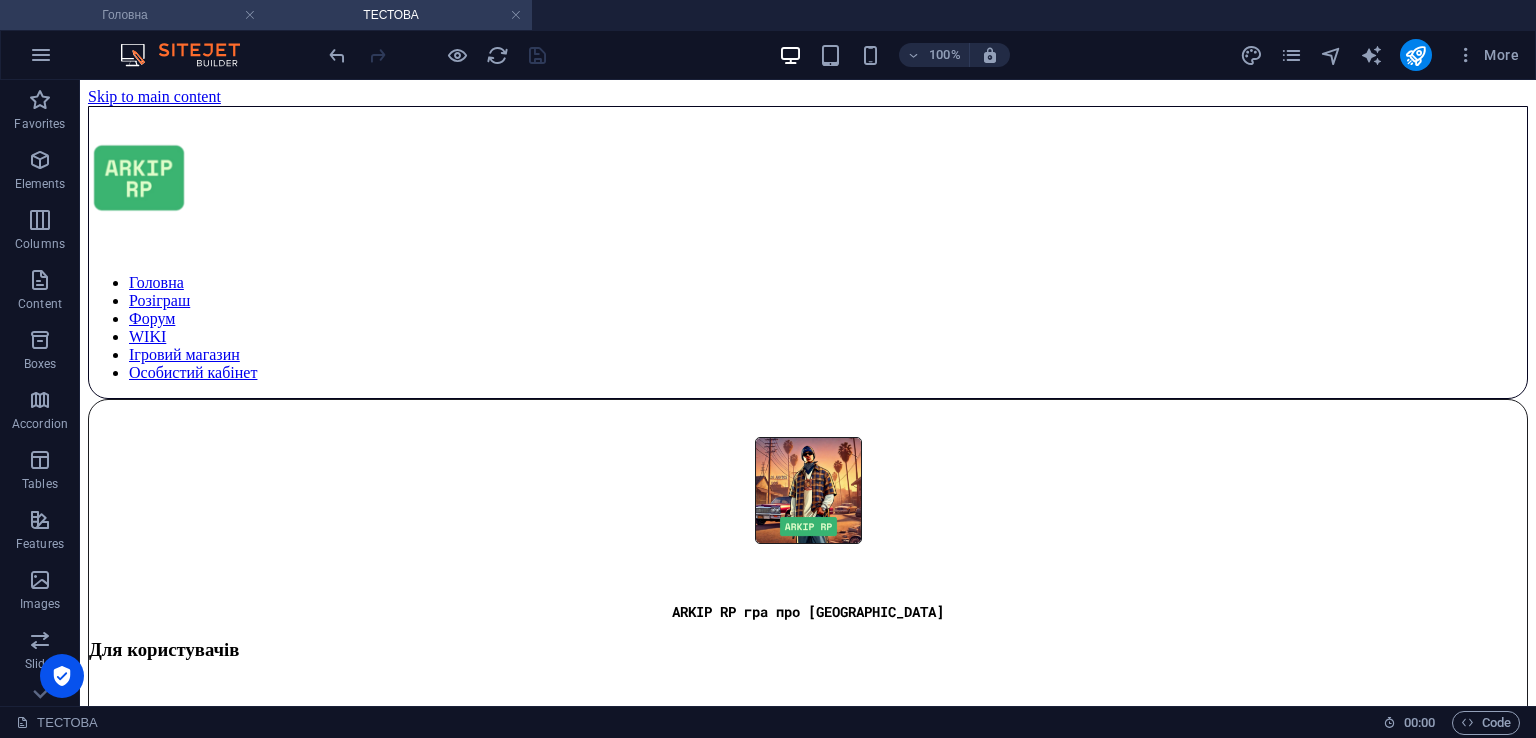 click on "Головна" at bounding box center [133, 15] 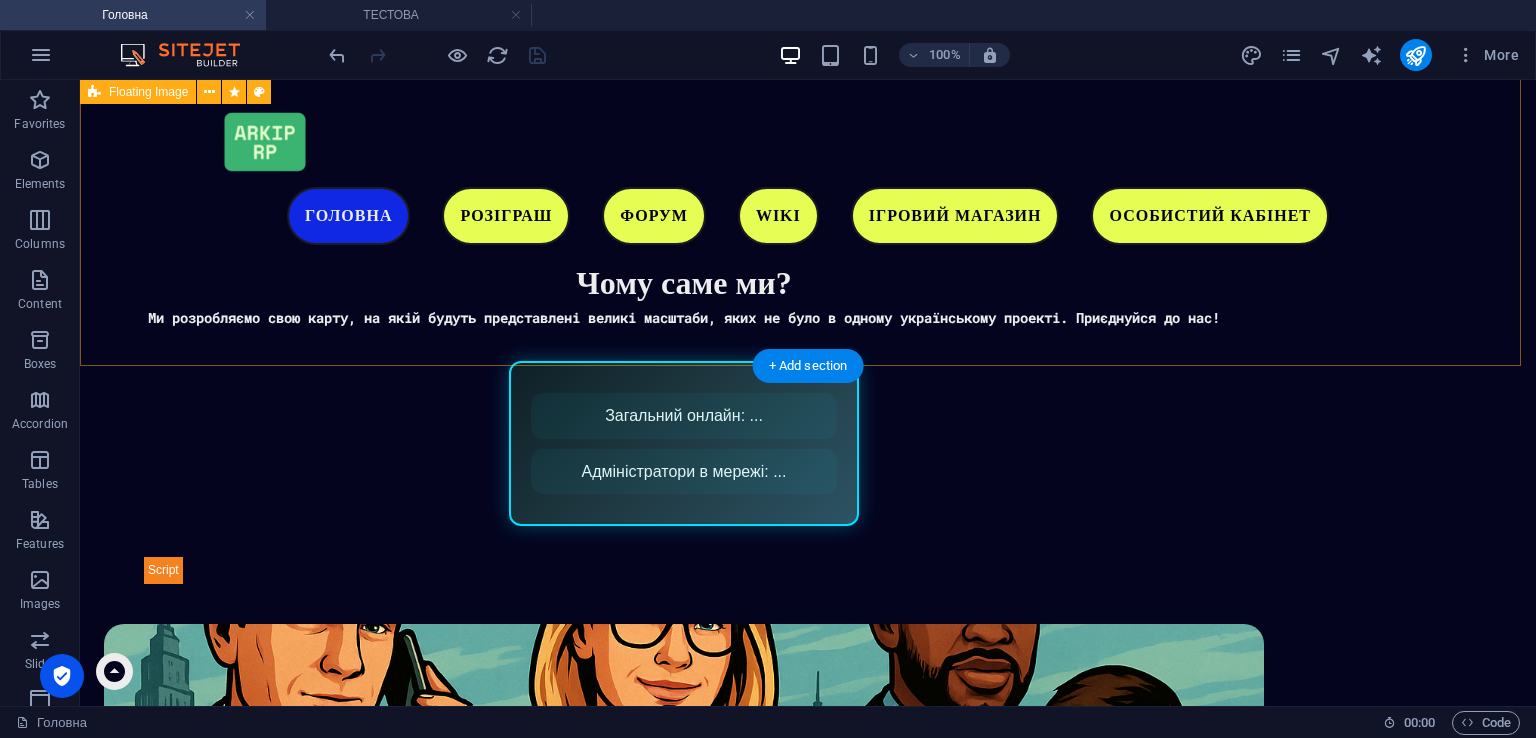 scroll, scrollTop: 1191, scrollLeft: 0, axis: vertical 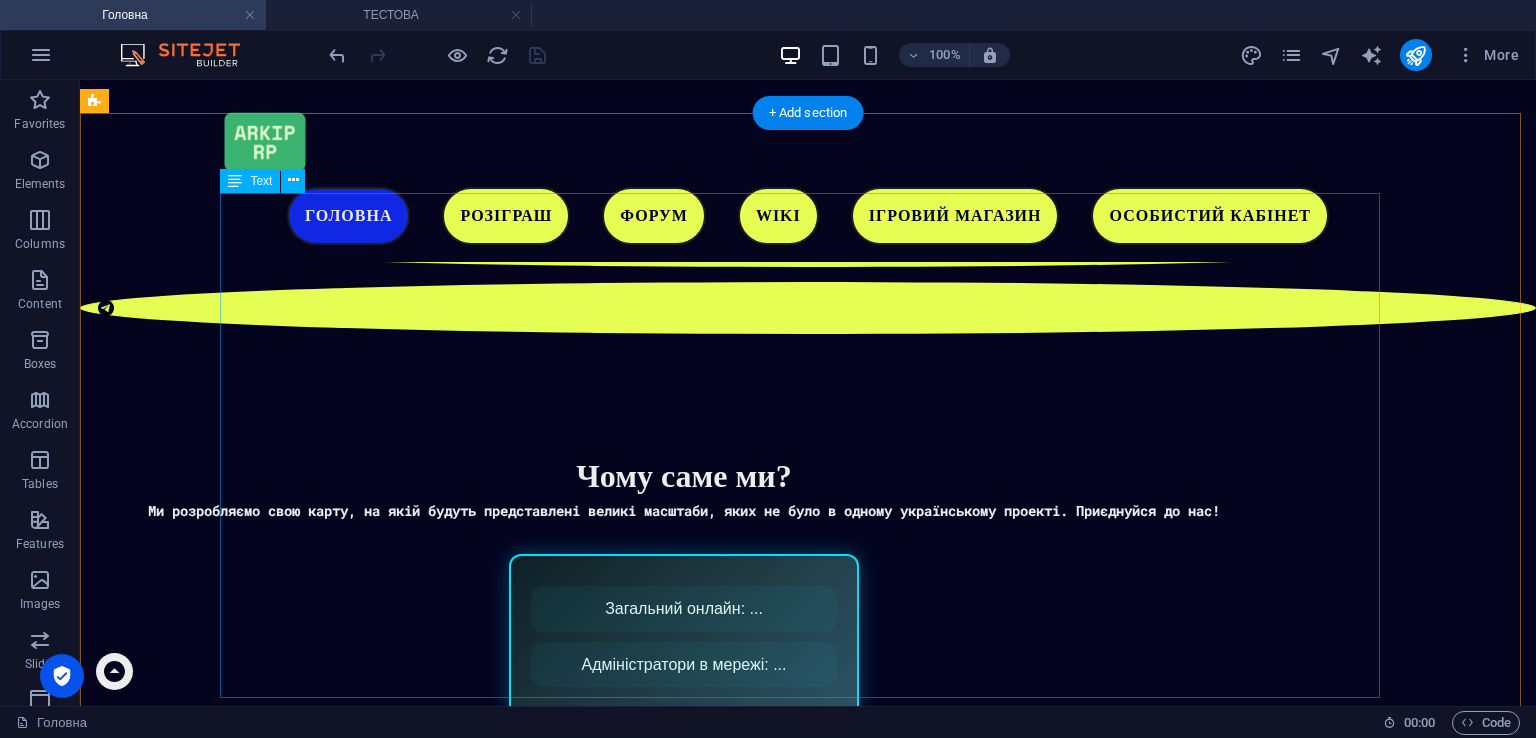 click on "🎁  Промокод для новачків –  #Start  🎁 Ласкаво просимо до гри! 🎮 Для вас ми підготували унікальний промокод  #Start  який подарує стартовий бонус у вигляді ігрової валюти та корисних фішок! ✨ 💰  Що ви отримаєте? 🔹 Ігрову валюту на старт 💎 🔹 Бонуси для легкого початку 🚀 🔹 Секретні подарунки для нових гравців 🎁 🛠️  Як скористатись промокодом? 1️⃣ Зареєструйтесь у грі 2️⃣ Натисніть клавішу  "O" (англ.) 3️⃣ Перейдіть у розділ  "Промокоди" 4️⃣ Вставте код   #Start Разом з вами ми станемо ще краще!" at bounding box center (808, 1826) 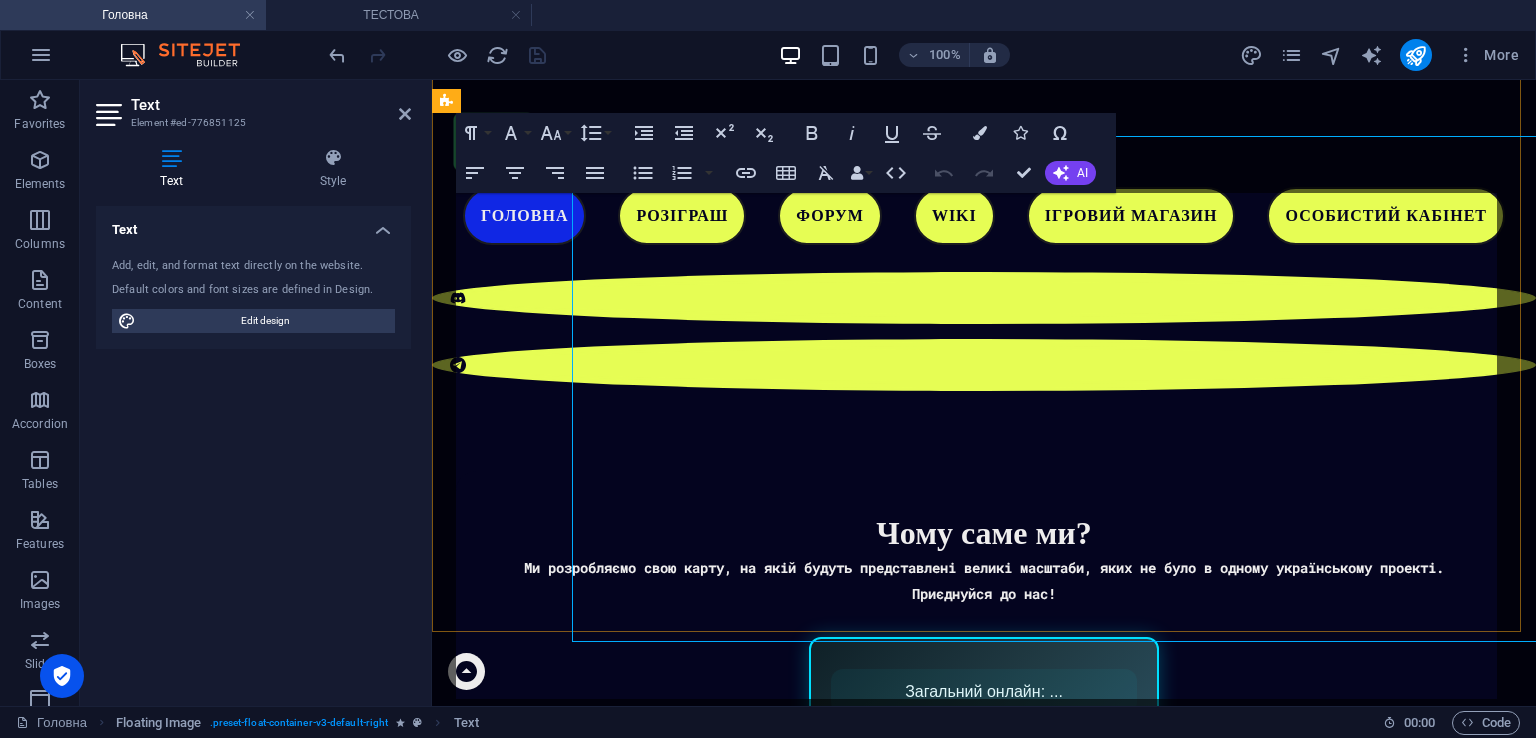 scroll, scrollTop: 1248, scrollLeft: 0, axis: vertical 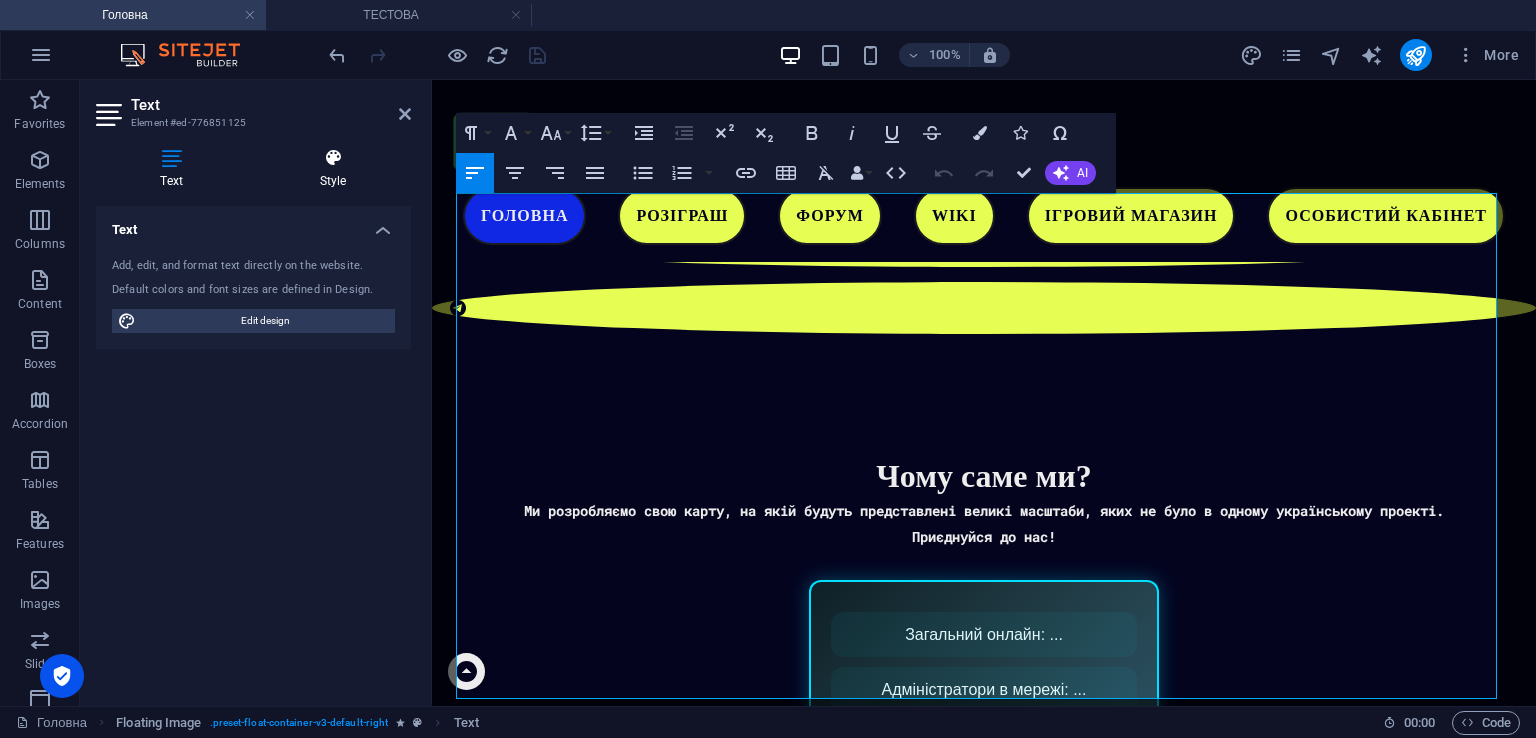 click at bounding box center (333, 158) 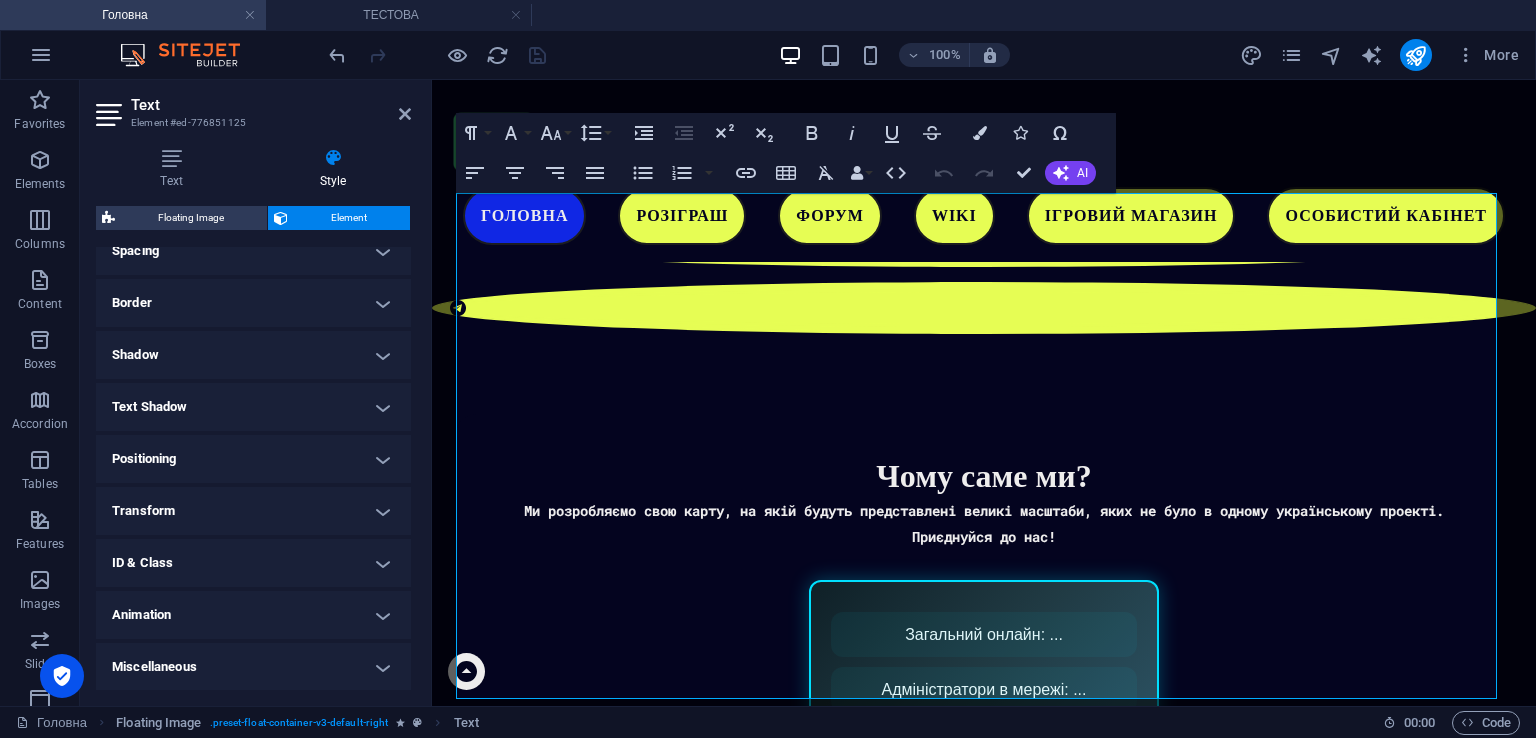 click on "Animation" at bounding box center [253, 615] 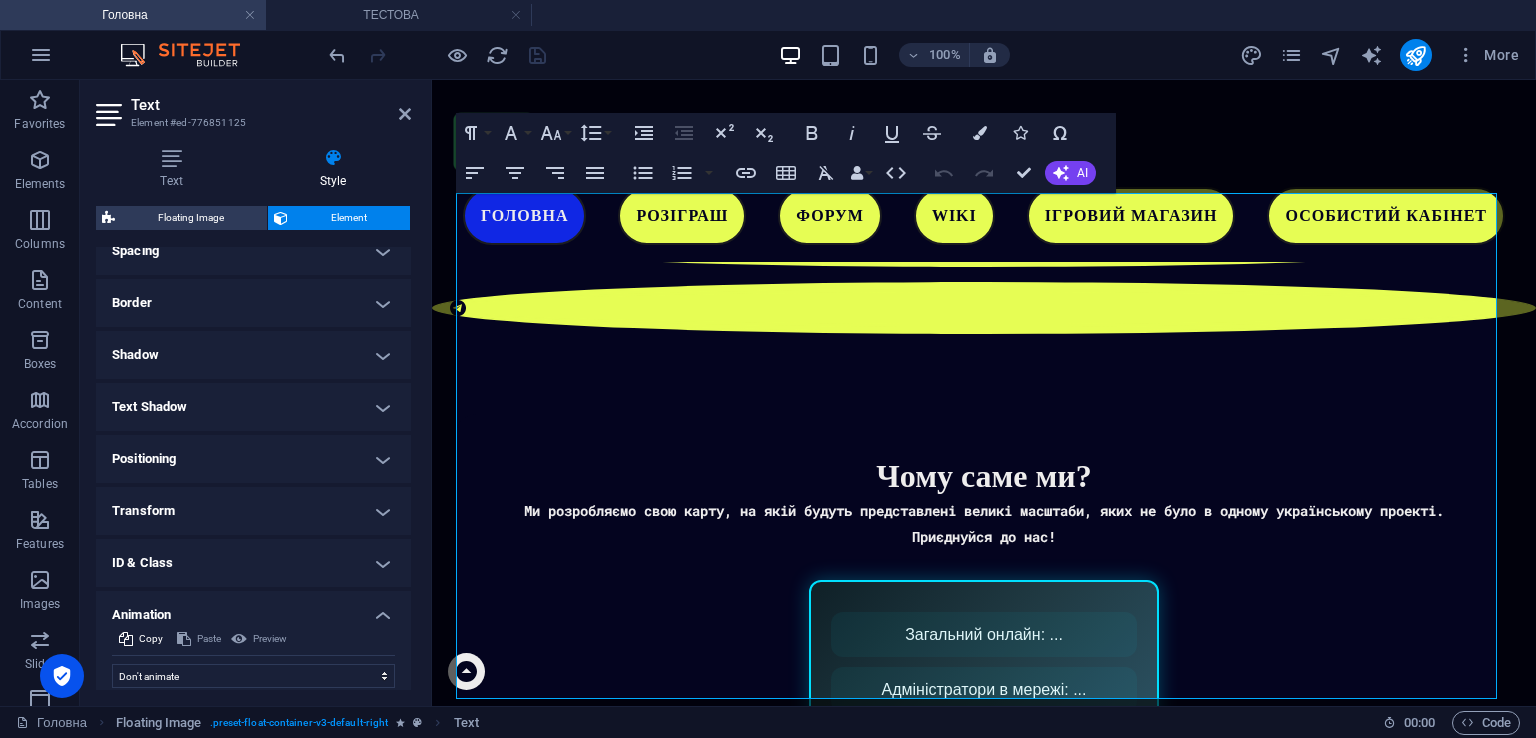 scroll, scrollTop: 466, scrollLeft: 0, axis: vertical 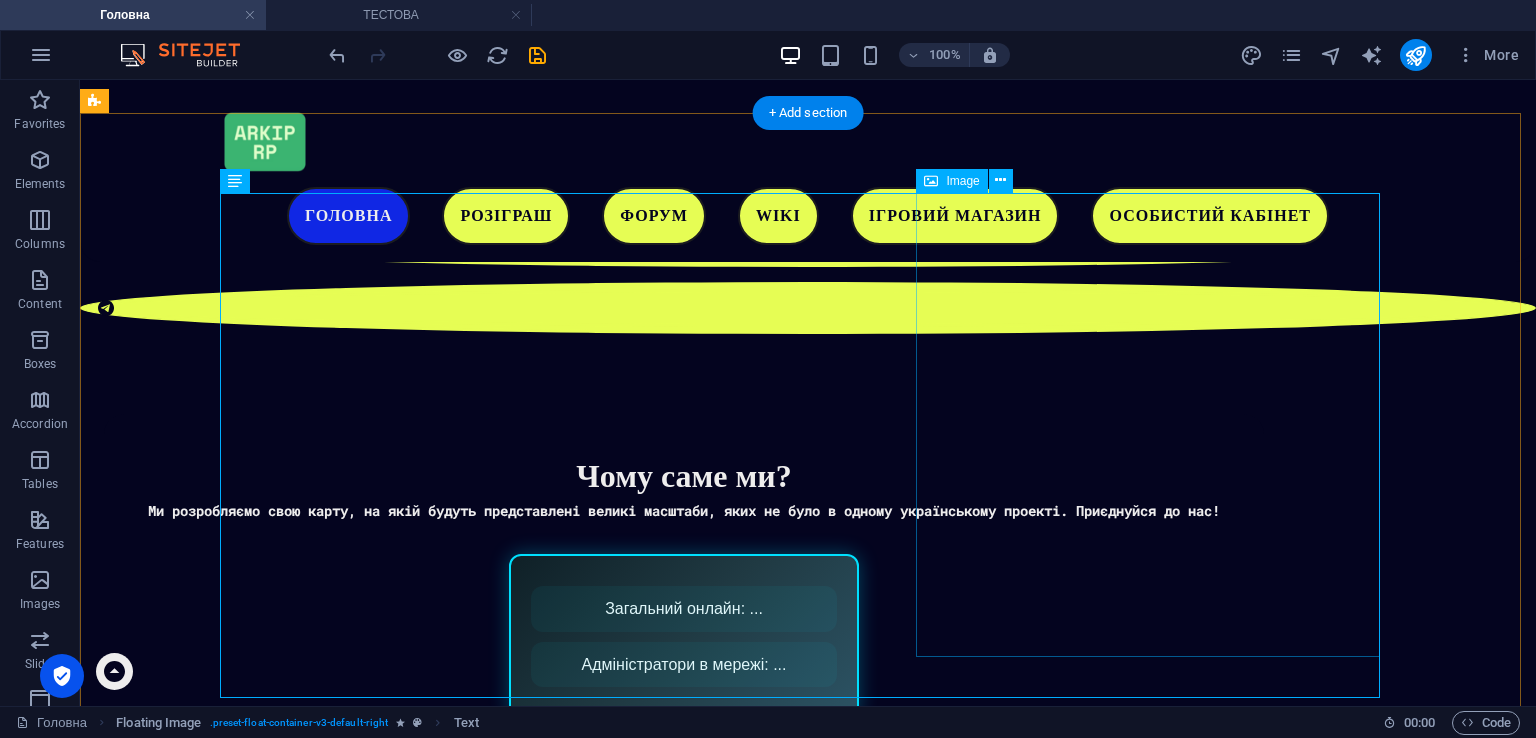 click at bounding box center (1156, 1805) 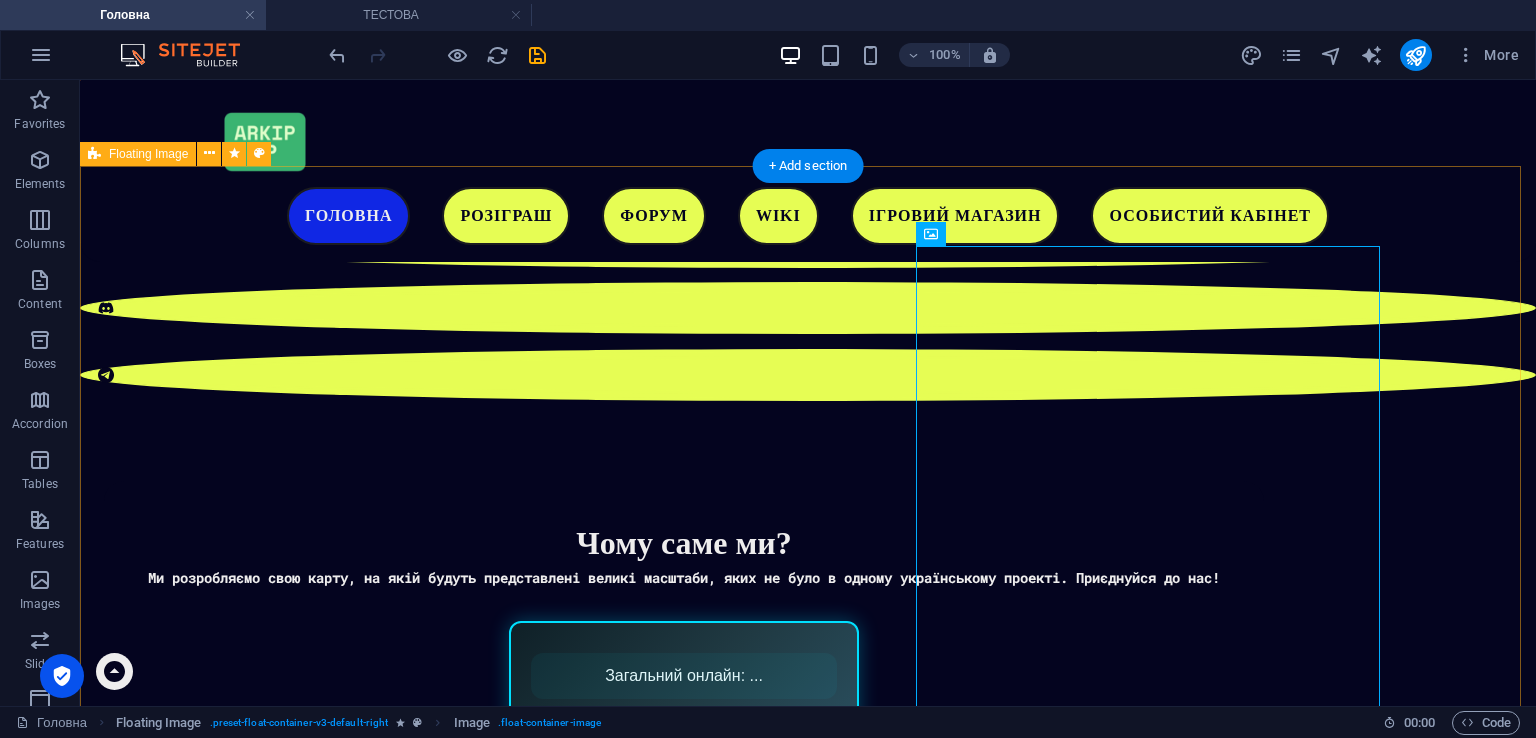 scroll, scrollTop: 1091, scrollLeft: 0, axis: vertical 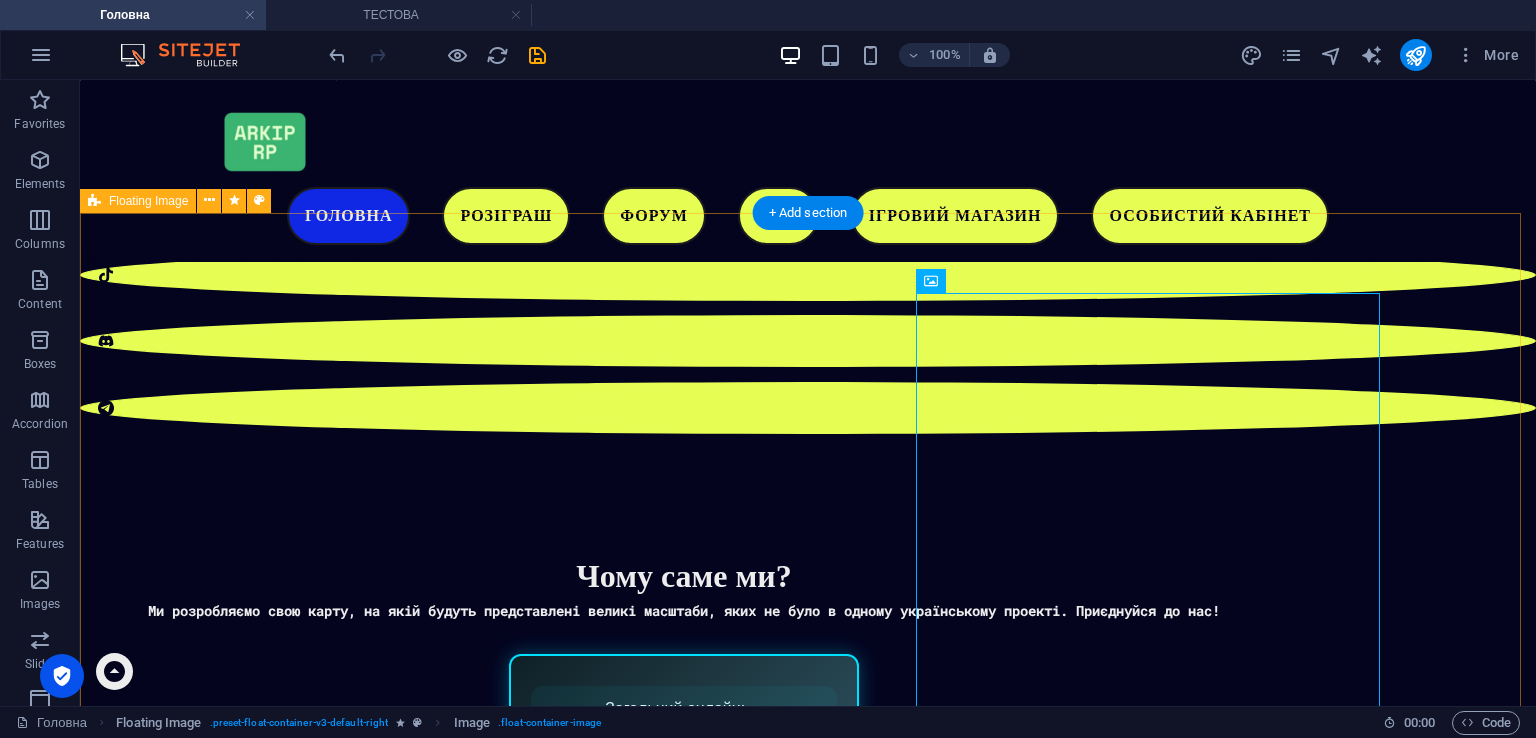 click on "🎁  Промокод для новачків –  #Start  🎁 Ласкаво просимо до гри! 🎮 Для вас ми підготували унікальний промокод  #Start  який подарує стартовий бонус у вигляді ігрової валюти та корисних фішок! ✨ 💰  Що ви отримаєте? 🔹 Ігрову валюту на старт 💎 🔹 Бонуси для легкого початку 🚀 🔹 Секретні подарунки для нових гравців 🎁 🛠️  Як скористатись промокодом? 1️⃣ Зареєструйтесь у грі 2️⃣ Натисніть клавішу  "O" (англ.) 3️⃣ Перейдіть у розділ  "Промокоди" 4️⃣ Вставте код   #Start Разом з вами ми станемо ще краще!" at bounding box center (808, 1926) 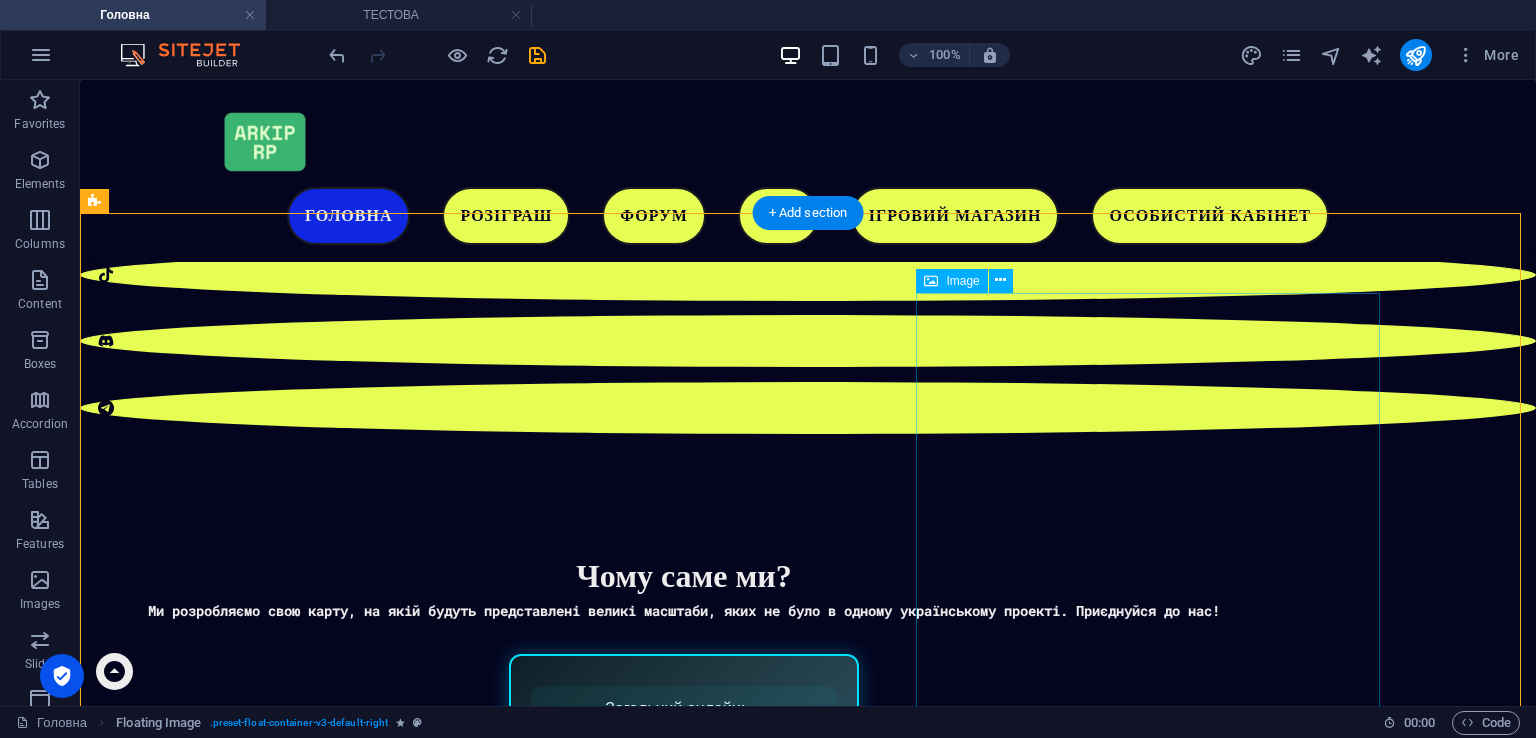 click at bounding box center [1156, 1905] 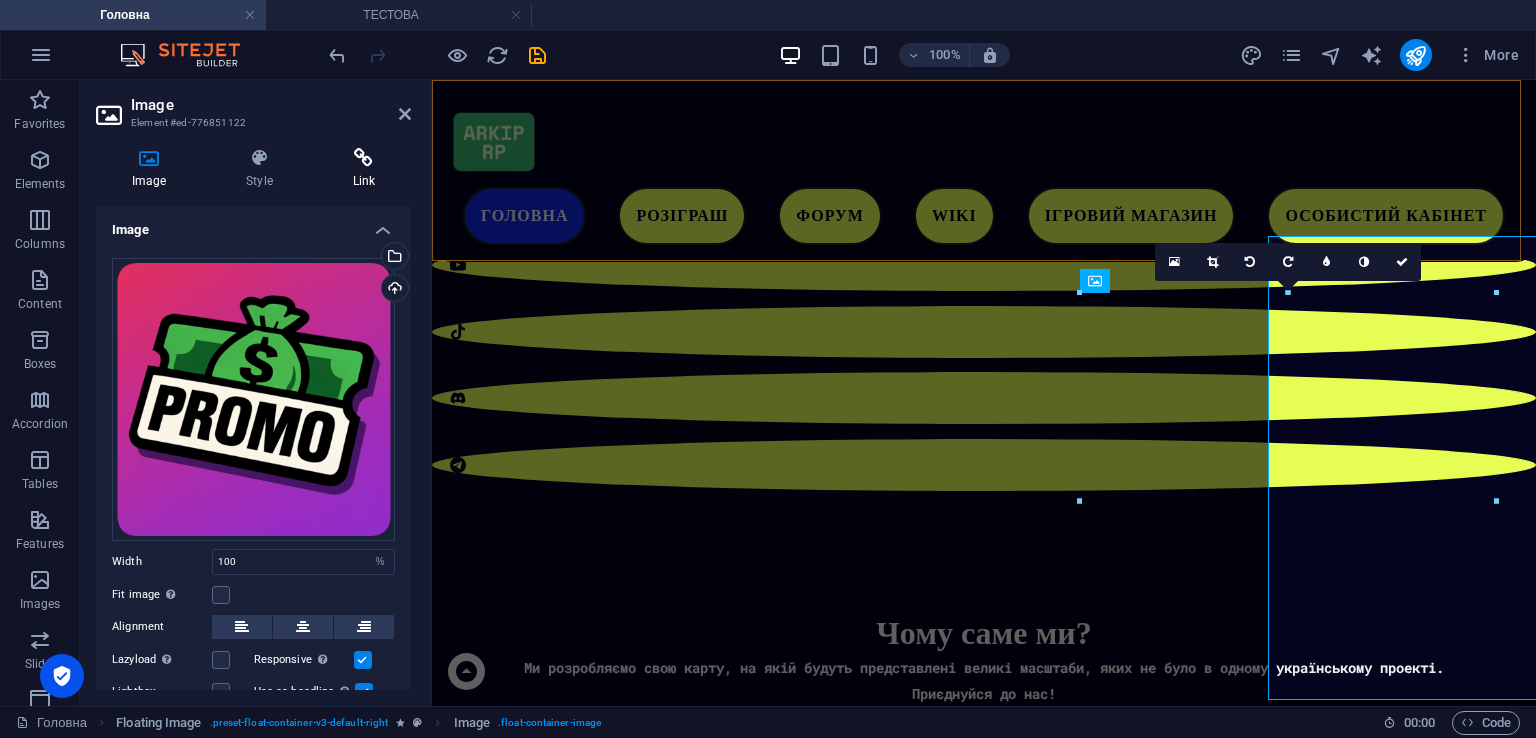 scroll, scrollTop: 1148, scrollLeft: 0, axis: vertical 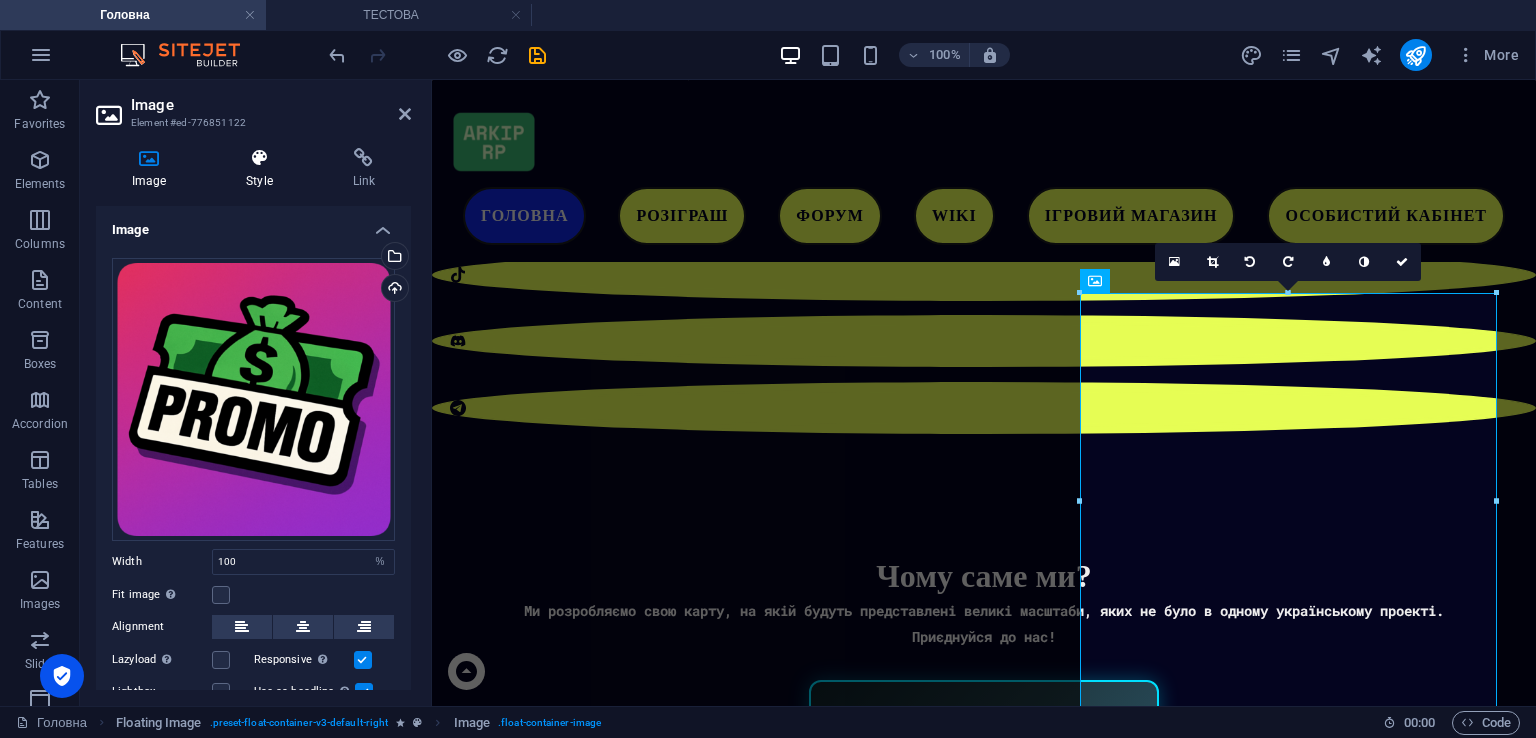 click at bounding box center (259, 158) 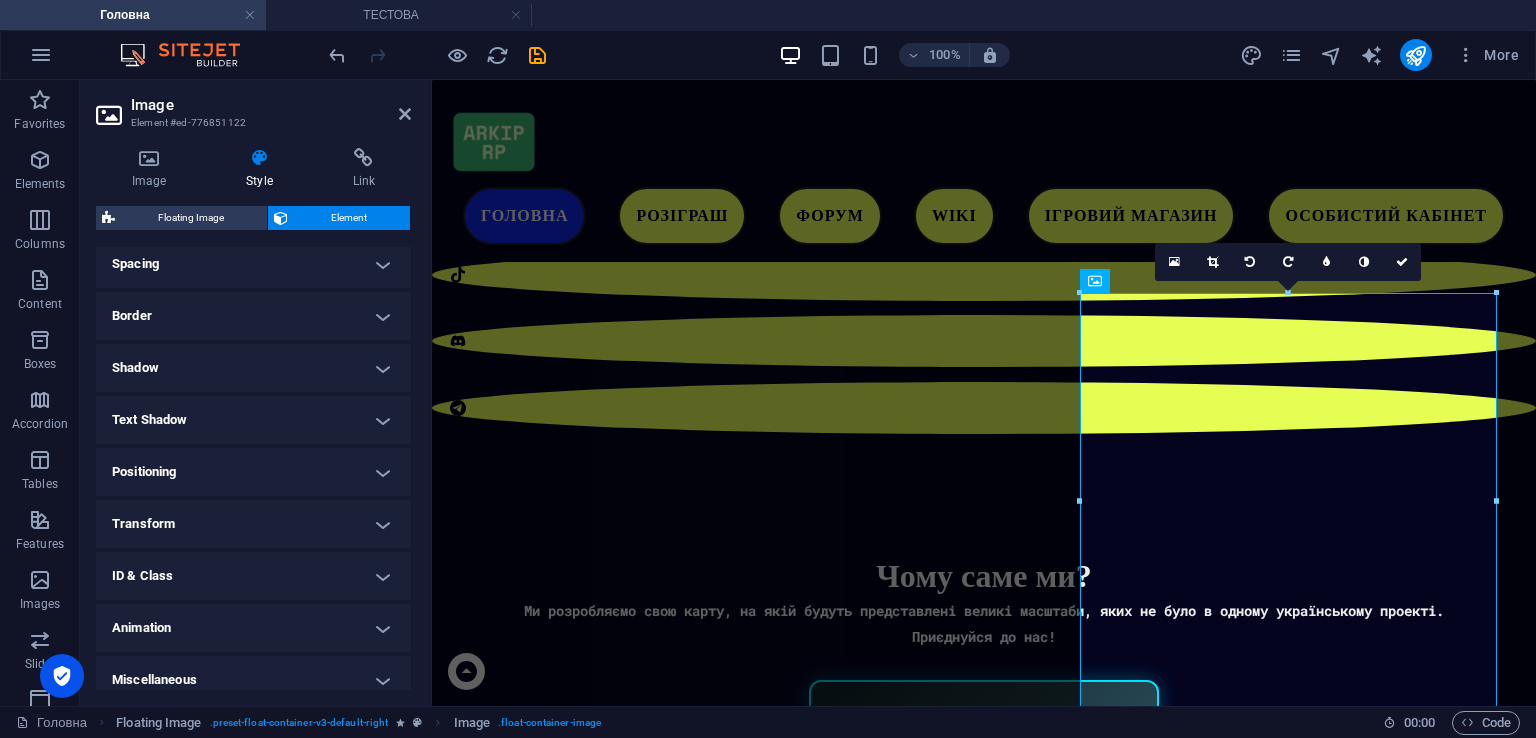 scroll, scrollTop: 401, scrollLeft: 0, axis: vertical 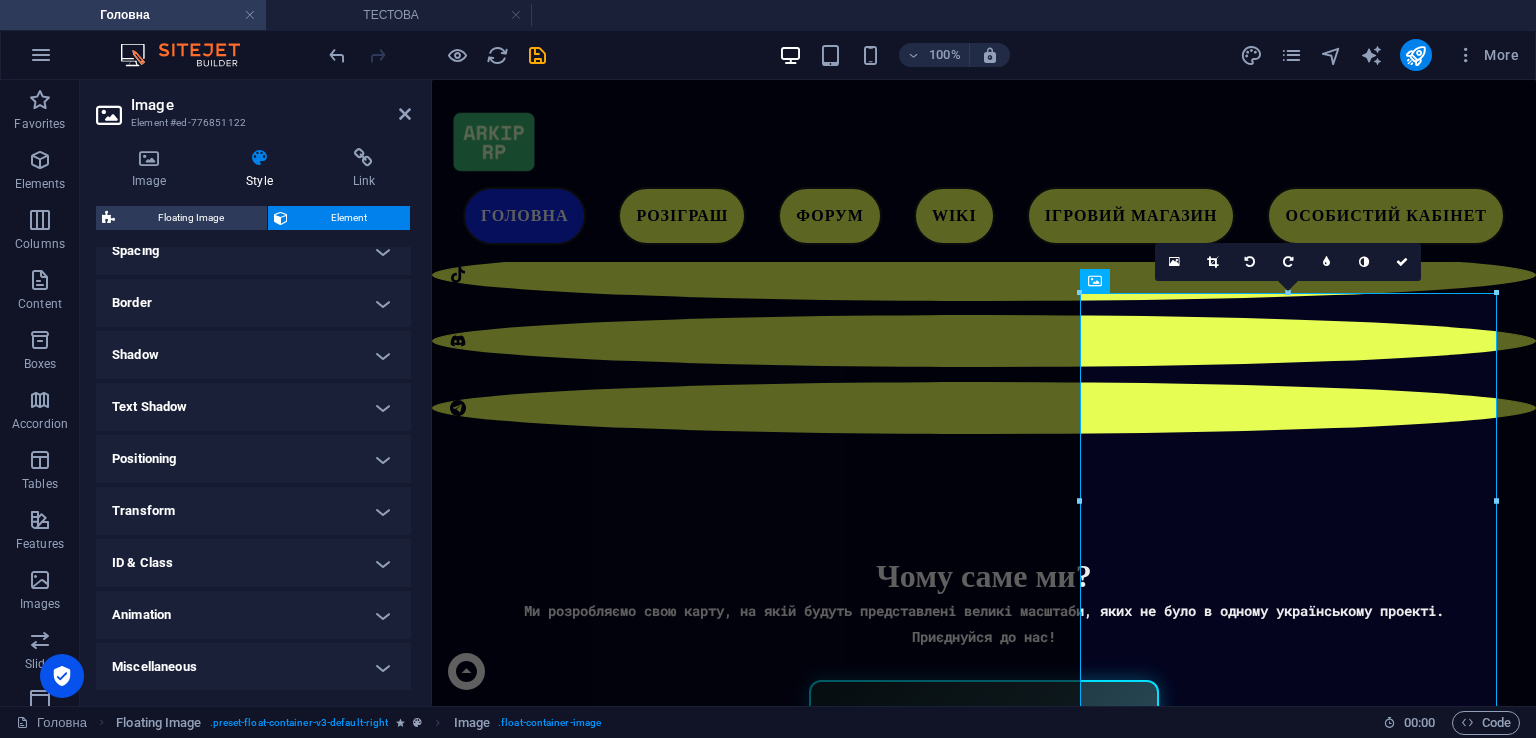 click on "Animation" at bounding box center [253, 615] 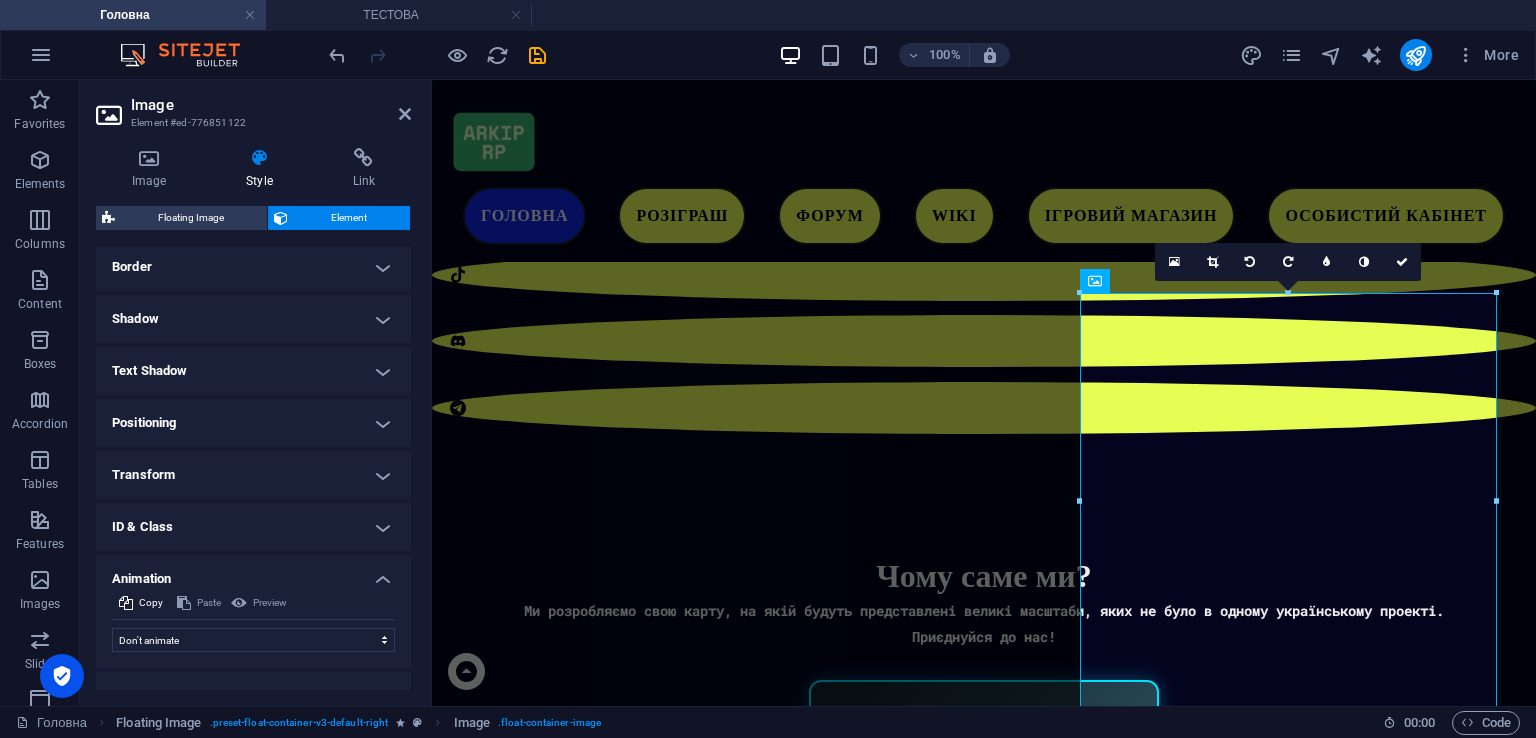 scroll, scrollTop: 466, scrollLeft: 0, axis: vertical 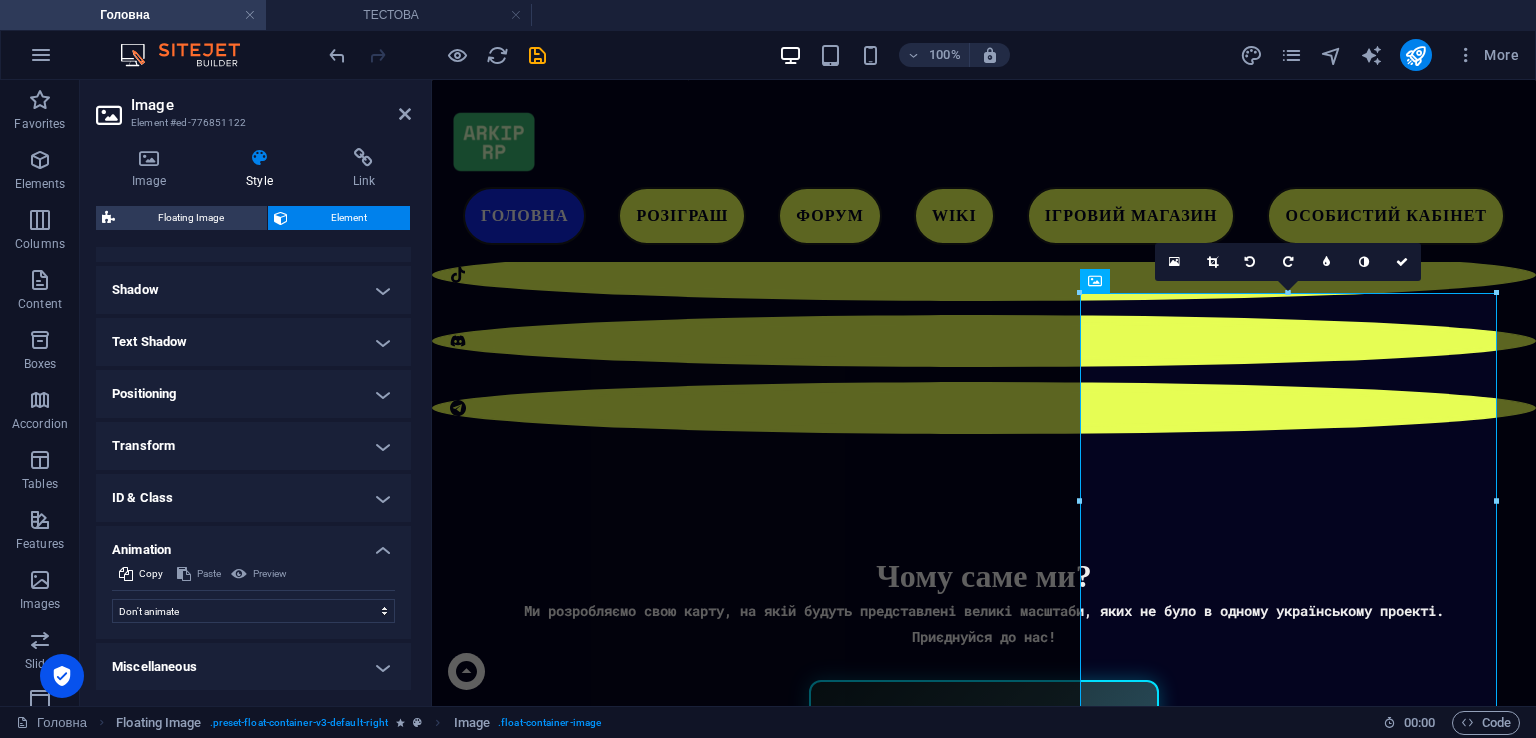 click on "Image" at bounding box center [271, 105] 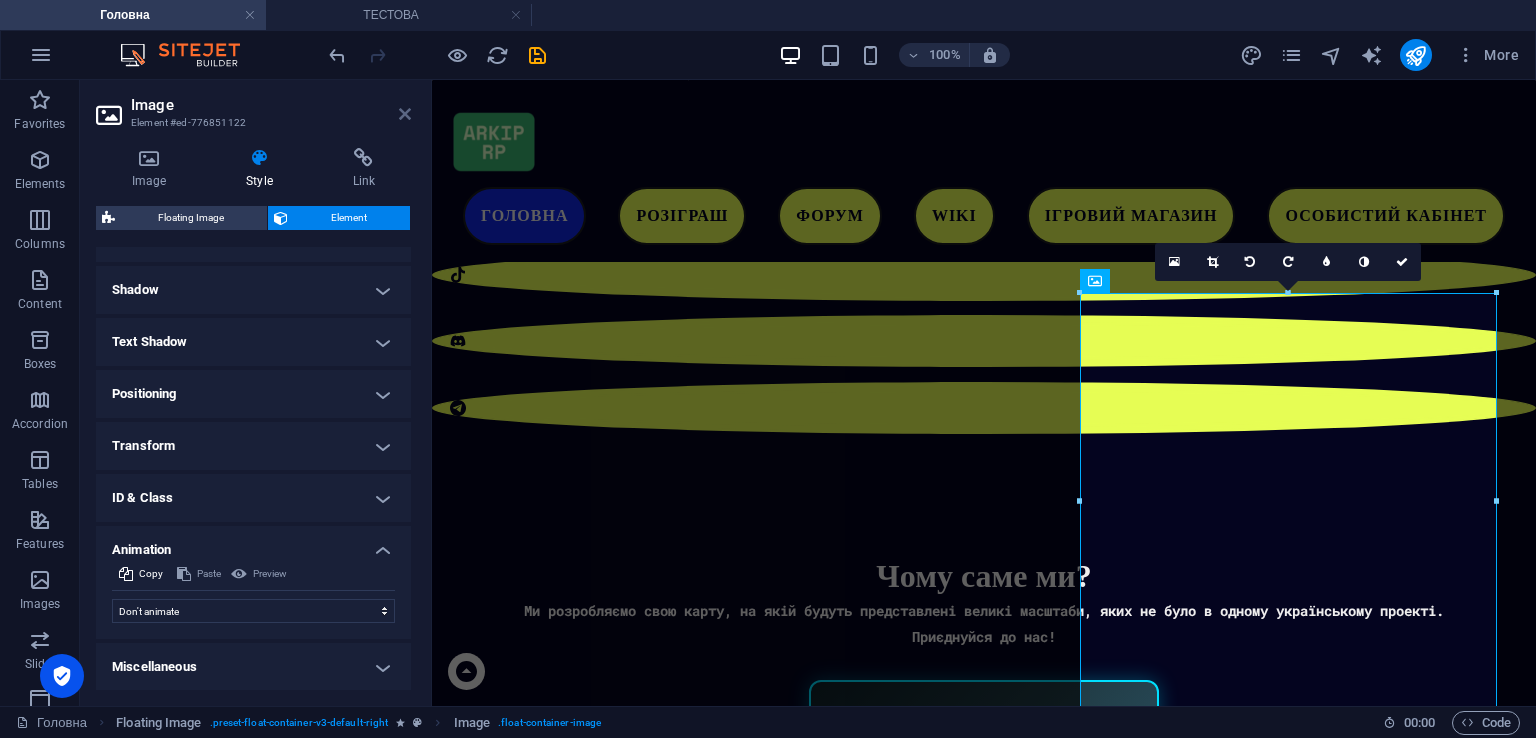 click at bounding box center (405, 114) 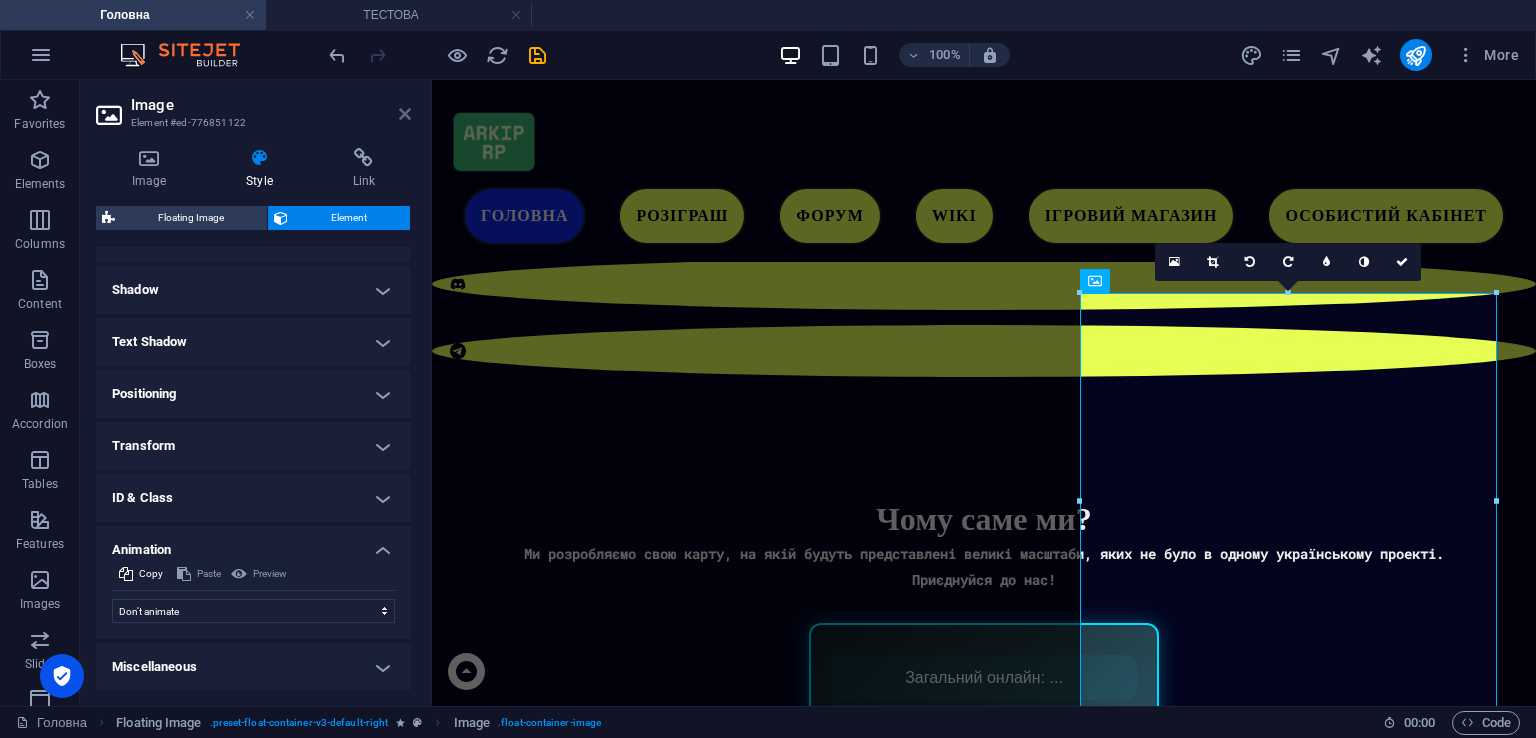 scroll, scrollTop: 1091, scrollLeft: 0, axis: vertical 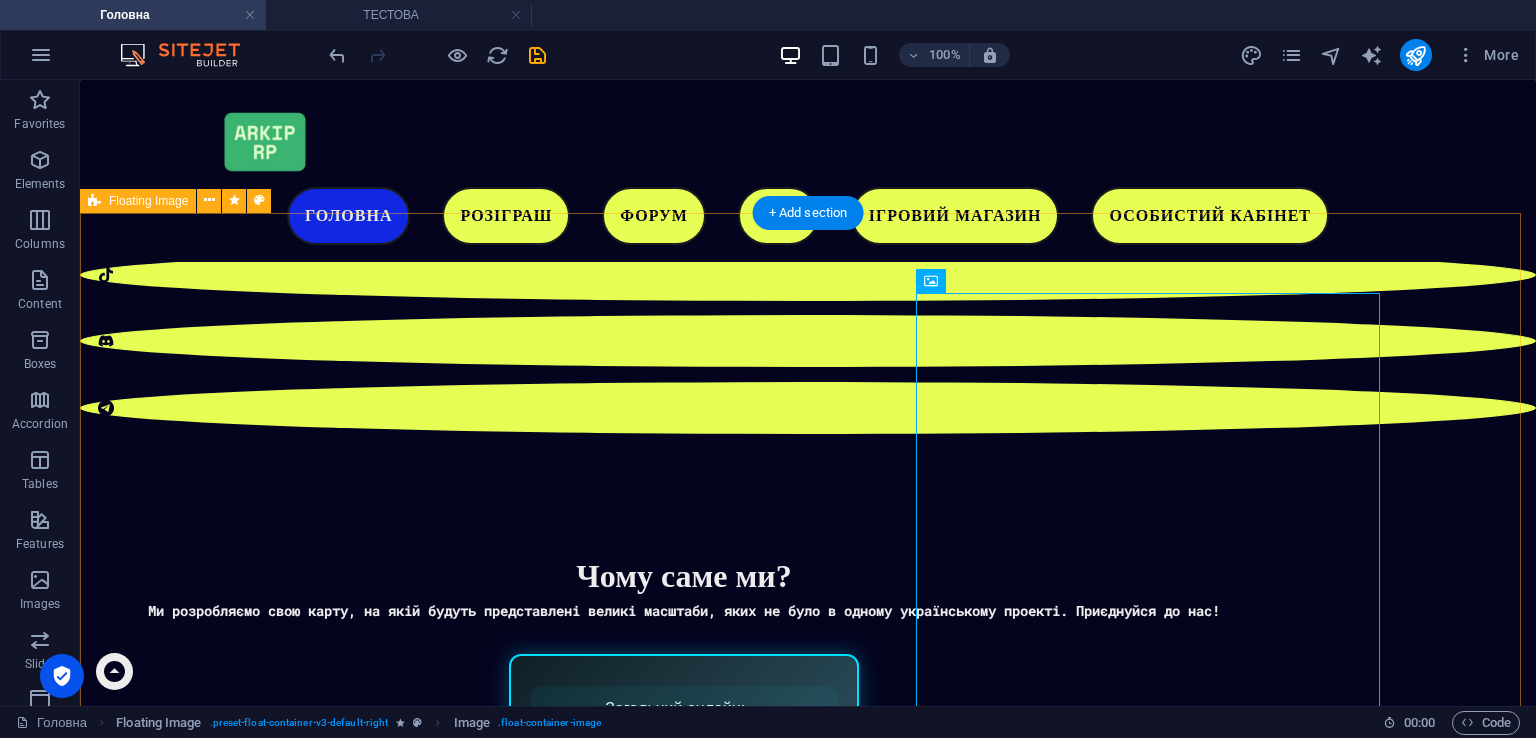click on "🎁  Промокод для новачків –  #Start  🎁 Ласкаво просимо до гри! 🎮 Для вас ми підготували унікальний промокод  #Start  який подарує стартовий бонус у вигляді ігрової валюти та корисних фішок! ✨ 💰  Що ви отримаєте? 🔹 Ігрову валюту на старт 💎 🔹 Бонуси для легкого початку 🚀 🔹 Секретні подарунки для нових гравців 🎁 🛠️  Як скористатись промокодом? 1️⃣ Зареєструйтесь у грі 2️⃣ Натисніть клавішу  "O" (англ.) 3️⃣ Перейдіть у розділ  "Промокоди" 4️⃣ Вставте код   #Start Разом з вами ми станемо ще краще!" at bounding box center (808, 1926) 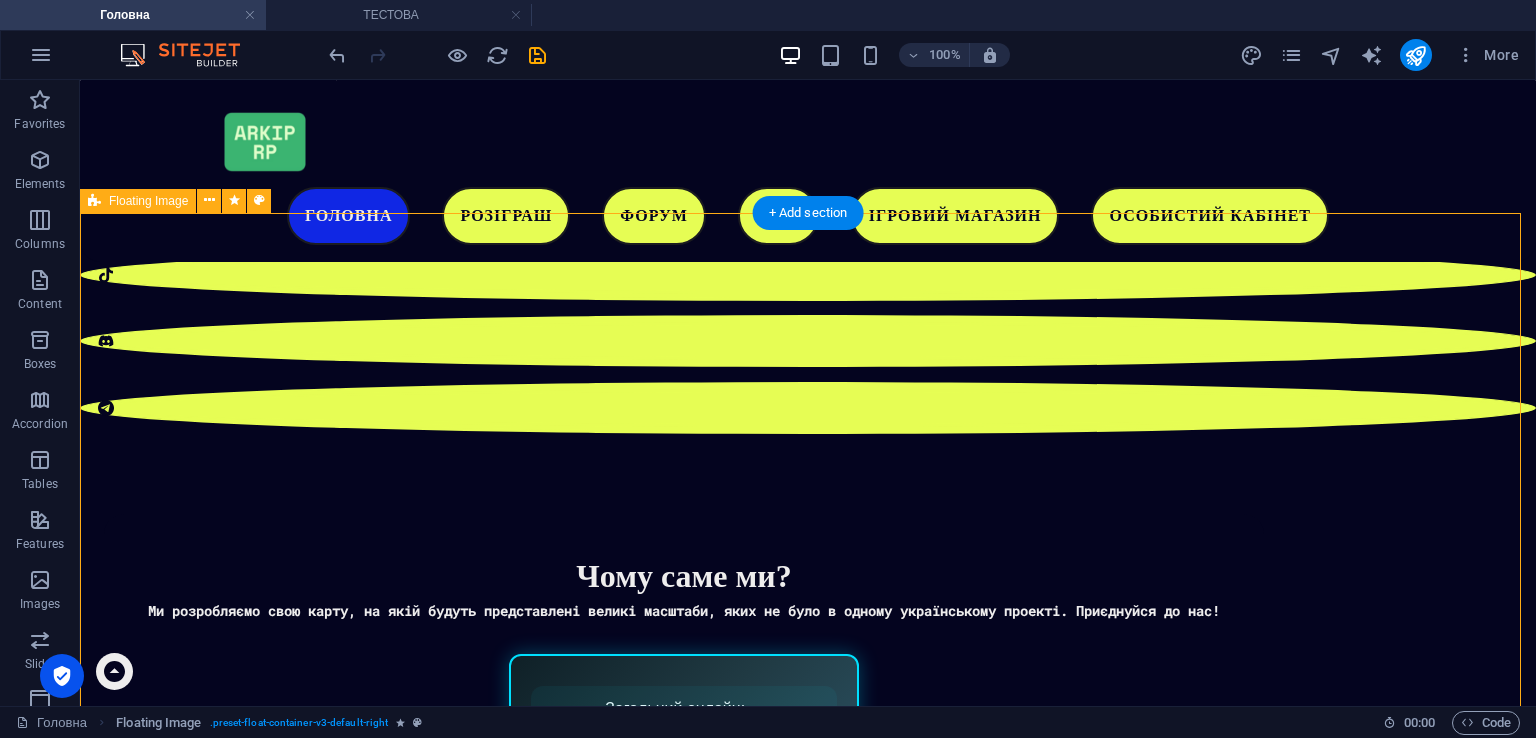 click on "🎁  Промокод для новачків –  #Start  🎁 Ласкаво просимо до гри! 🎮 Для вас ми підготували унікальний промокод  #Start  який подарує стартовий бонус у вигляді ігрової валюти та корисних фішок! ✨ 💰  Що ви отримаєте? 🔹 Ігрову валюту на старт 💎 🔹 Бонуси для легкого початку 🚀 🔹 Секретні подарунки для нових гравців 🎁 🛠️  Як скористатись промокодом? 1️⃣ Зареєструйтесь у грі 2️⃣ Натисніть клавішу  "O" (англ.) 3️⃣ Перейдіть у розділ  "Промокоди" 4️⃣ Вставте код   #Start Разом з вами ми станемо ще краще!" at bounding box center [808, 1926] 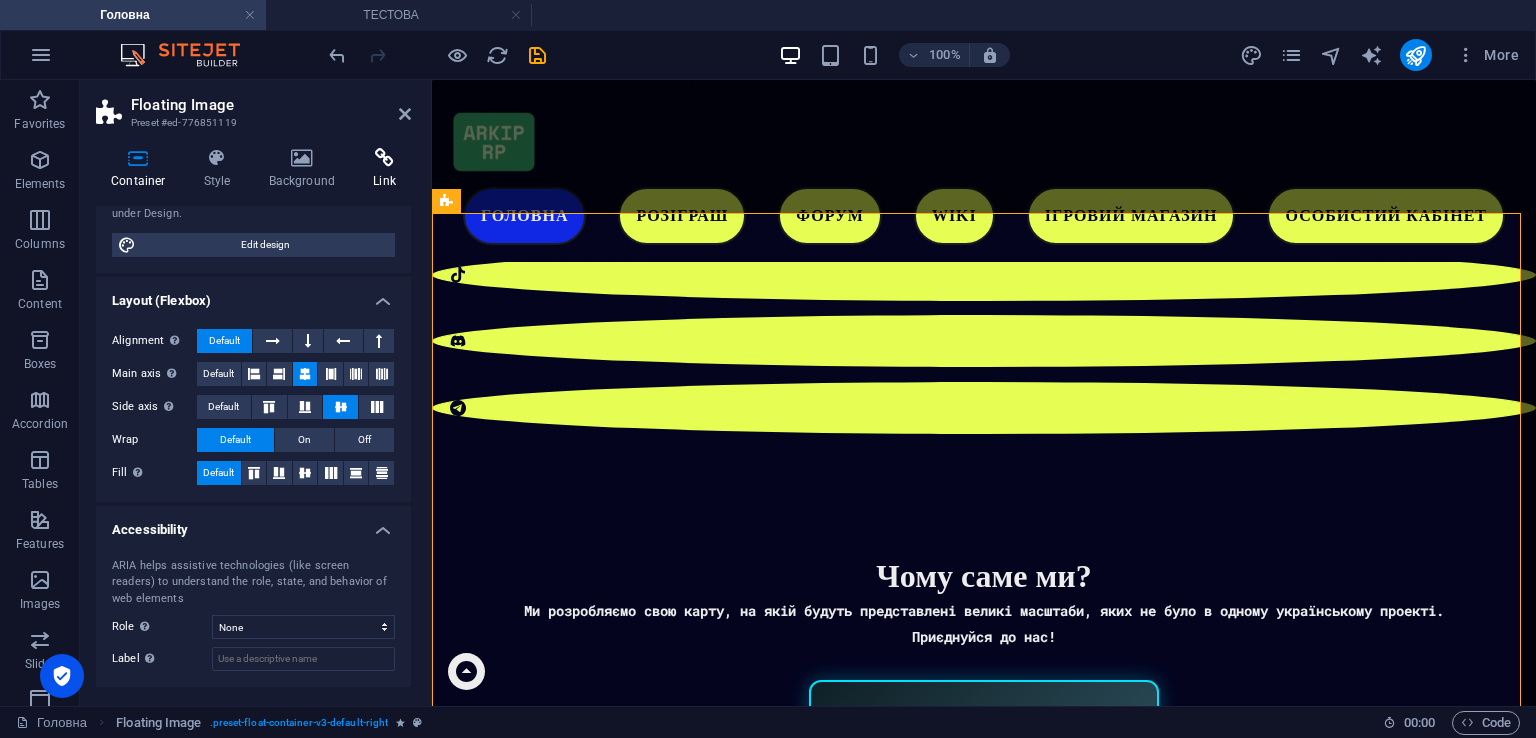scroll, scrollTop: 200, scrollLeft: 0, axis: vertical 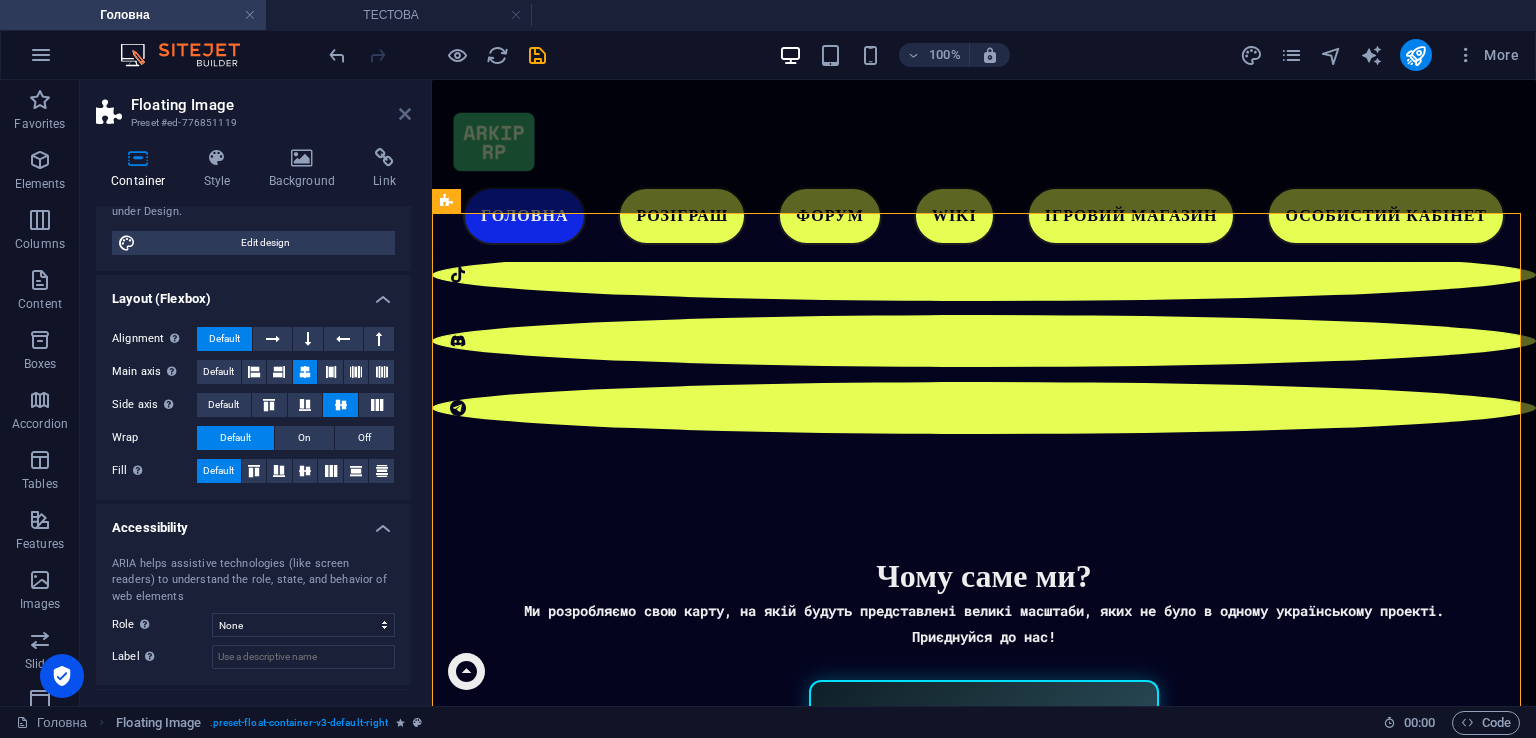 click at bounding box center (405, 114) 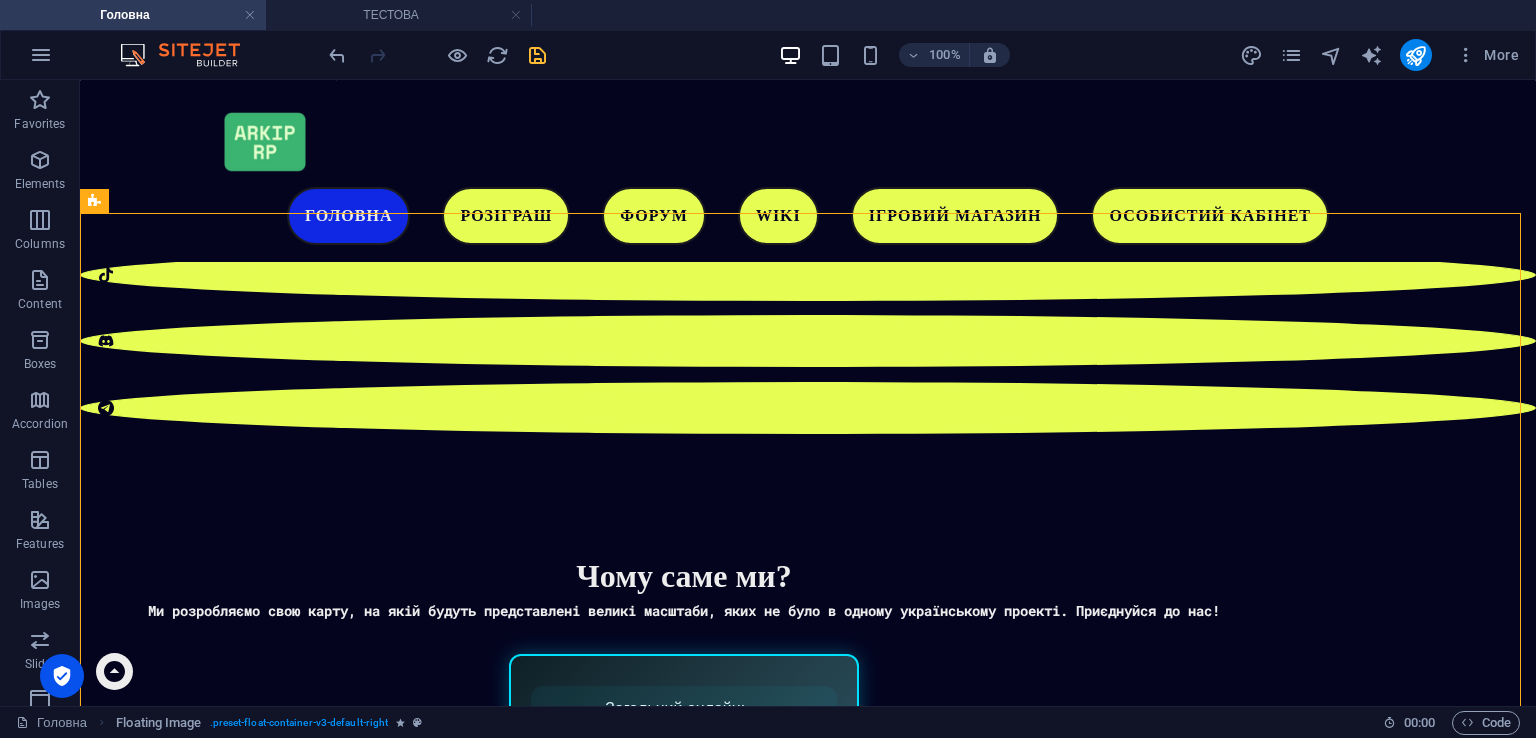 click at bounding box center [537, 55] 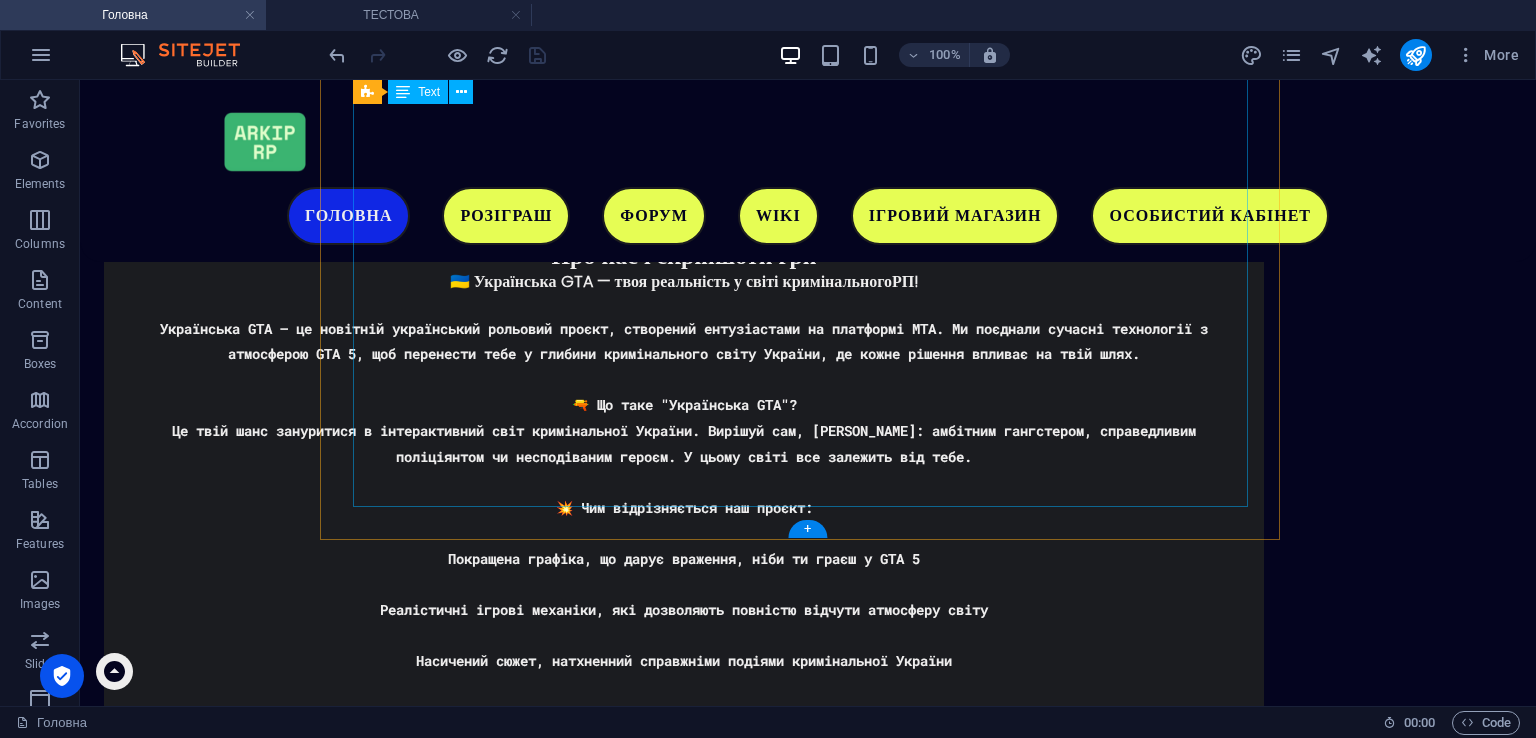 scroll, scrollTop: 3891, scrollLeft: 0, axis: vertical 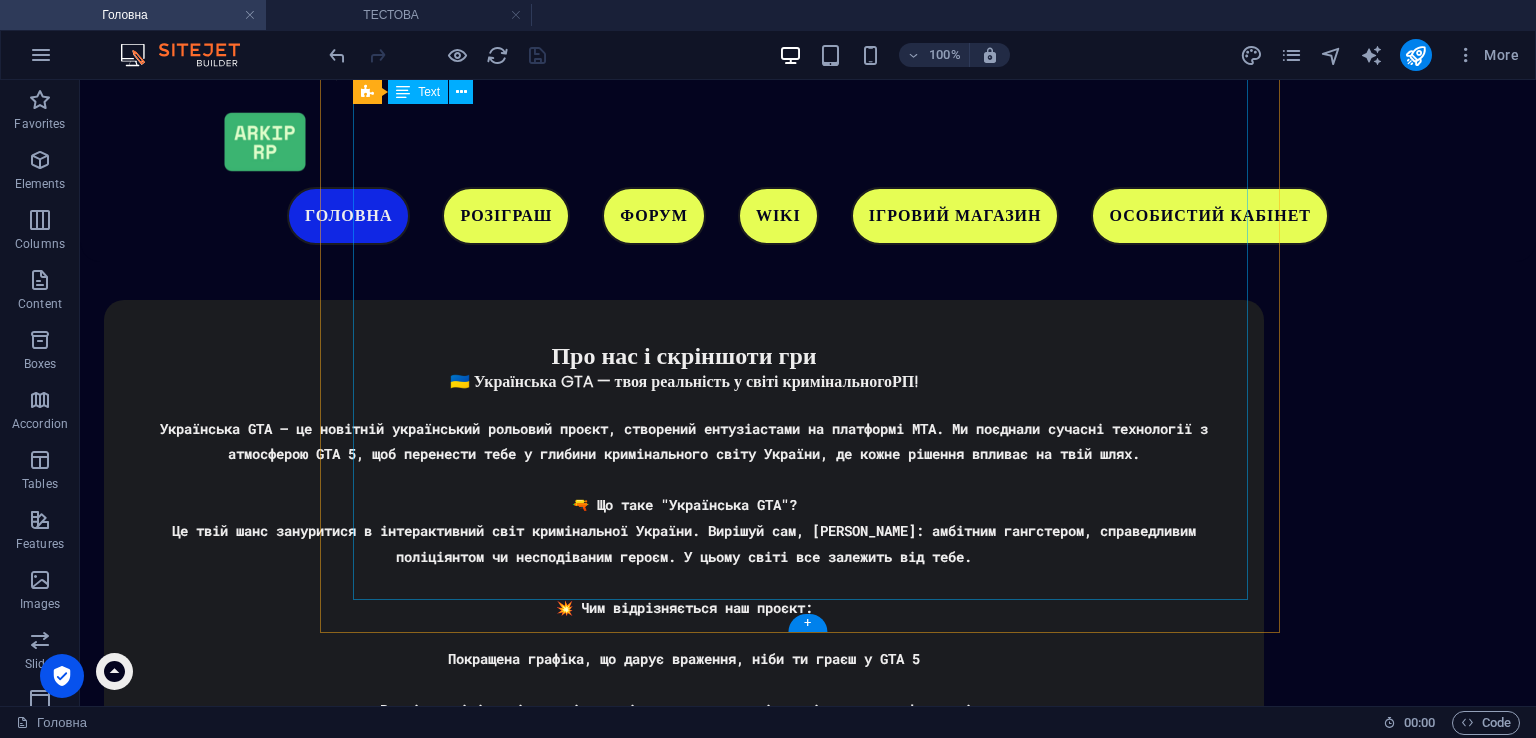 click on "Мінамальні вимоги Операційна система: Windows 7 SP1 x64 та вище Процесор: Intel Core 2 Duo 2.2 GHz, AMD Phenom 2.2 GHz Відеокарта: GTX 550 TI, ATI Radeon HD 4800 Оперативна пам'ять: 6ГБ DDR2 Роздільна здатність екрану: 1280х720 Звукова карта: Сумісна з DirectX 9 Інтернет-з'єднання: 8 мбіт/сек Вільне місце на накопичувачі: 20ГБ Рекомендовані вимоги Операційна система: Windows 10 x64 Процесор: Intel Core i5 3GHz, AMD Ryzen 3GHz Відеокарта: GTX 550 TI, ATI Radeon HD 4800 Оперативна пам'ять: 16ГБ DDR2 Роздільна здатність екрану: 1920х1080 Звукова карта: Сумісна з DirectX 9 Інтернет-з'єднання: 8 мбіт/сек Вільне місце на накопичувачі:20ГБ" at bounding box center [808, 2491] 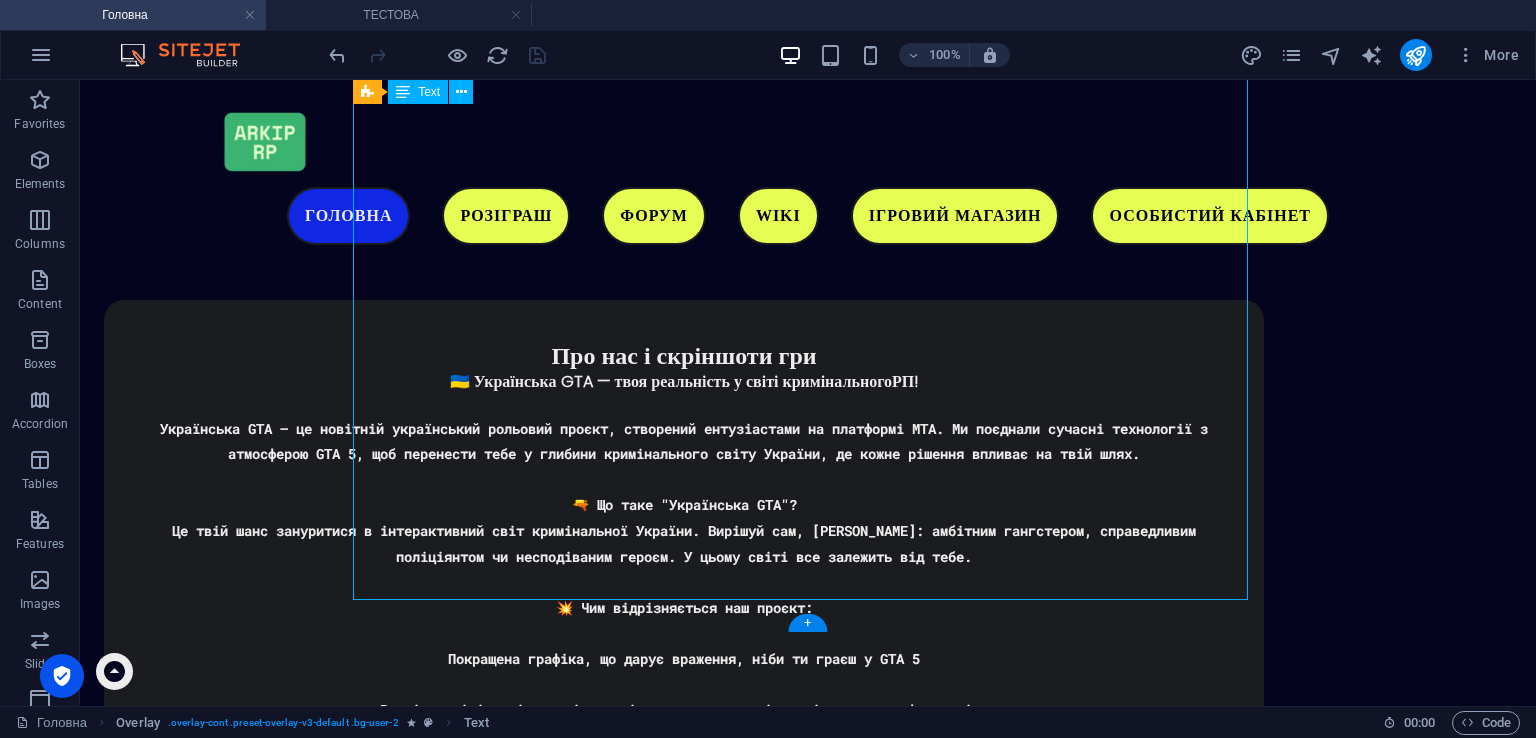 click on "Мінамальні вимоги Операційна система: Windows 7 SP1 x64 та вище Процесор: Intel Core 2 Duo 2.2 GHz, AMD Phenom 2.2 GHz Відеокарта: GTX 550 TI, ATI Radeon HD 4800 Оперативна пам'ять: 6ГБ DDR2 Роздільна здатність екрану: 1280х720 Звукова карта: Сумісна з DirectX 9 Інтернет-з'єднання: 8 мбіт/сек Вільне місце на накопичувачі: 20ГБ Рекомендовані вимоги Операційна система: Windows 10 x64 Процесор: Intel Core i5 3GHz, AMD Ryzen 3GHz Відеокарта: GTX 550 TI, ATI Radeon HD 4800 Оперативна пам'ять: 16ГБ DDR2 Роздільна здатність екрану: 1920х1080 Звукова карта: Сумісна з DirectX 9 Інтернет-з'єднання: 8 мбіт/сек Вільне місце на накопичувачі:20ГБ" at bounding box center [808, 2491] 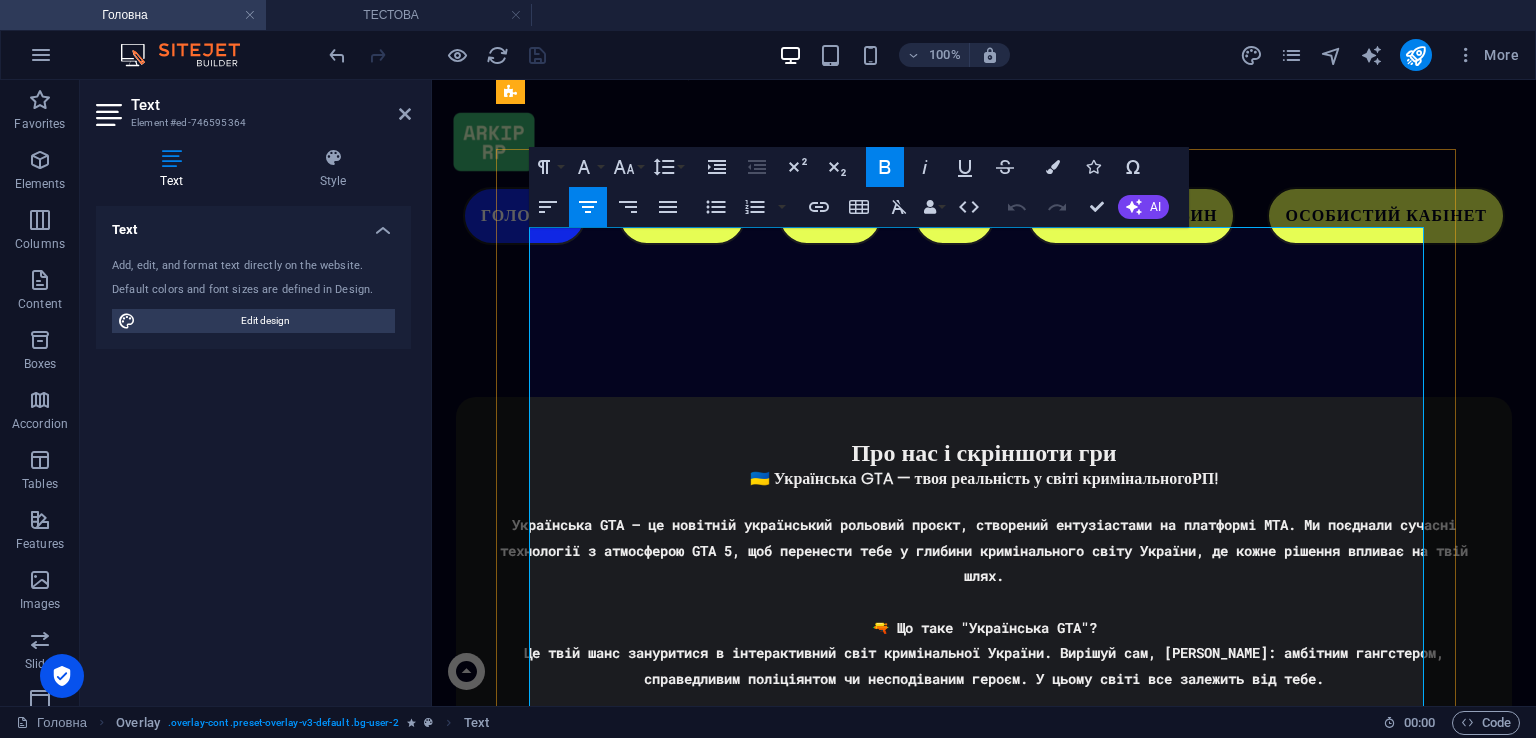 scroll, scrollTop: 3848, scrollLeft: 0, axis: vertical 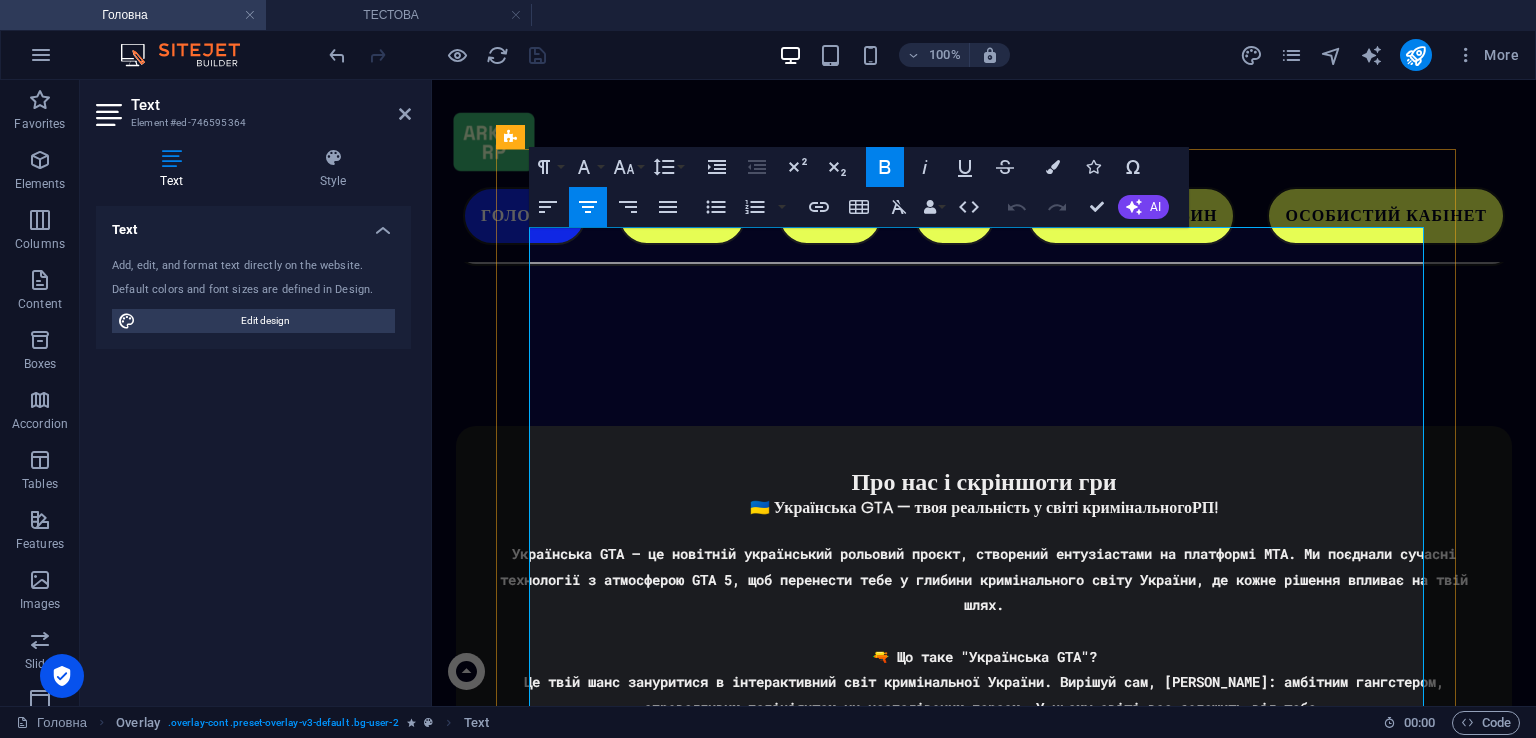click at bounding box center (984, 2749) 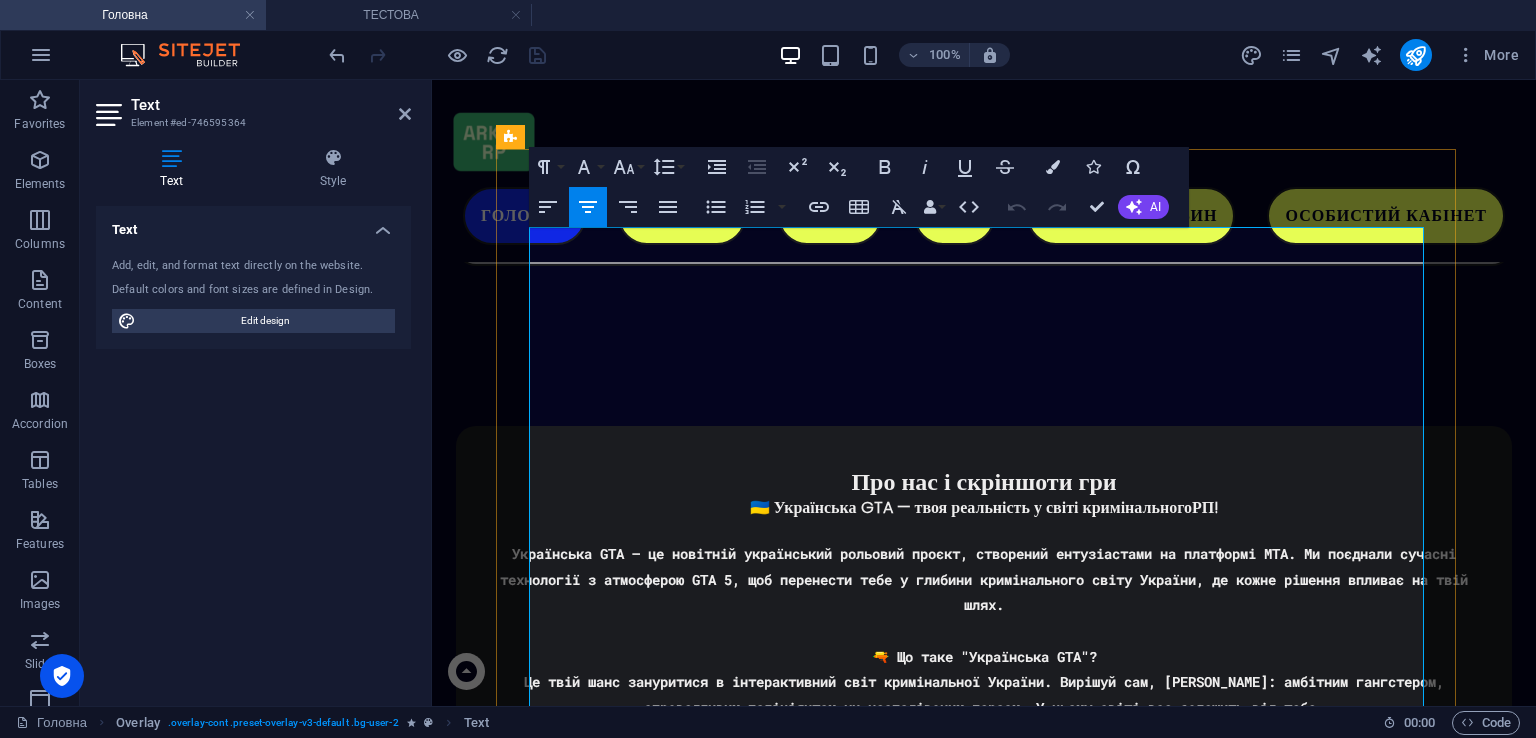 click on "Рекомендовані вимоги" at bounding box center (984, 2722) 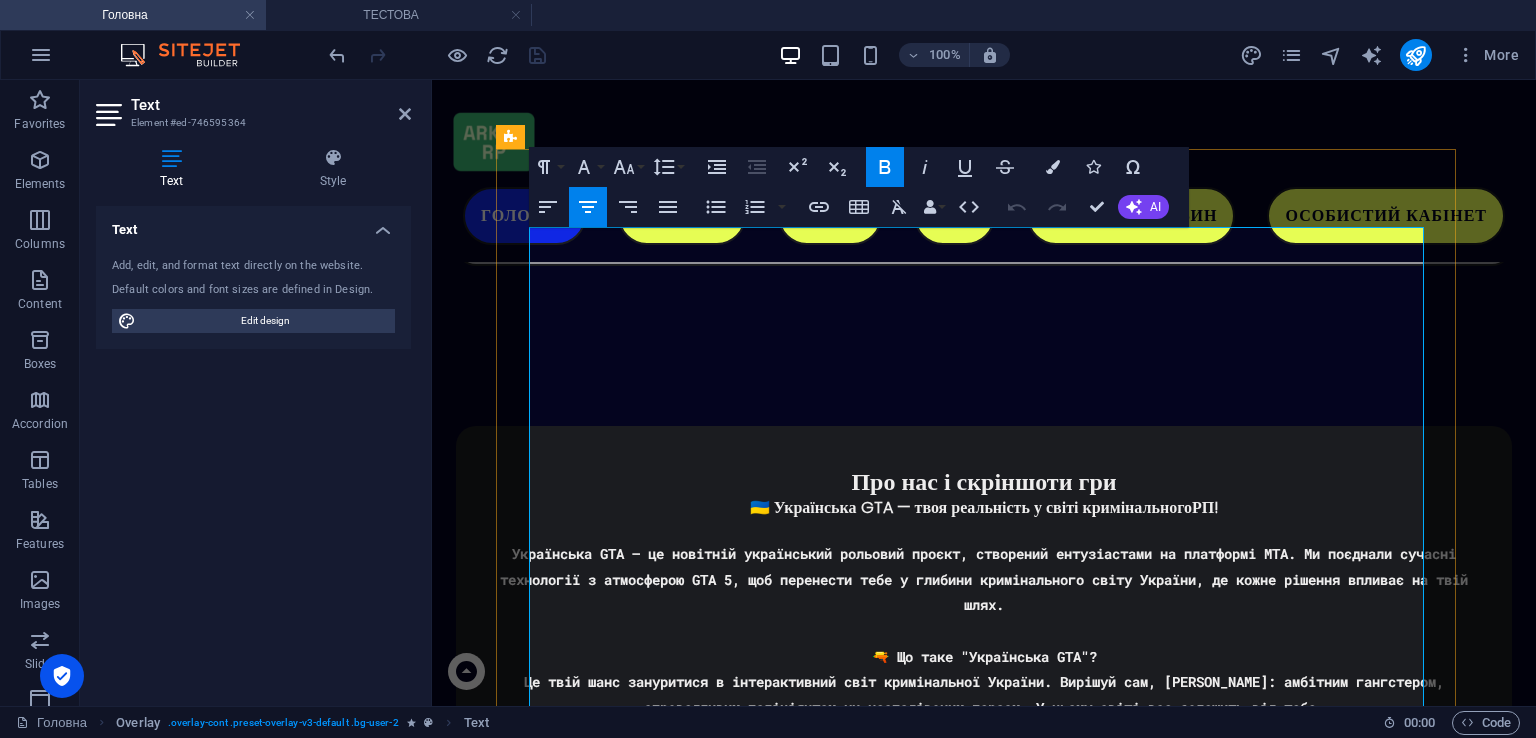 click at bounding box center (984, 2749) 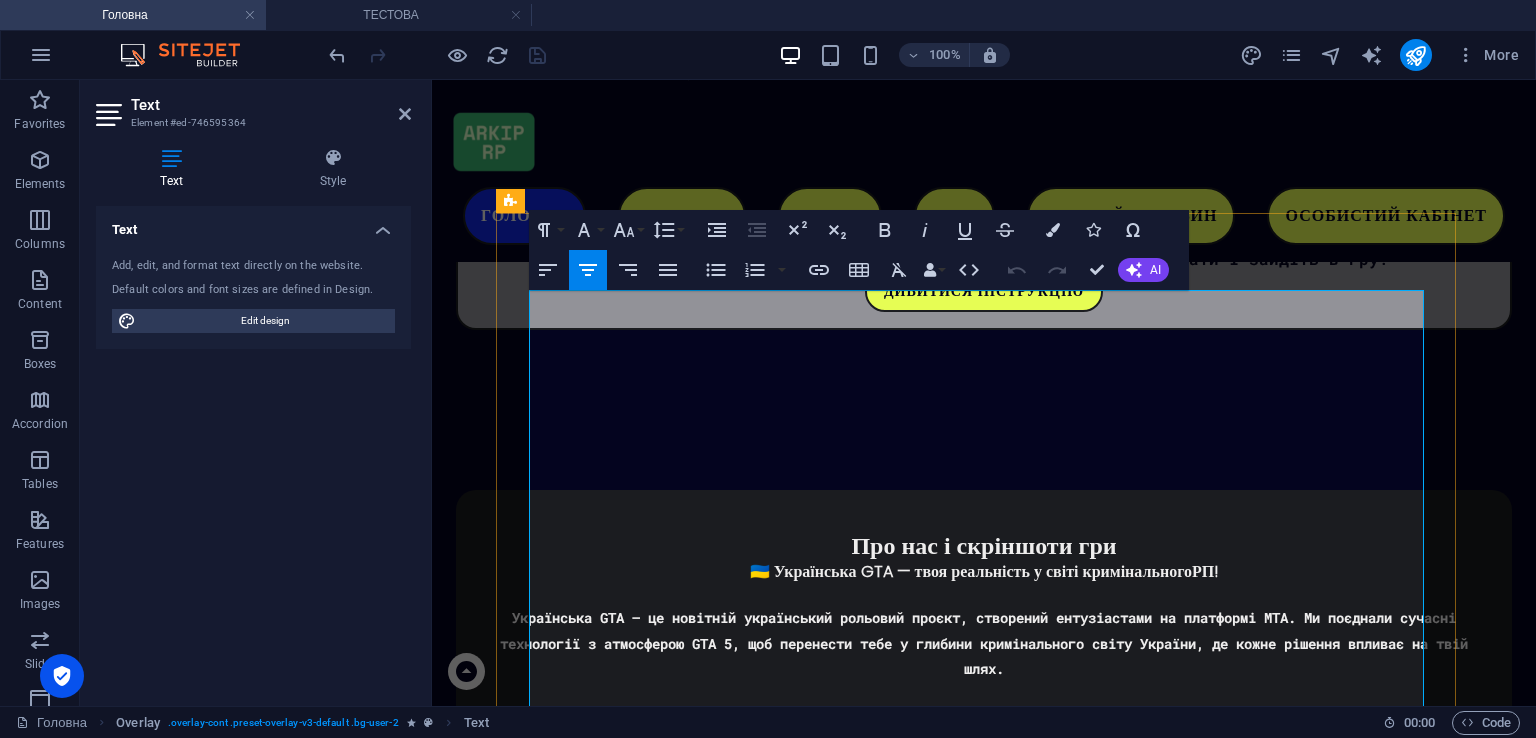 scroll, scrollTop: 3848, scrollLeft: 0, axis: vertical 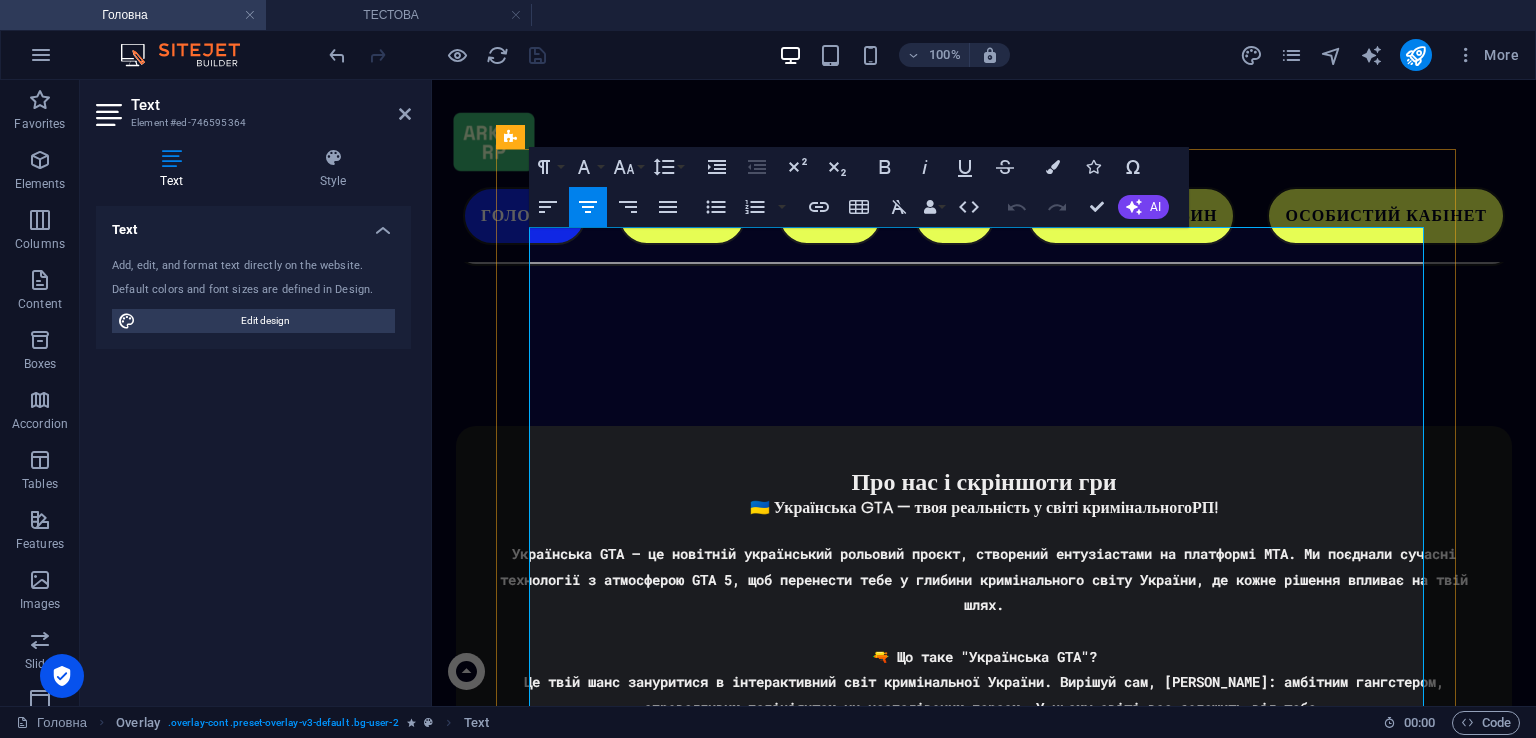 click on "Вільне місце на накопичувачі: 20ГБ" at bounding box center [984, 2671] 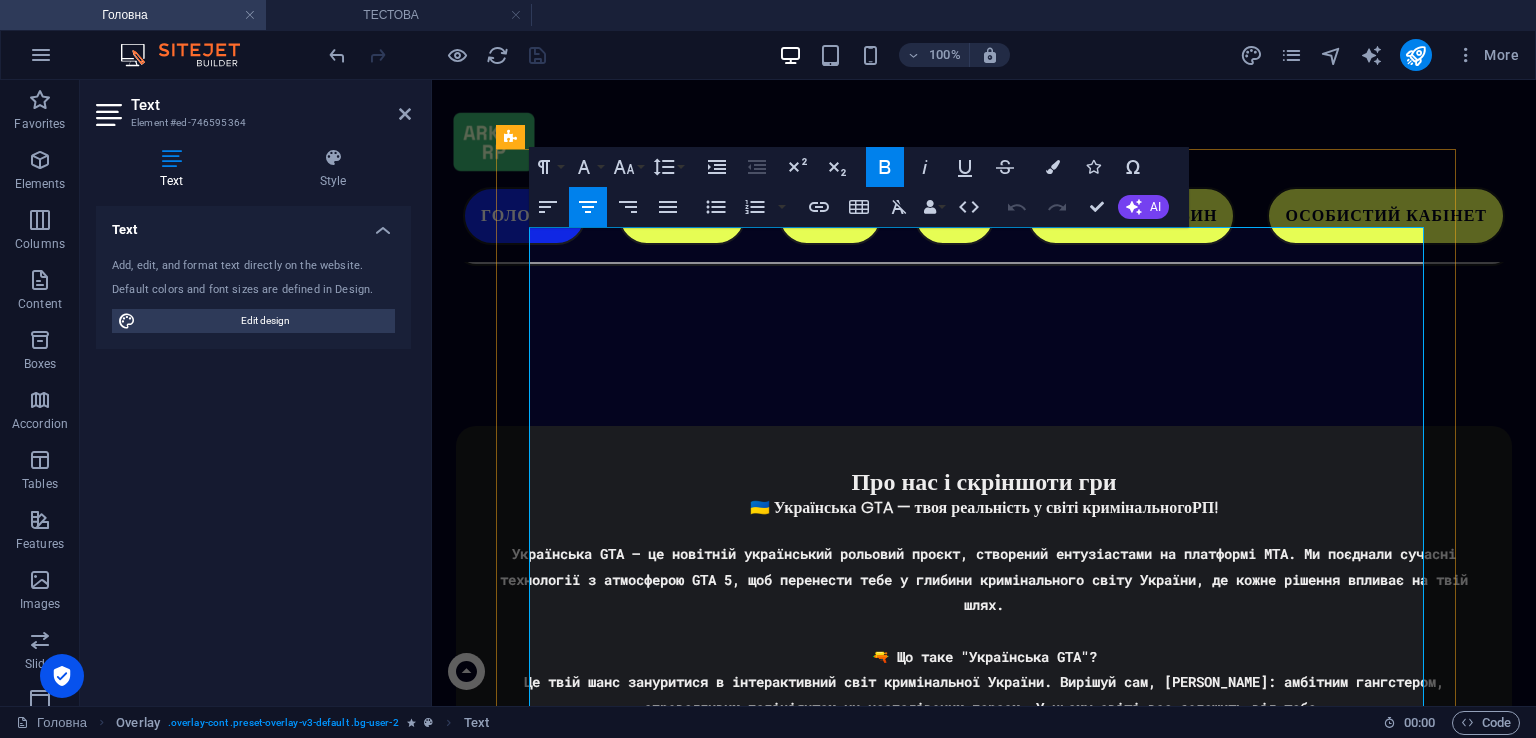 click at bounding box center (984, 2697) 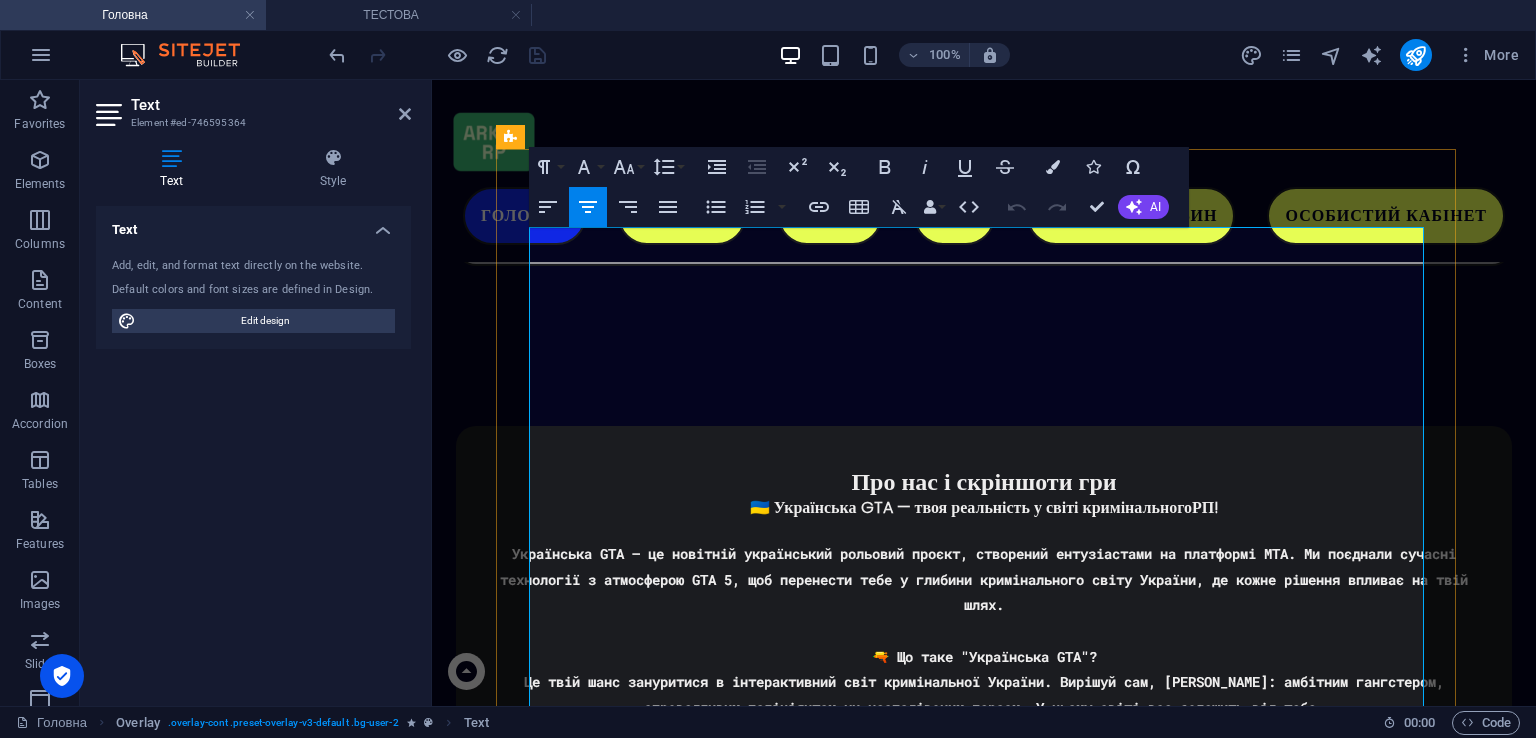 drag, startPoint x: 849, startPoint y: 530, endPoint x: 1150, endPoint y: 530, distance: 301 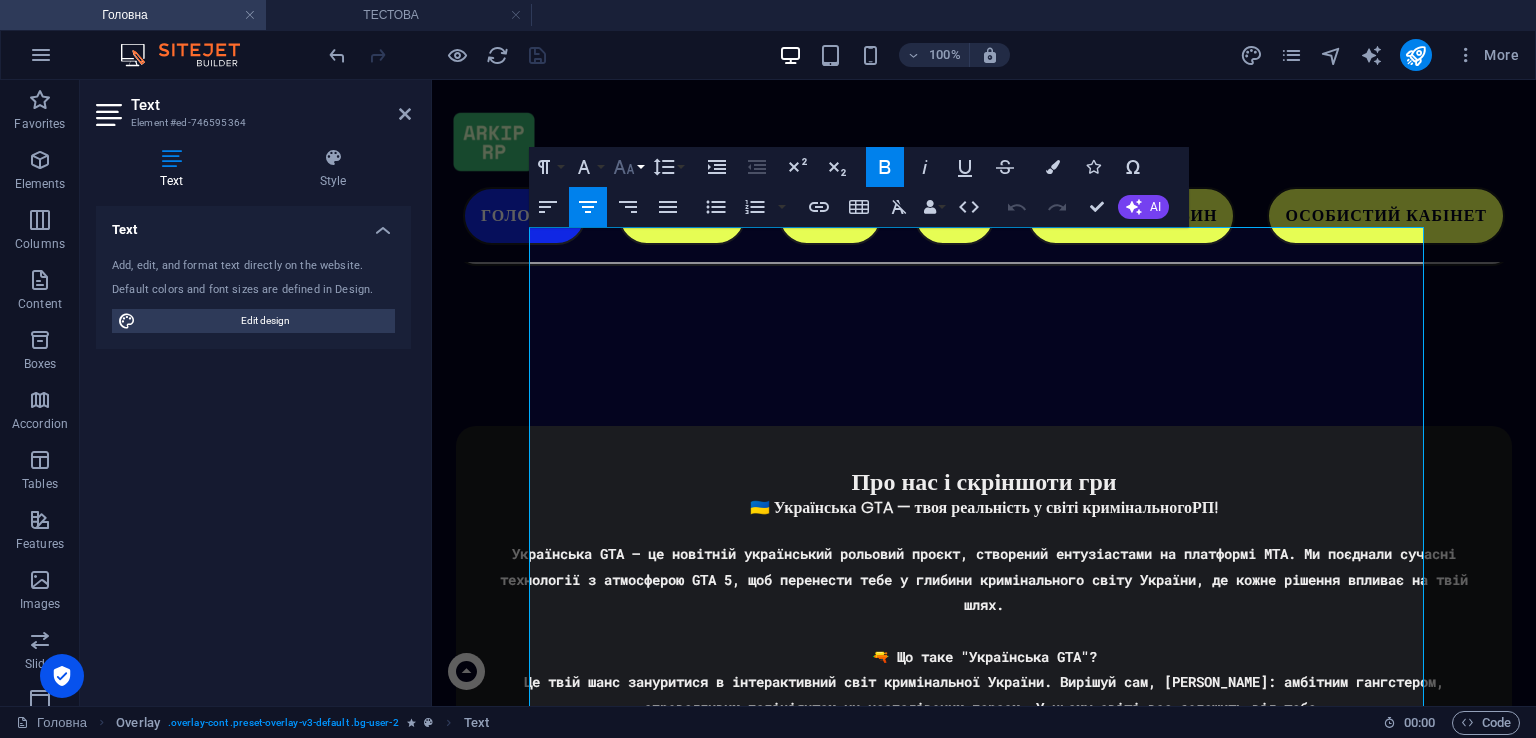 click 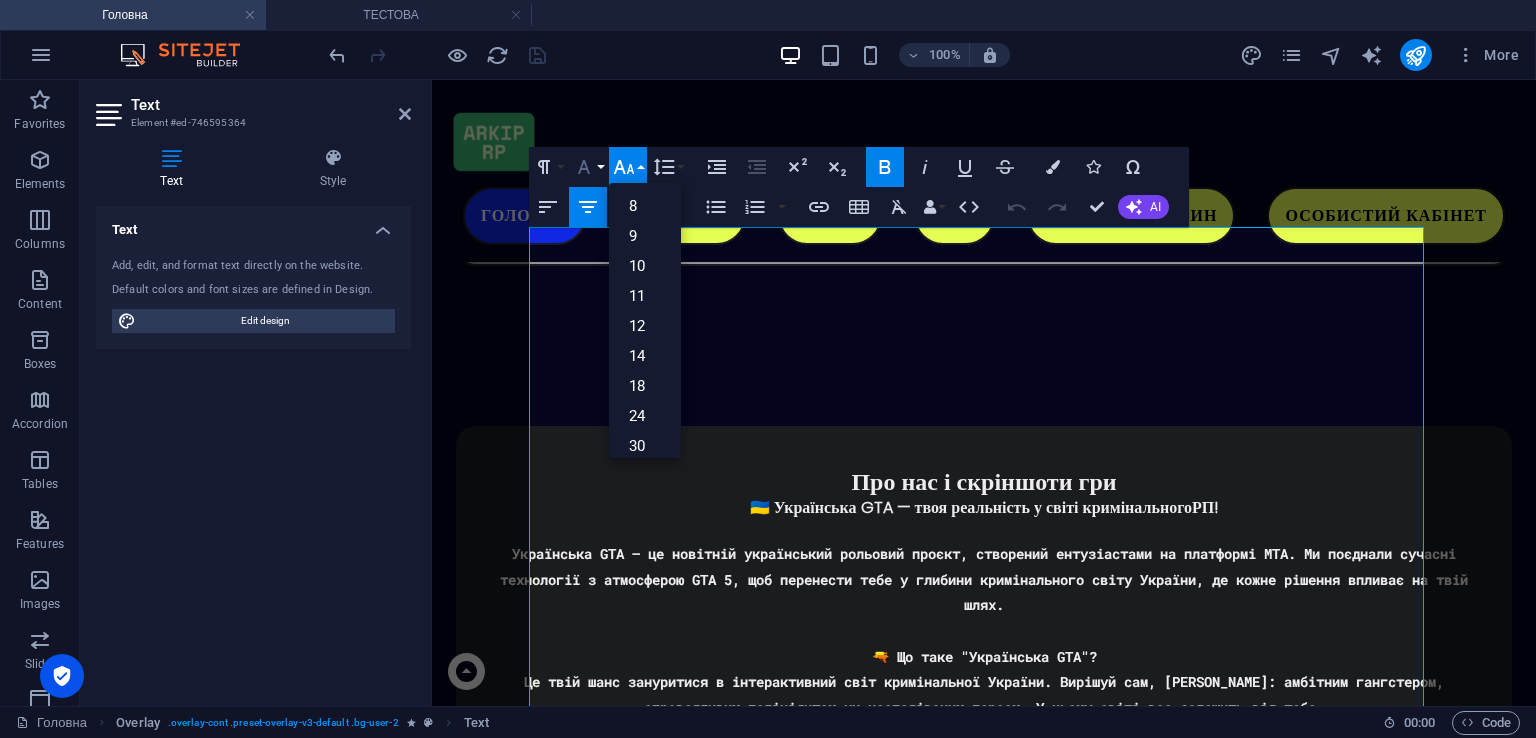 click 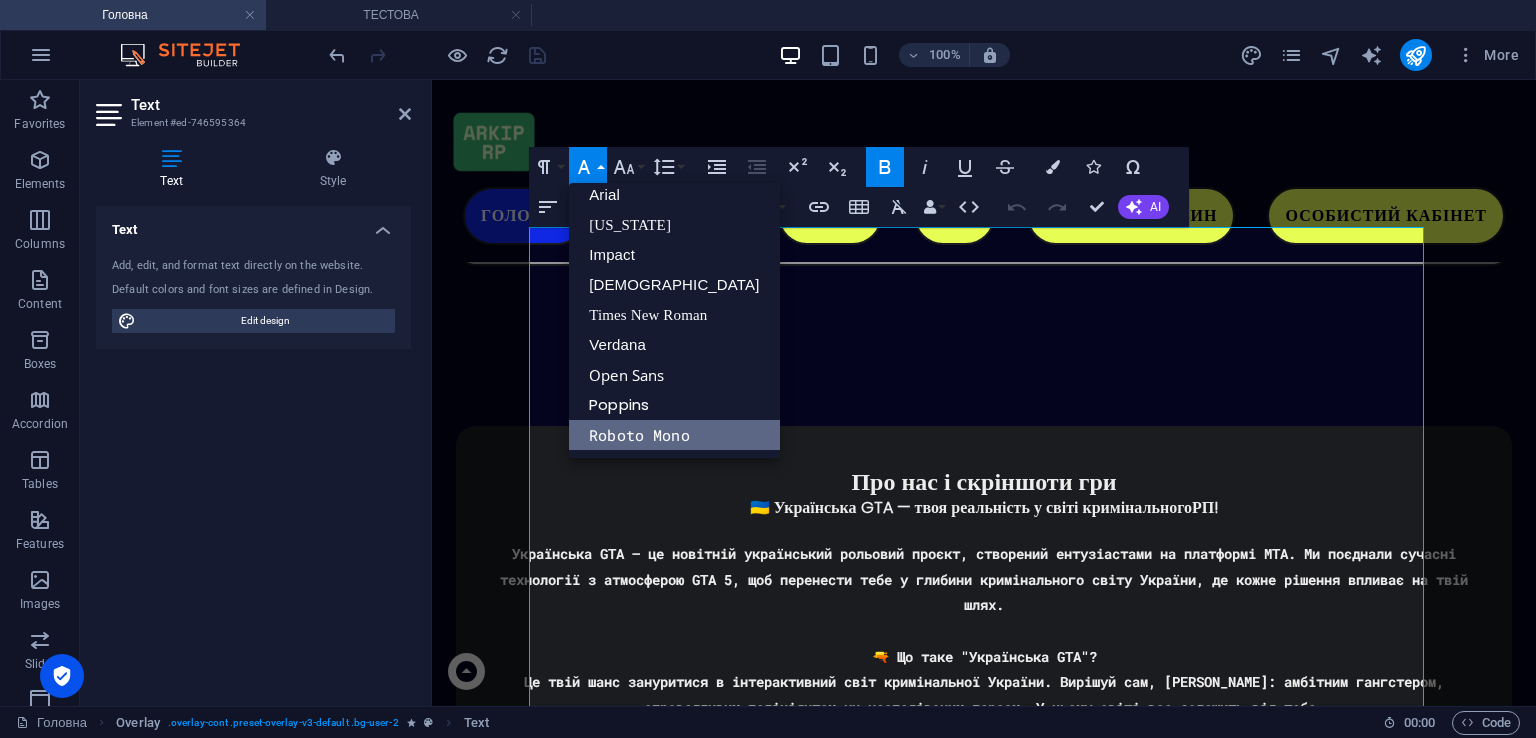 scroll, scrollTop: 11, scrollLeft: 0, axis: vertical 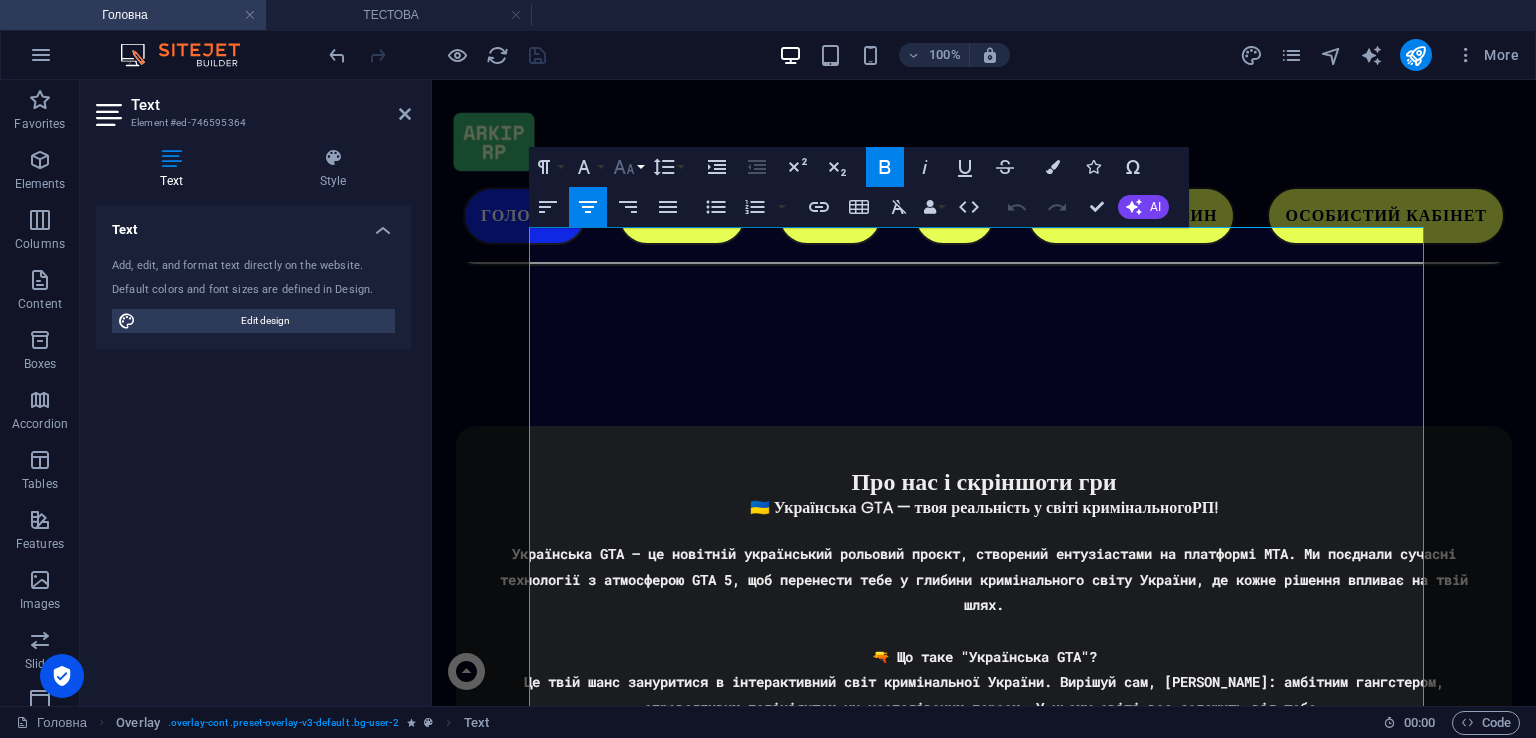 click on "Font Size" at bounding box center (628, 167) 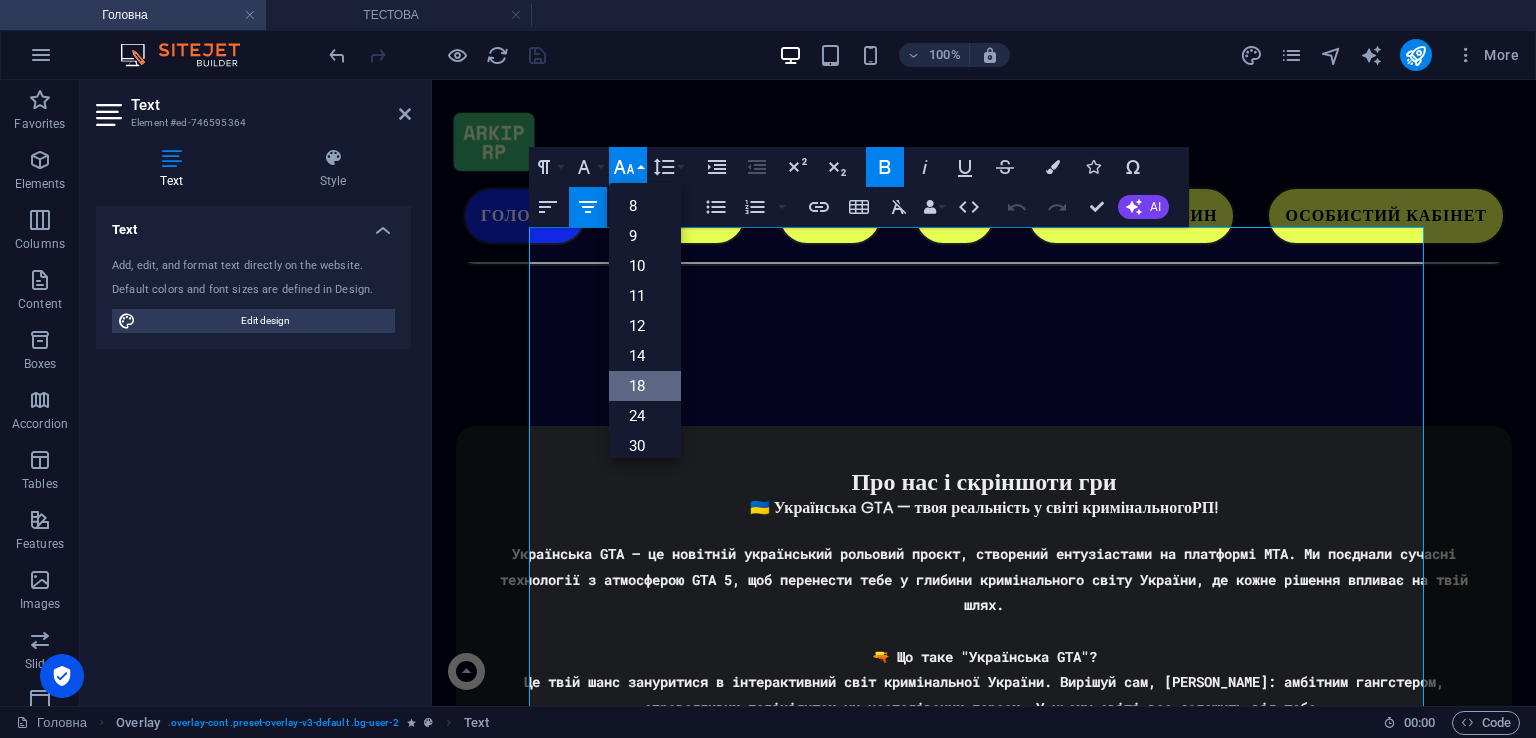 click on "18" at bounding box center (645, 386) 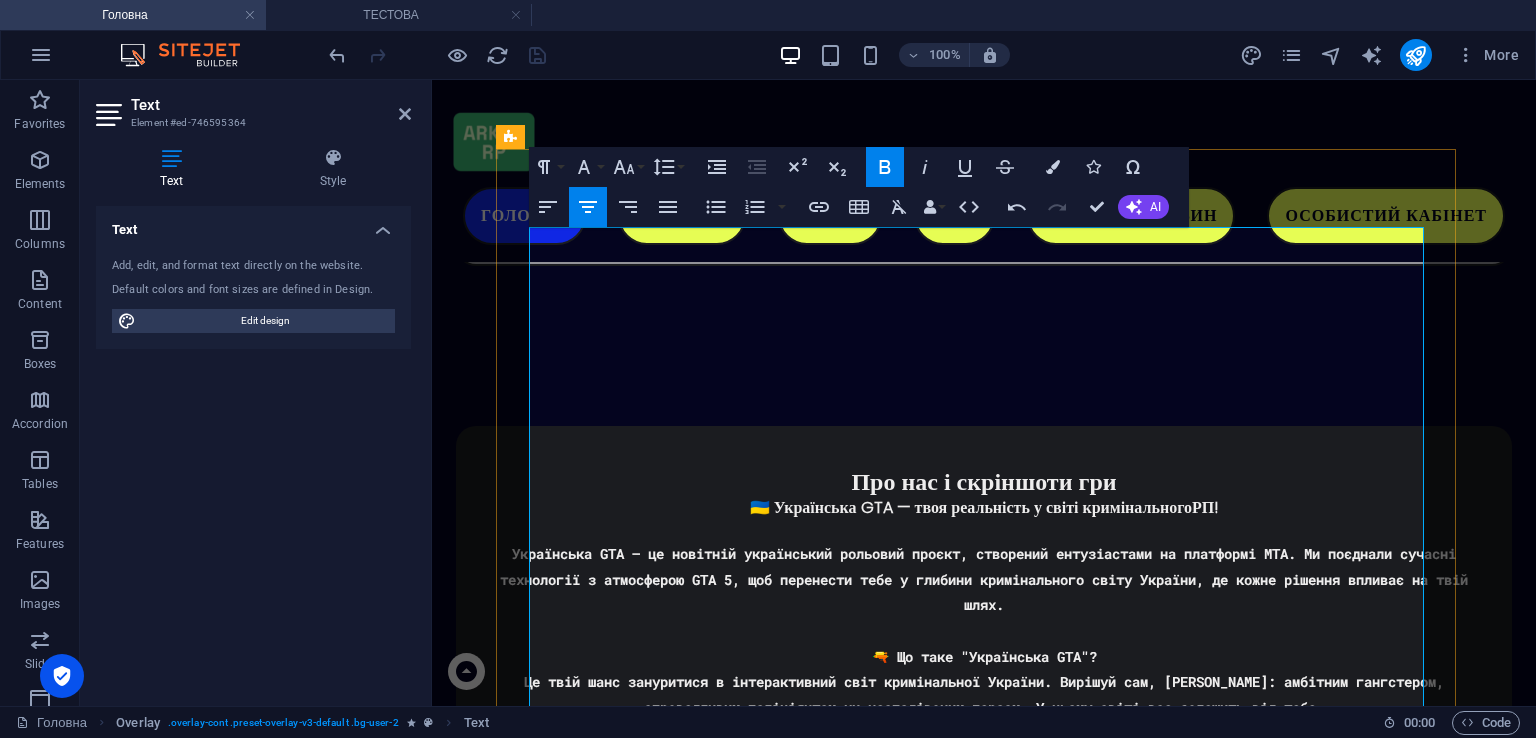 click on "Роздільна здатність екрану: 1280х720" at bounding box center (984, 2594) 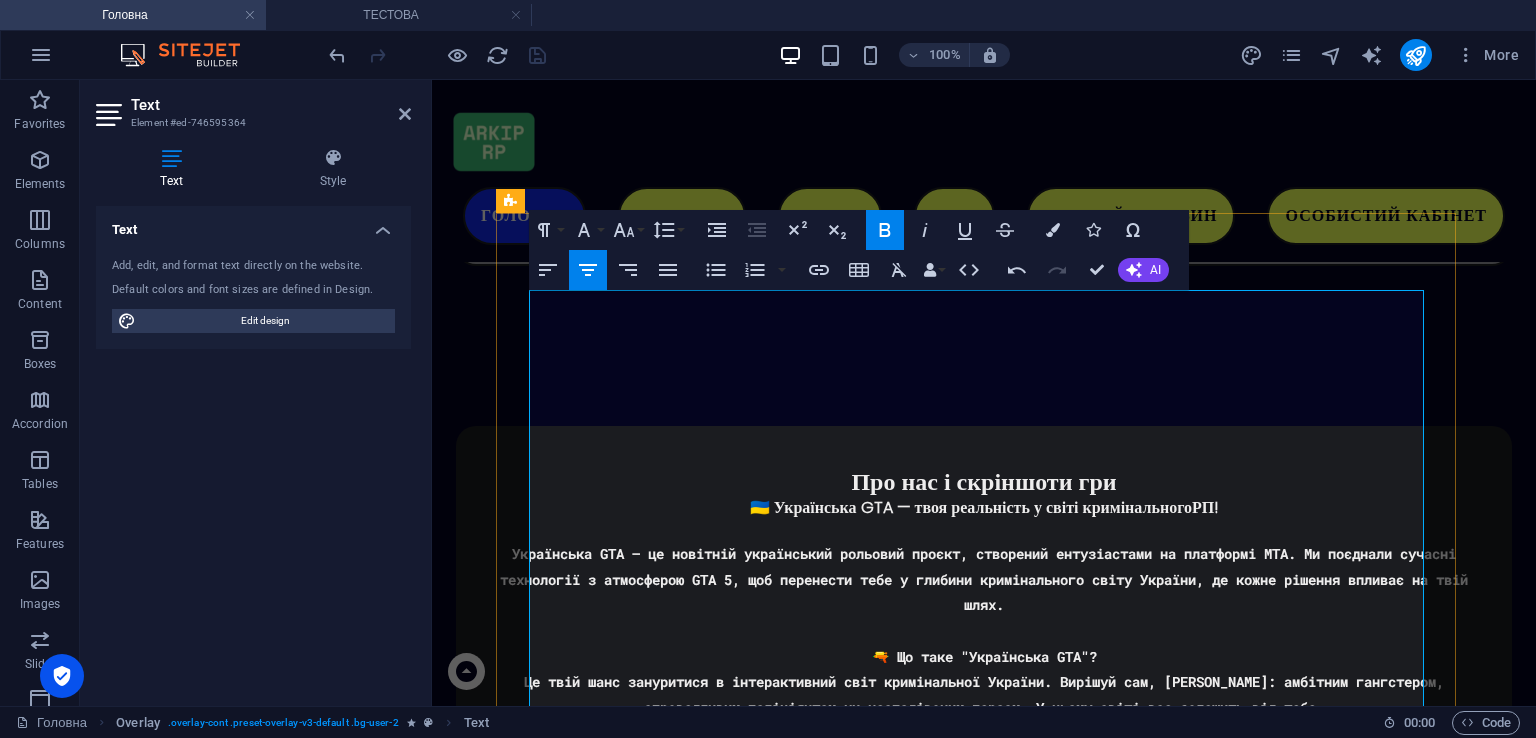 scroll, scrollTop: 3748, scrollLeft: 0, axis: vertical 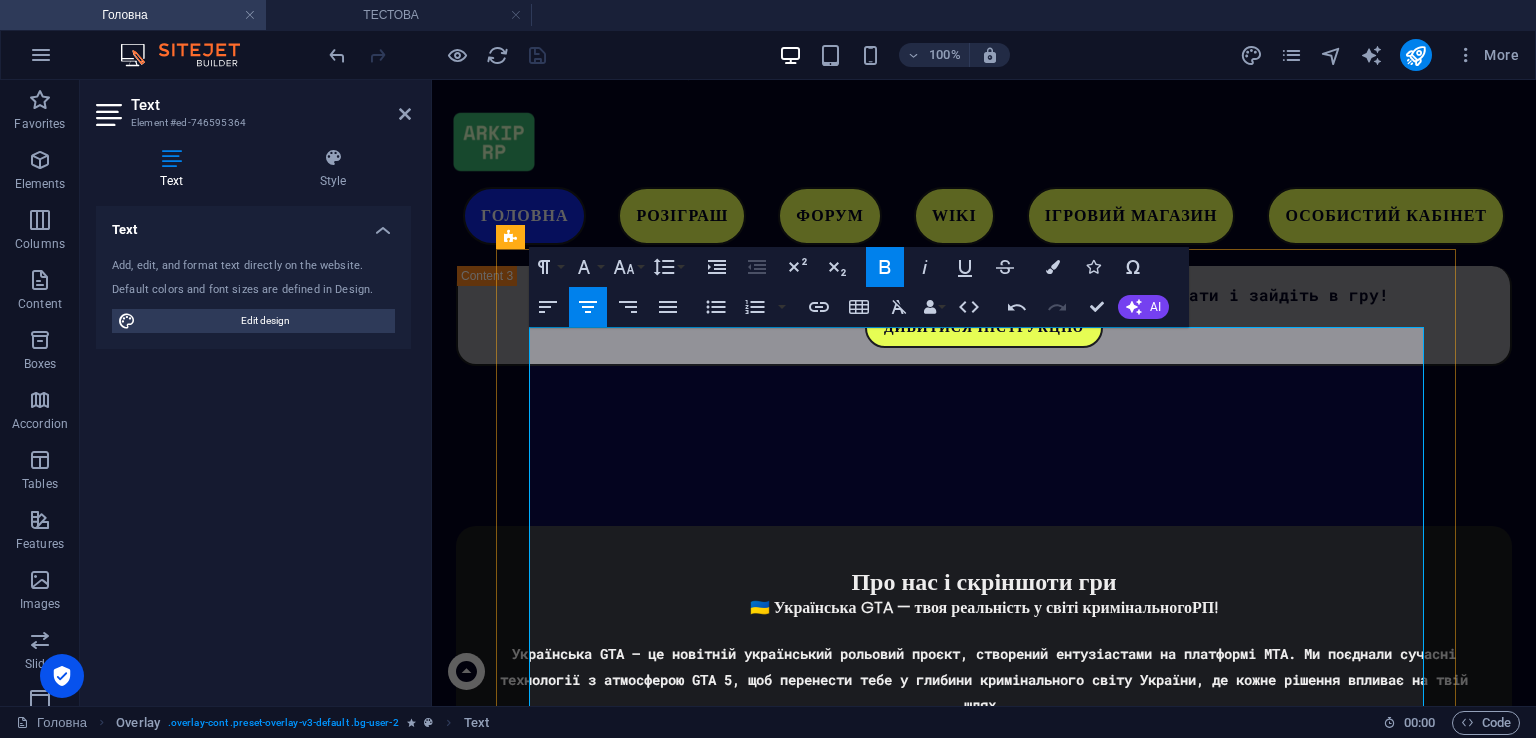 click on "Мінамальні вимоги" at bounding box center [984, 2539] 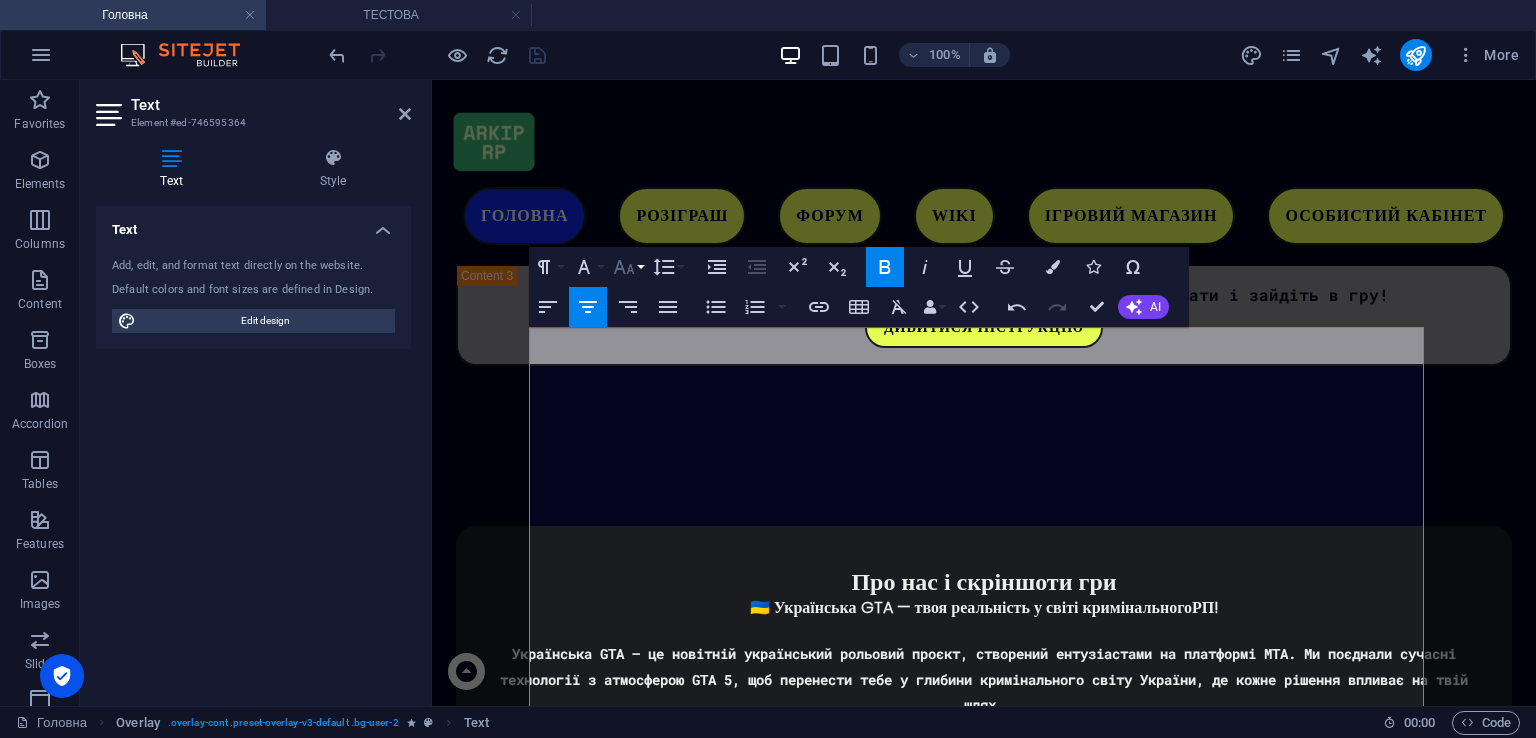 click 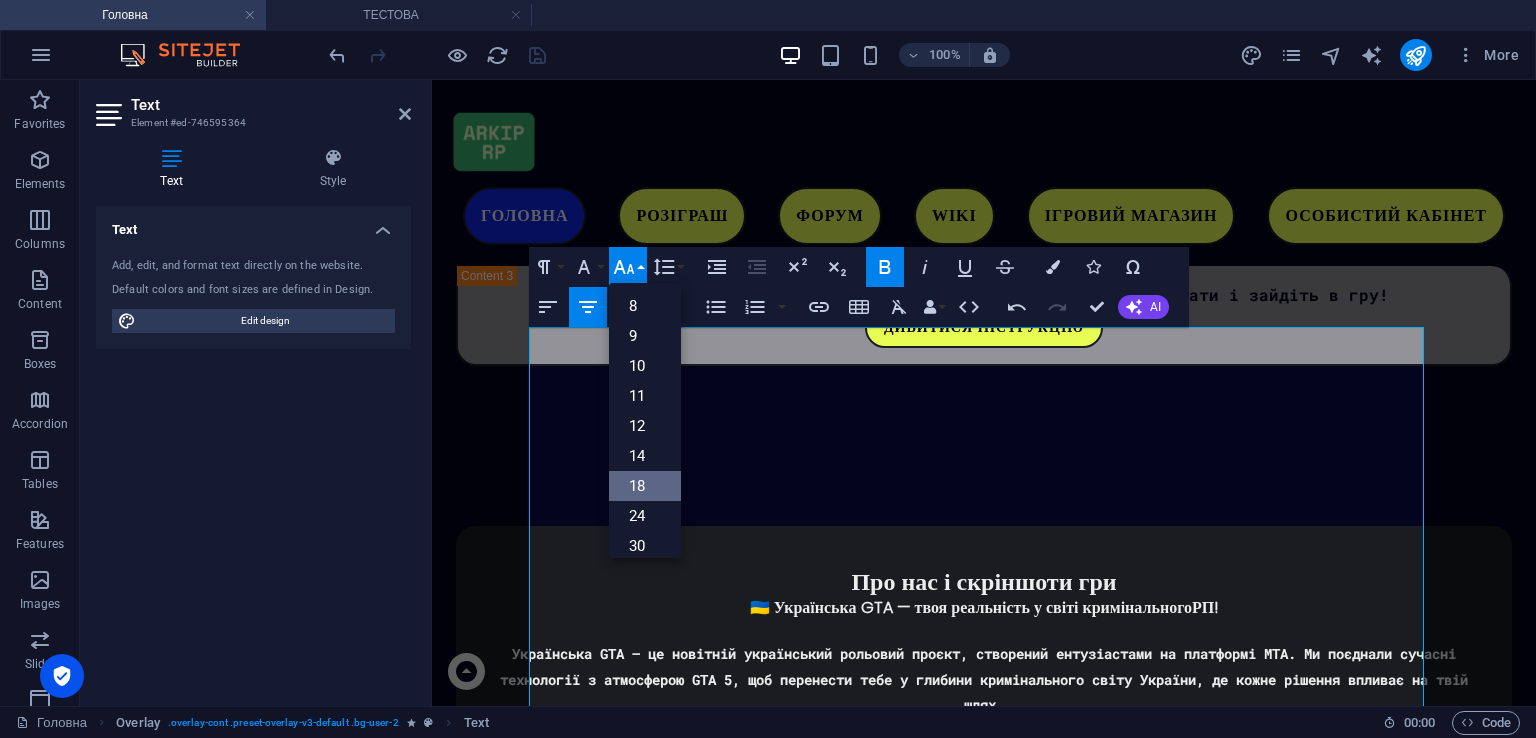 click on "18" at bounding box center (645, 486) 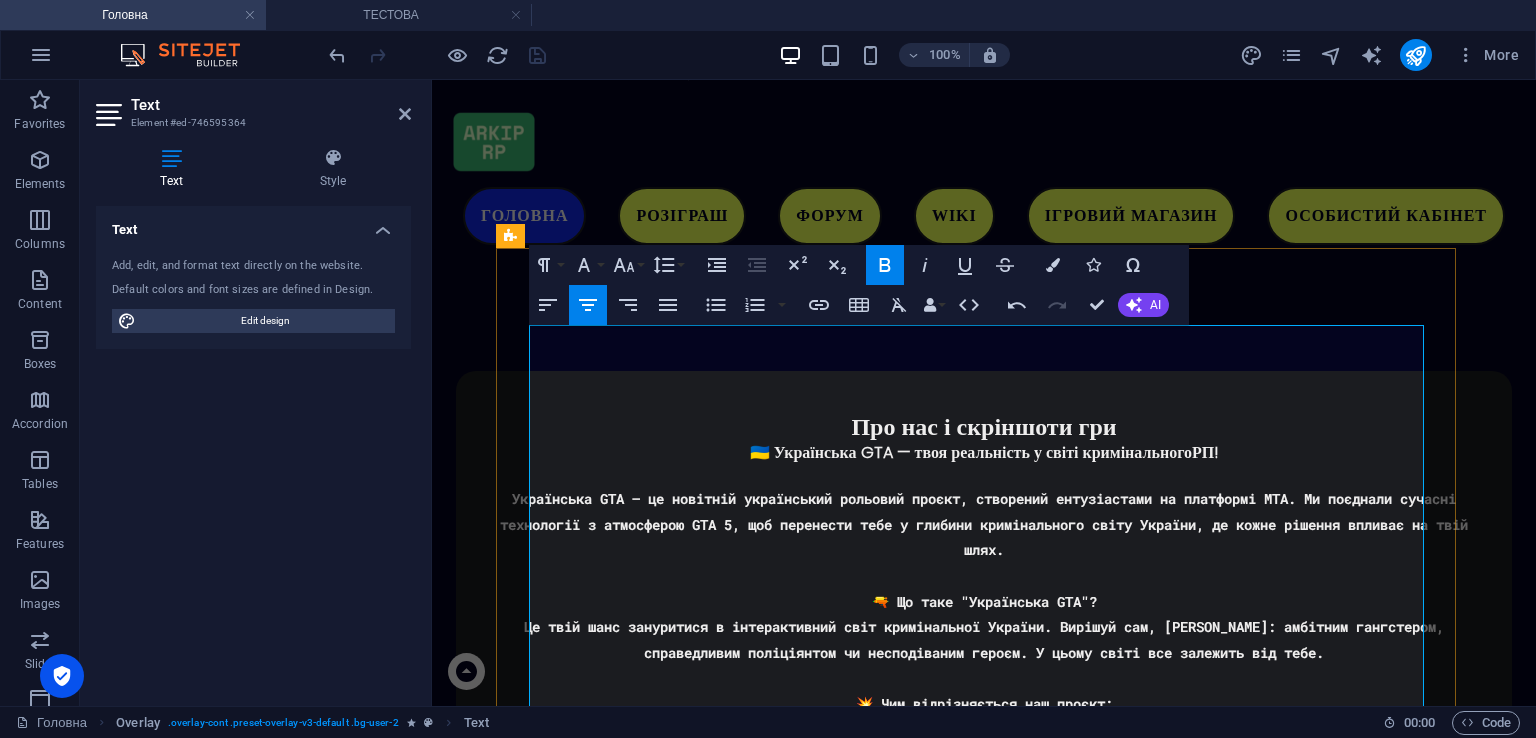 scroll, scrollTop: 3948, scrollLeft: 0, axis: vertical 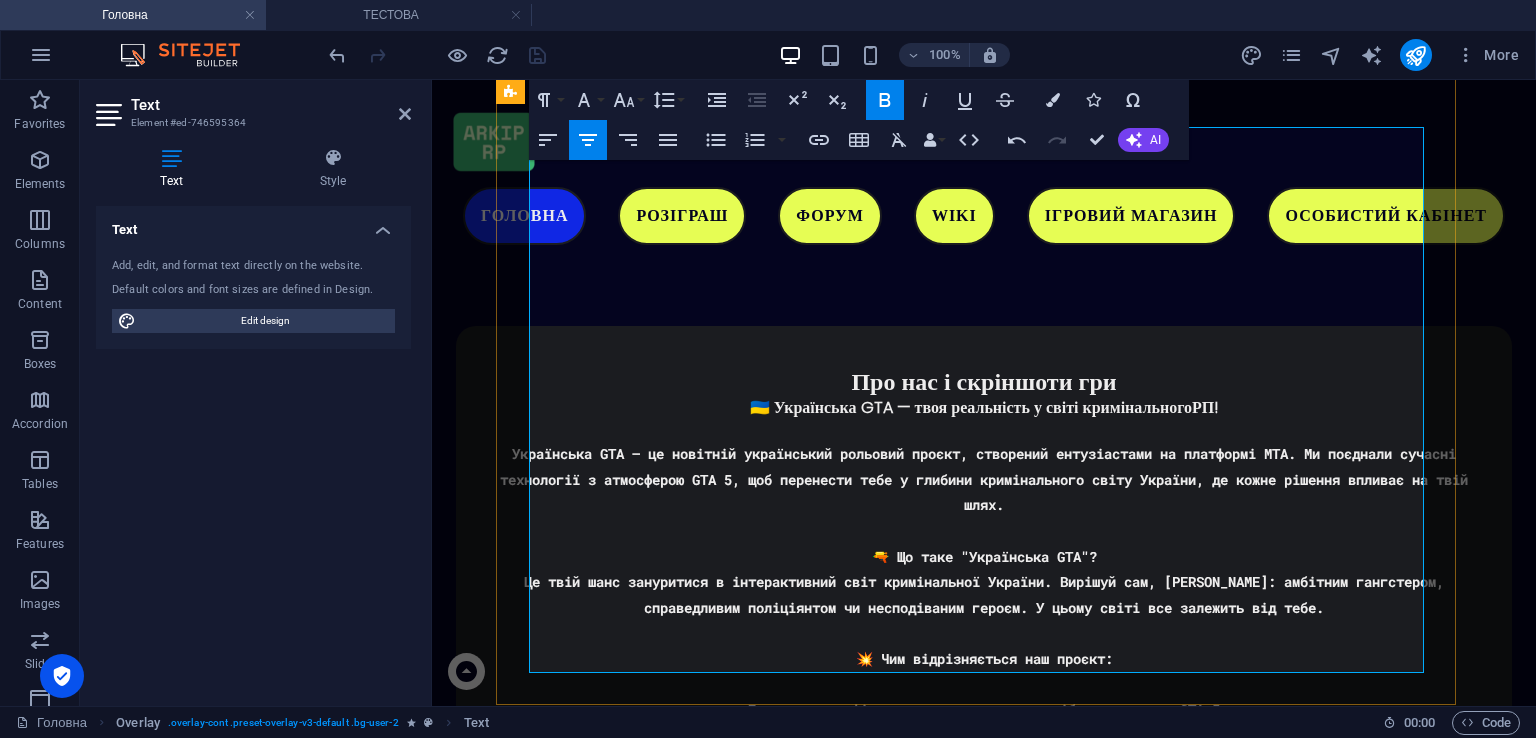 click at bounding box center (984, 2654) 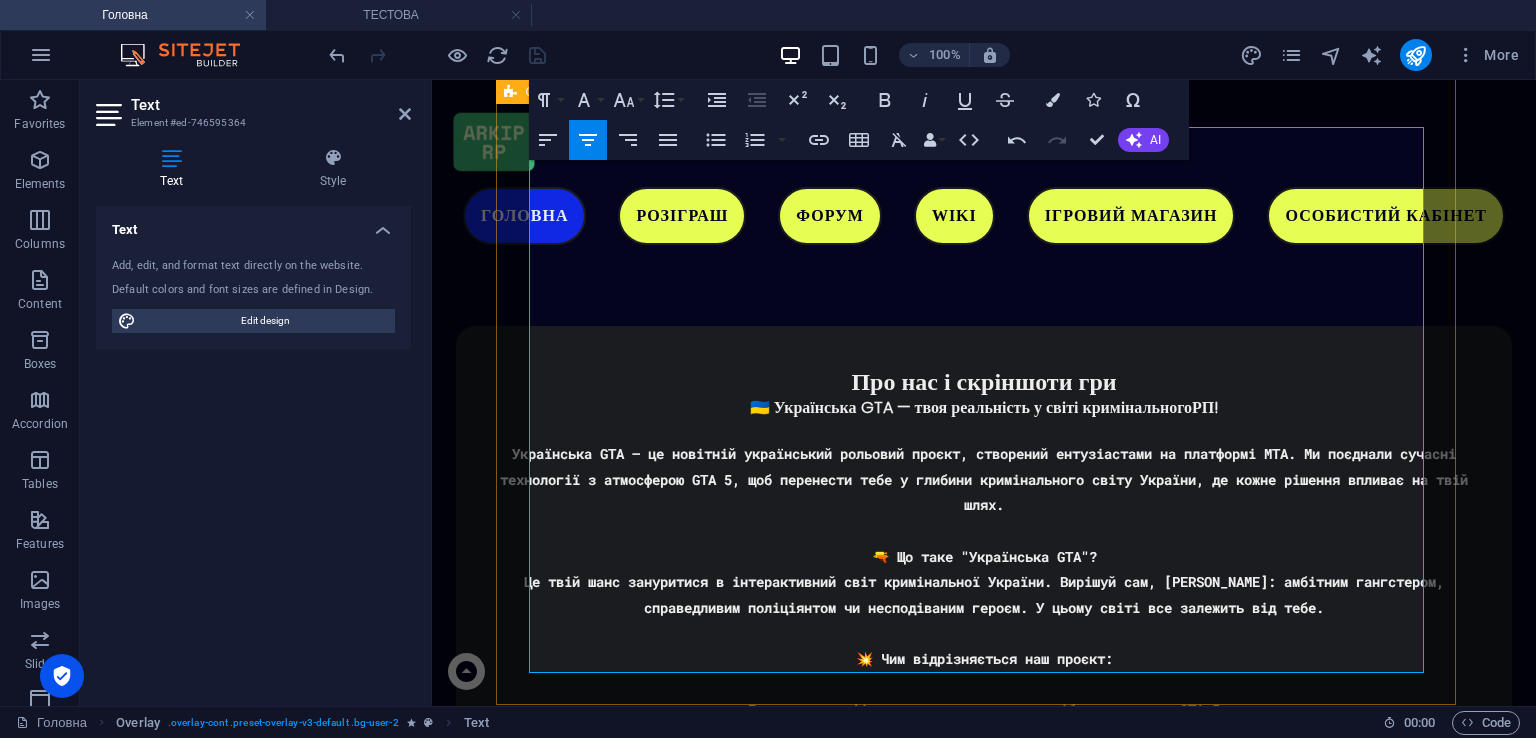 drag, startPoint x: 805, startPoint y: 479, endPoint x: 1212, endPoint y: 676, distance: 452.17032 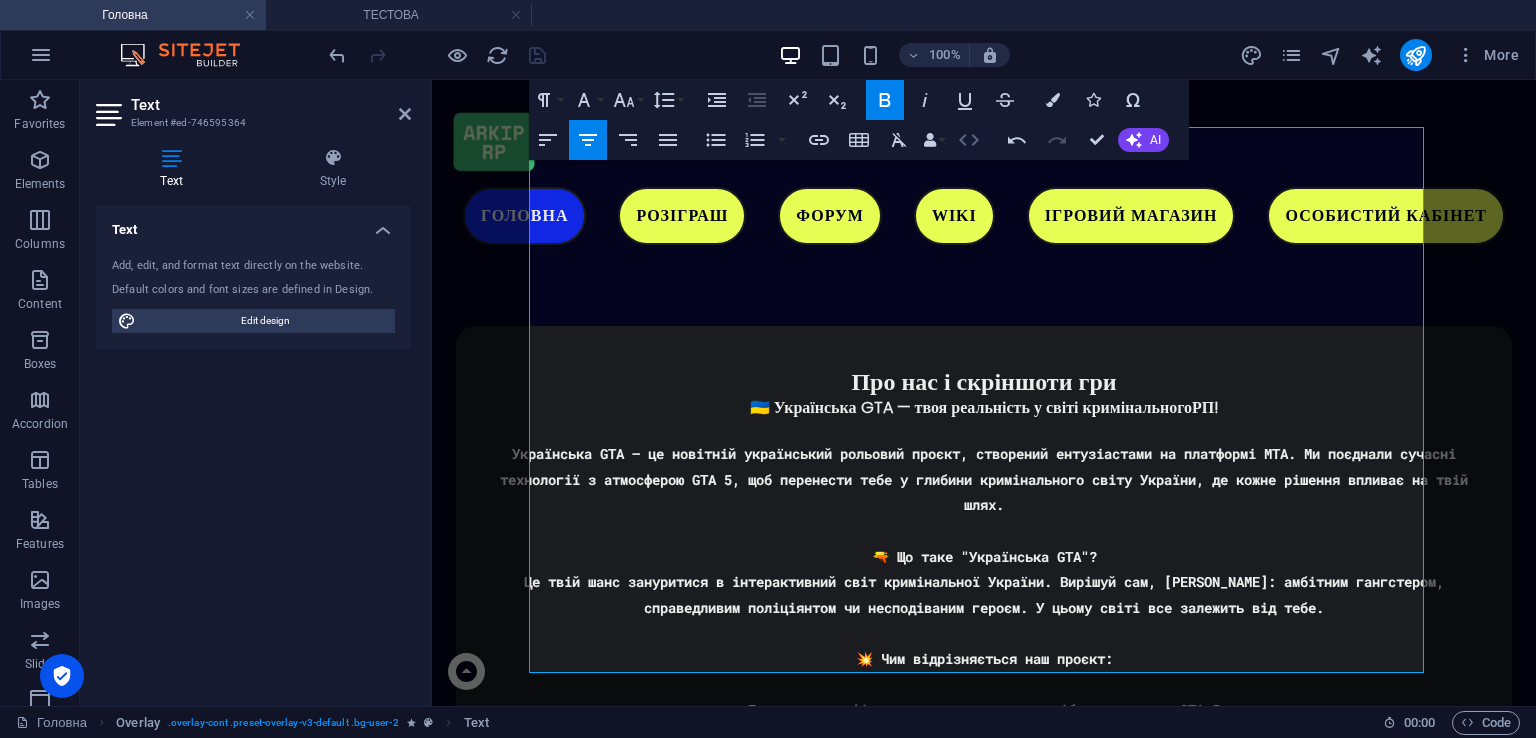 click 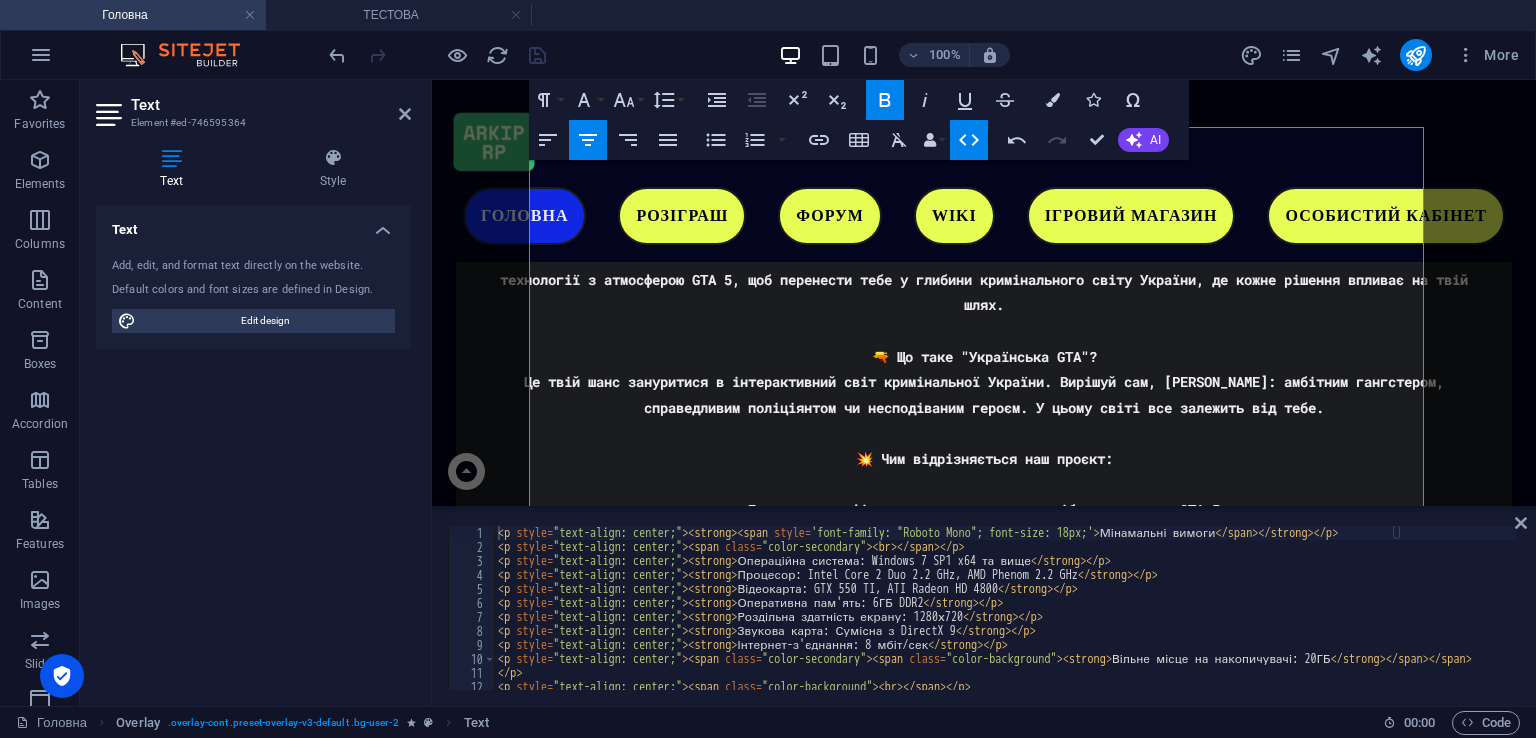 click 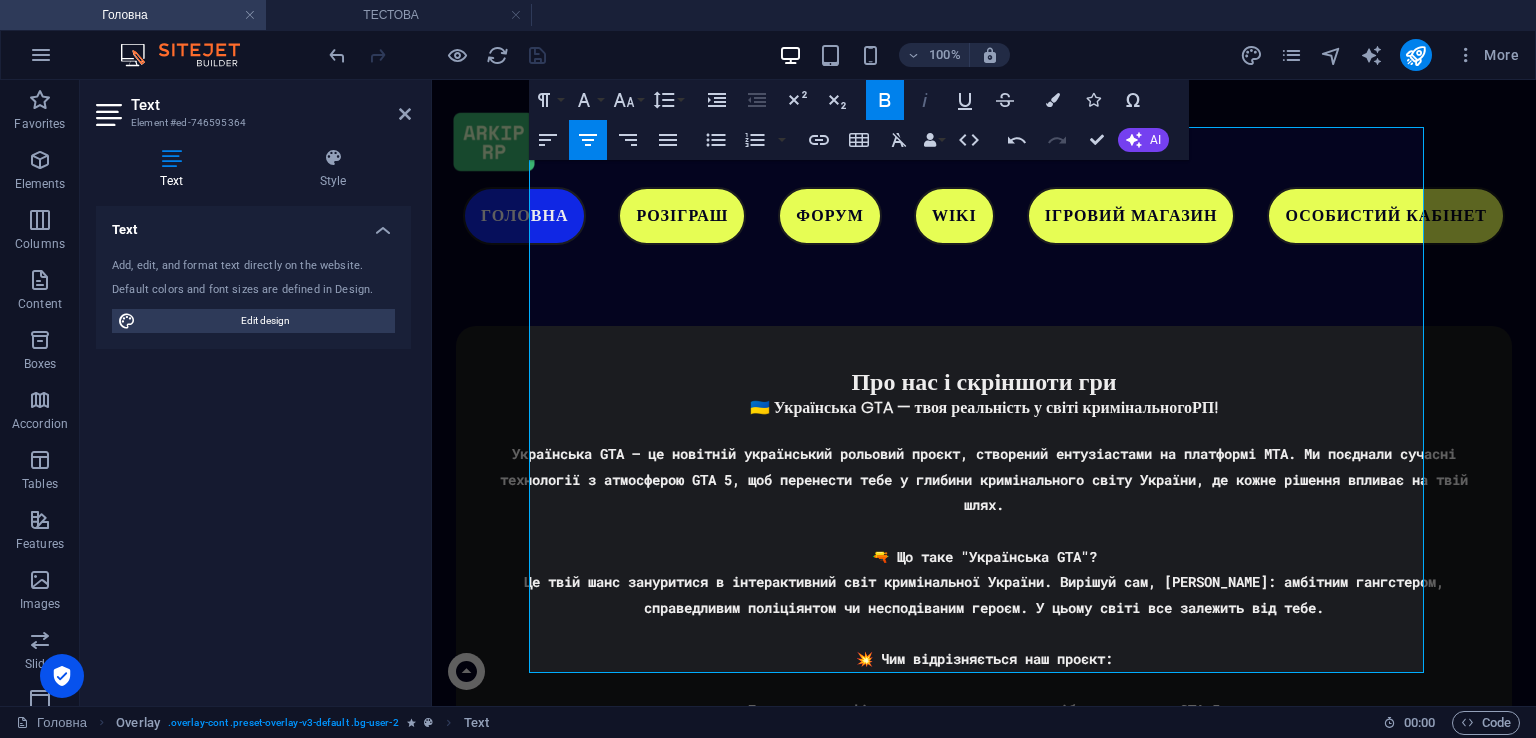 click 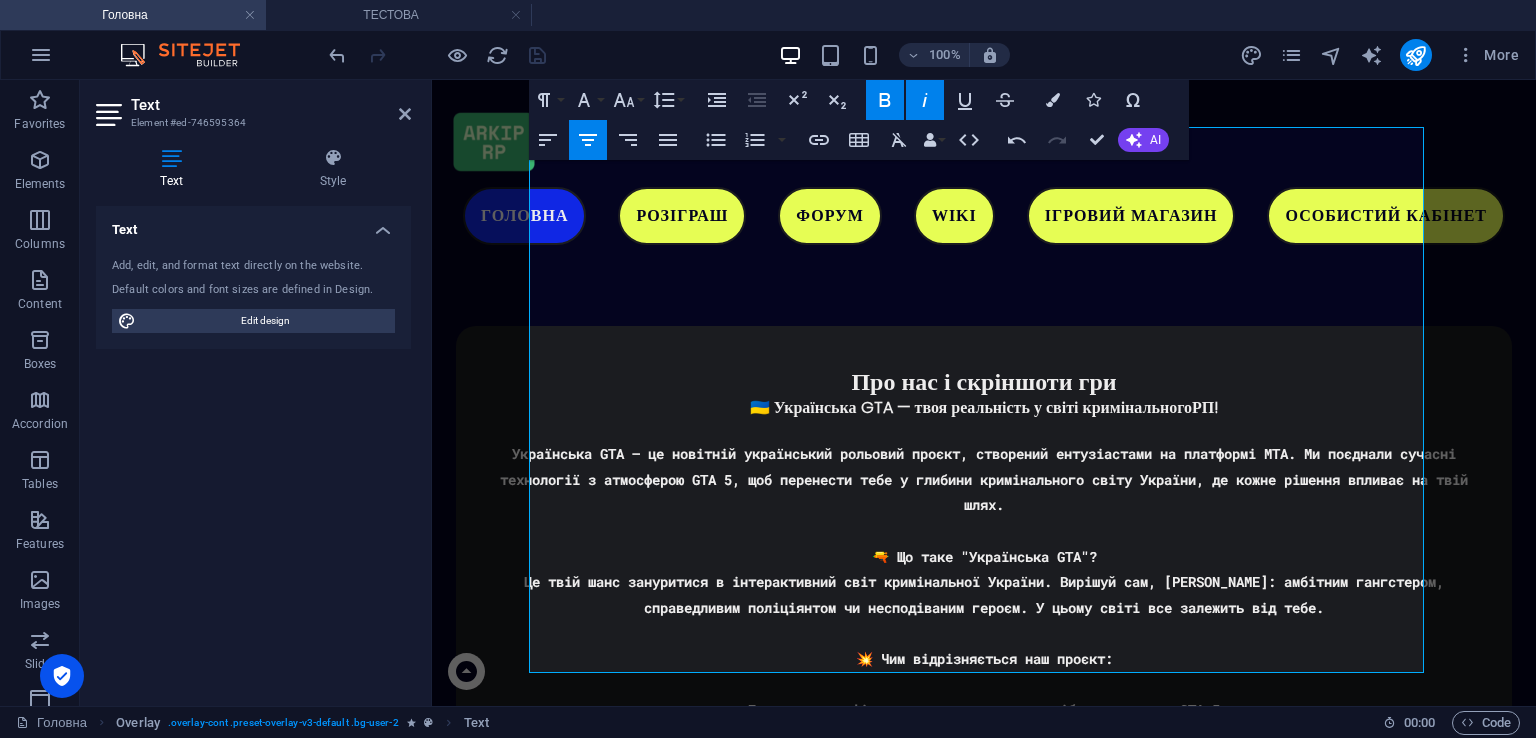 click 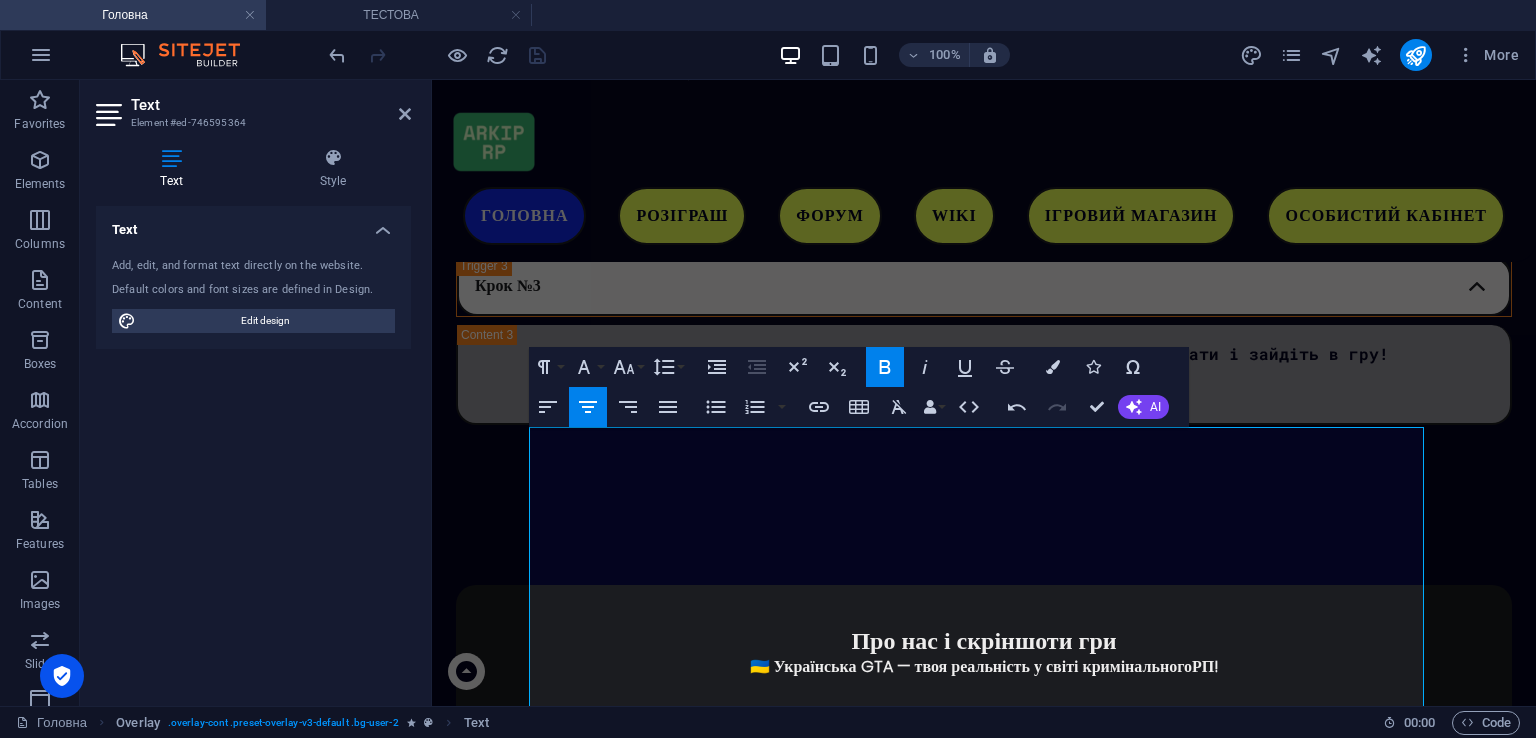 scroll, scrollTop: 3648, scrollLeft: 0, axis: vertical 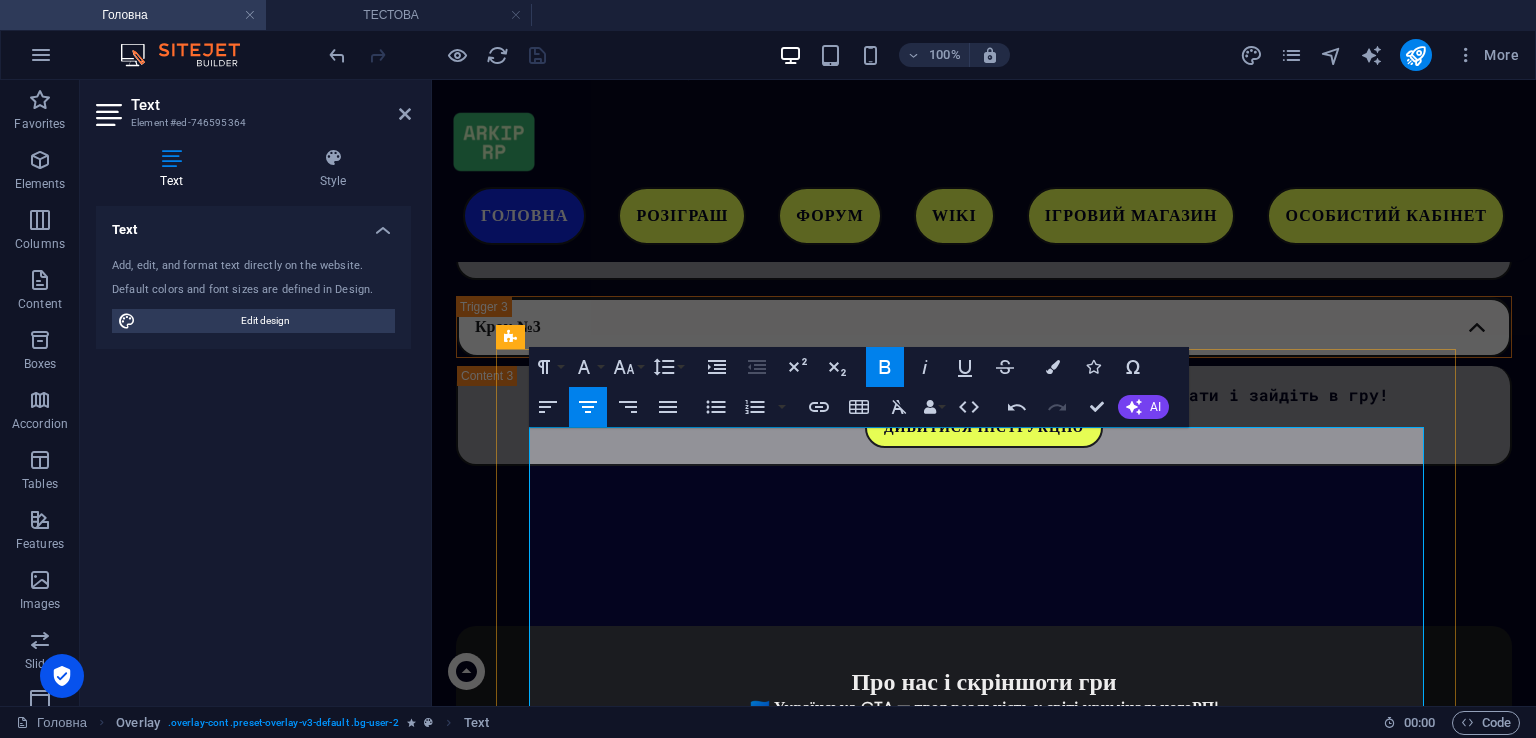 click on "Відеокарта: GTX 550 TI, ATI Radeon HD 4800" at bounding box center (984, 2745) 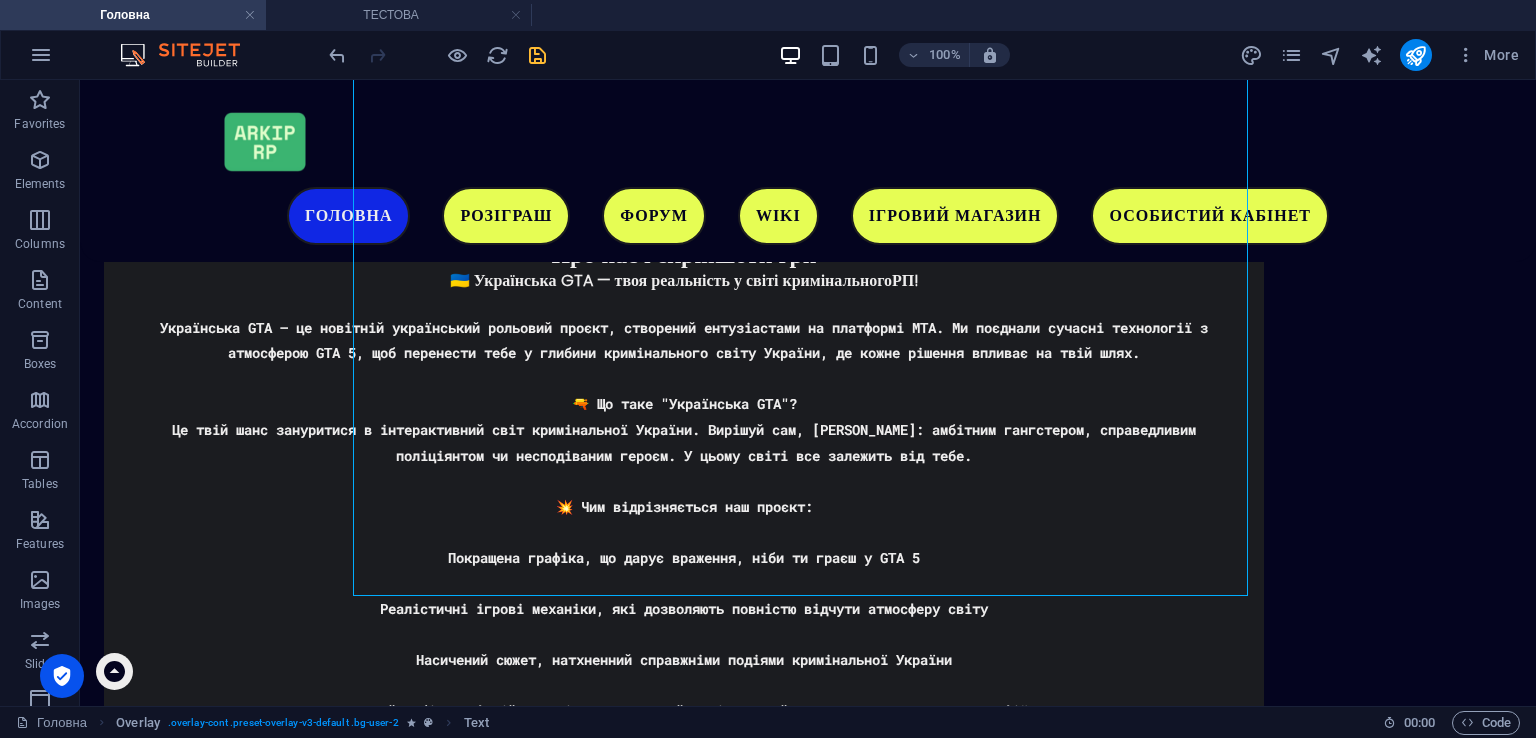 scroll, scrollTop: 3891, scrollLeft: 0, axis: vertical 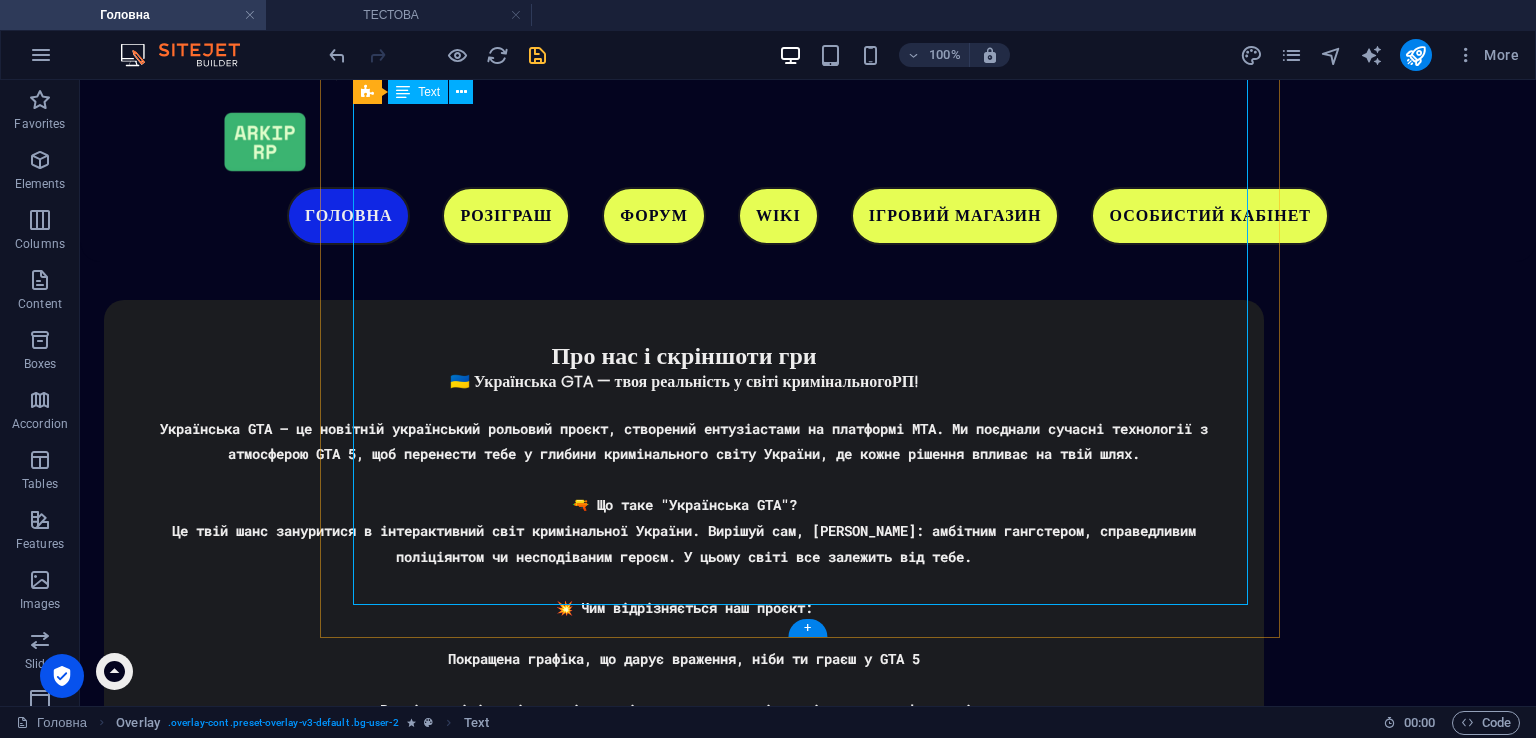 click on "Мінамальні вимоги Операційна система: Windows 7 SP1 x64 та вище Процесор: Intel Core 2 Duo 2.2 GHz, AMD Phenom 2.2 GHz Відеокарта: GTX 550 TI, ATI Radeon HD 4800 Оперативна пам'ять: 6ГБ DDR2 Роздільна здатність екрану: 1280х720 Звукова карта: Сумісна з DirectX 9 Інтернет-з'єднання: 8 мбіт/сек Вільне місце на накопичувачі: 20ГБ Рекомендовані вимоги Операційна система: Windows 10 x64 Процесор: Intel Core i5 3GHz, AMD Ryzen 3GHz Відеокарта: GTX 550 TI, ATI Radeon HD 4800 Оперативна пам'ять: 16ГБ DDR2 Роздільна здатність екрану: 1920х1080 Звукова карта: Сумісна з DirectX 9 Інтернет-з'єднання: 8 мбіт/сек Вільне місце на накопичувачі:20ГБ" at bounding box center [808, 2494] 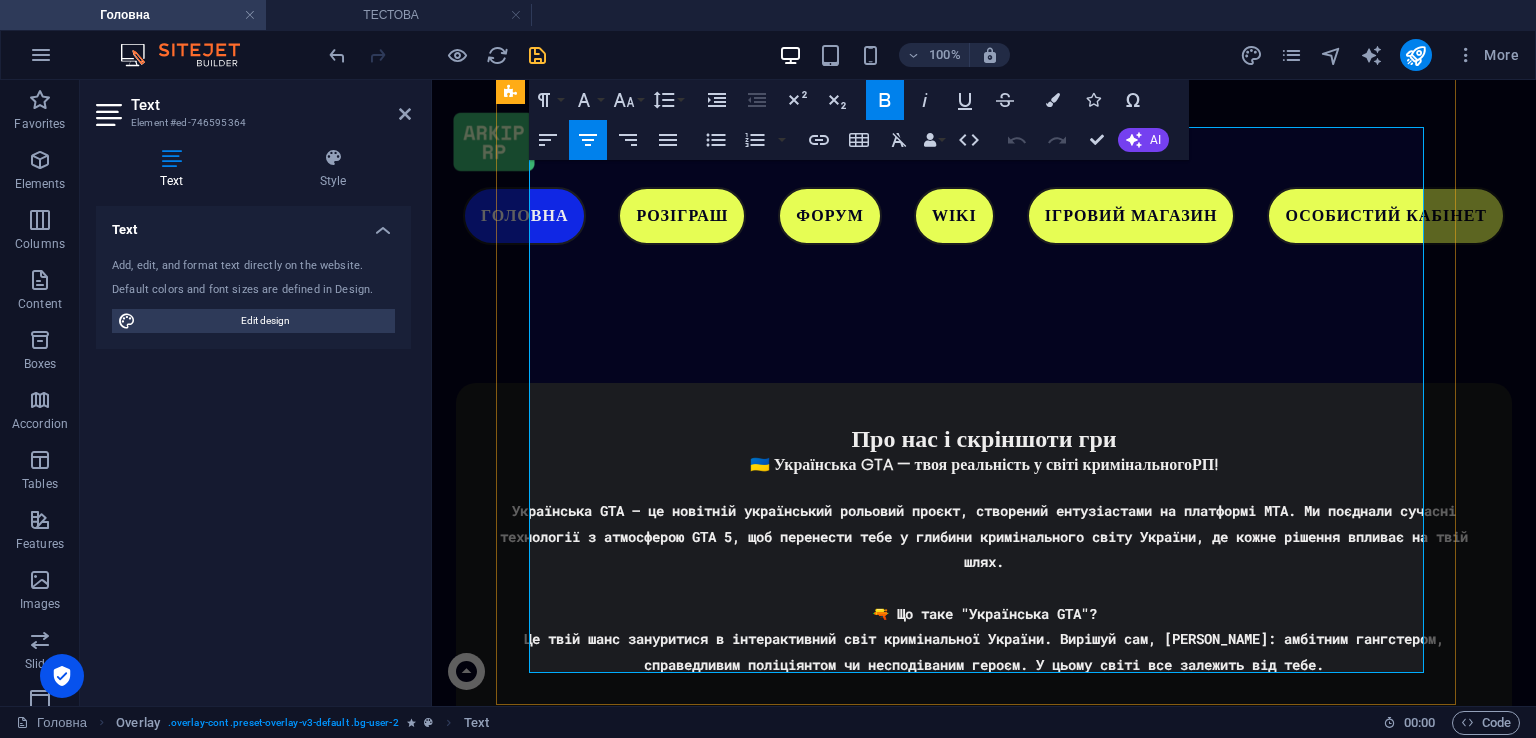 scroll, scrollTop: 3948, scrollLeft: 0, axis: vertical 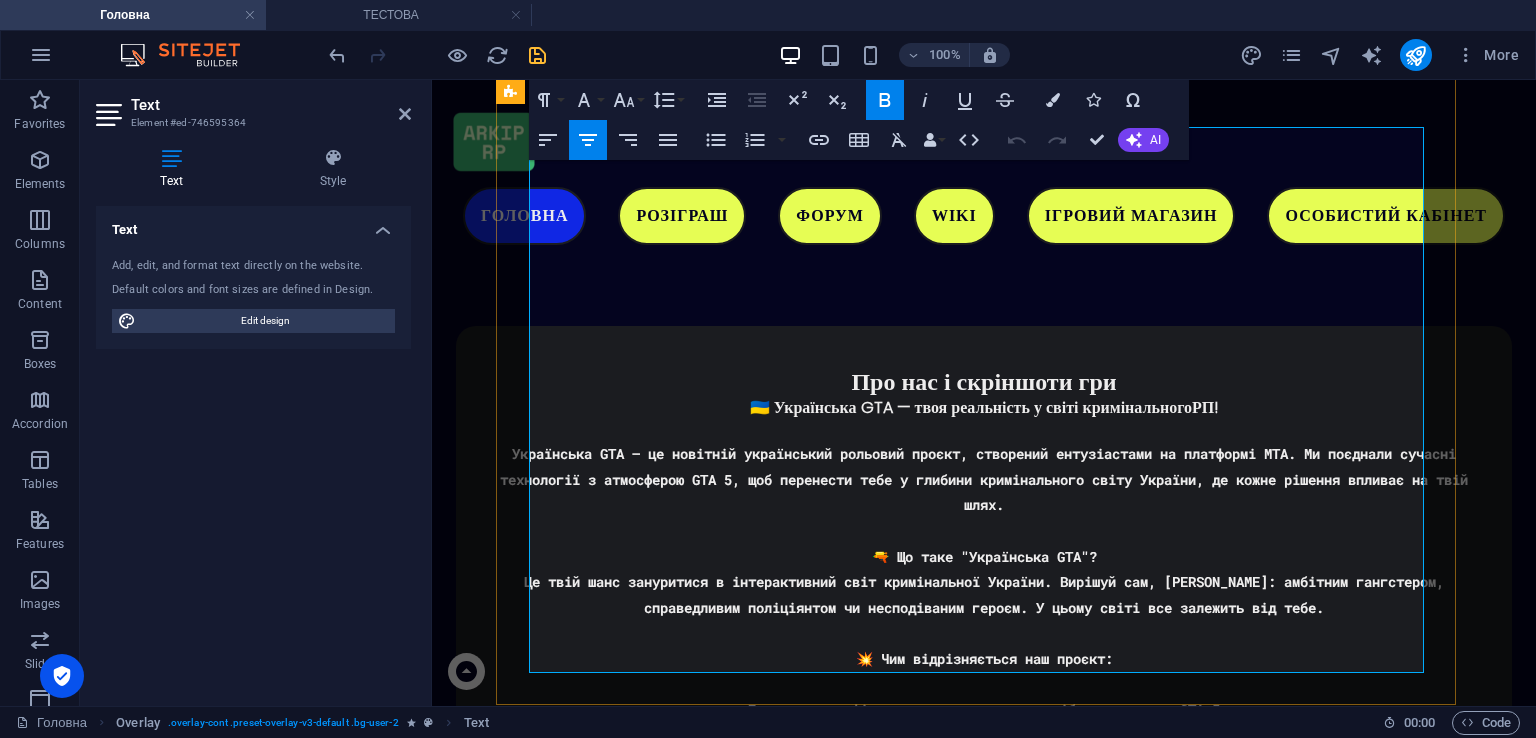 click on "Рекомендовані вимоги" at bounding box center [984, 2571] 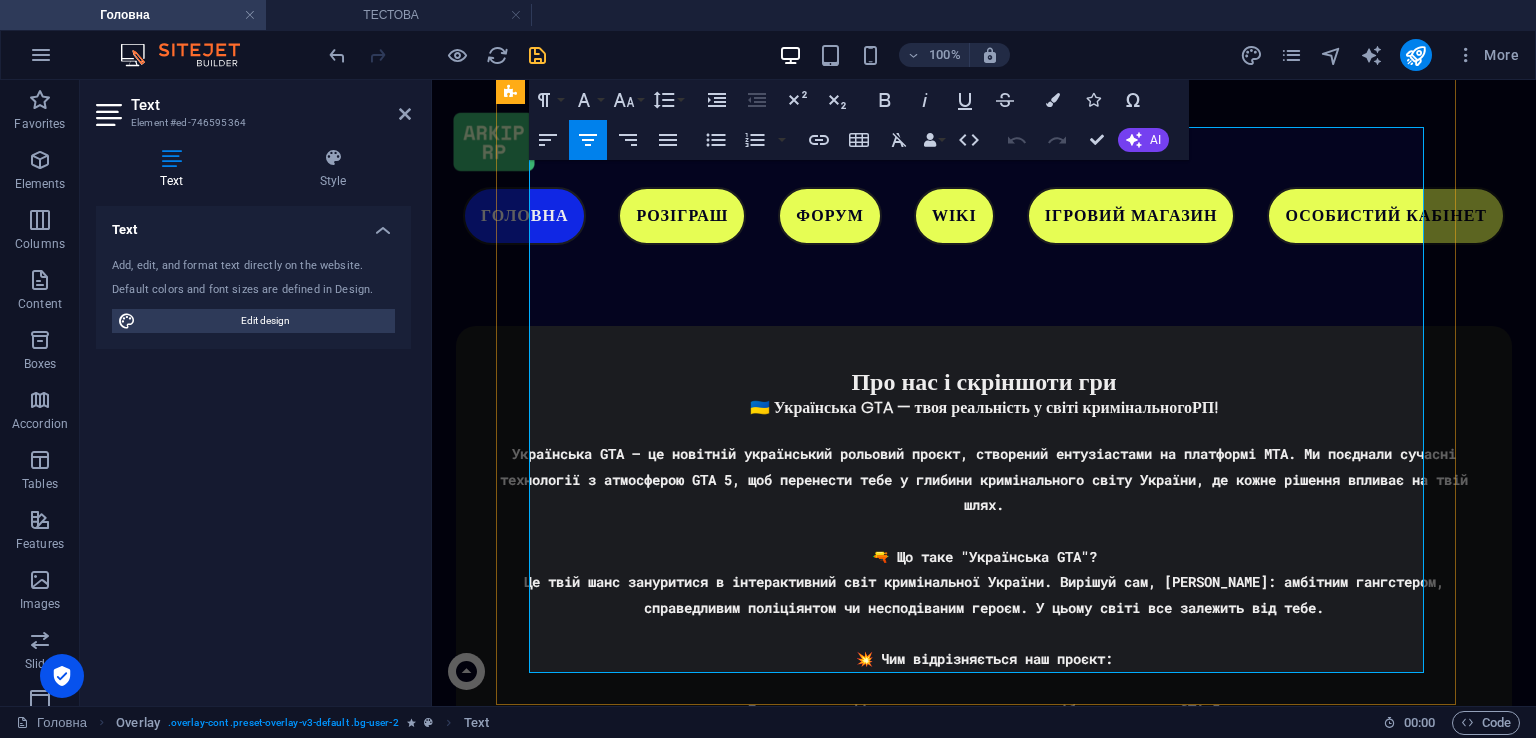 click on "Рекомендовані вимоги" at bounding box center (984, 2571) 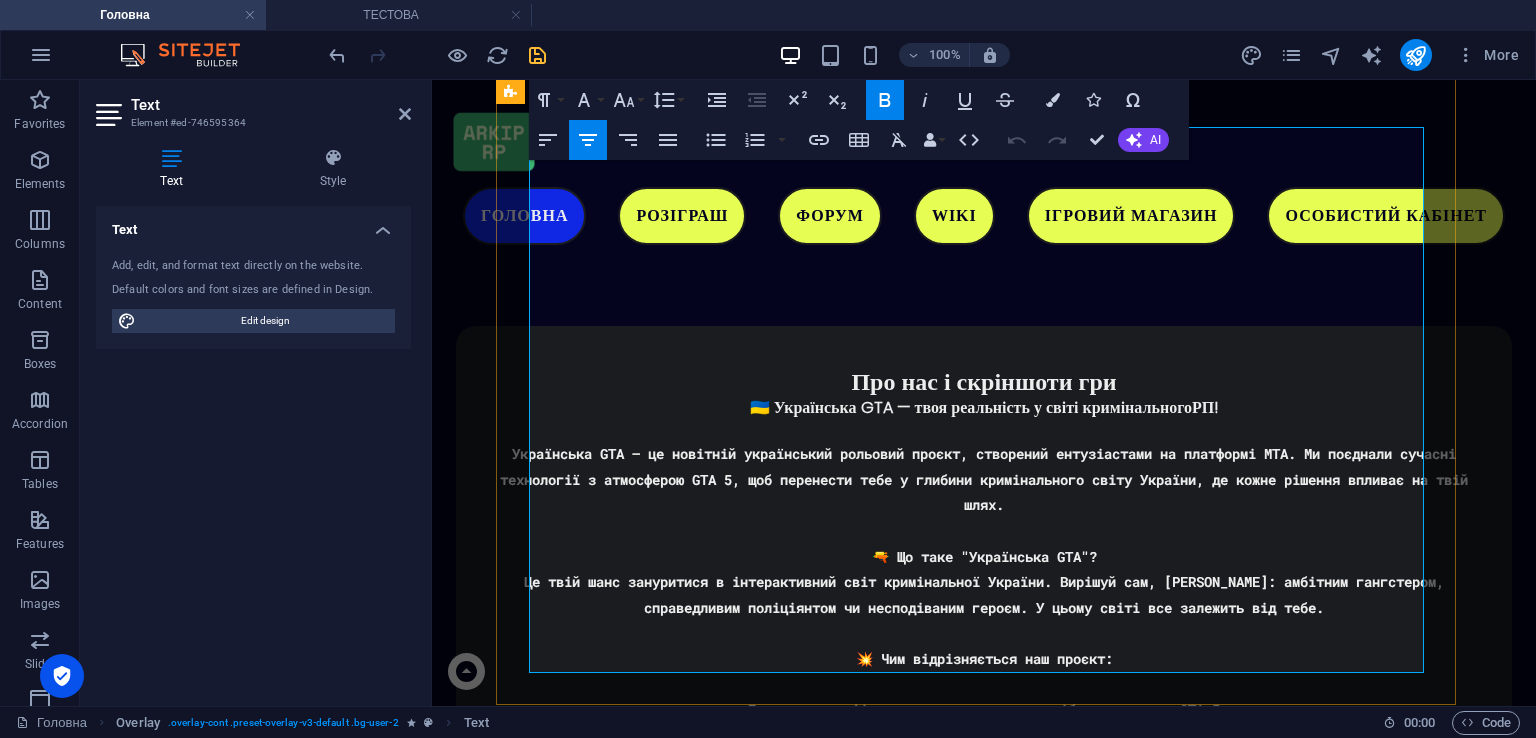 click at bounding box center (984, 2599) 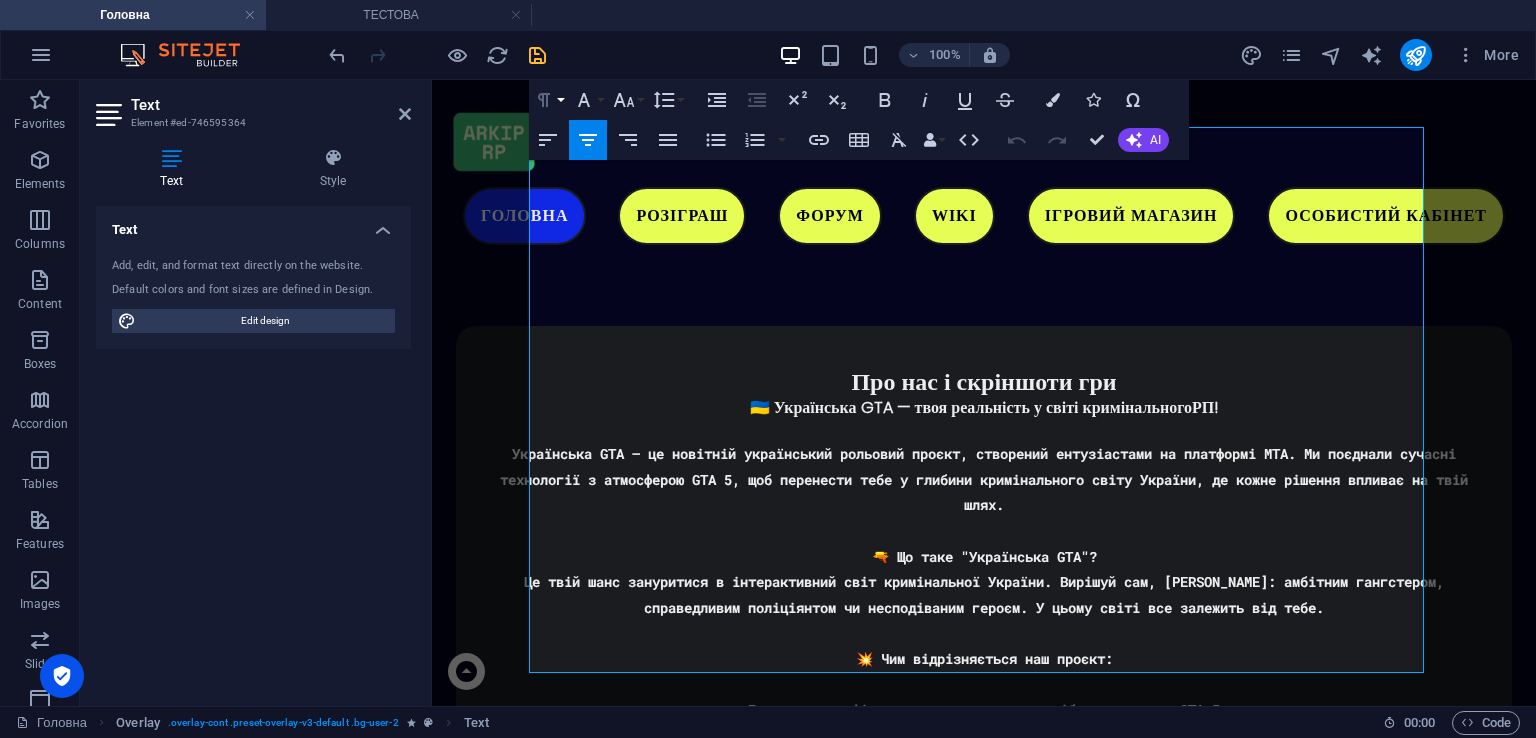click on "Paragraph Format" at bounding box center (548, 100) 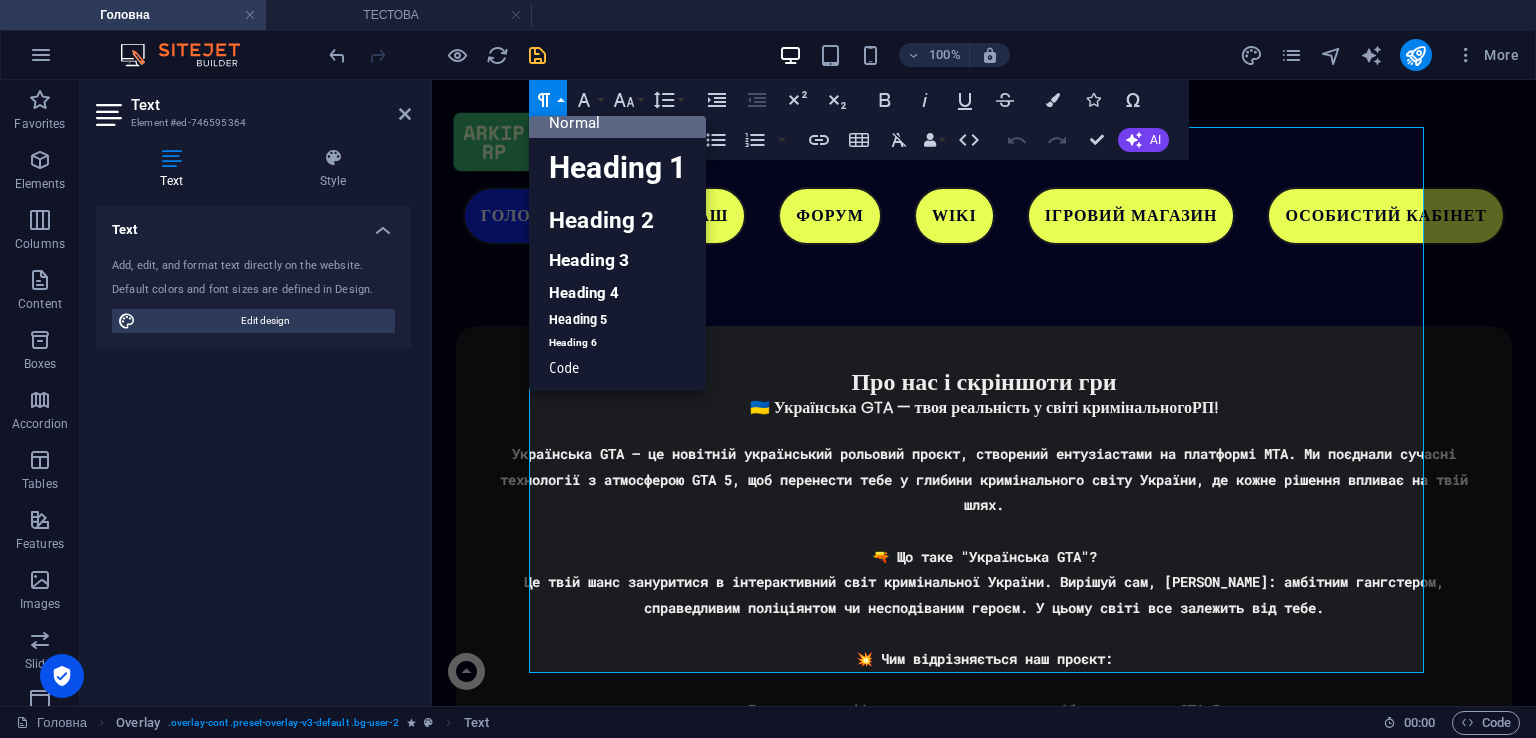 scroll, scrollTop: 16, scrollLeft: 0, axis: vertical 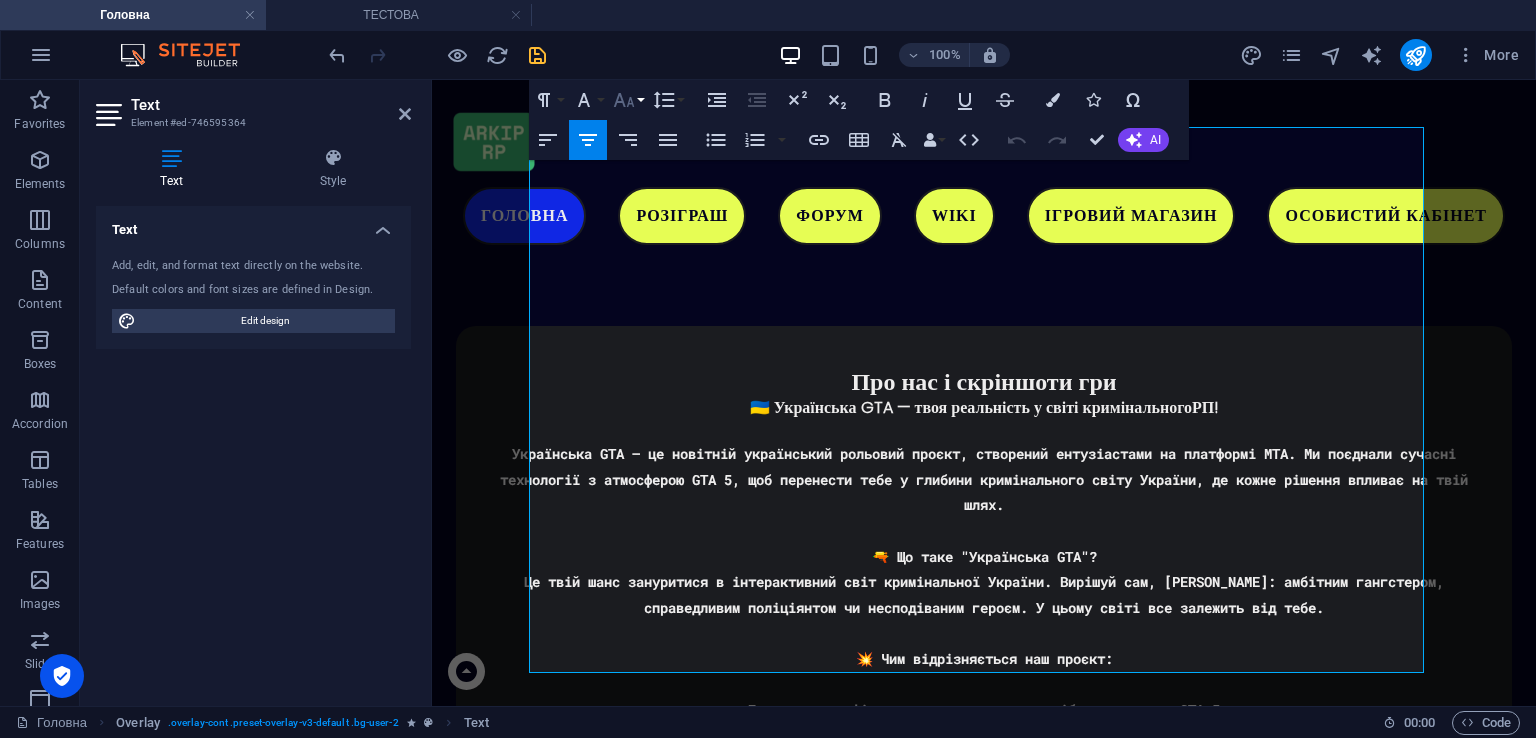 click on "Font Size" at bounding box center [628, 100] 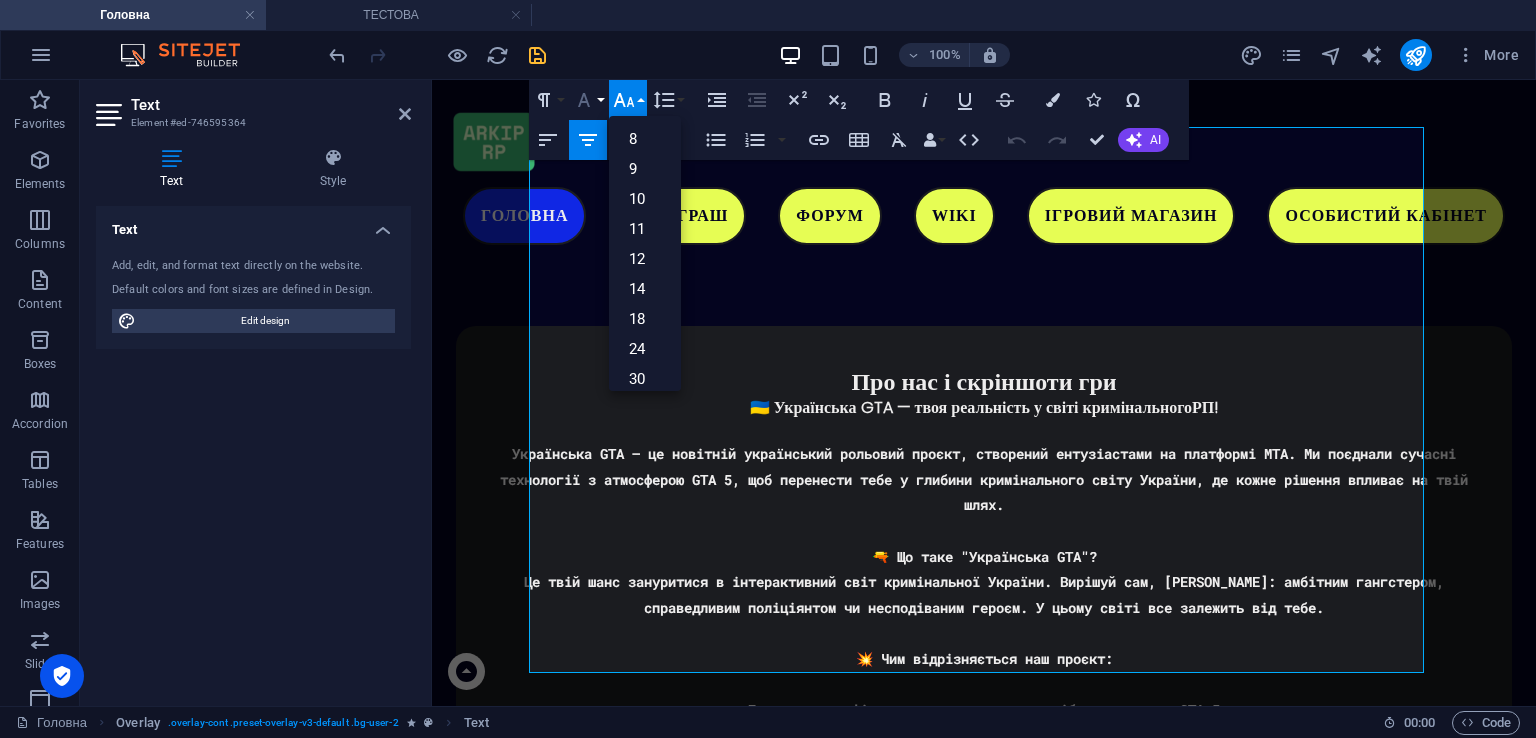 click 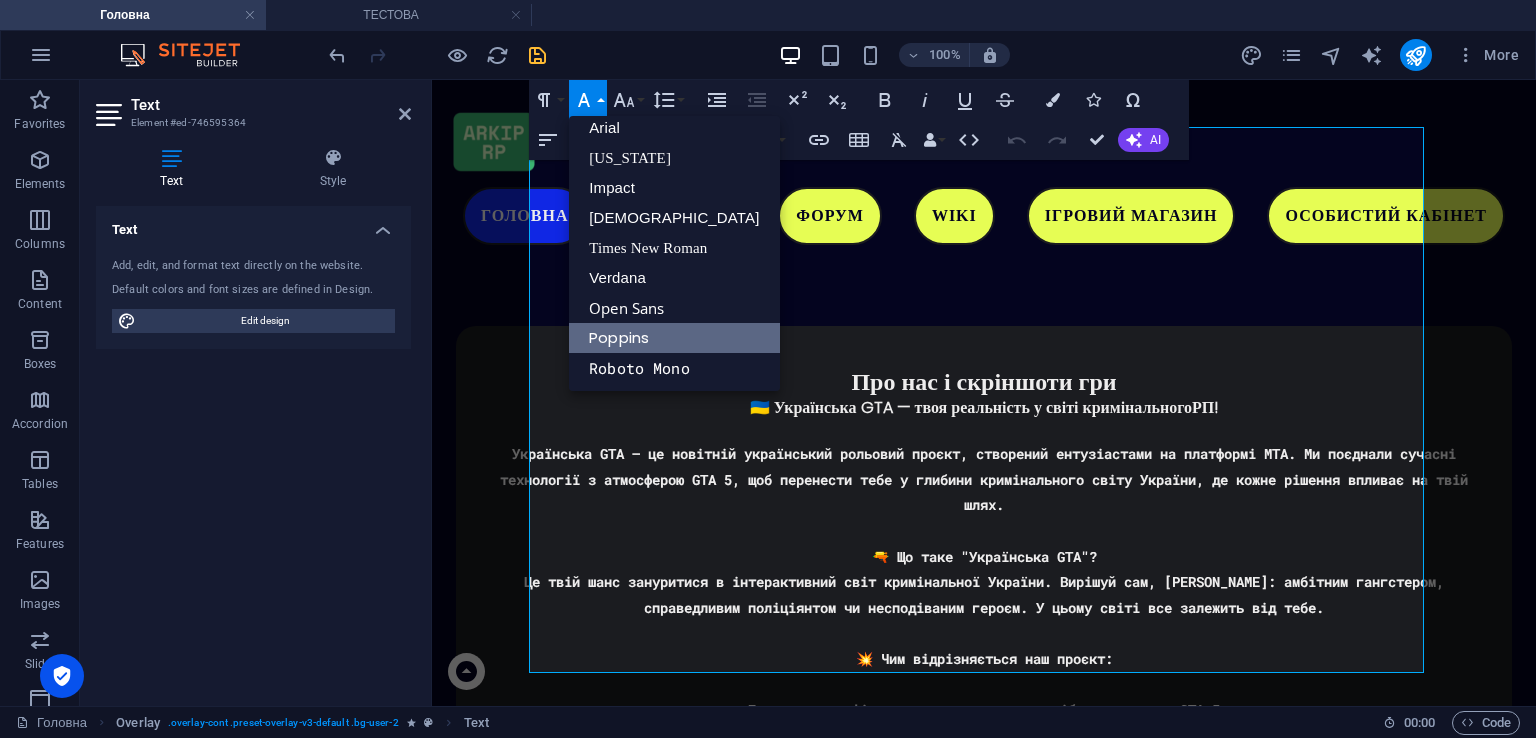 scroll, scrollTop: 11, scrollLeft: 0, axis: vertical 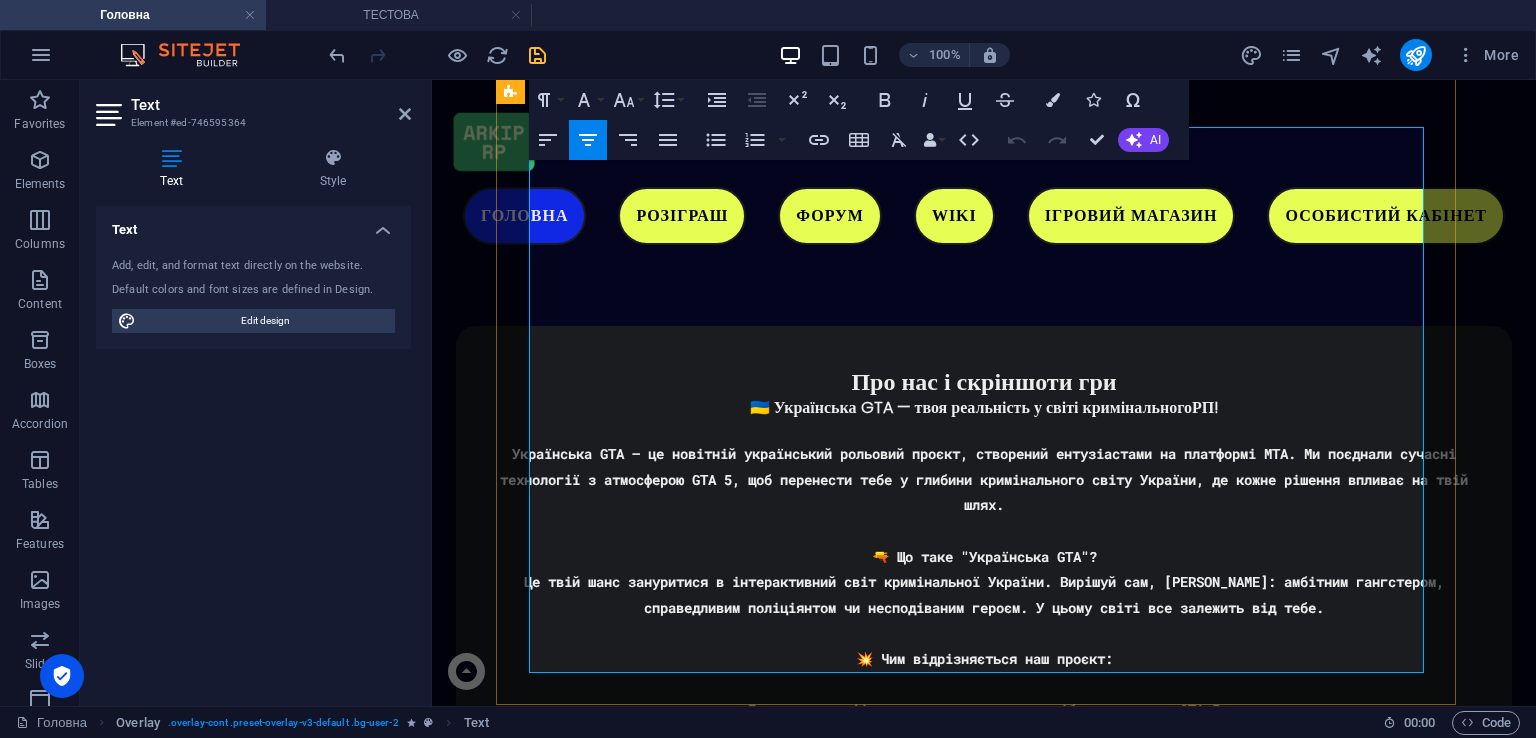 drag, startPoint x: 785, startPoint y: 487, endPoint x: 1159, endPoint y: 656, distance: 410.41077 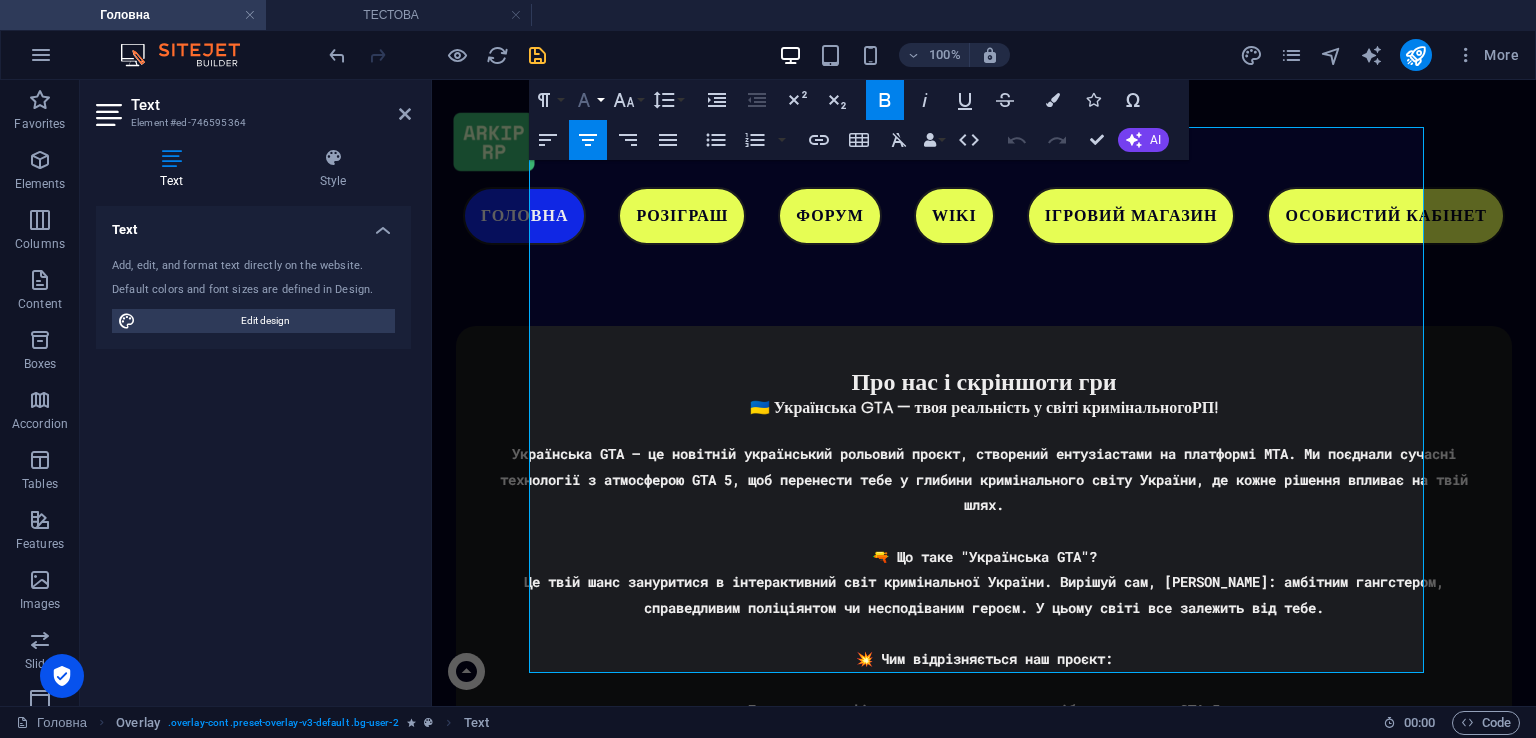 click 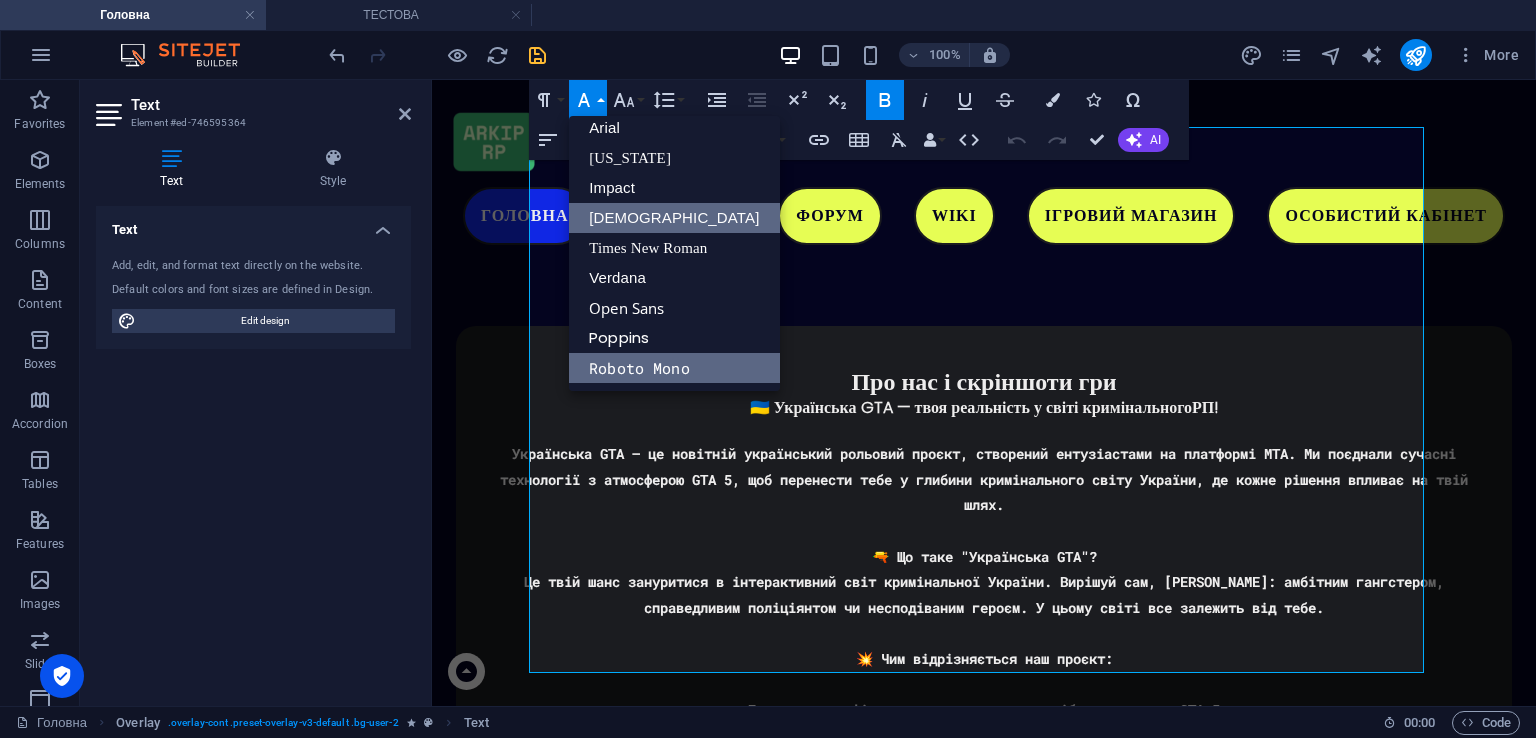 scroll, scrollTop: 11, scrollLeft: 0, axis: vertical 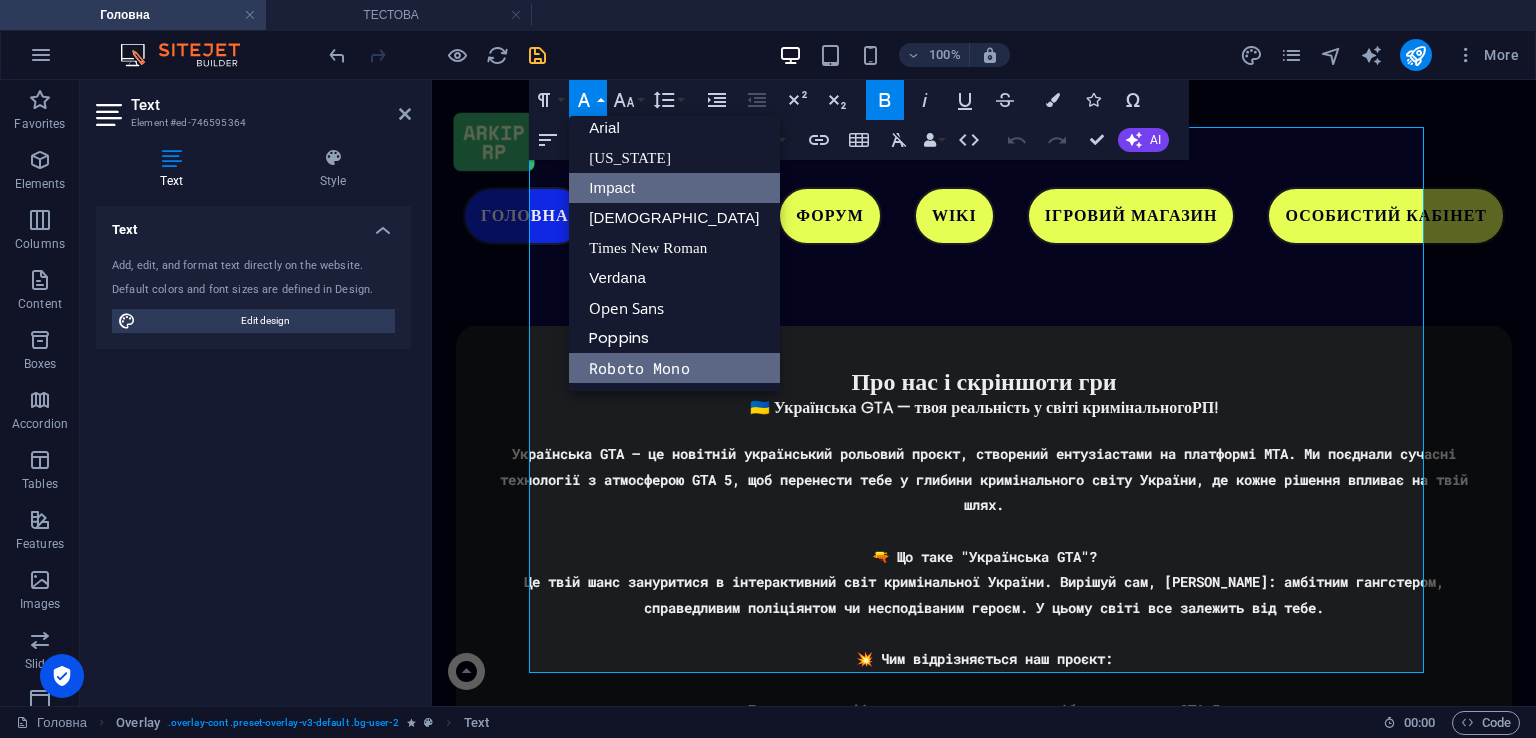 click on "Impact" at bounding box center [674, 188] 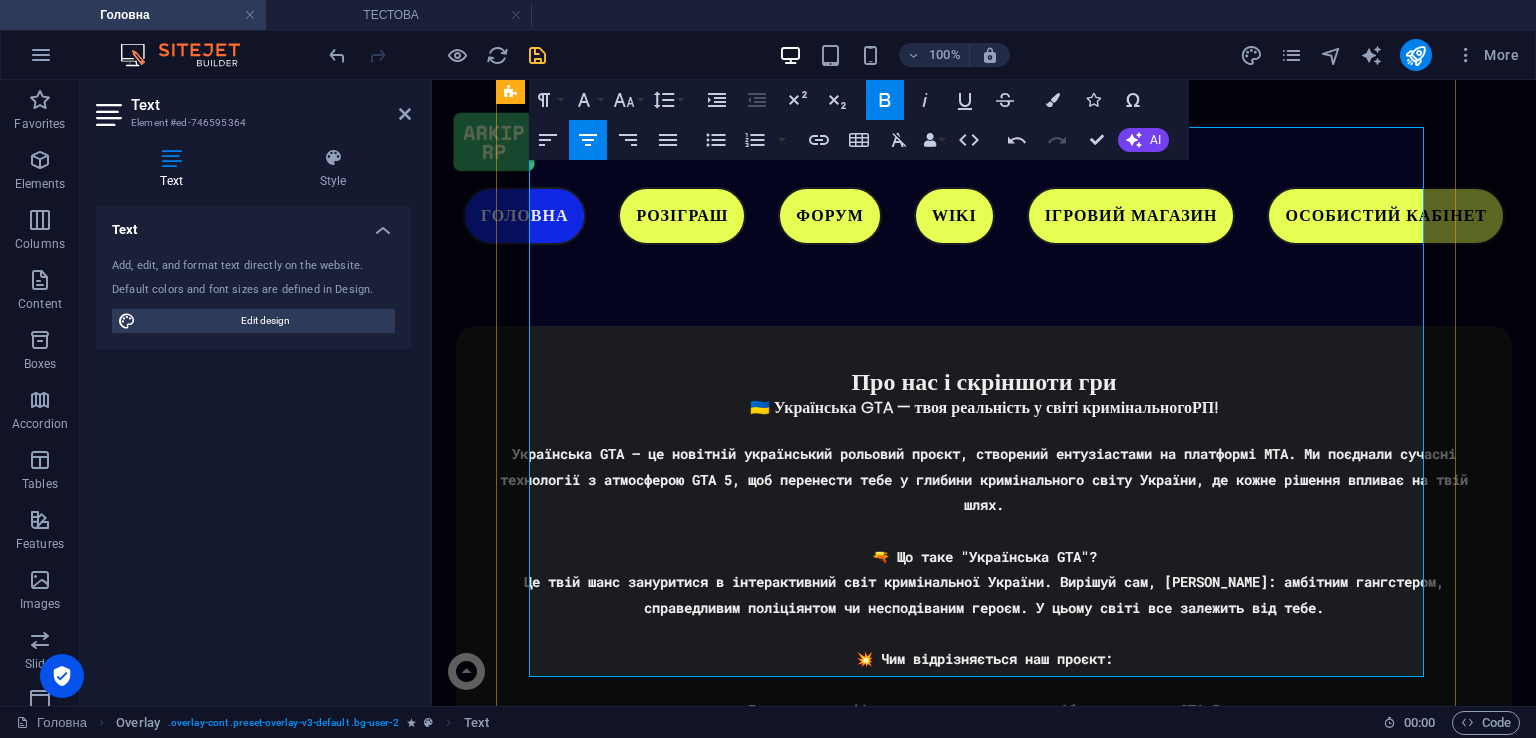 click on "Рекомендовані вимоги" at bounding box center [984, 2626] 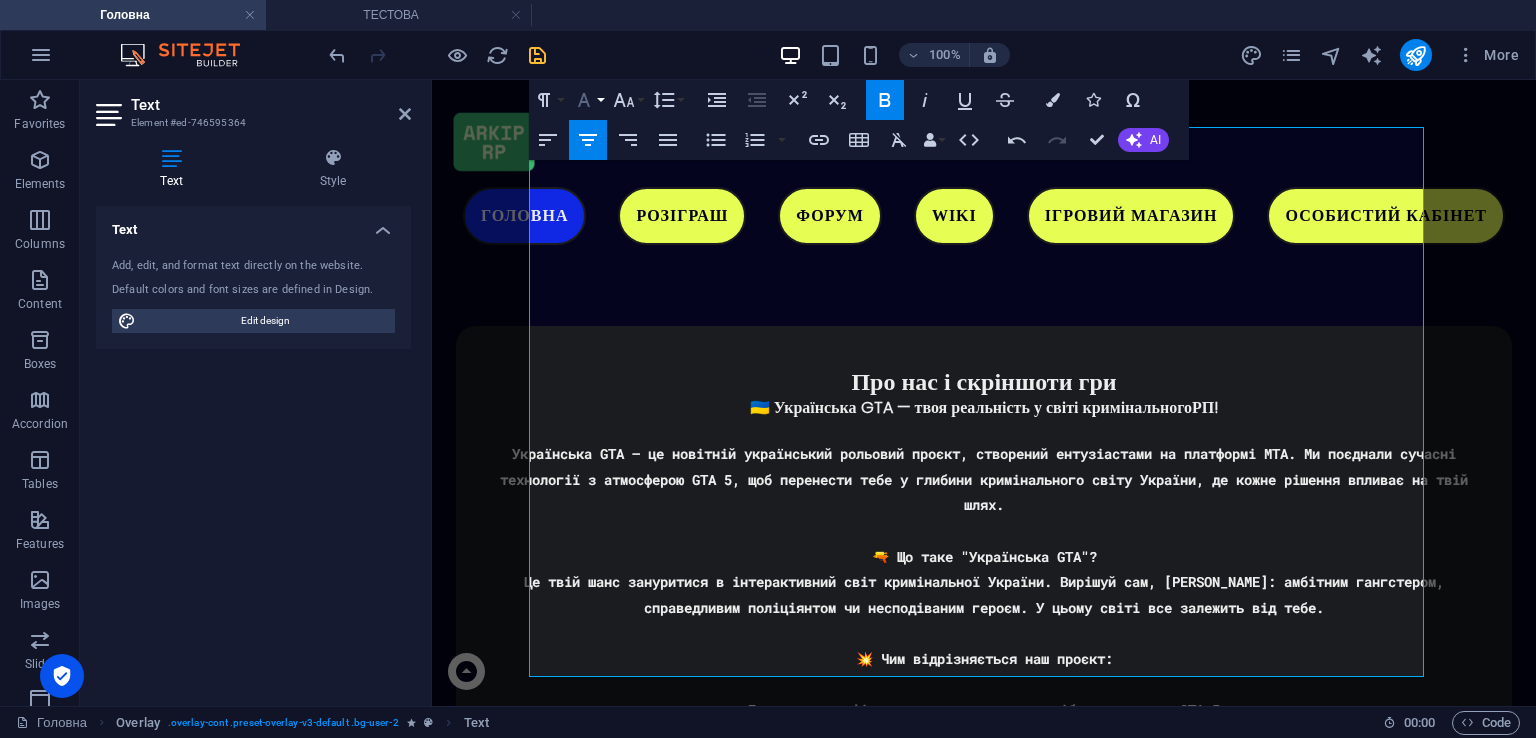 click 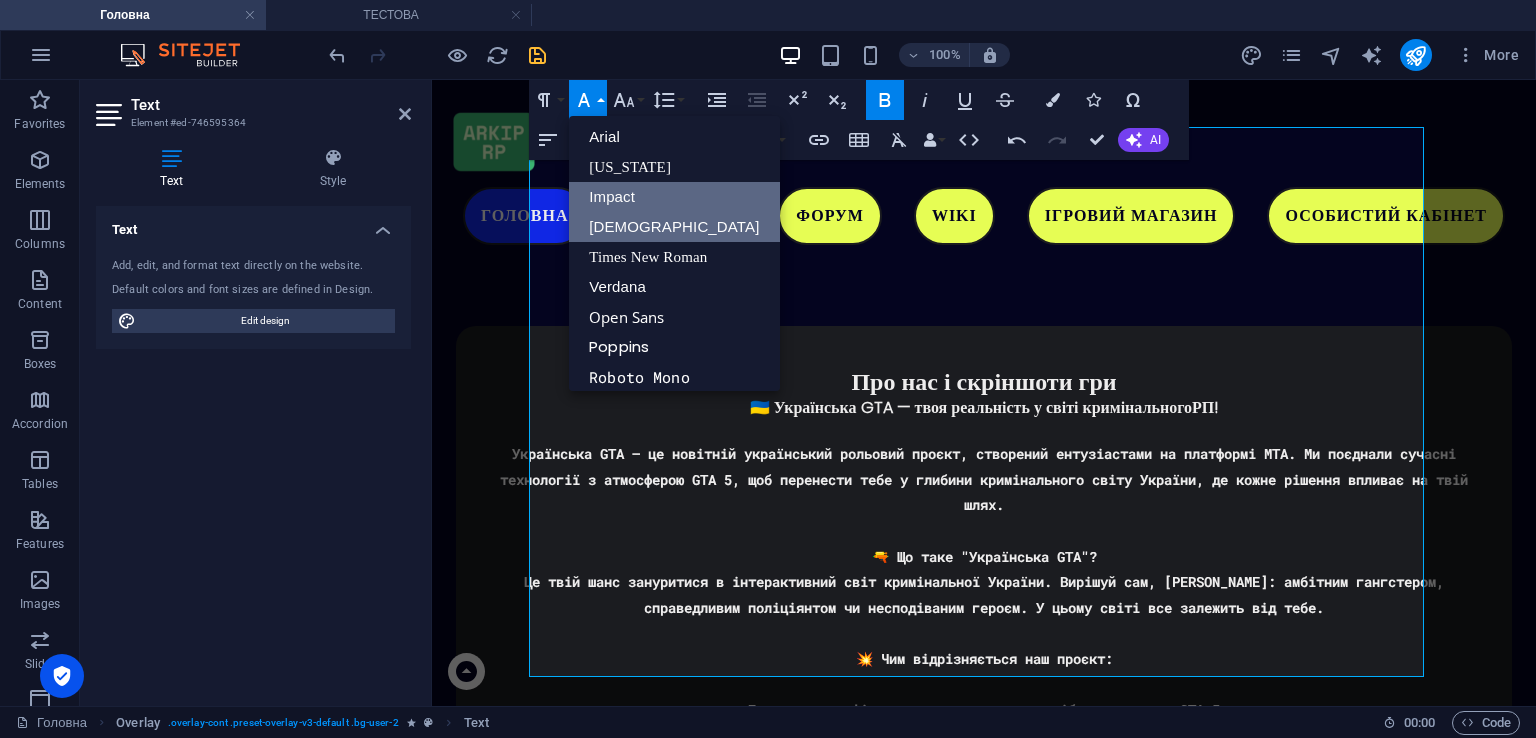 scroll, scrollTop: 0, scrollLeft: 0, axis: both 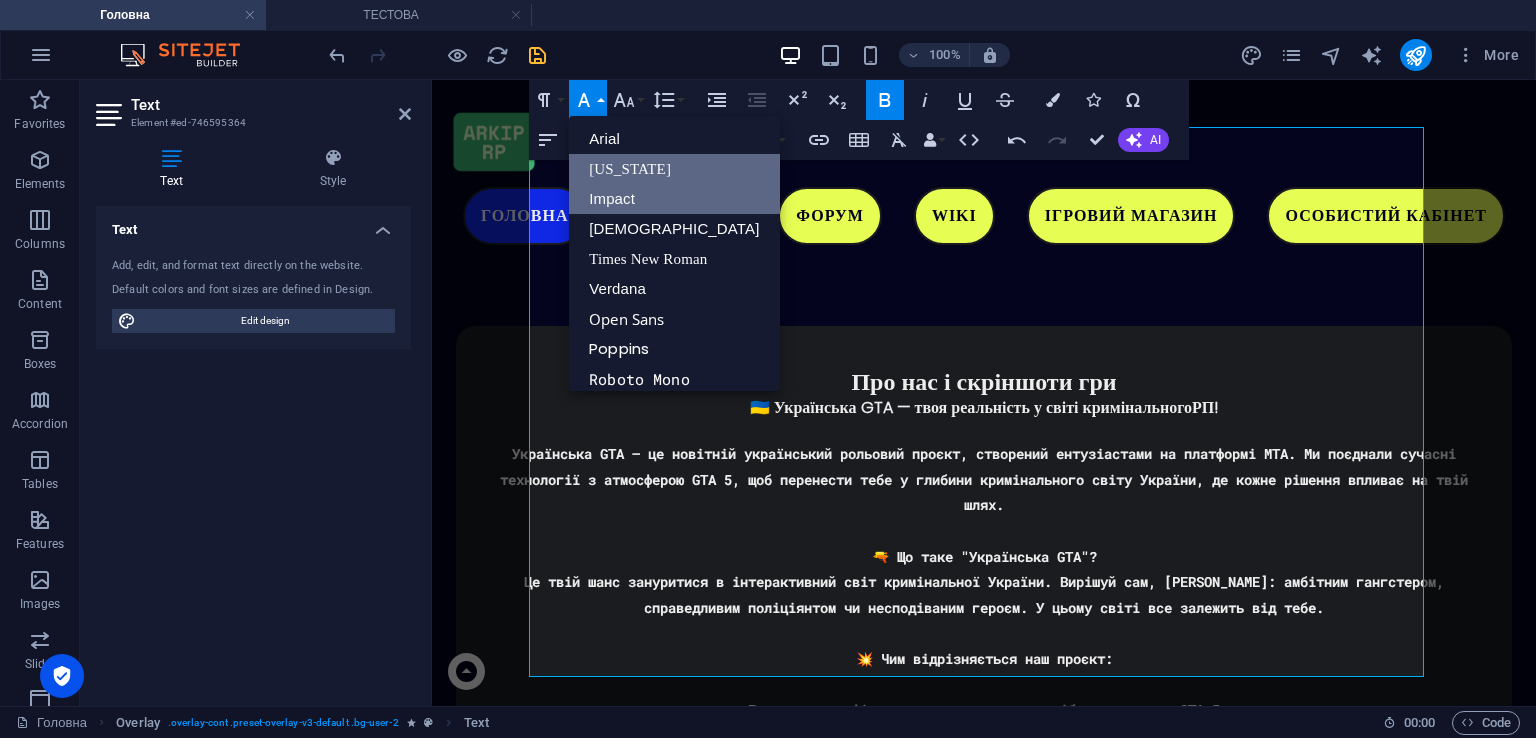 click on "[US_STATE]" at bounding box center (674, 169) 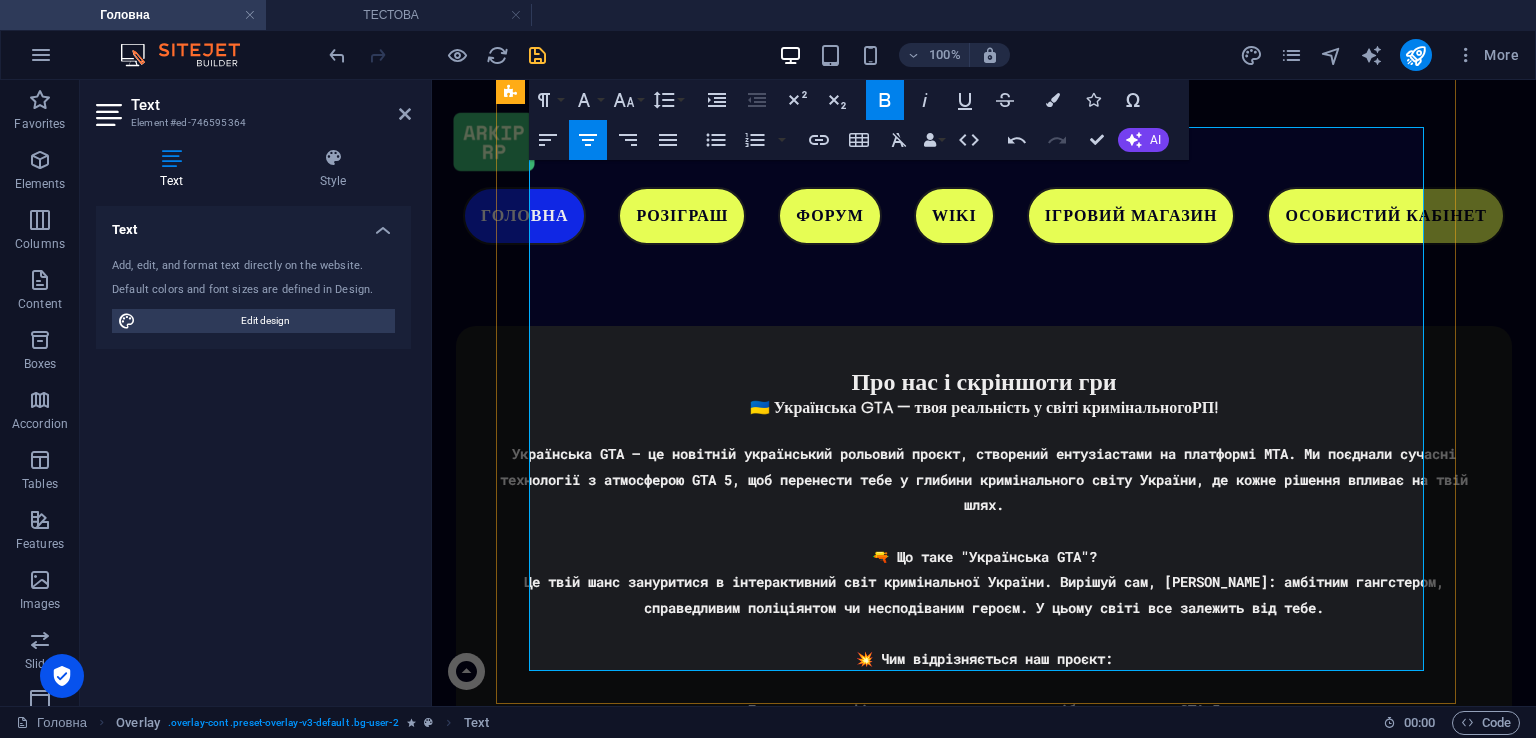 click at bounding box center [984, 2654] 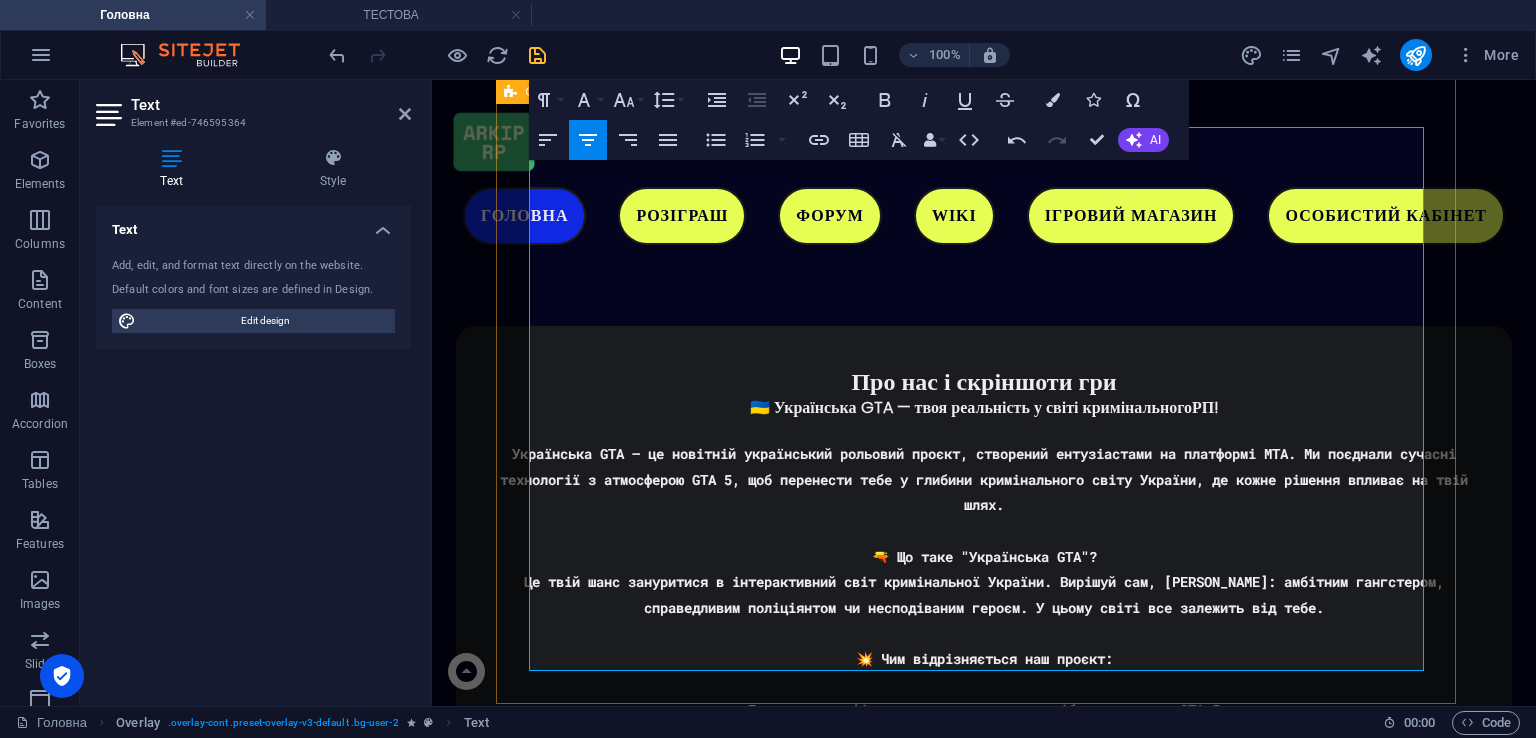 drag, startPoint x: 794, startPoint y: 477, endPoint x: 1198, endPoint y: 678, distance: 451.2394 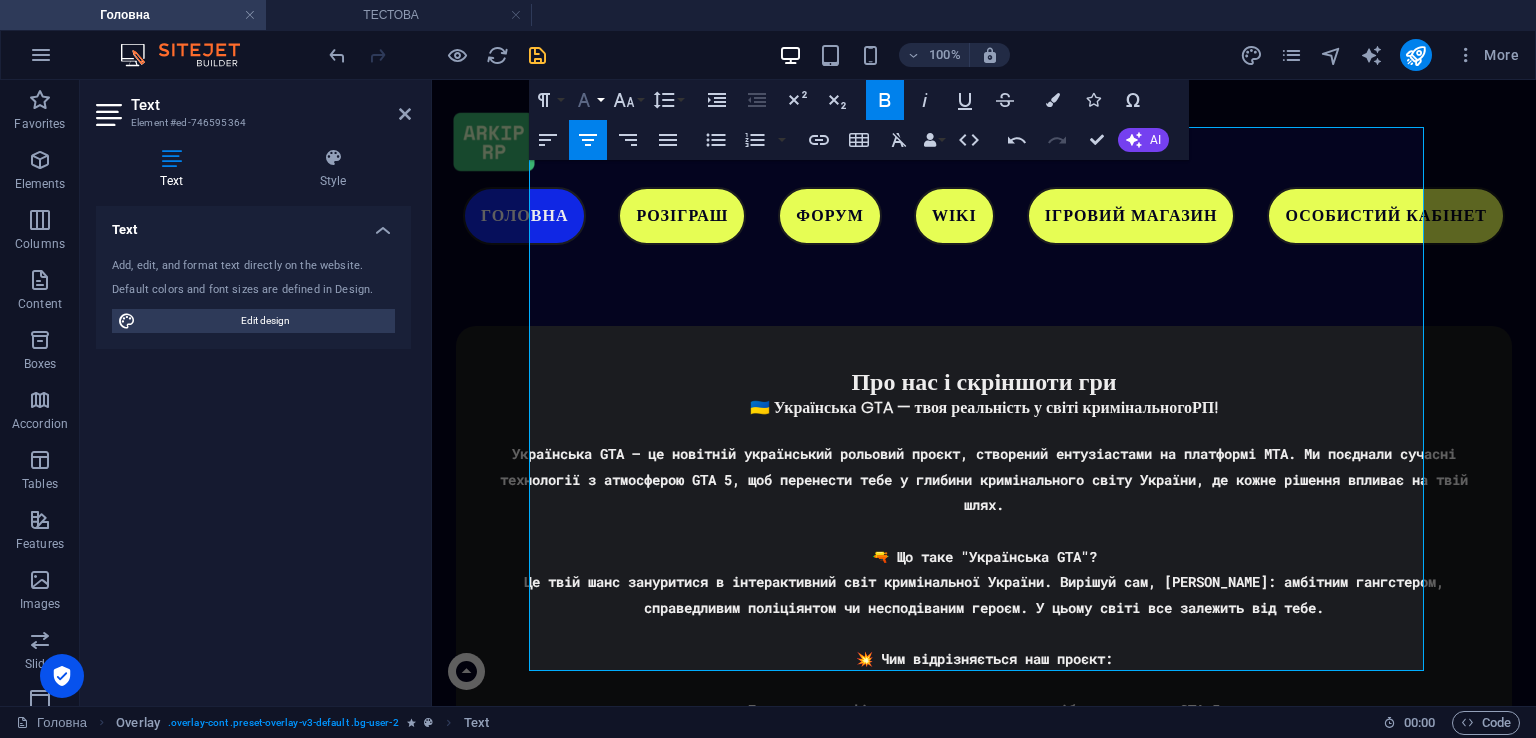 click on "Font Family" at bounding box center [588, 100] 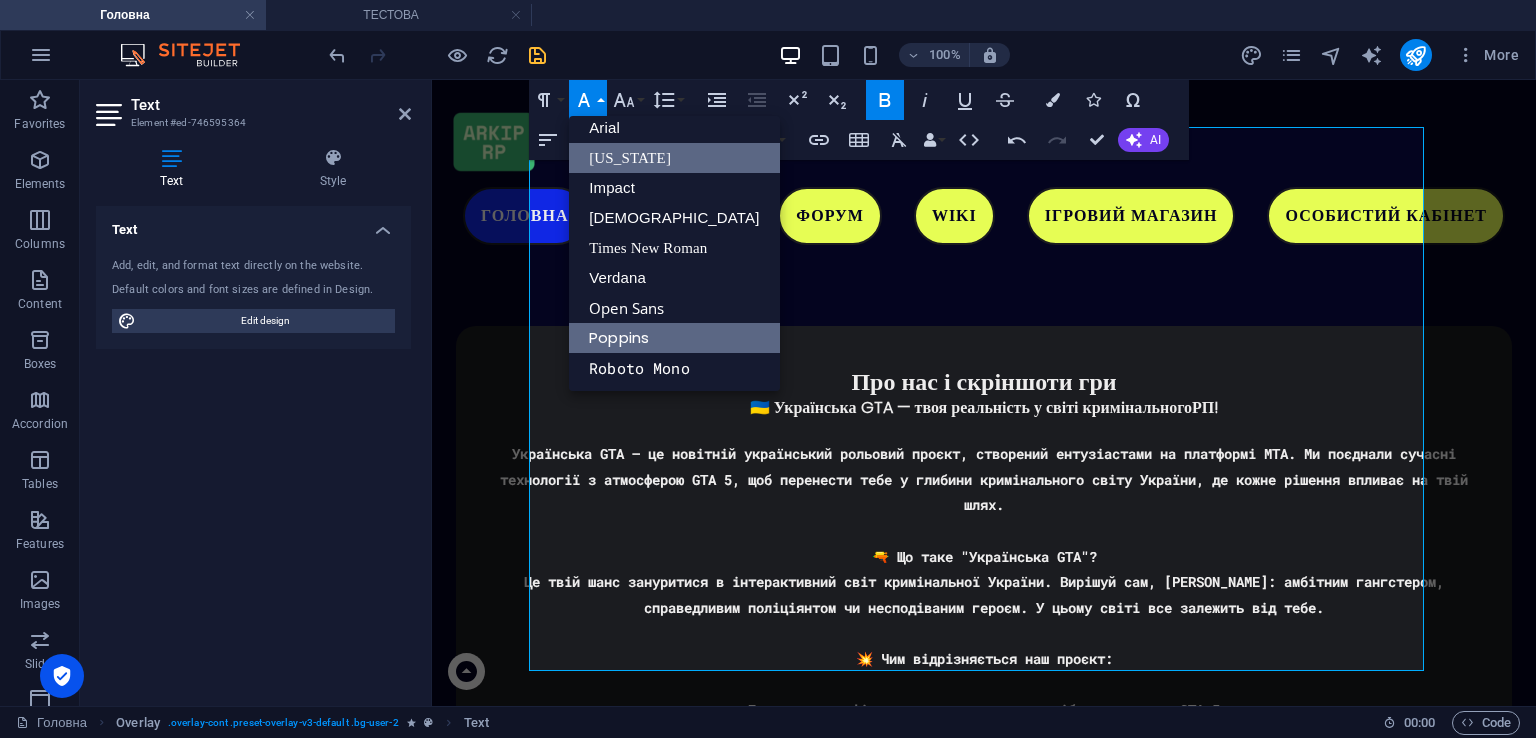 scroll, scrollTop: 11, scrollLeft: 0, axis: vertical 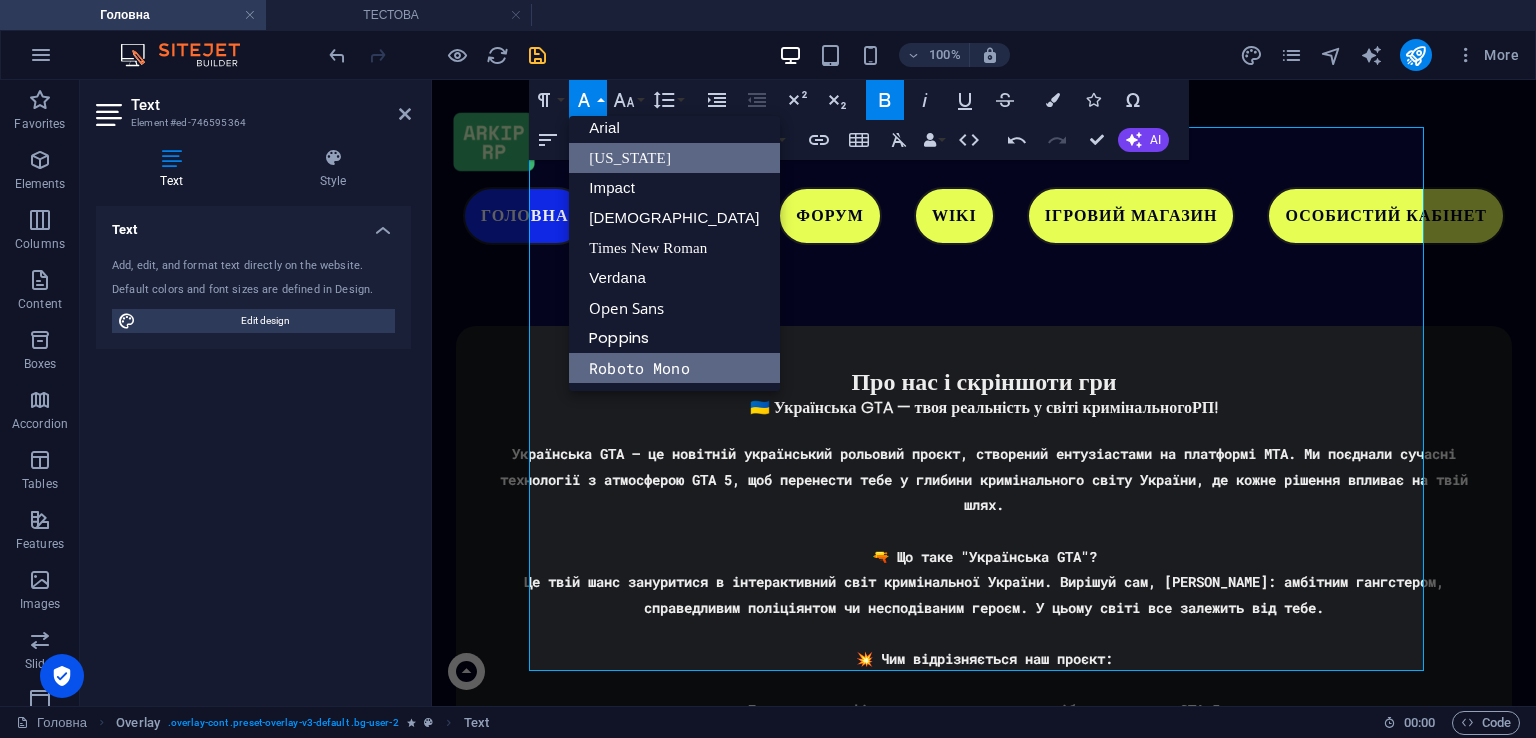 click on "Roboto Mono" at bounding box center [674, 368] 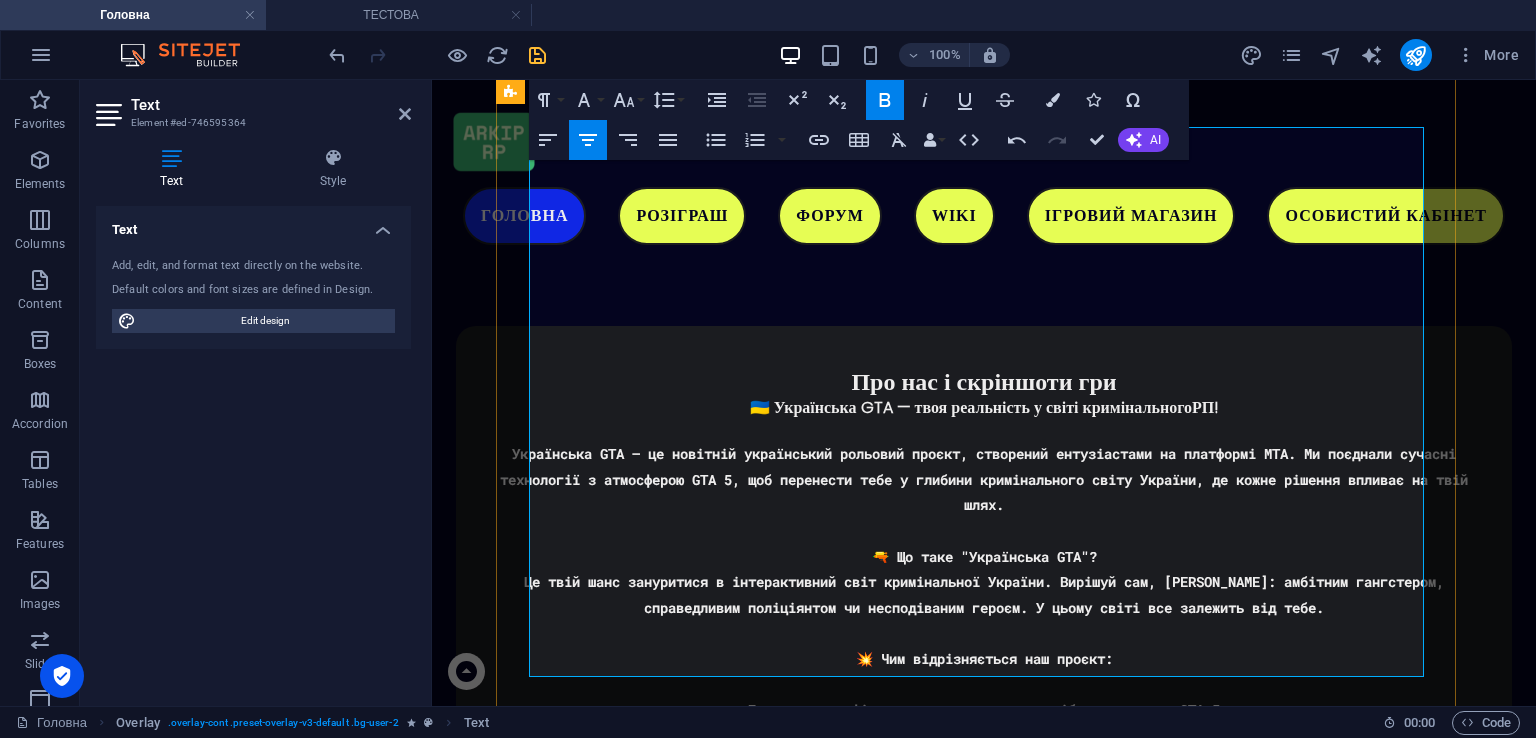 click on "Процесор: Intel Core i5 3GHz, AMD Ryzen 3GHz" at bounding box center (984, 2706) 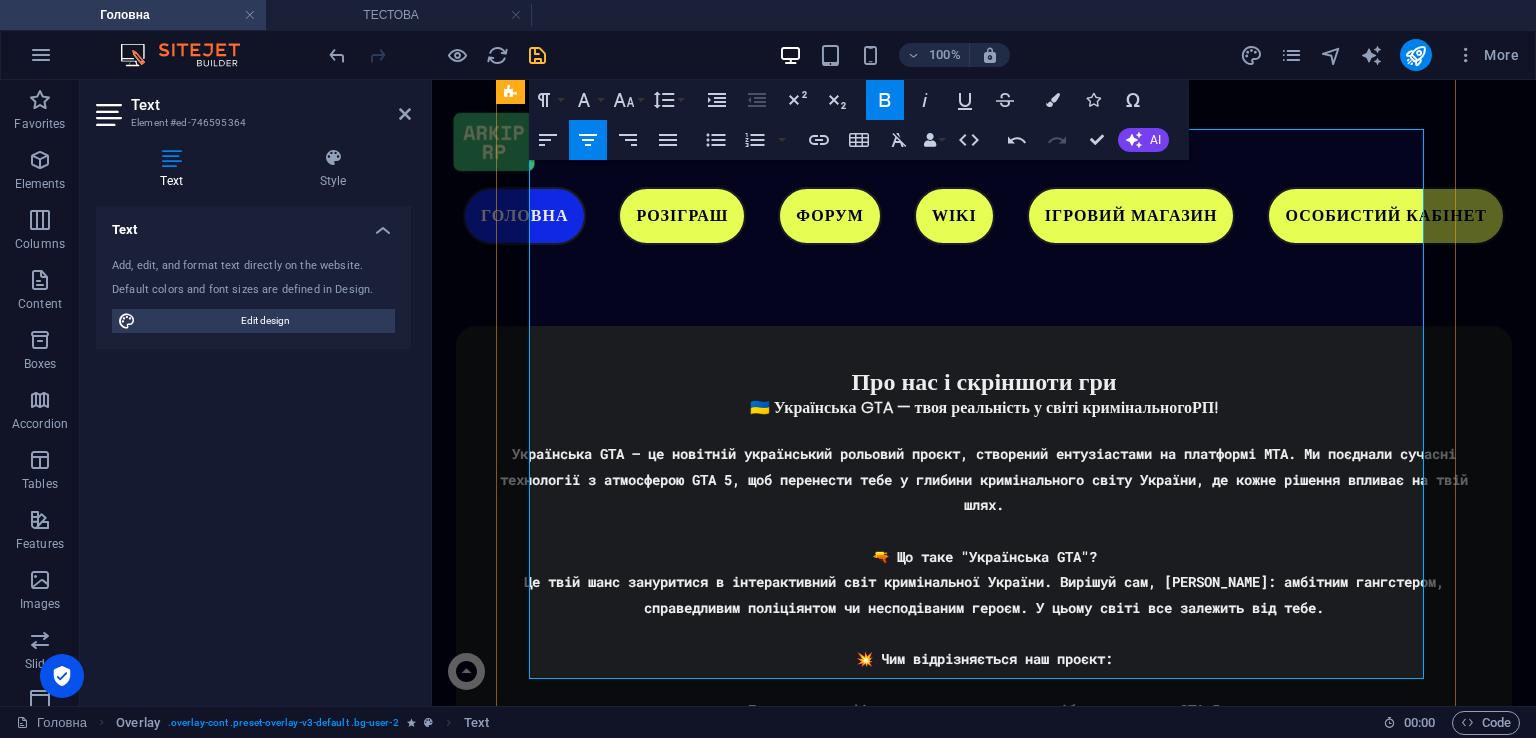 scroll, scrollTop: 3848, scrollLeft: 0, axis: vertical 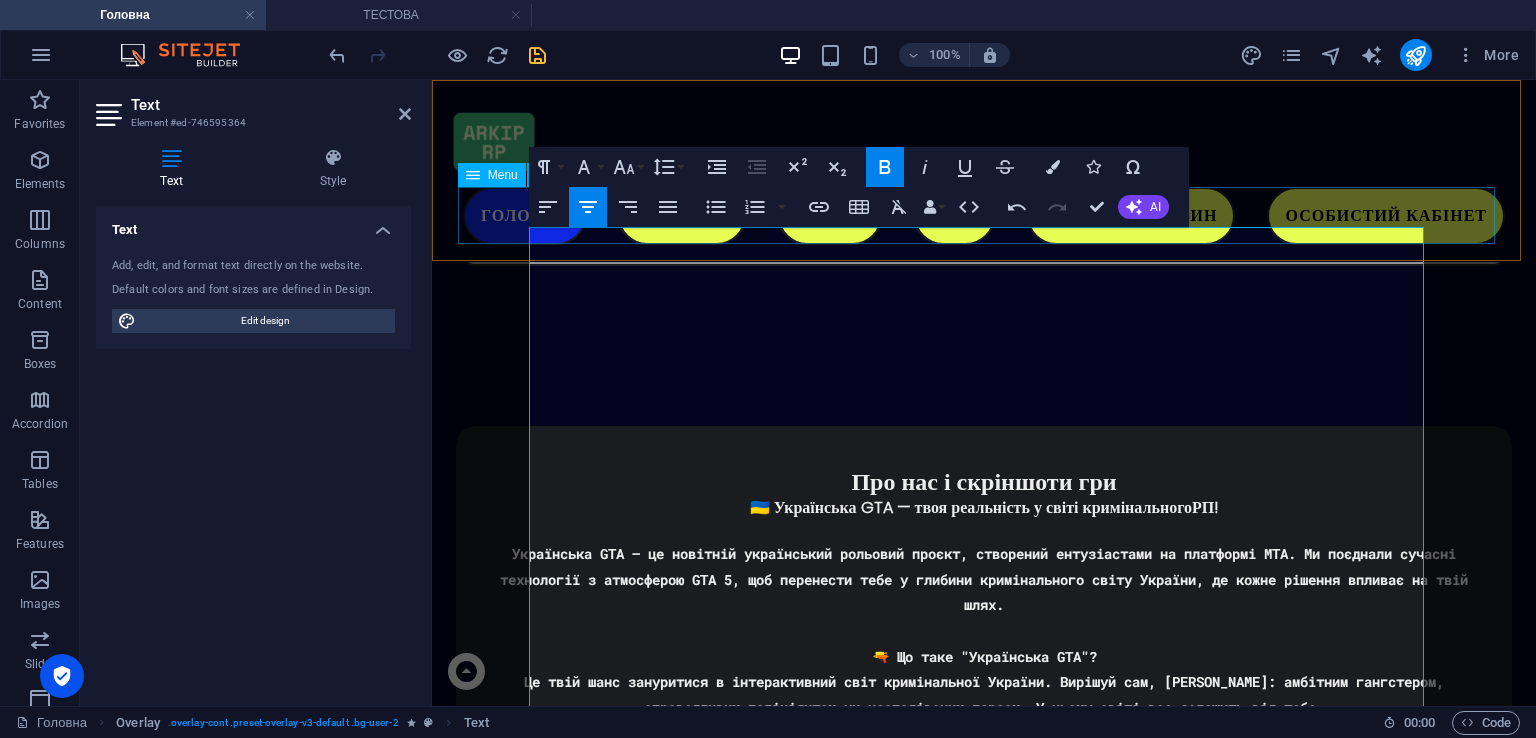 drag, startPoint x: 1115, startPoint y: 472, endPoint x: 671, endPoint y: 229, distance: 506.14722 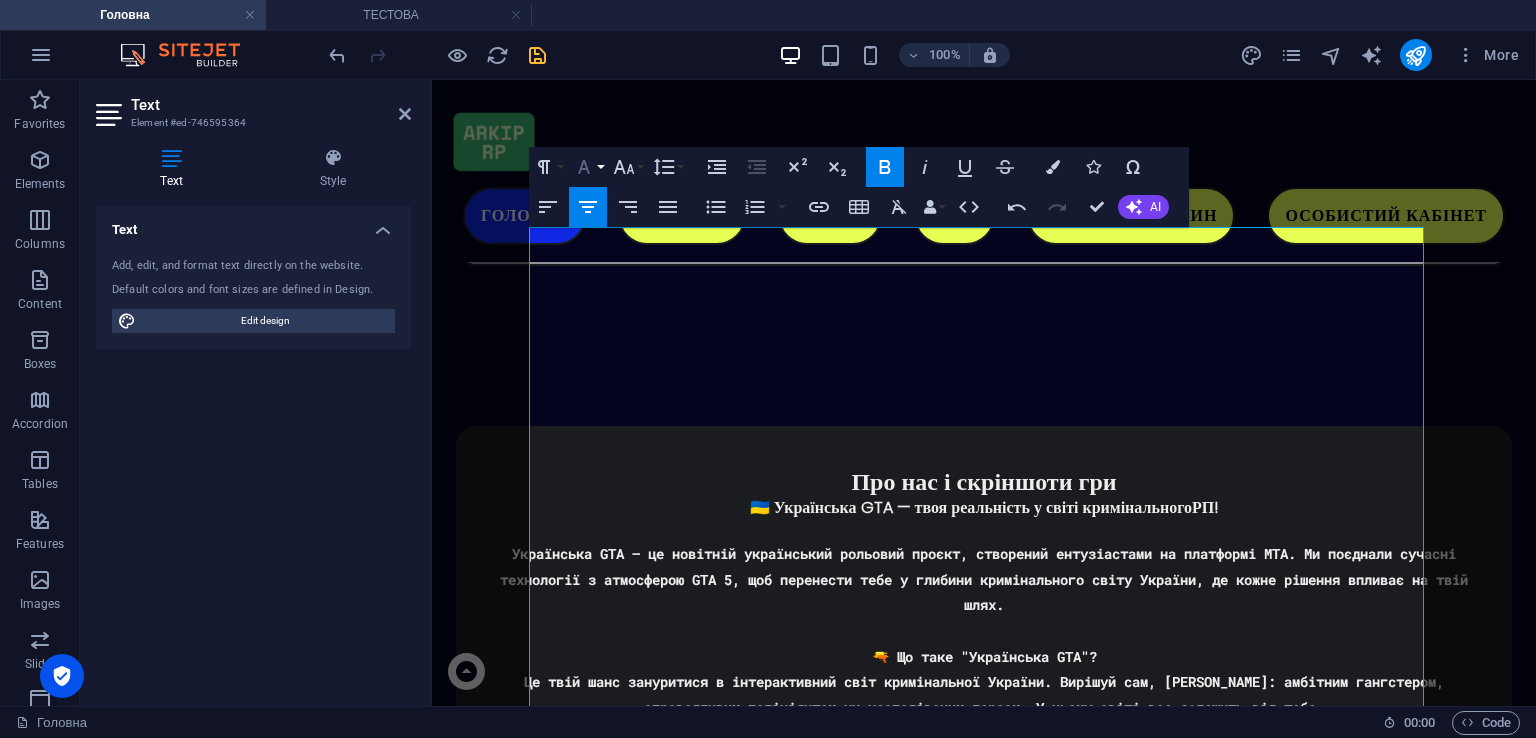 click 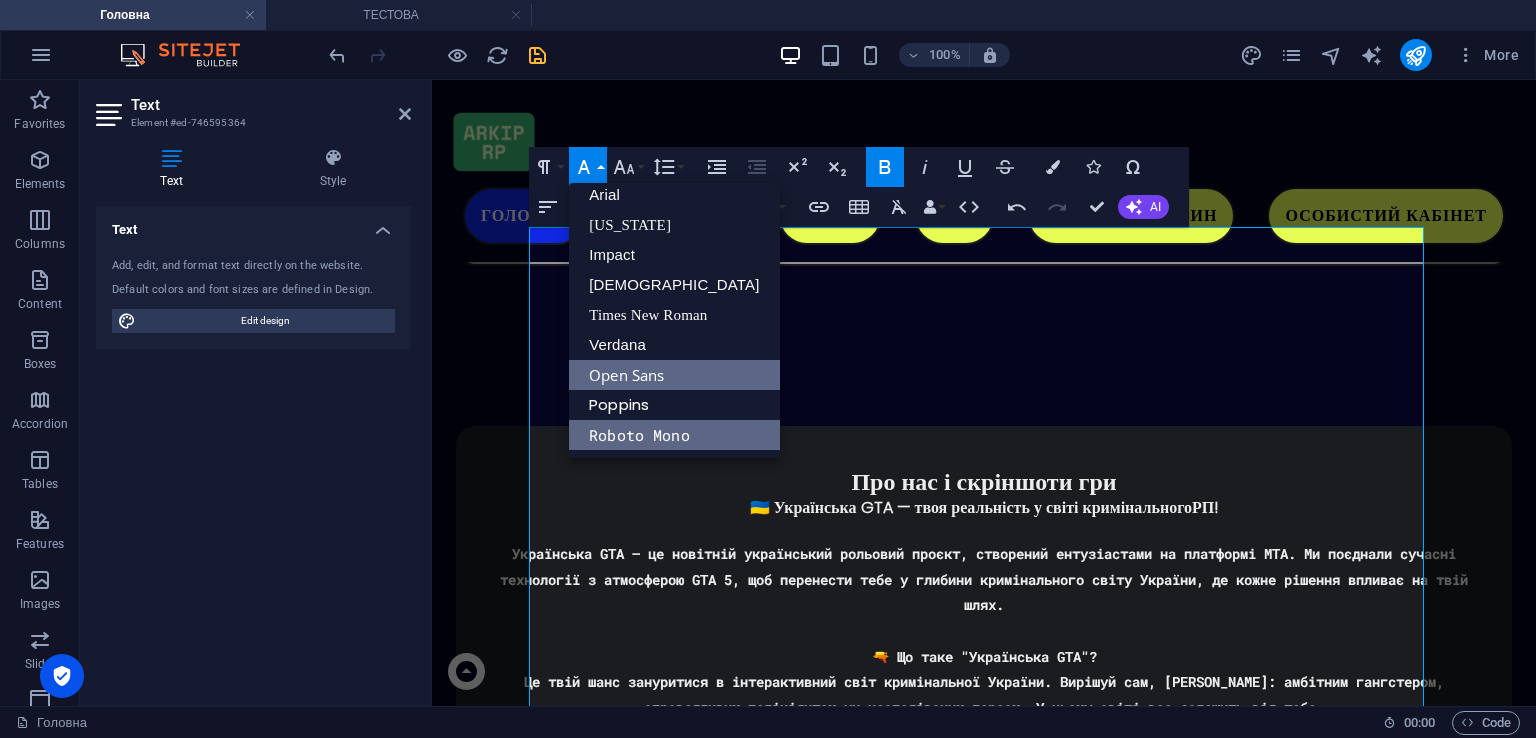 scroll, scrollTop: 11, scrollLeft: 0, axis: vertical 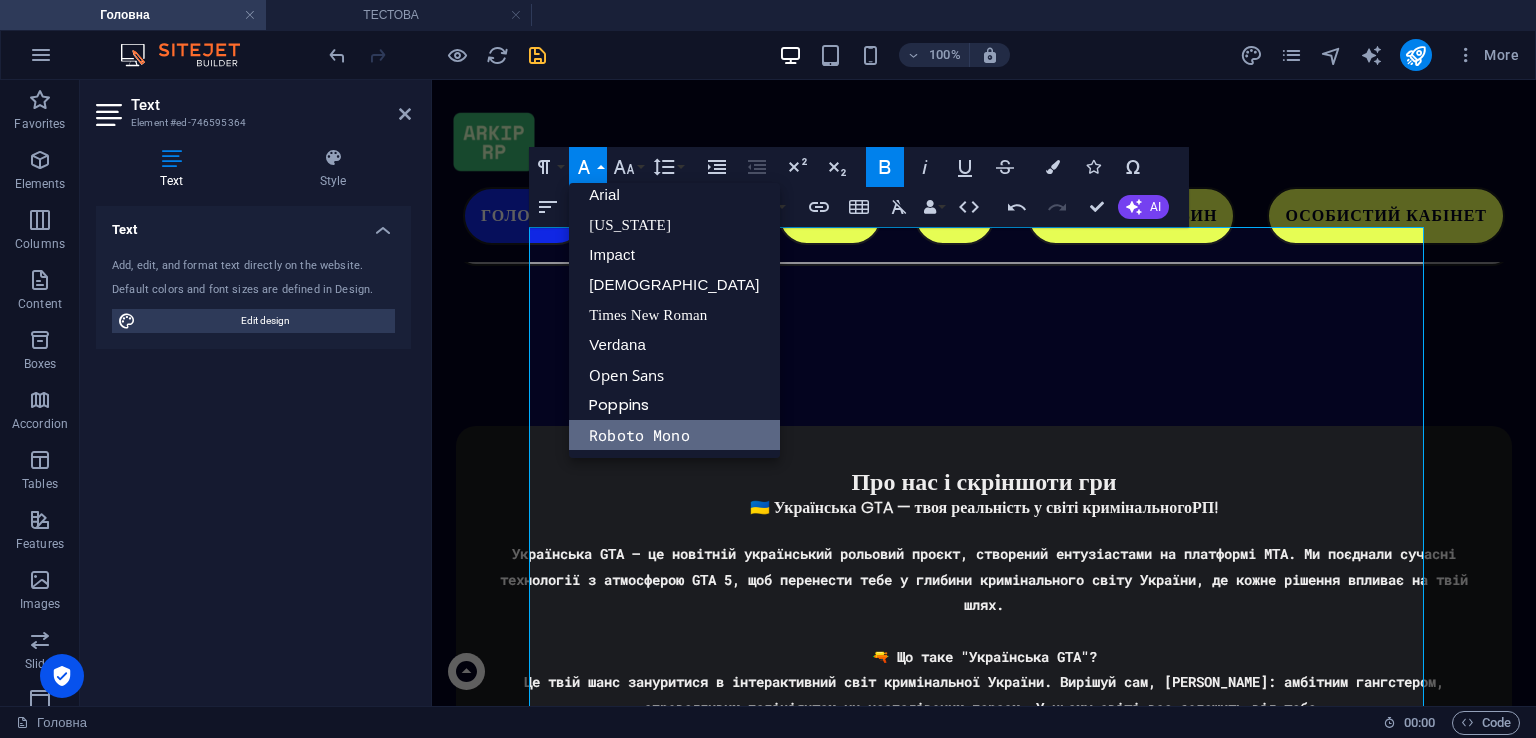 click on "Roboto Mono" at bounding box center (674, 435) 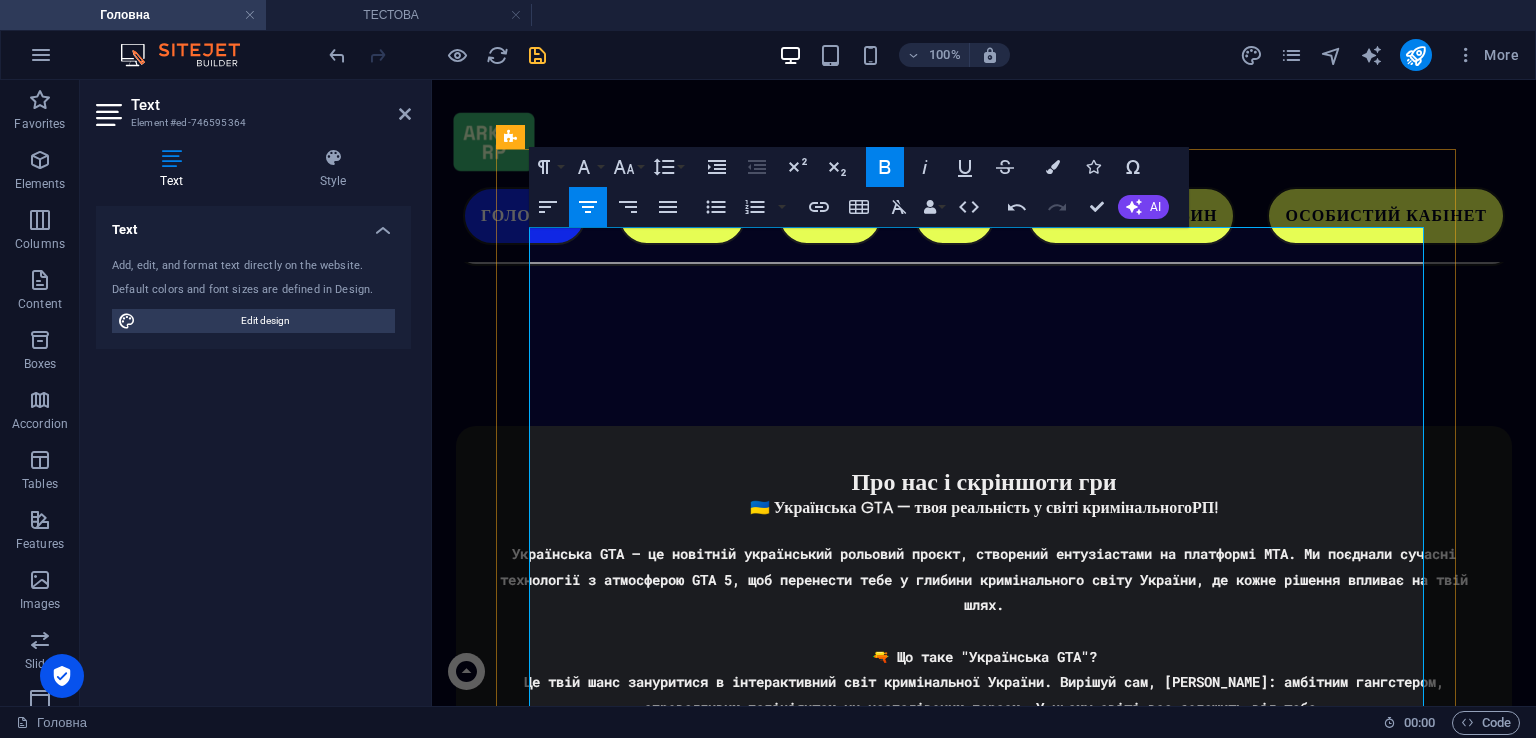 click on "Звукова карта: Сумісна з DirectX 9" at bounding box center (984, 2627) 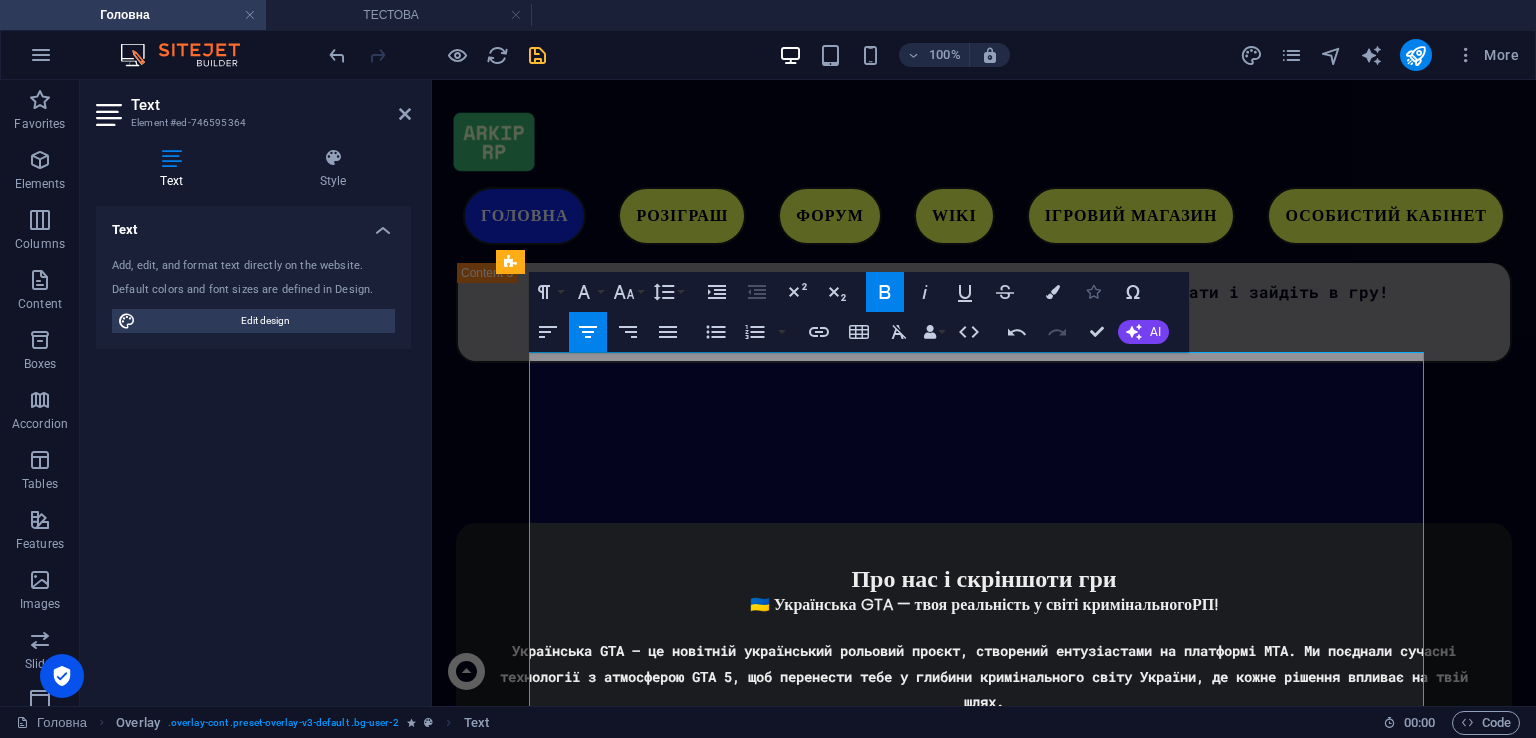 scroll, scrollTop: 3648, scrollLeft: 0, axis: vertical 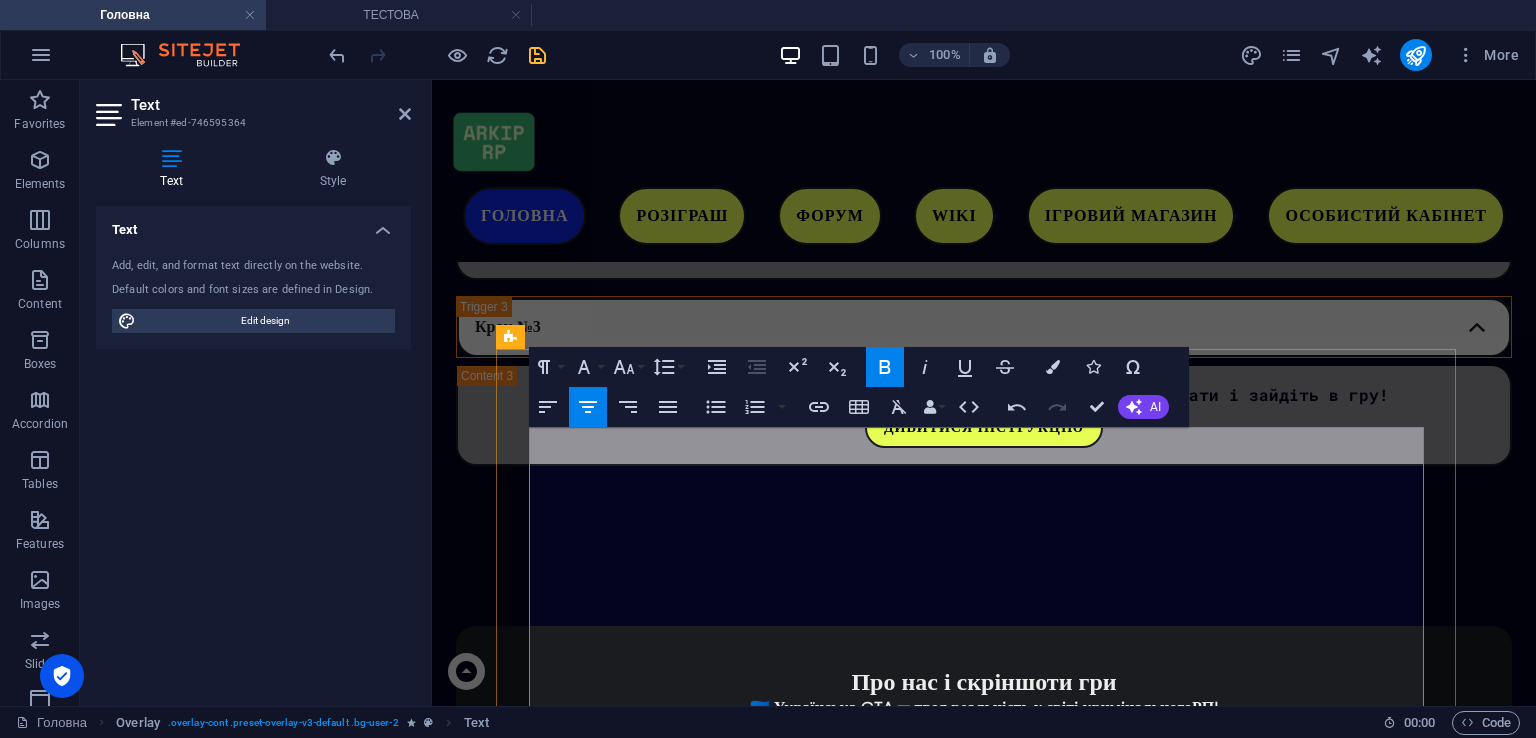 click on "Мінамальні вимоги" at bounding box center [984, 2641] 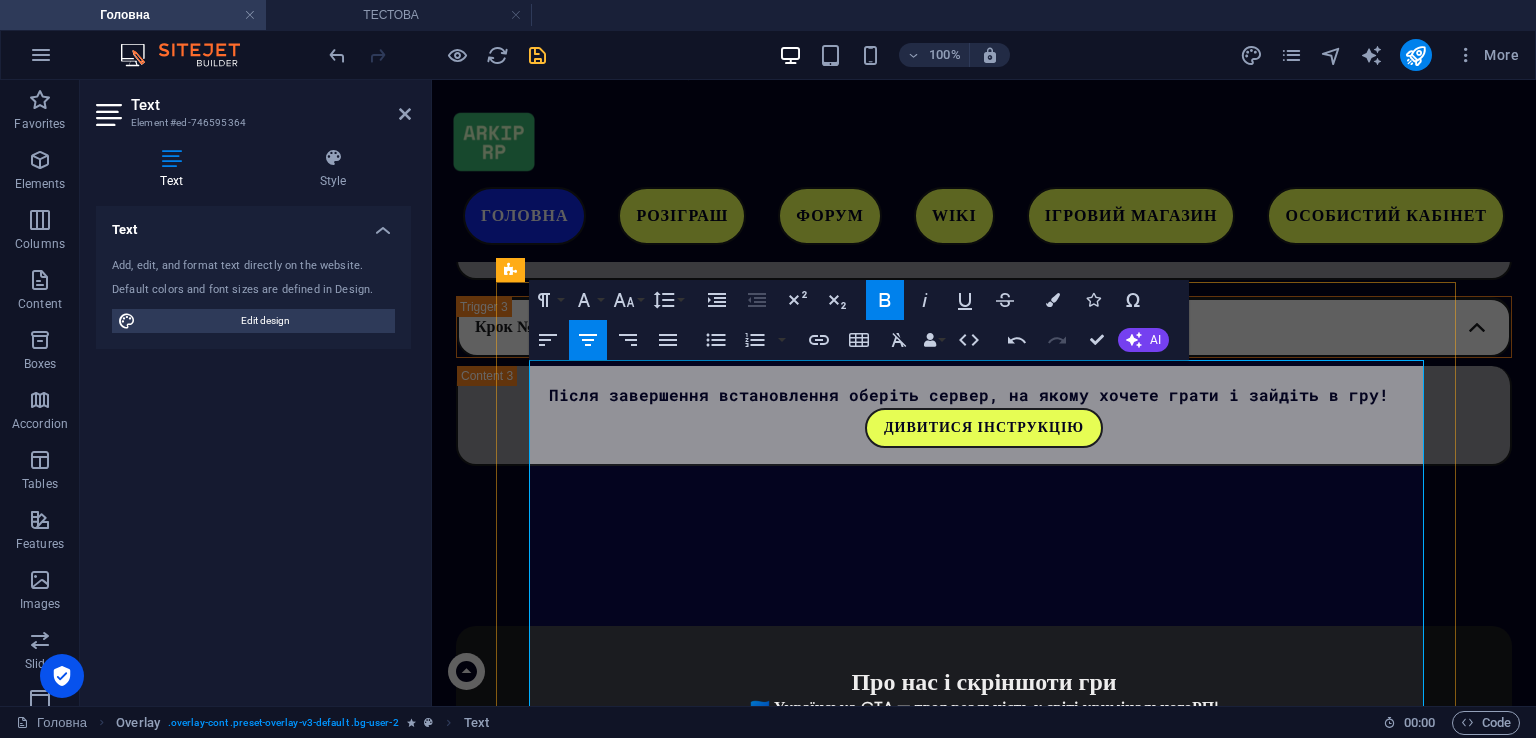 scroll, scrollTop: 3748, scrollLeft: 0, axis: vertical 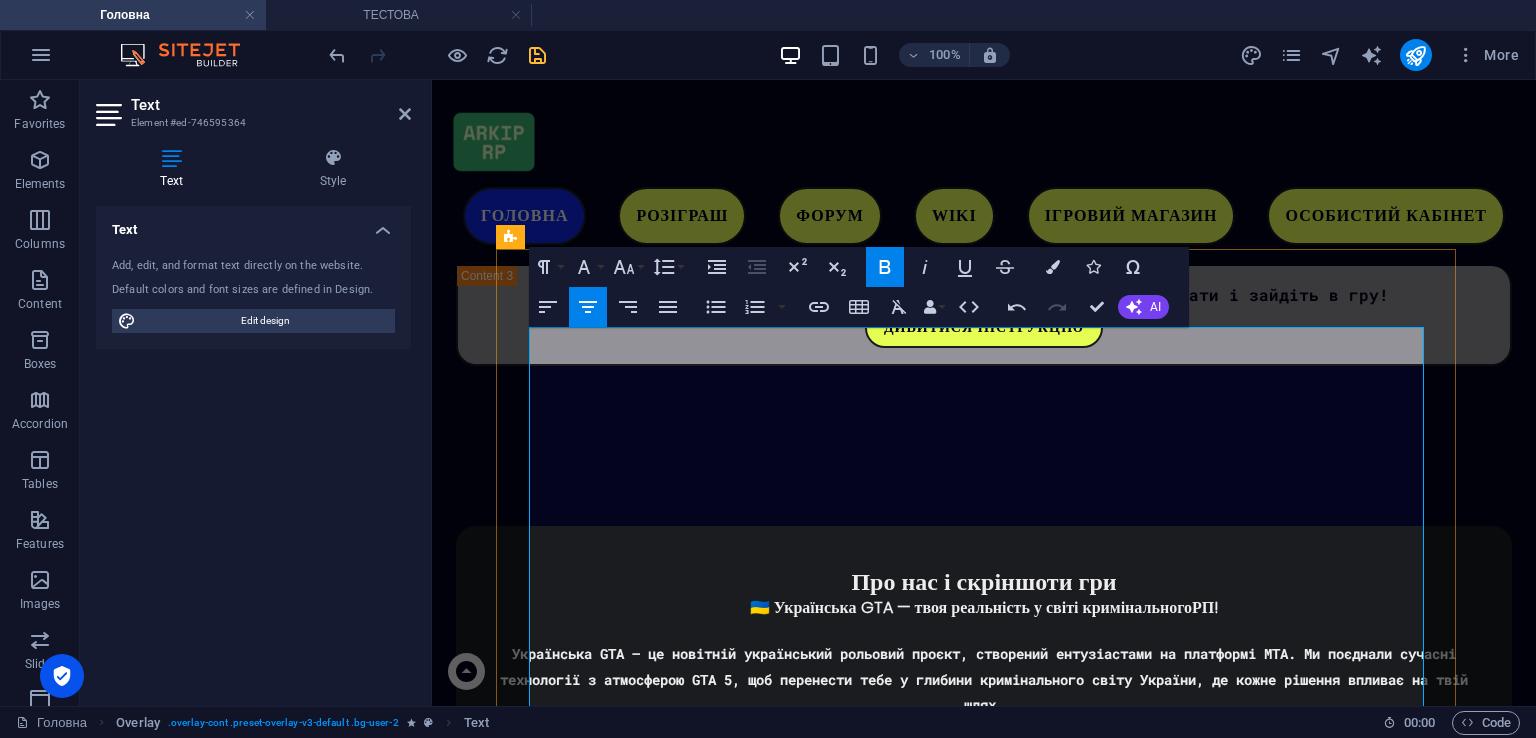 click on "Оперативна пам'ять: 6ГБ DDR2" at bounding box center [984, 2675] 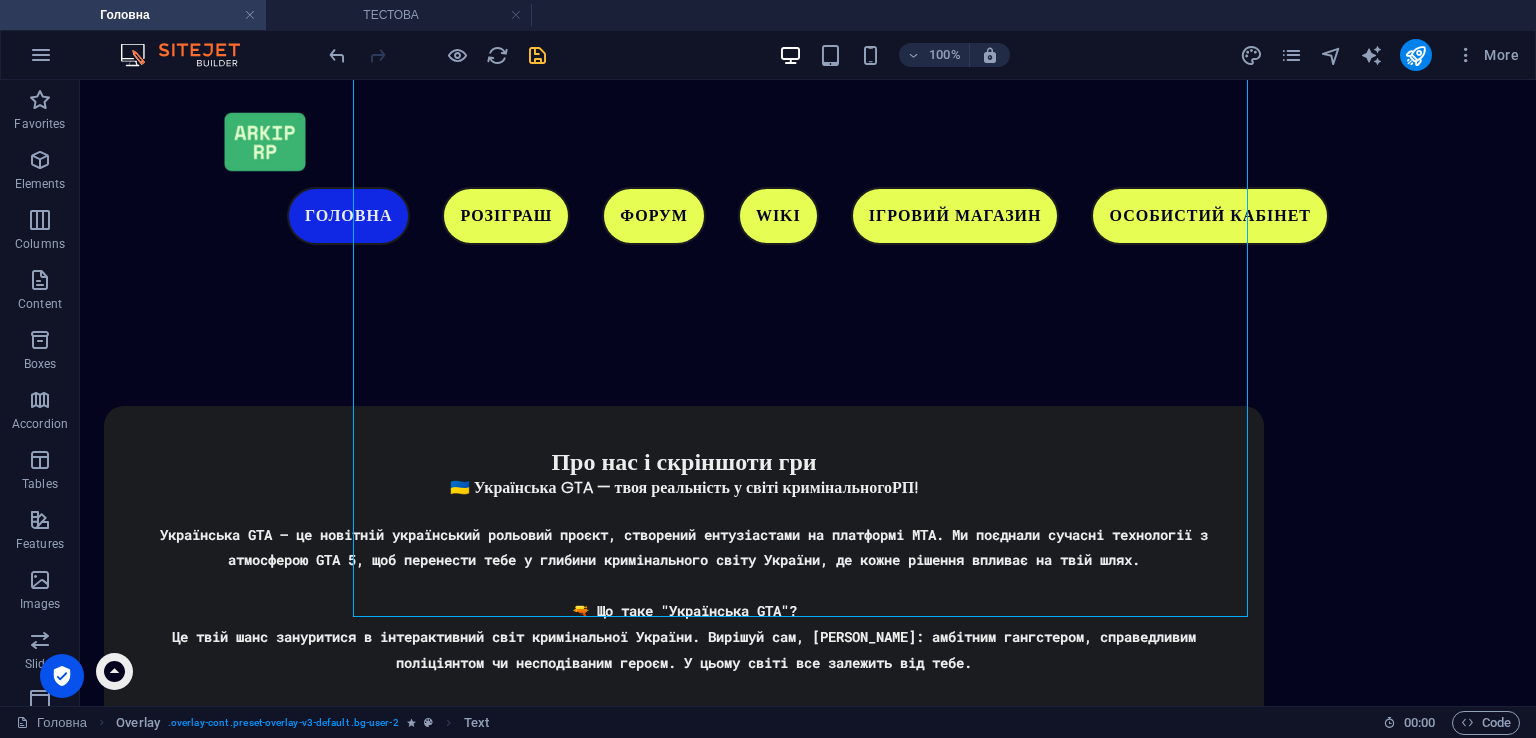 scroll, scrollTop: 3891, scrollLeft: 0, axis: vertical 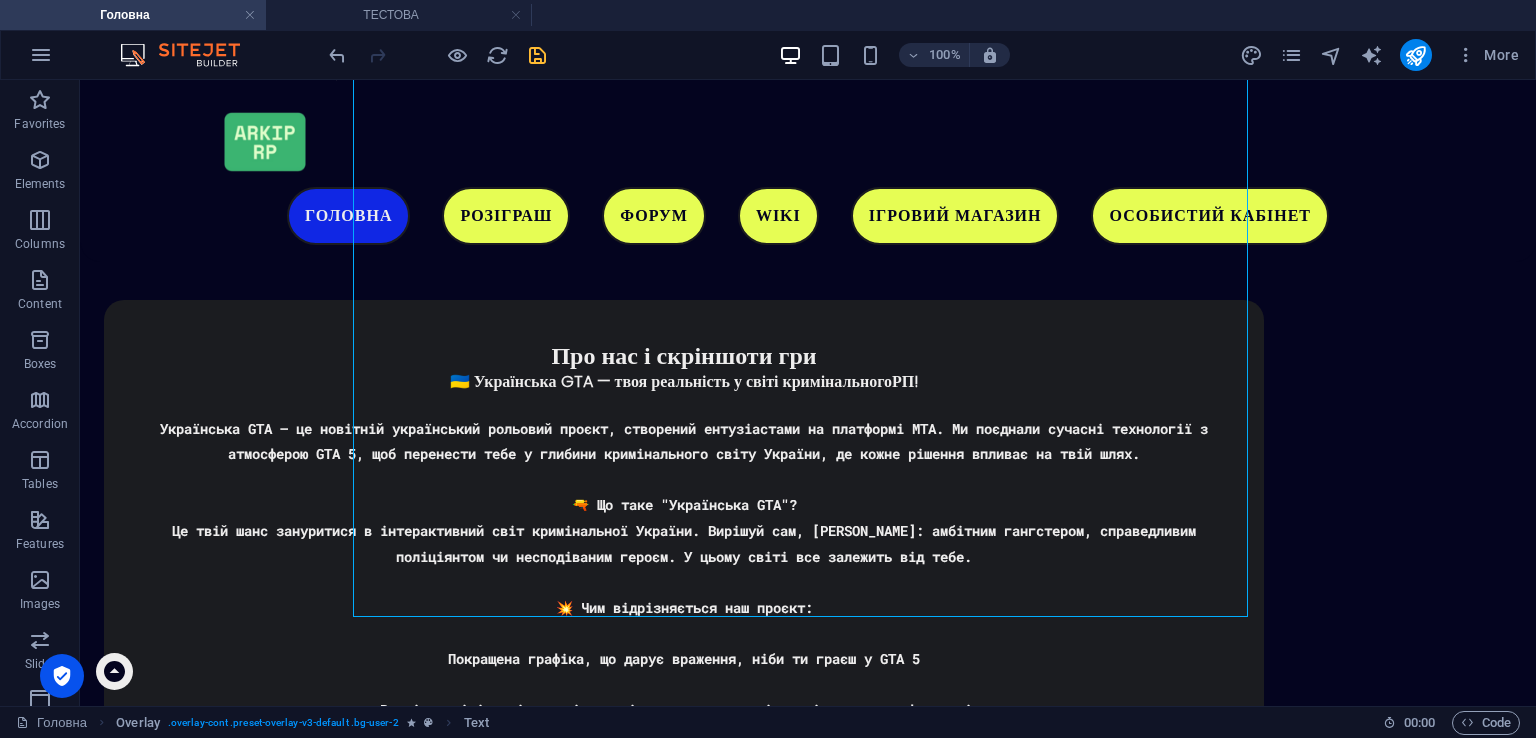 click on "Головна Розіграш Форум WIKI Ігровий магазин Особистий кабінет ARKIP  RP   ГРА ПРО УКРАЇНУ Завантажити гру
Наші соціальні мережі Чому саме ми? Ми розробляємо свою карту, на якій будуть представлені великі масштаби, яких не було в одному українському проекті. Приєднуйся до нас!
Загальний онлайн: ...
Адміністратори в мережі: ...
Drop content here or  Add elements  Paste clipboard 🎁  Промокод для новачків –  #Start  🎁 Ласкаво просимо до гри! 🎮 Для вас ми підготували унікальний промокод  #Start  який подарує стартовий бонус у вигляді ігрової валюти та корисних фішок! ✨ 💰  🛠️  or" at bounding box center (808, 670) 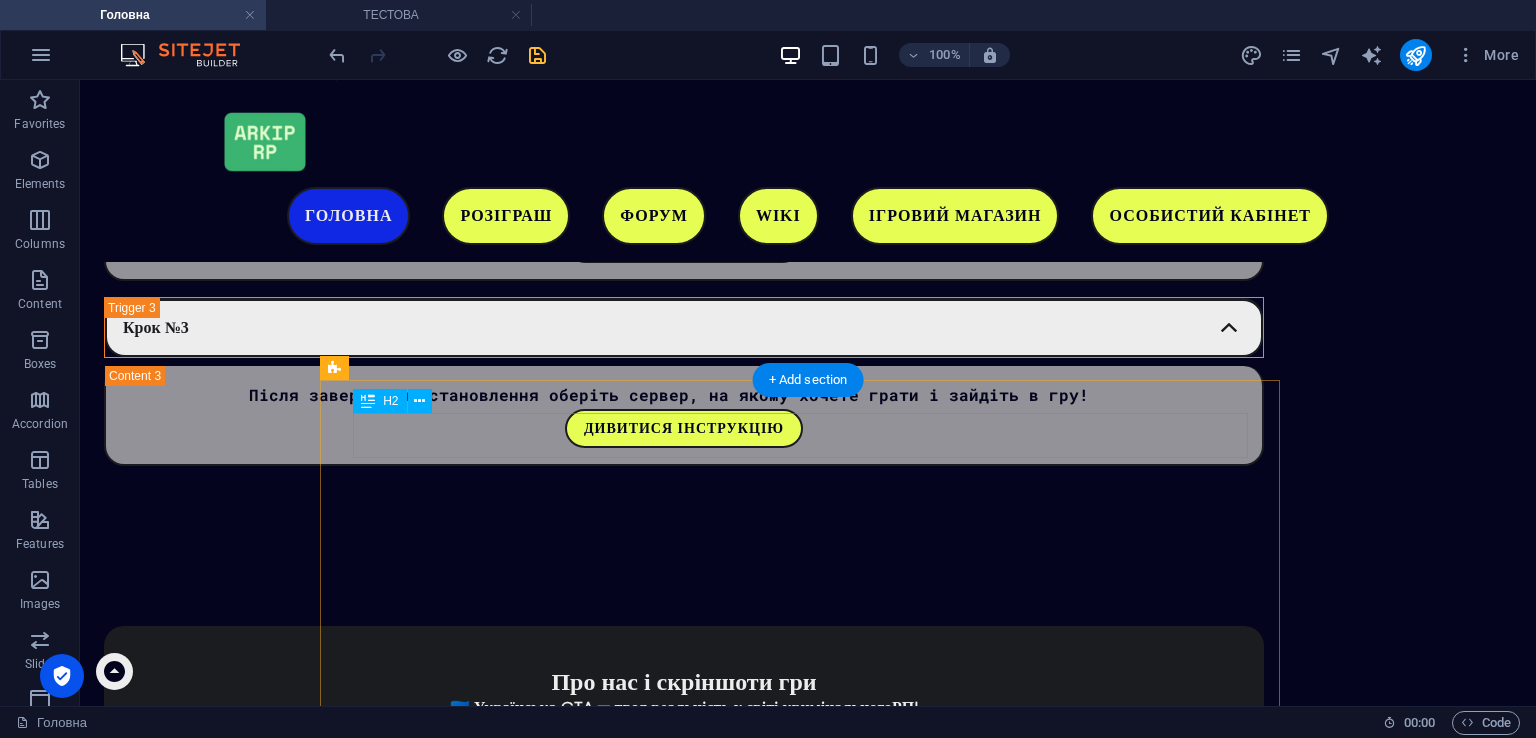 scroll, scrollTop: 3591, scrollLeft: 0, axis: vertical 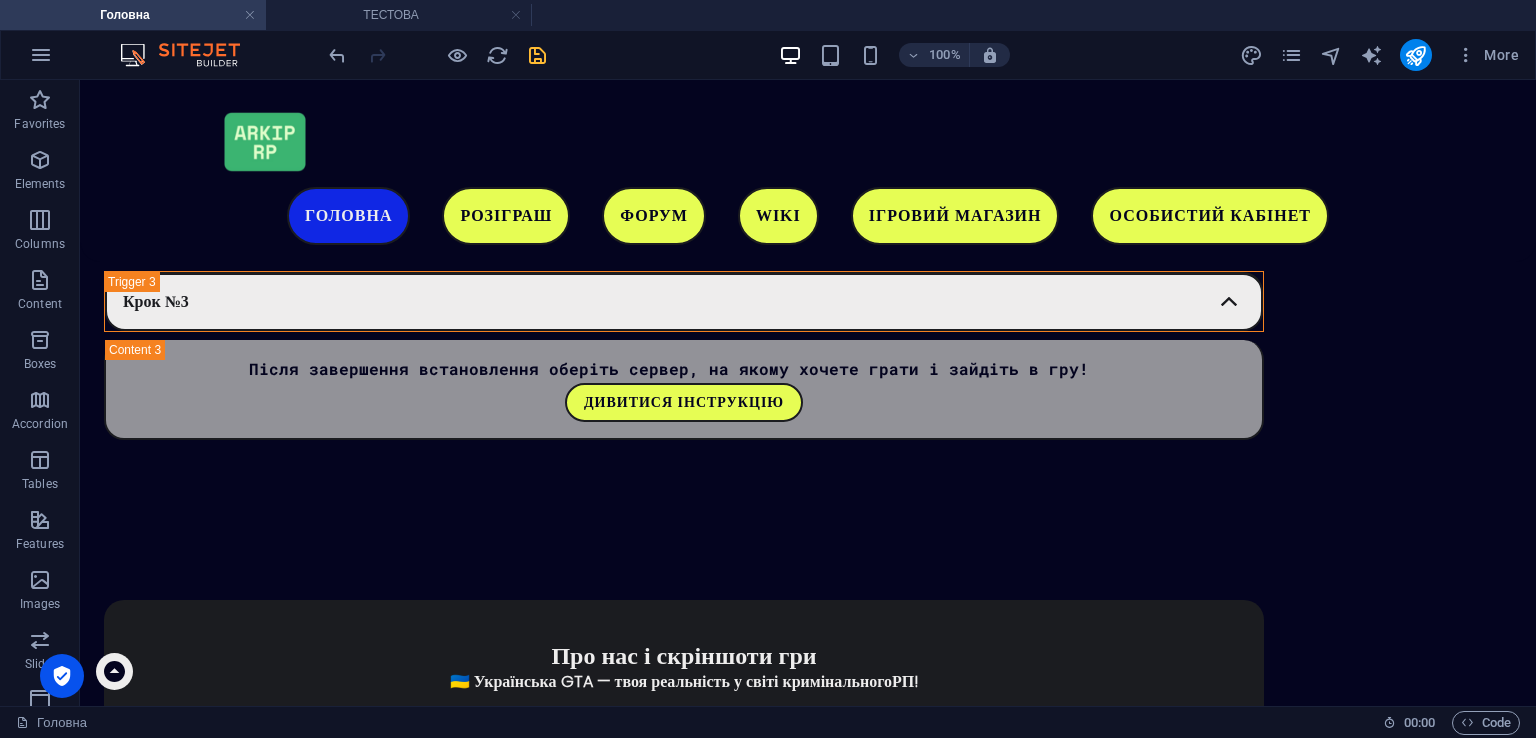 click on "100% More" at bounding box center (926, 55) 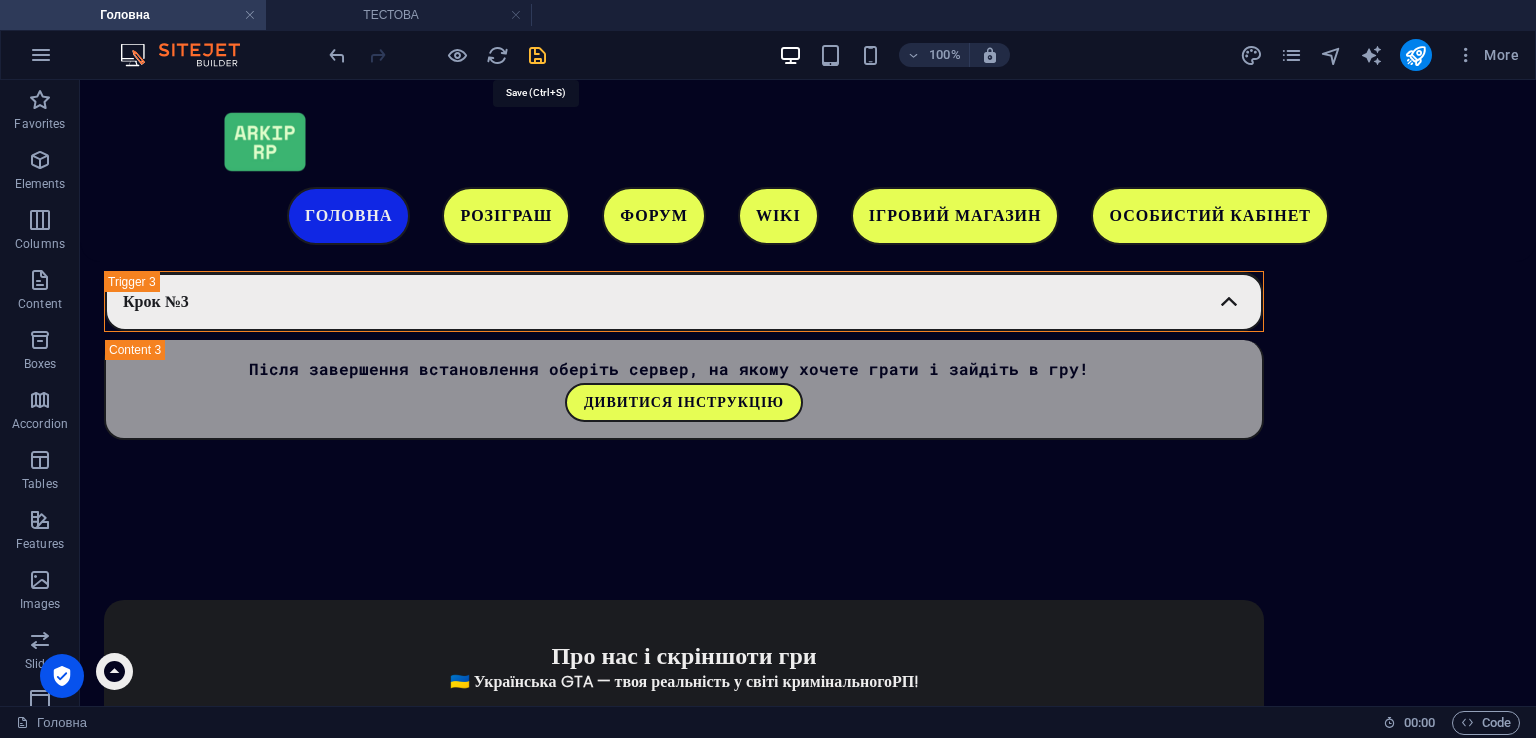 click at bounding box center (537, 55) 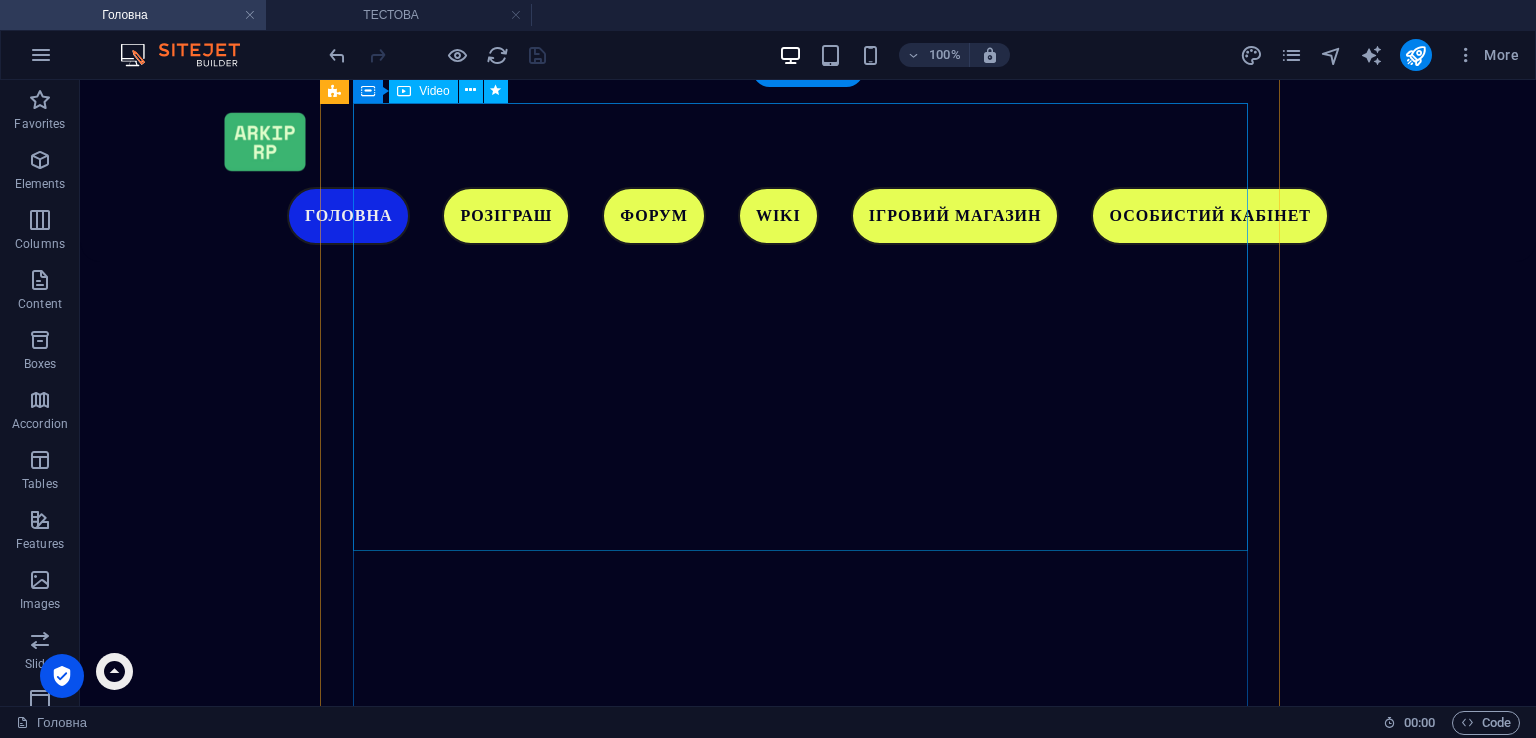 scroll, scrollTop: 5087, scrollLeft: 0, axis: vertical 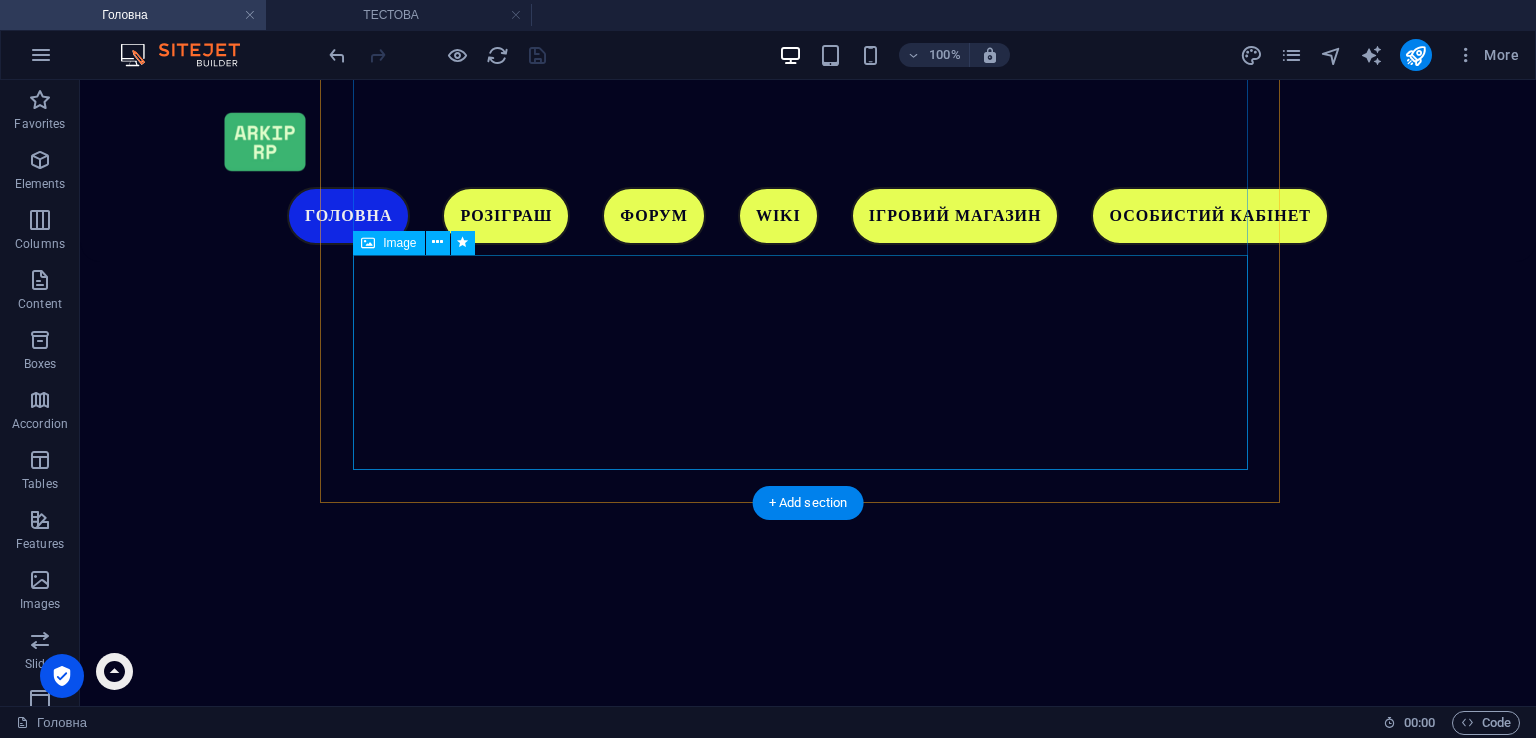 click at bounding box center [808, 2527] 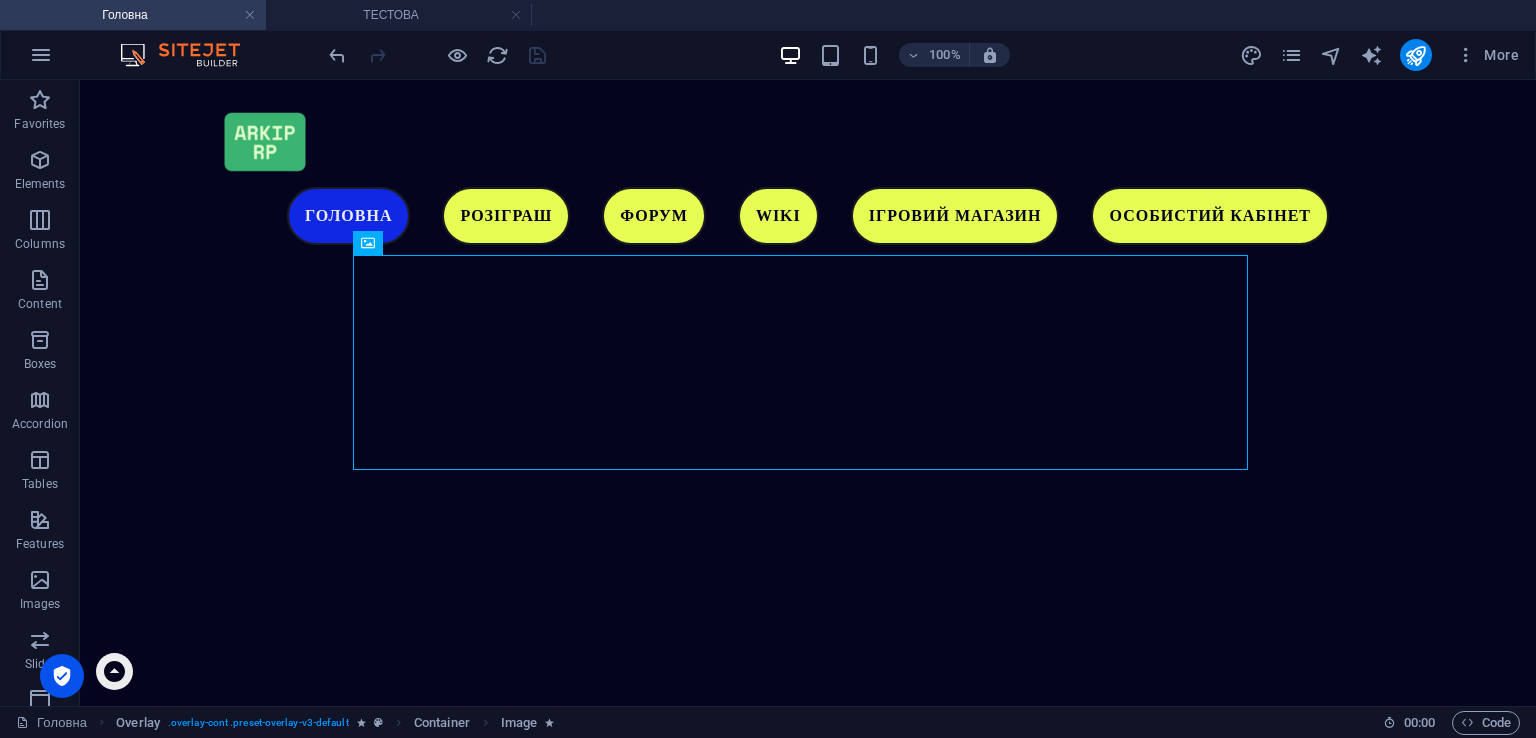 click on "Головна Розіграш Форум WIKI Ігровий магазин Особистий кабінет ARKIP  RP   ГРА ПРО УКРАЇНУ Завантажити гру
Наші соціальні мережі Чому саме ми? Ми розробляємо свою карту, на якій будуть представлені великі масштаби, яких не було в одному українському проекті. Приєднуйся до нас!
Загальний онлайн: ...
Адміністратори в мережі: ...
Drop content here or  Add elements  Paste clipboard 🎁  Промокод для новачків –  #Start  🎁 Ласкаво просимо до гри! 🎮 Для вас ми підготували унікальний промокод  #Start  який подарує стартовий бонус у вигляді ігрової валюти та корисних фішок! ✨ 💰  🛠️  or" at bounding box center (808, -526) 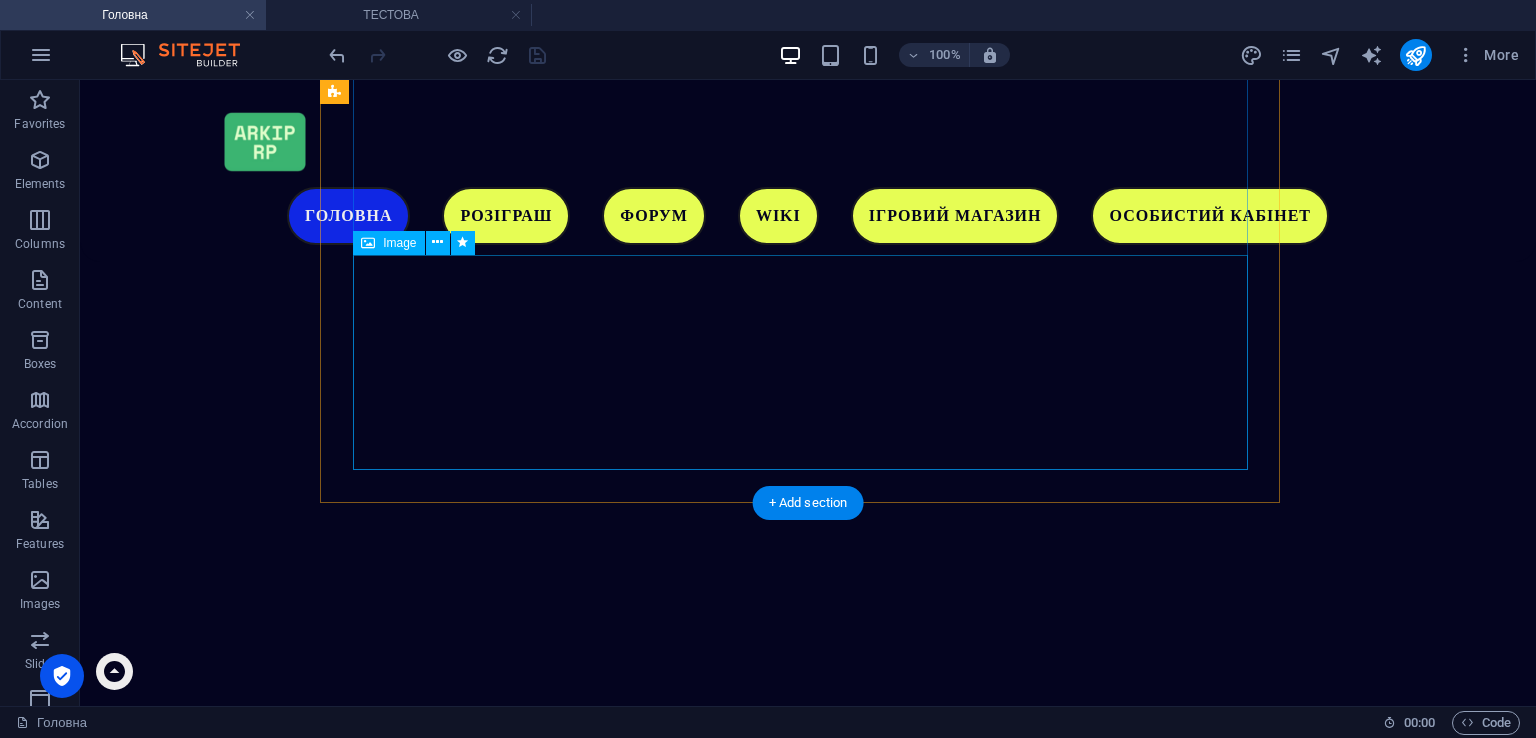 click at bounding box center (808, 2527) 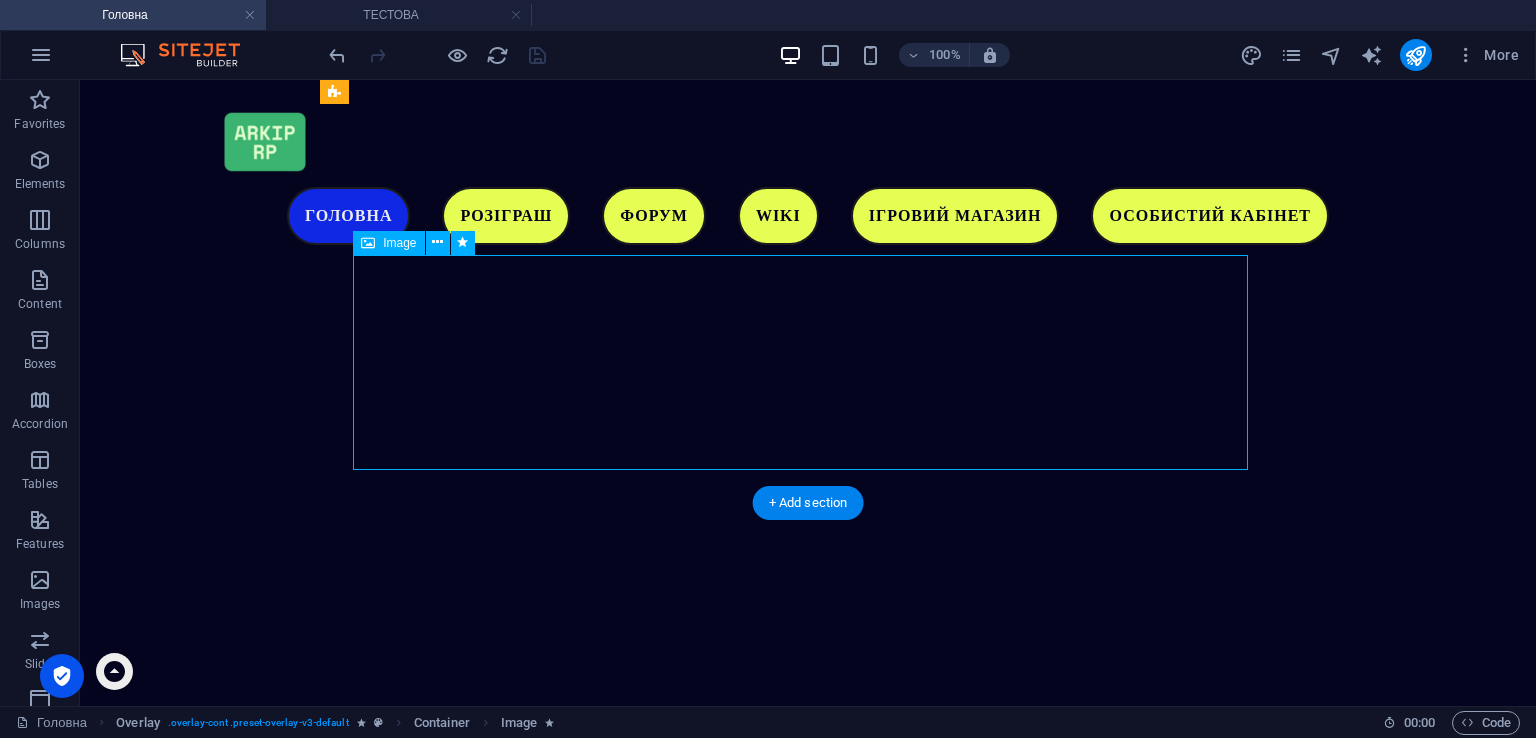 click at bounding box center [808, 2527] 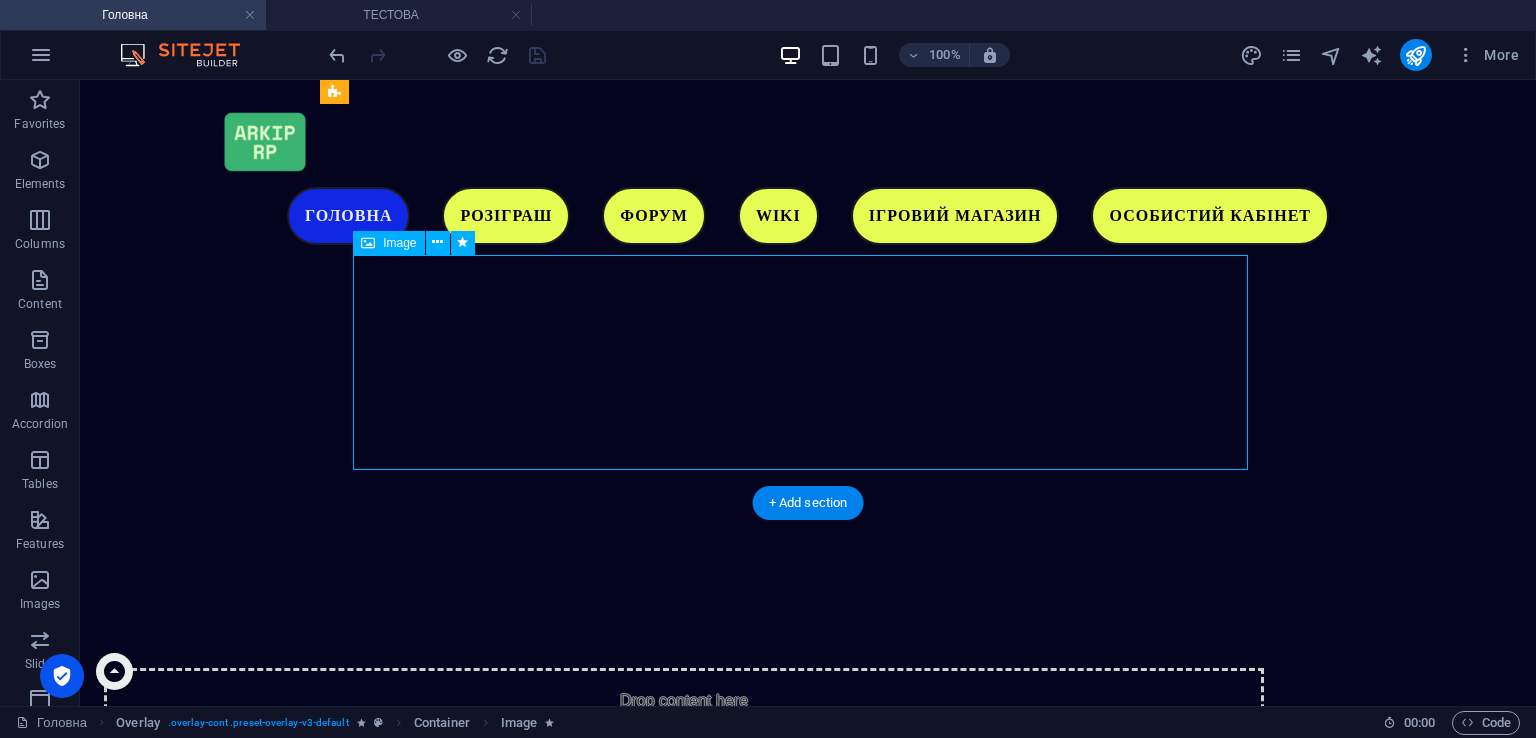 select on "px" 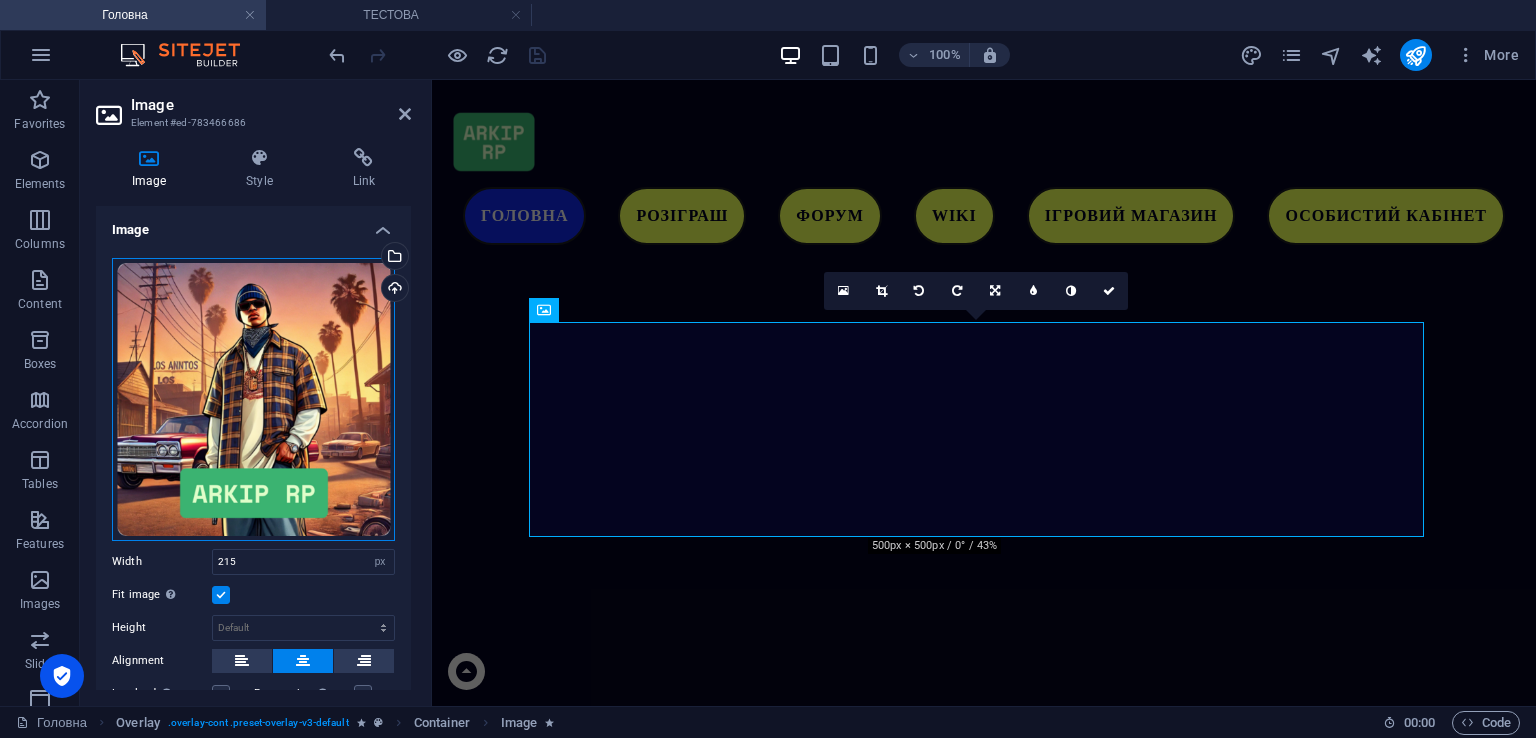 click on "Drag files here, click to choose files or select files from Files or our free stock photos & videos" at bounding box center (253, 399) 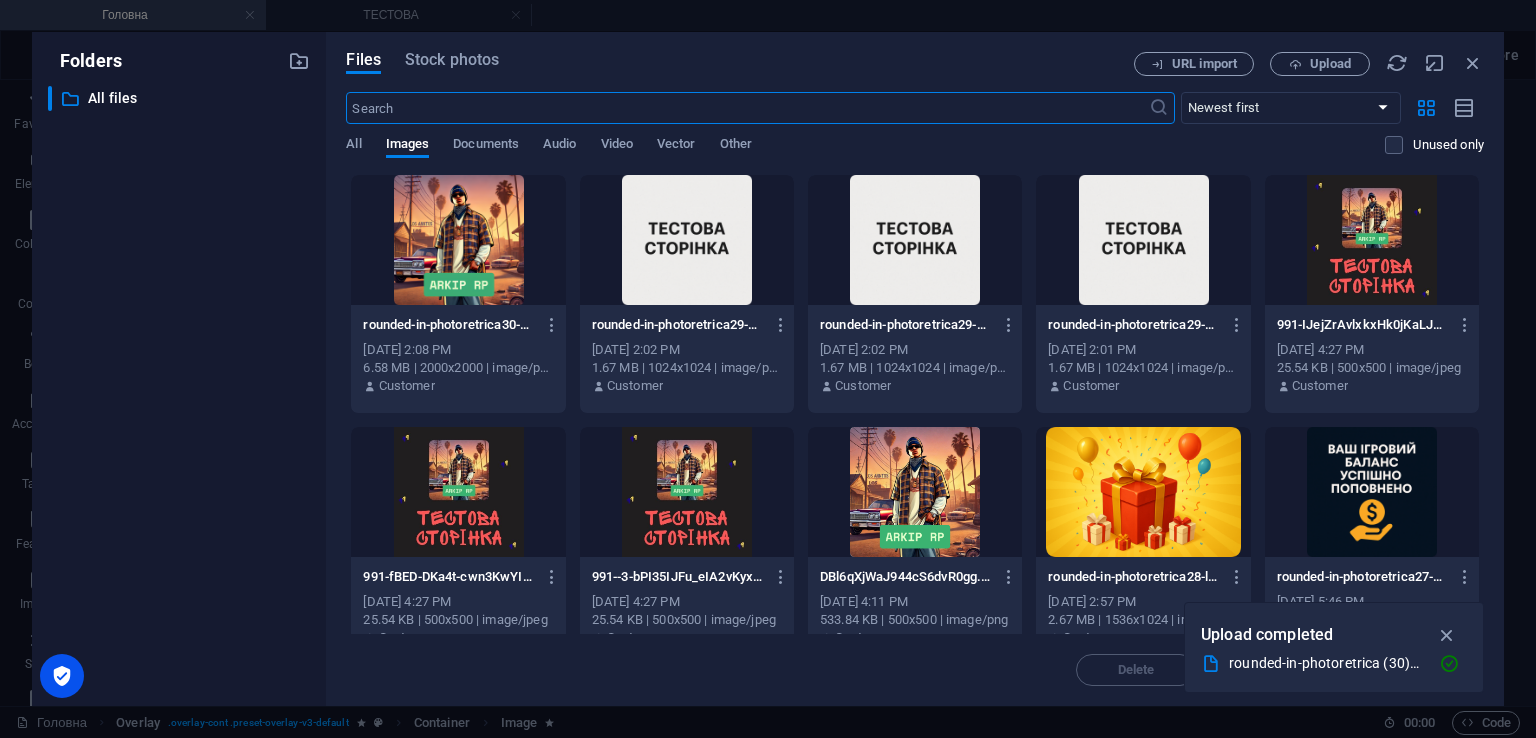 scroll, scrollTop: 5955, scrollLeft: 0, axis: vertical 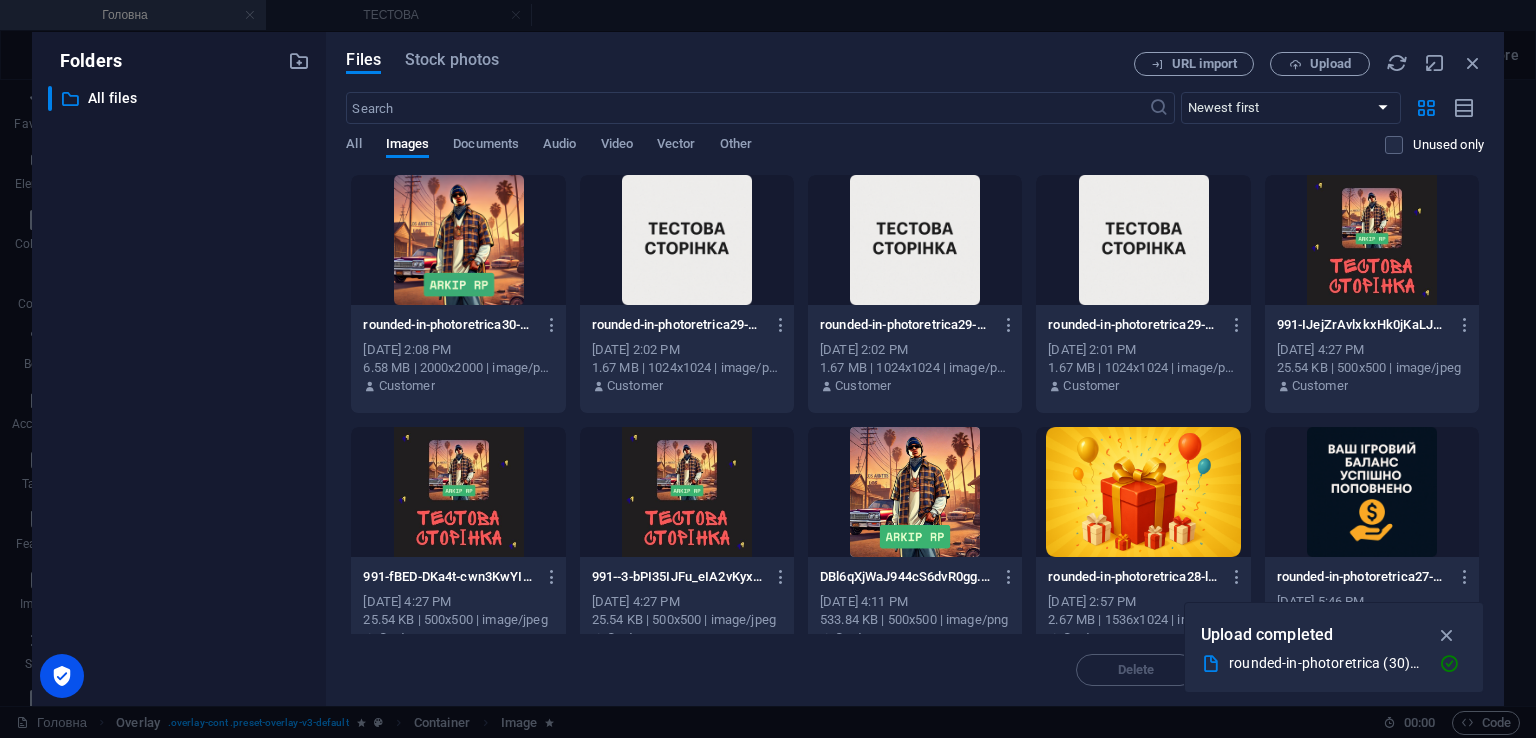 click at bounding box center [458, 240] 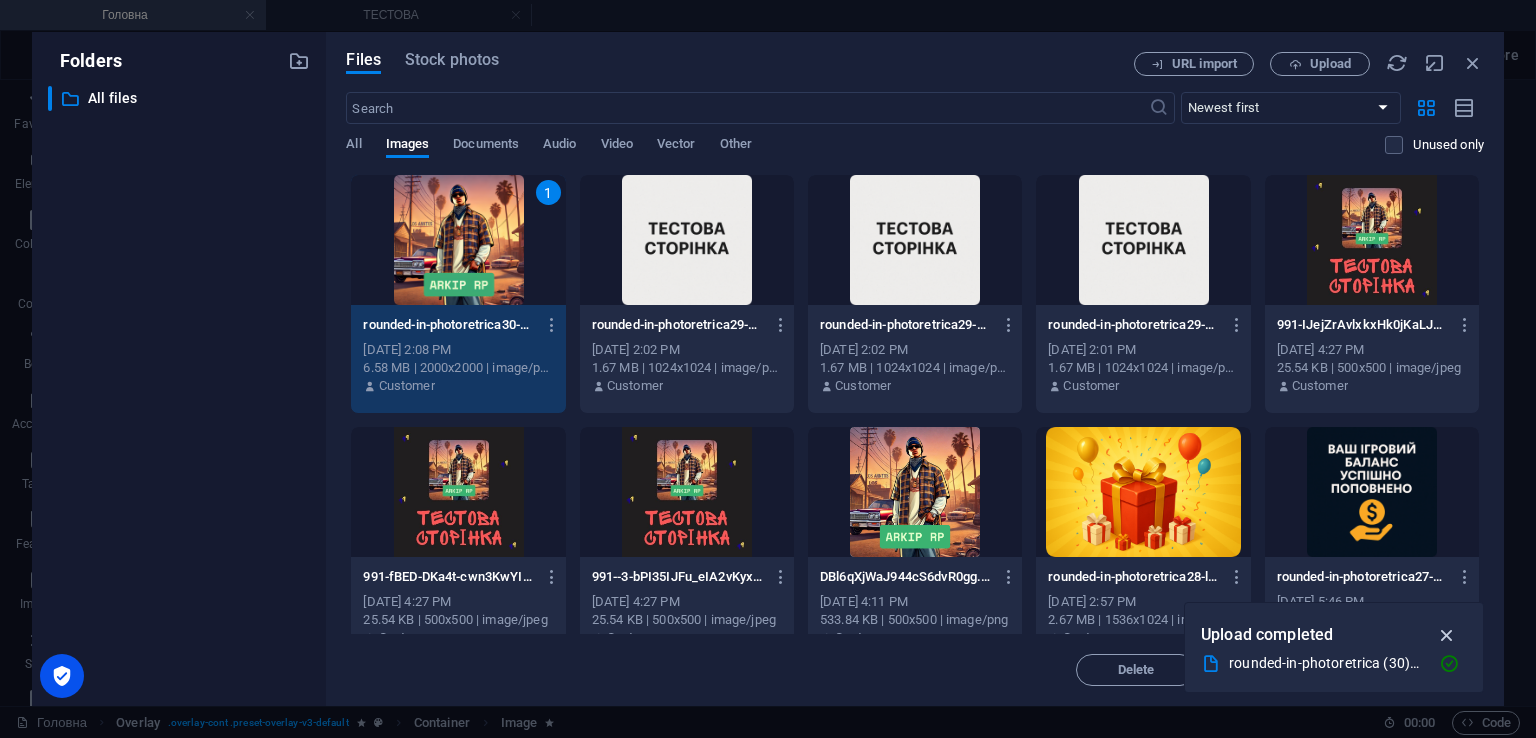 click at bounding box center [1447, 635] 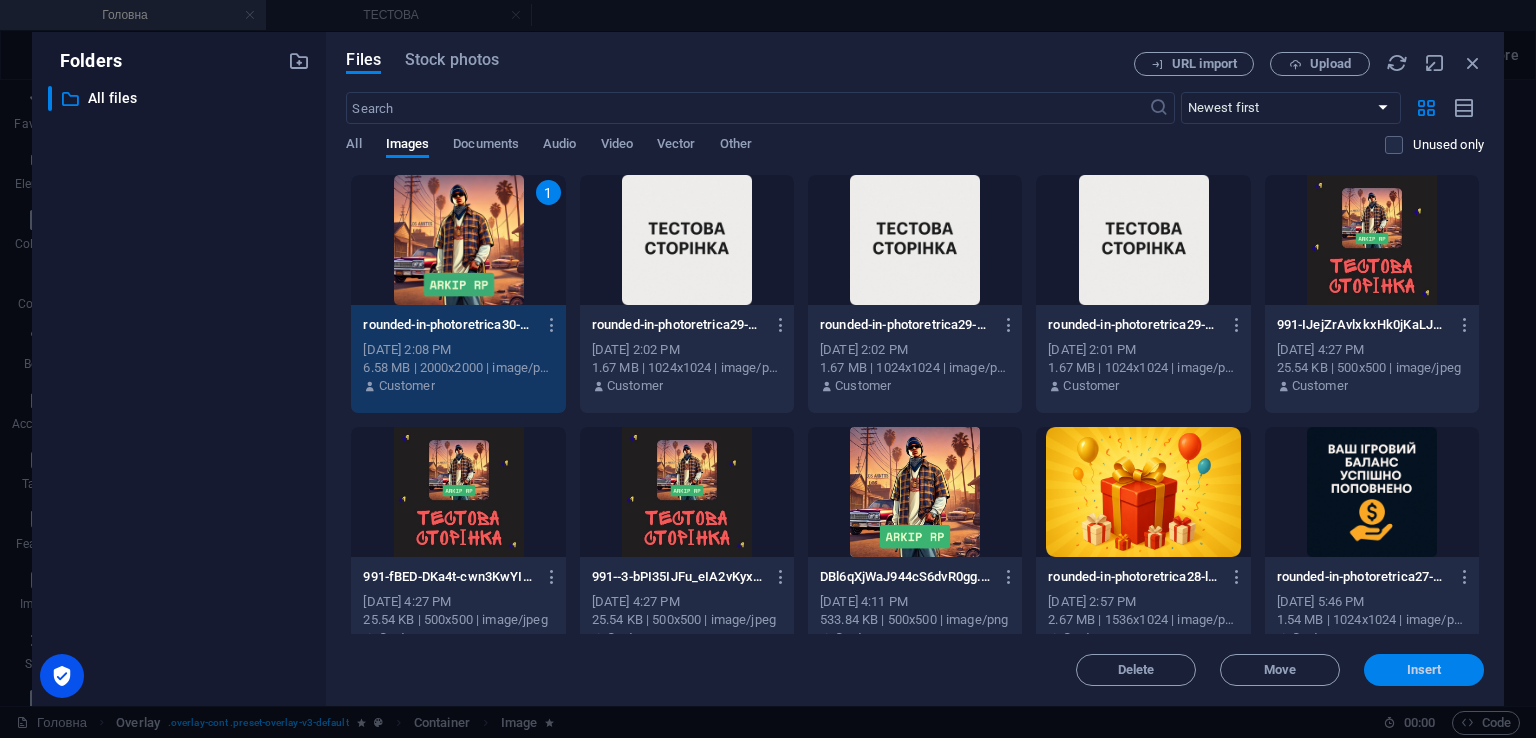click on "Insert" at bounding box center (1424, 670) 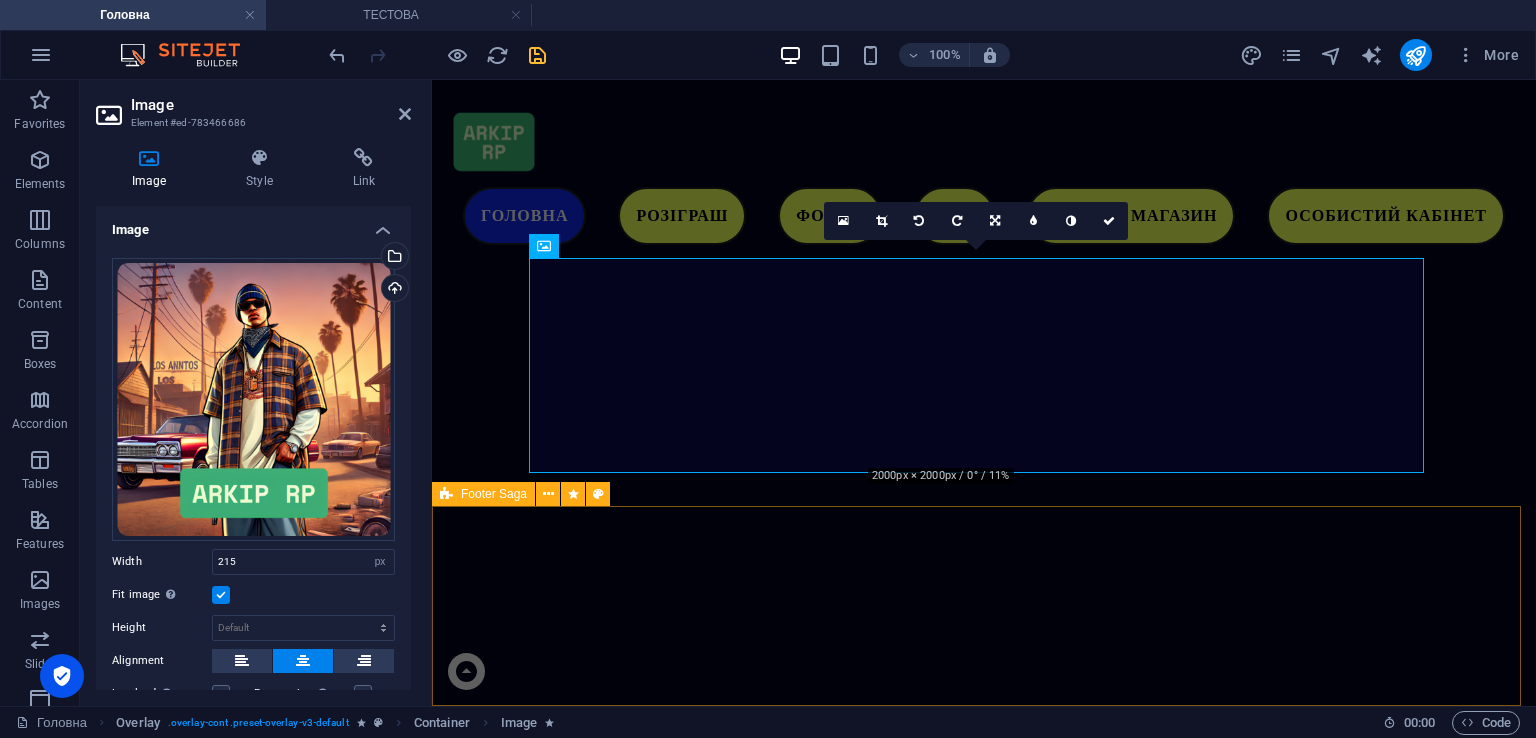scroll, scrollTop: 5208, scrollLeft: 0, axis: vertical 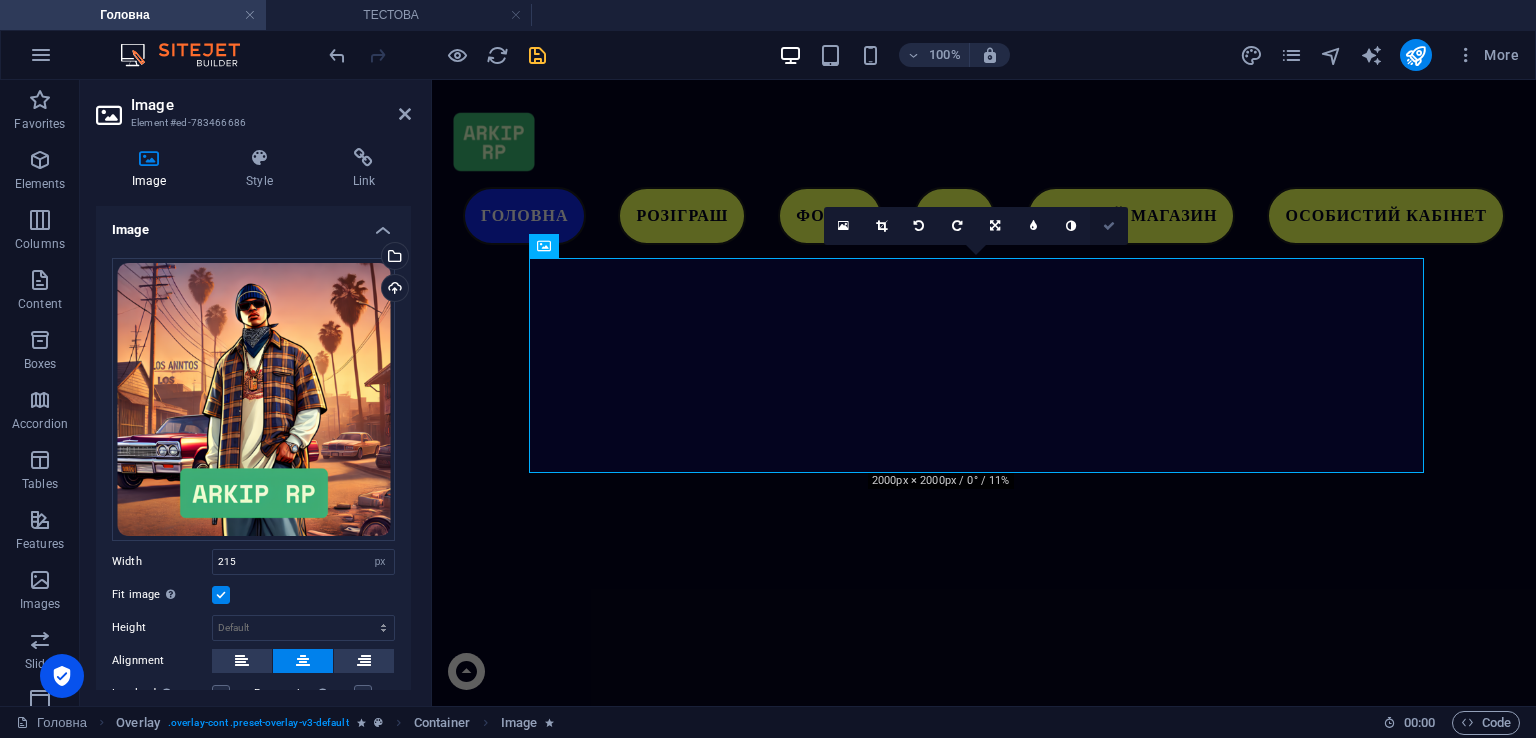 click at bounding box center (1109, 226) 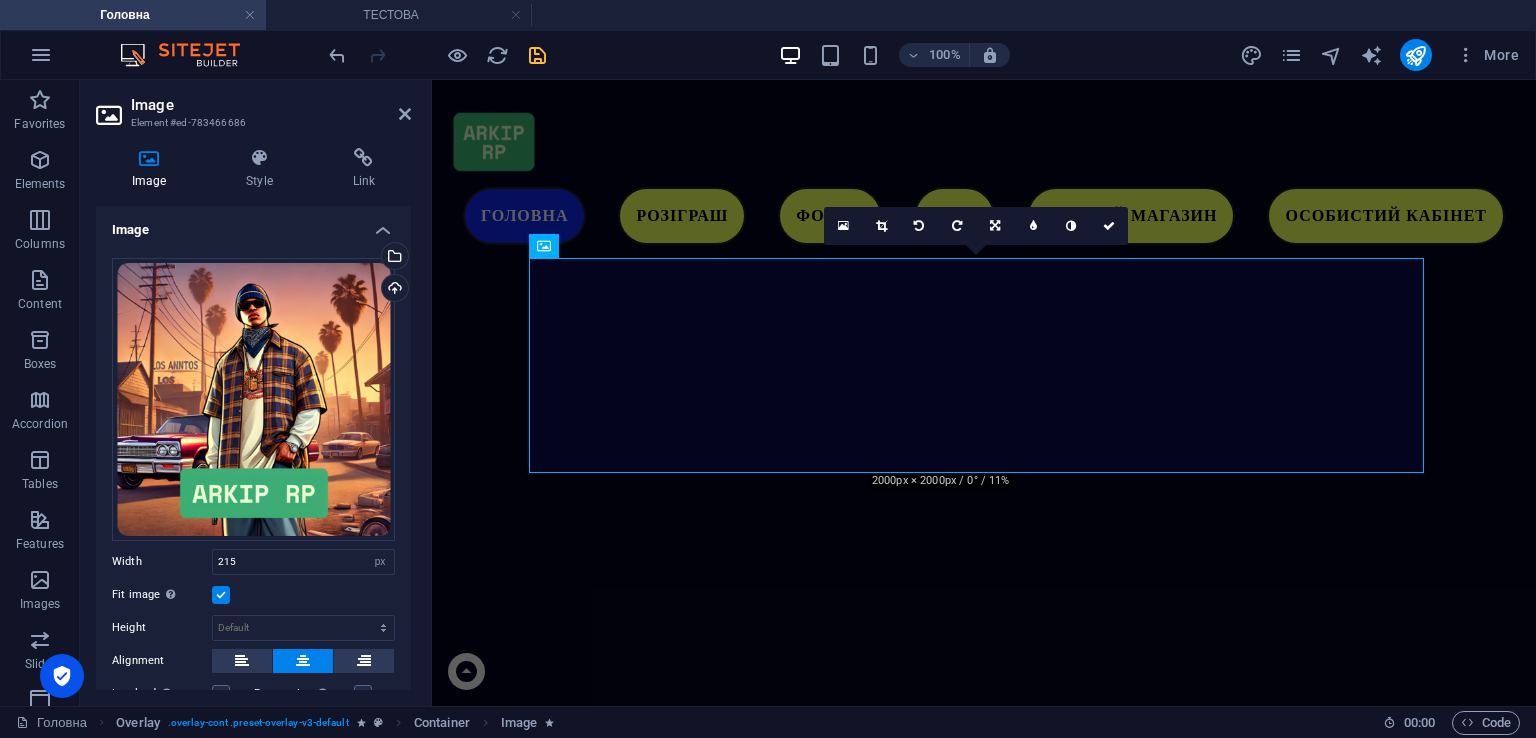 scroll, scrollTop: 5087, scrollLeft: 0, axis: vertical 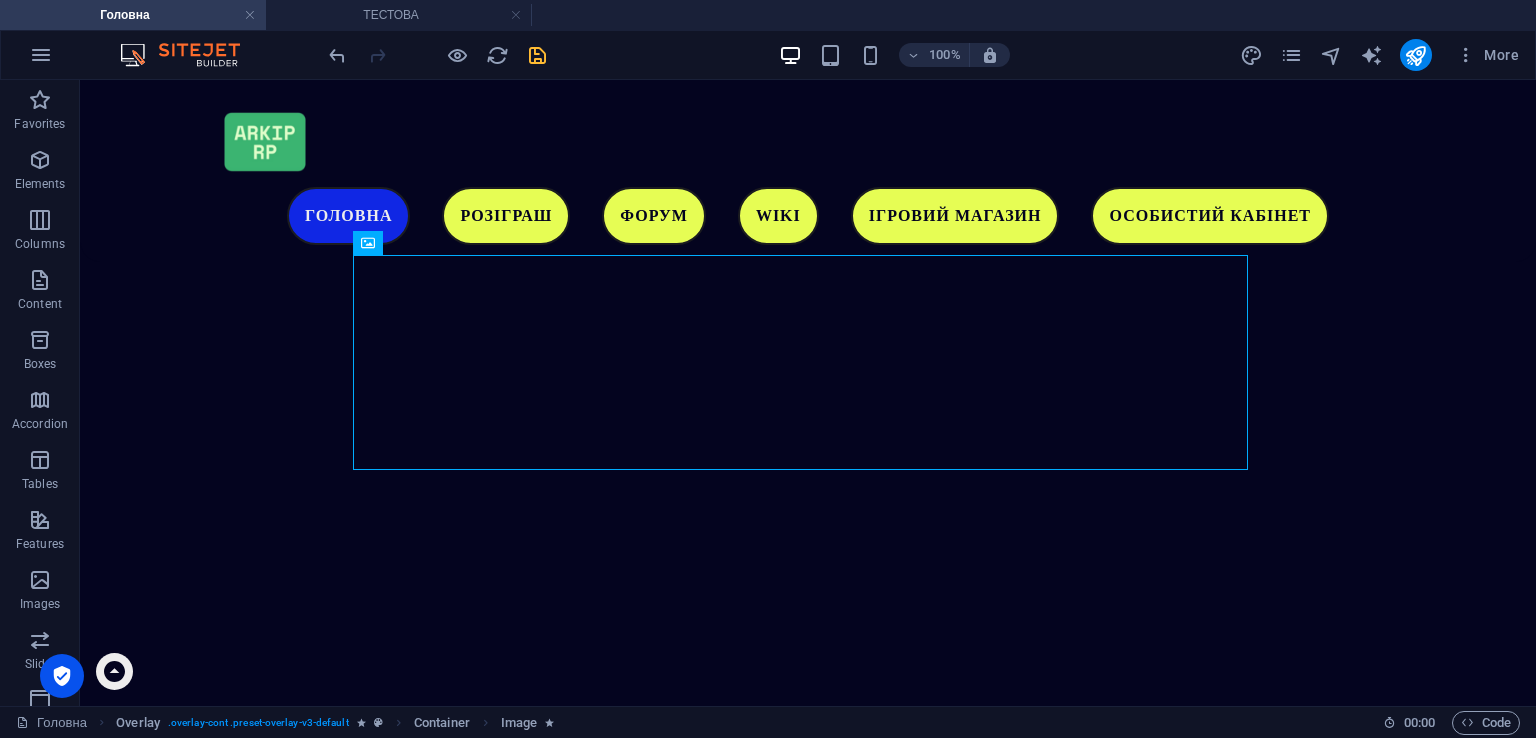 click at bounding box center (537, 55) 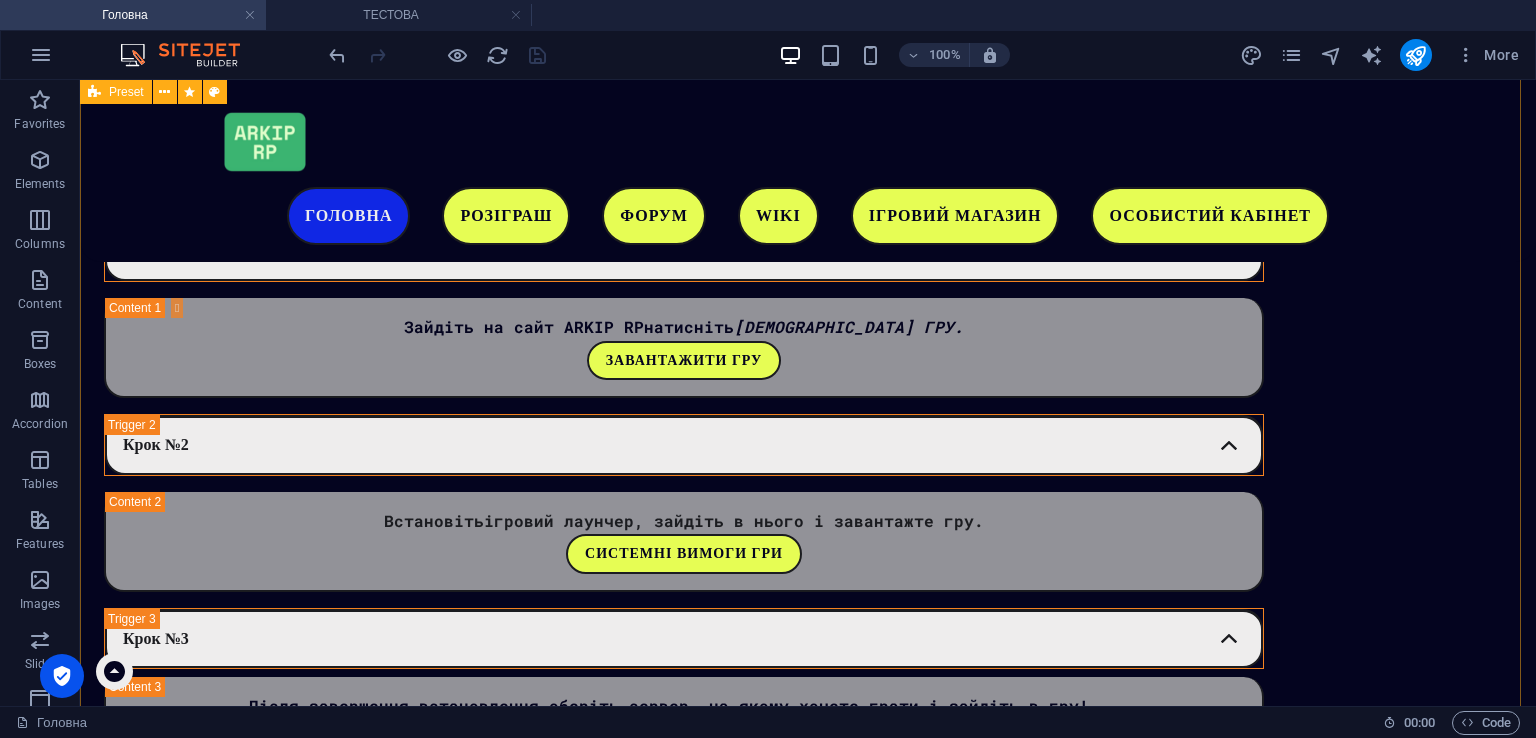 scroll, scrollTop: 3087, scrollLeft: 0, axis: vertical 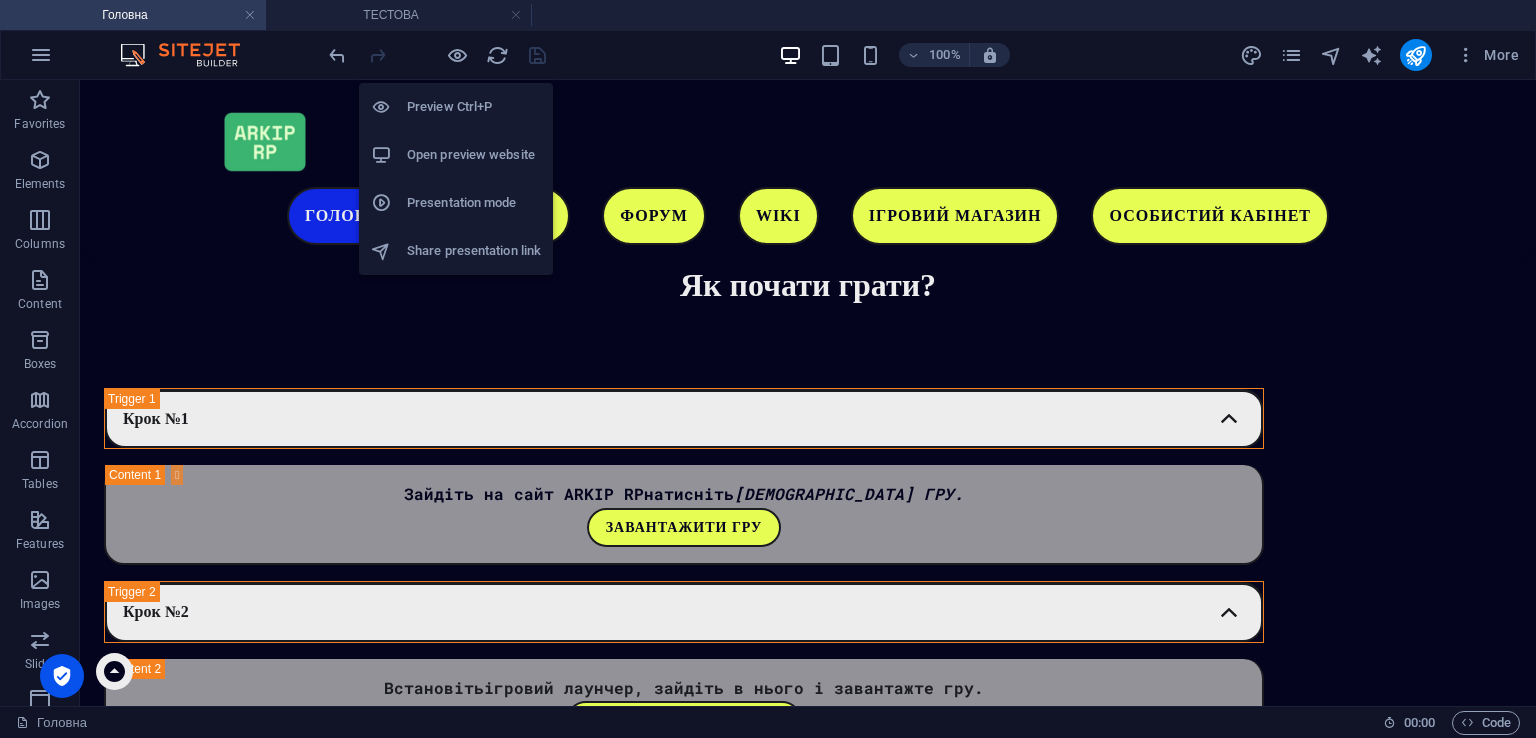 click on "Open preview website" at bounding box center [474, 155] 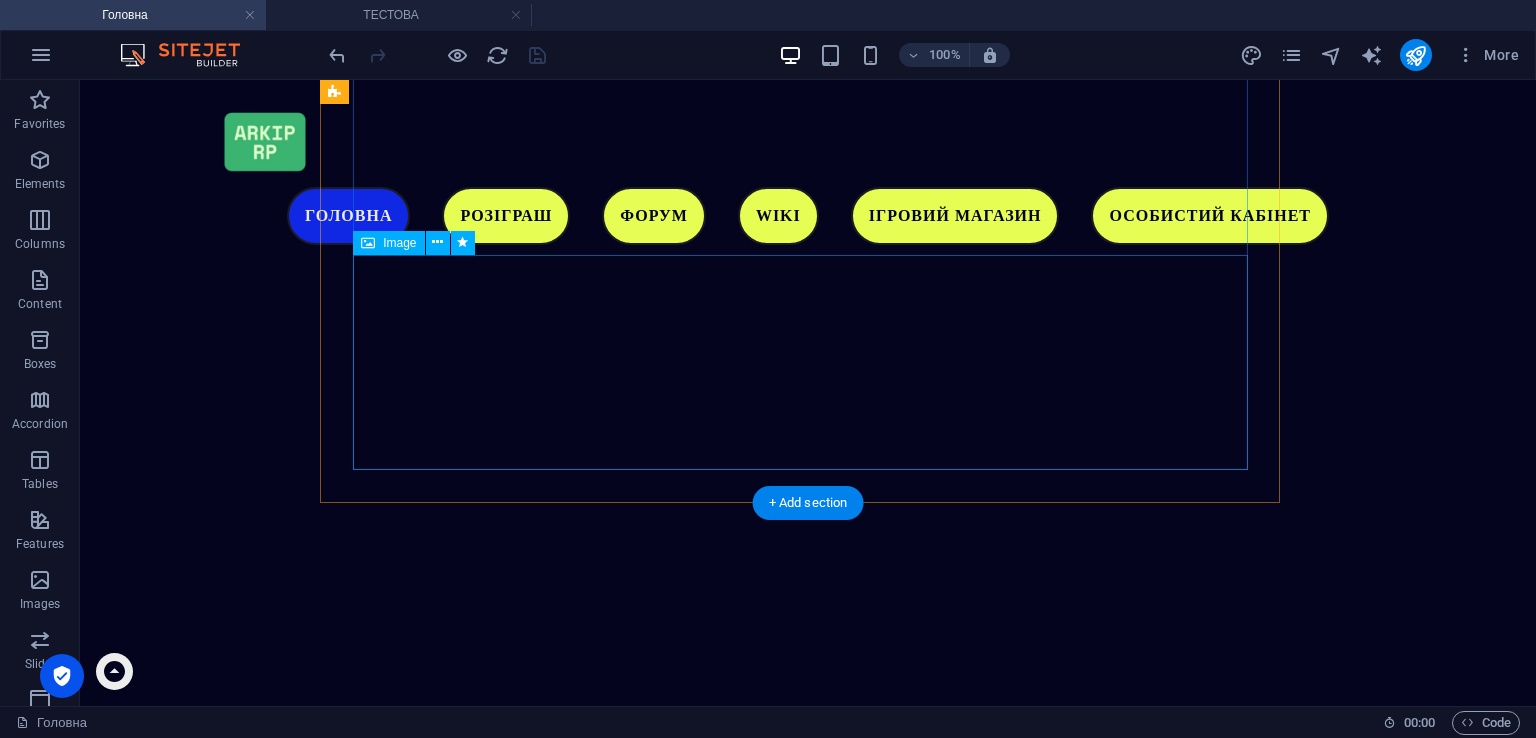 click at bounding box center [808, 2527] 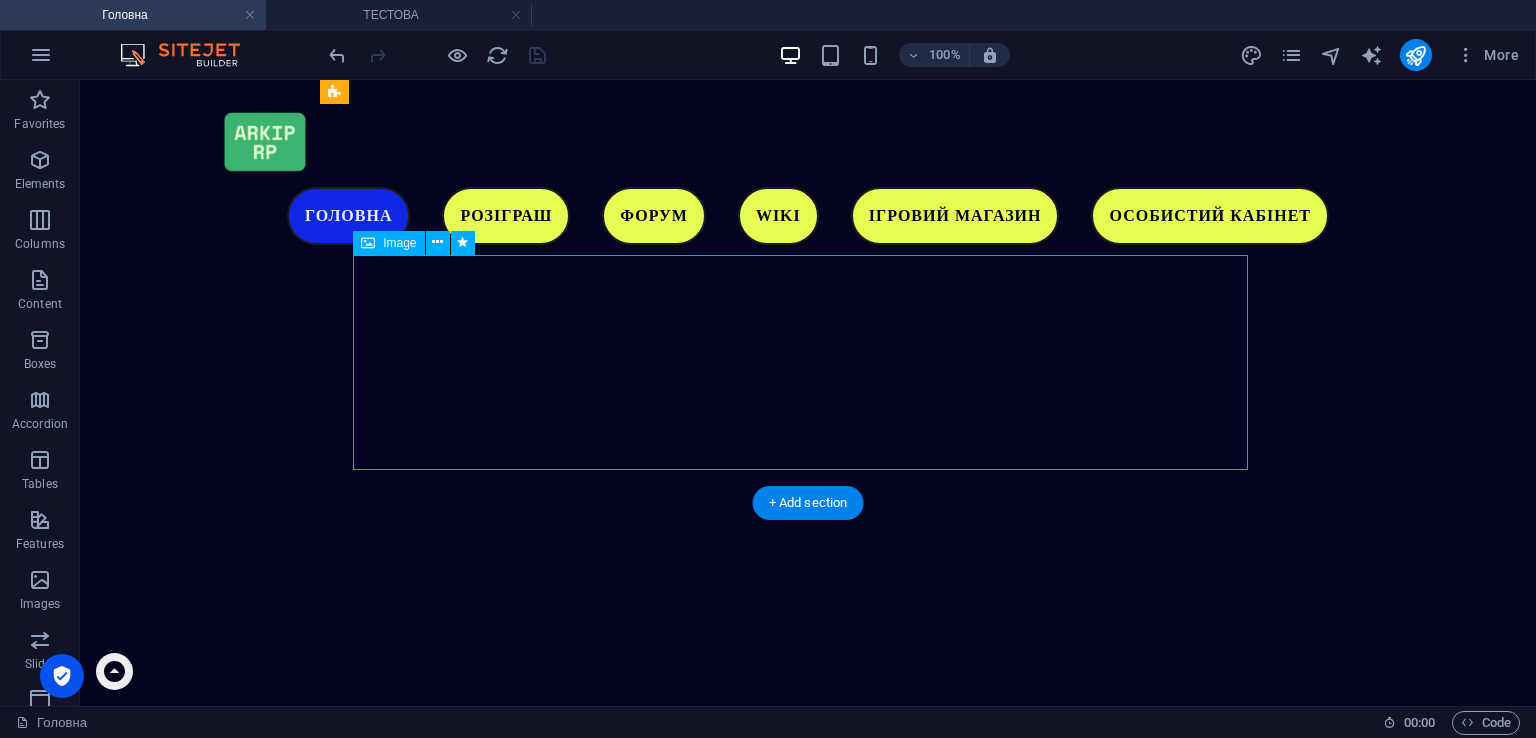 click at bounding box center [808, 2527] 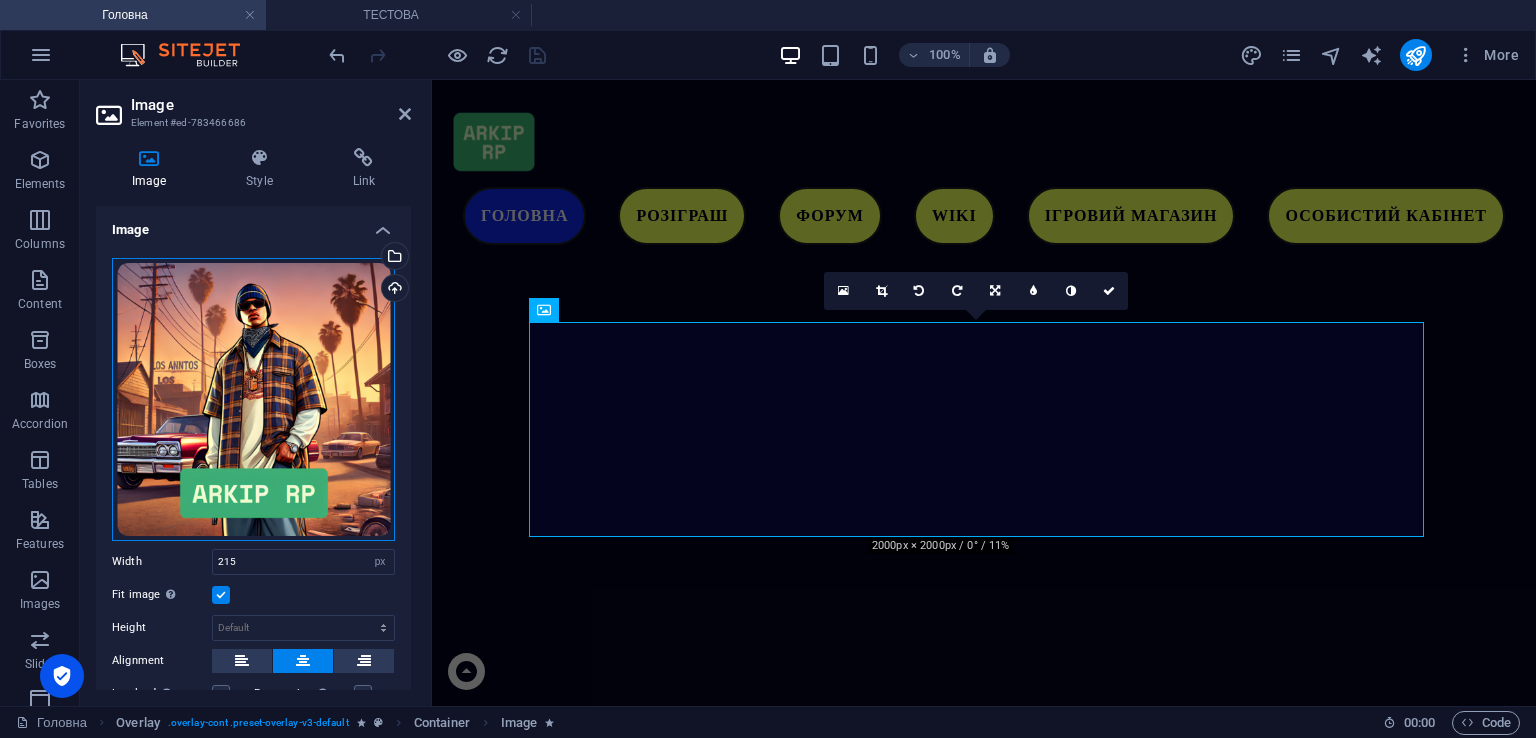 click on "Drag files here, click to choose files or select files from Files or our free stock photos & videos" at bounding box center [253, 399] 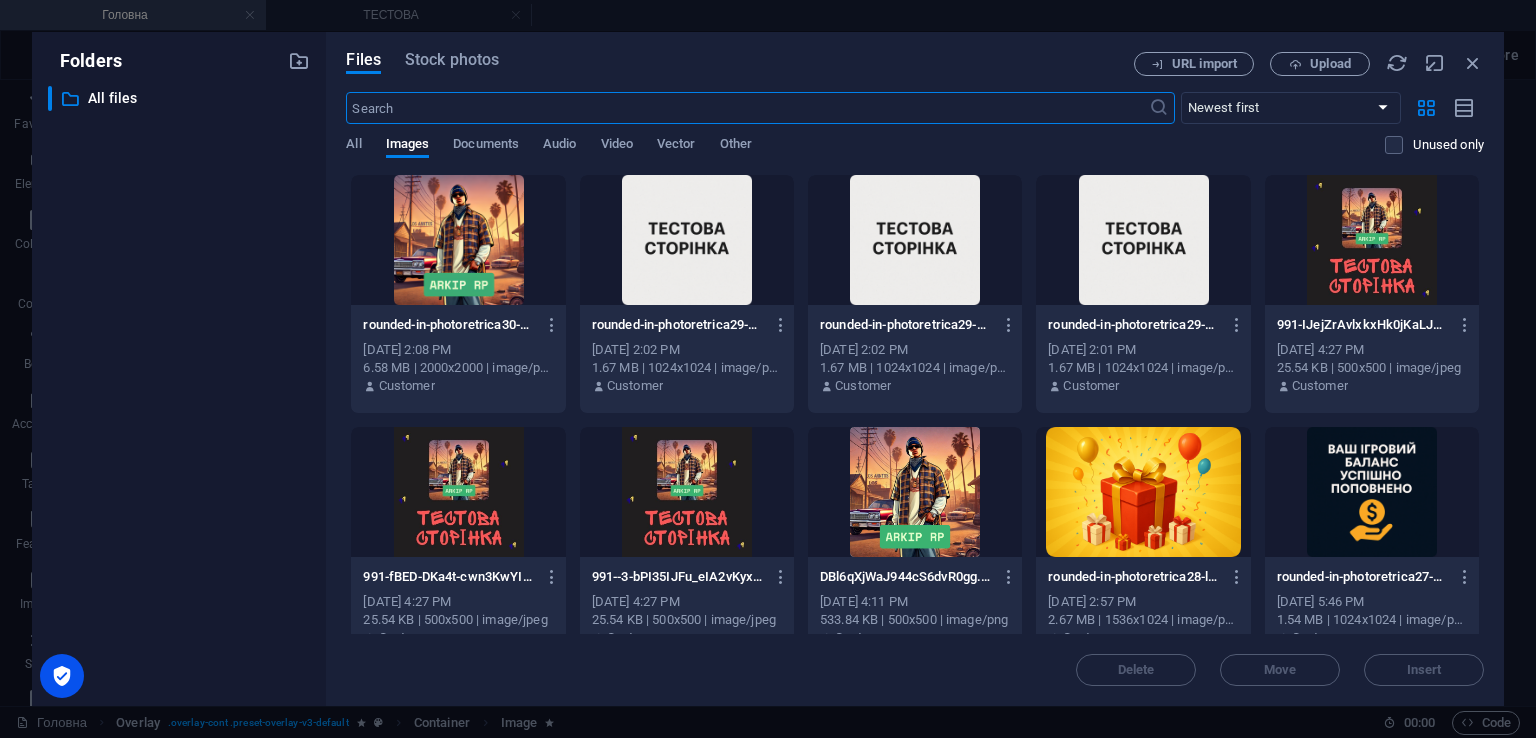 scroll, scrollTop: 5955, scrollLeft: 0, axis: vertical 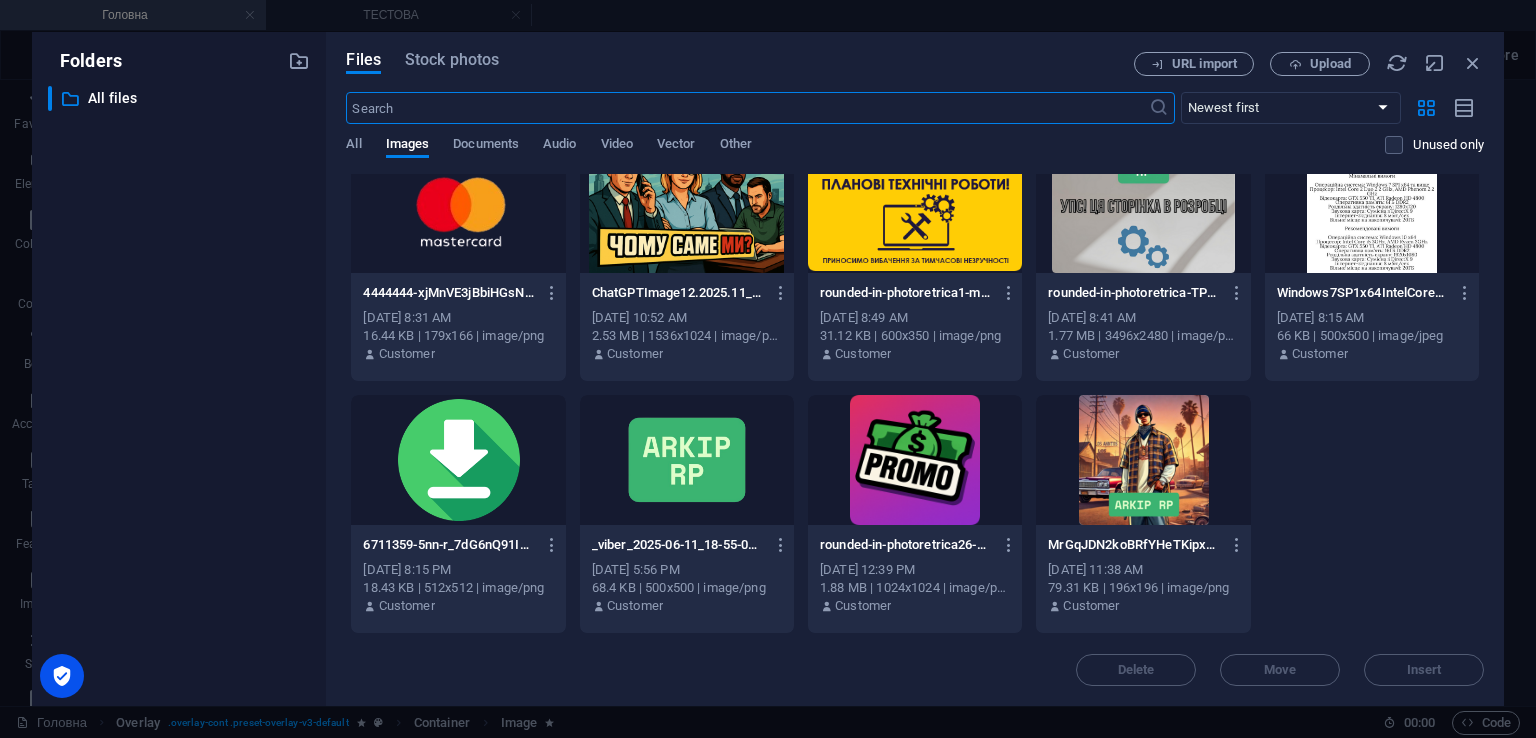click on "MrGqJDN2koBRfYHeTKipxw-KhtyKFpXjsJahzuvo20diQ.png MrGqJDN2koBRfYHeTKipxw-KhtyKFpXjsJahzuvo20diQ.png" at bounding box center [1143, 545] 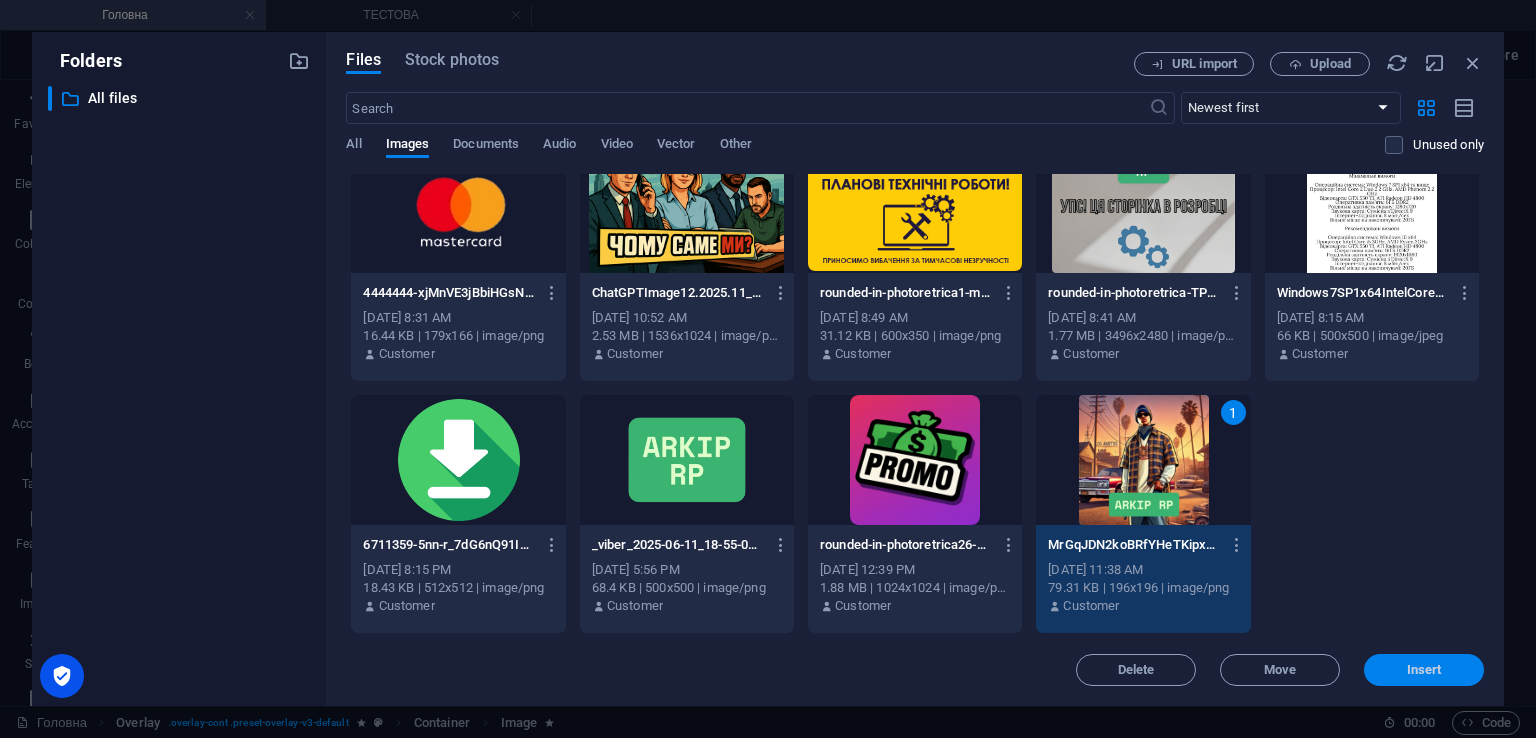 click on "Insert" at bounding box center (1424, 670) 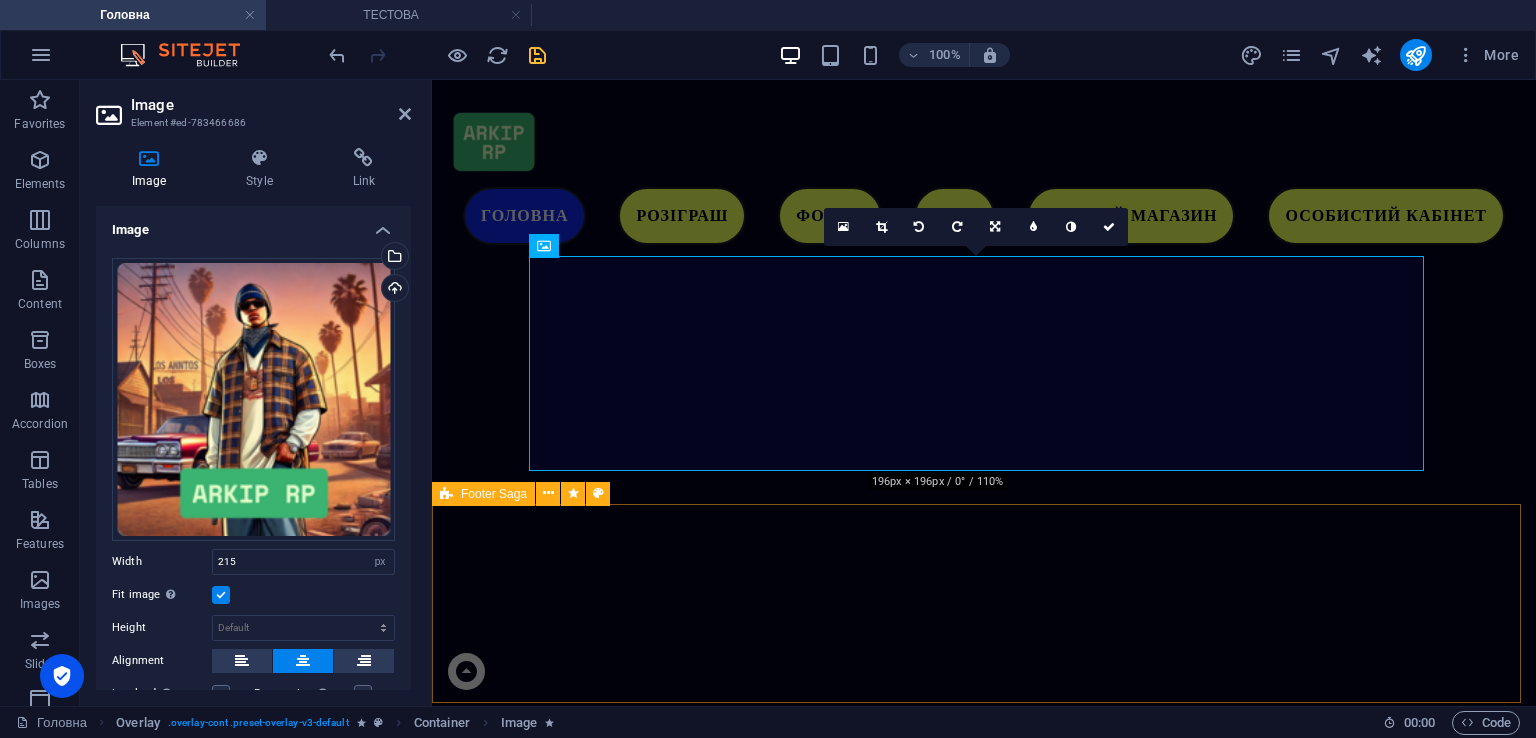 scroll, scrollTop: 5208, scrollLeft: 0, axis: vertical 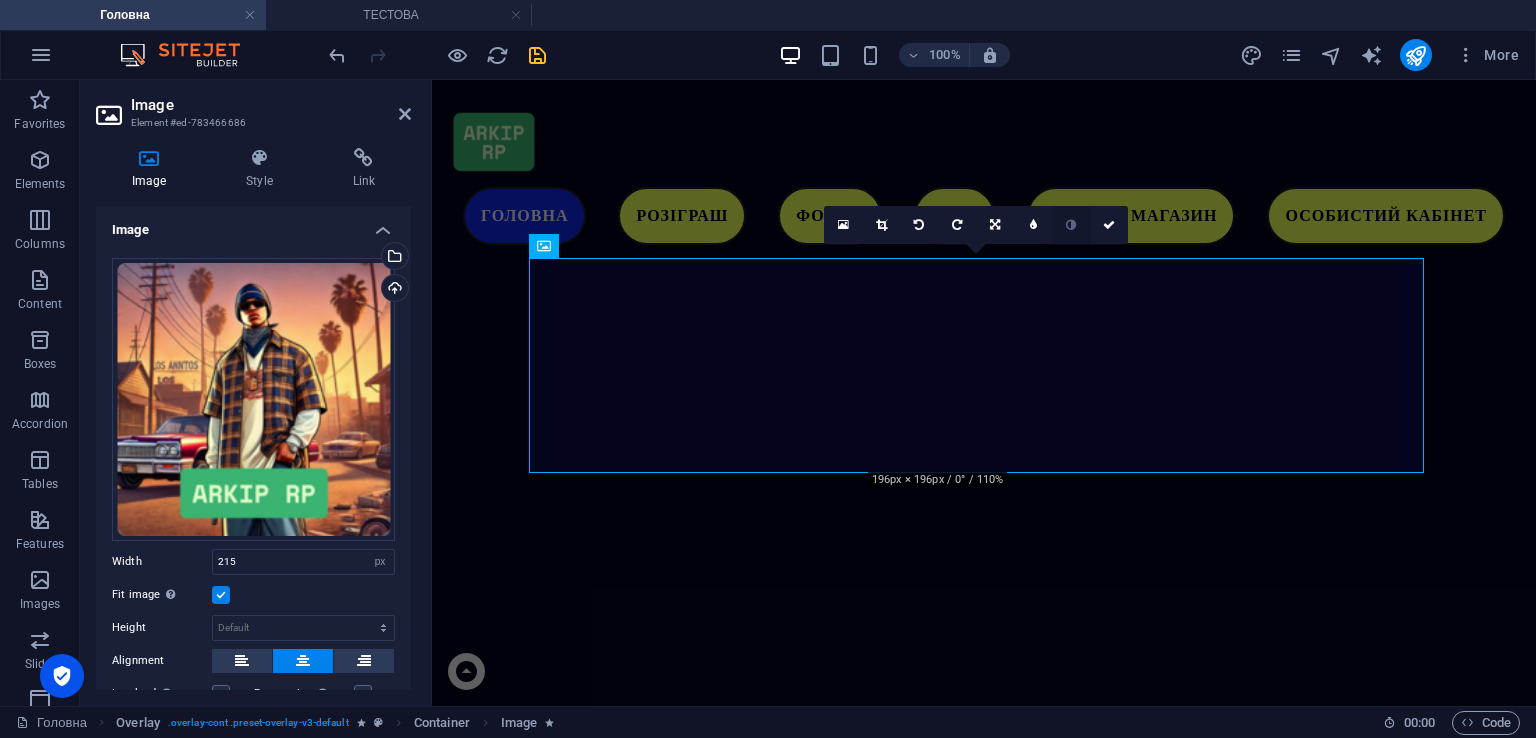 click at bounding box center [1071, 225] 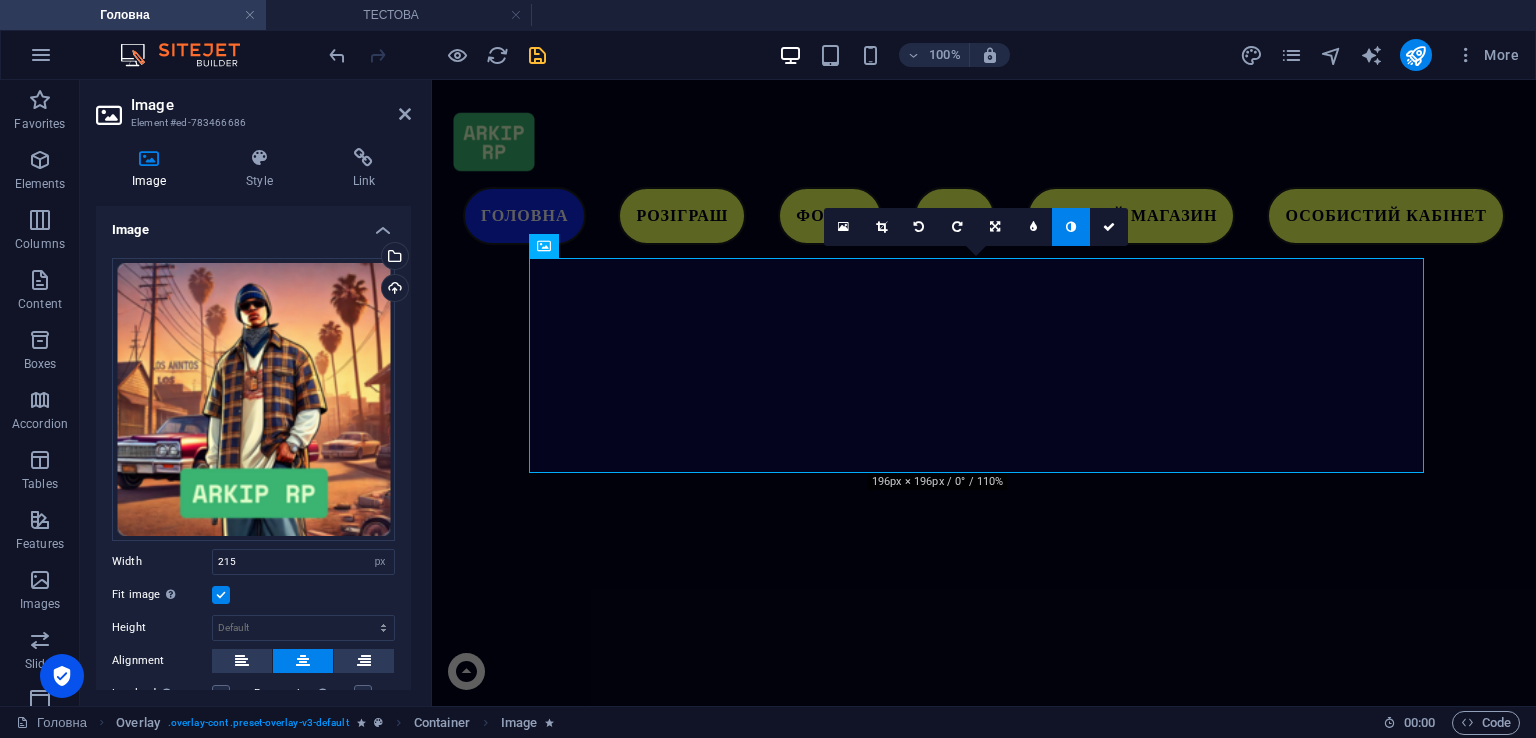 click at bounding box center [1071, 227] 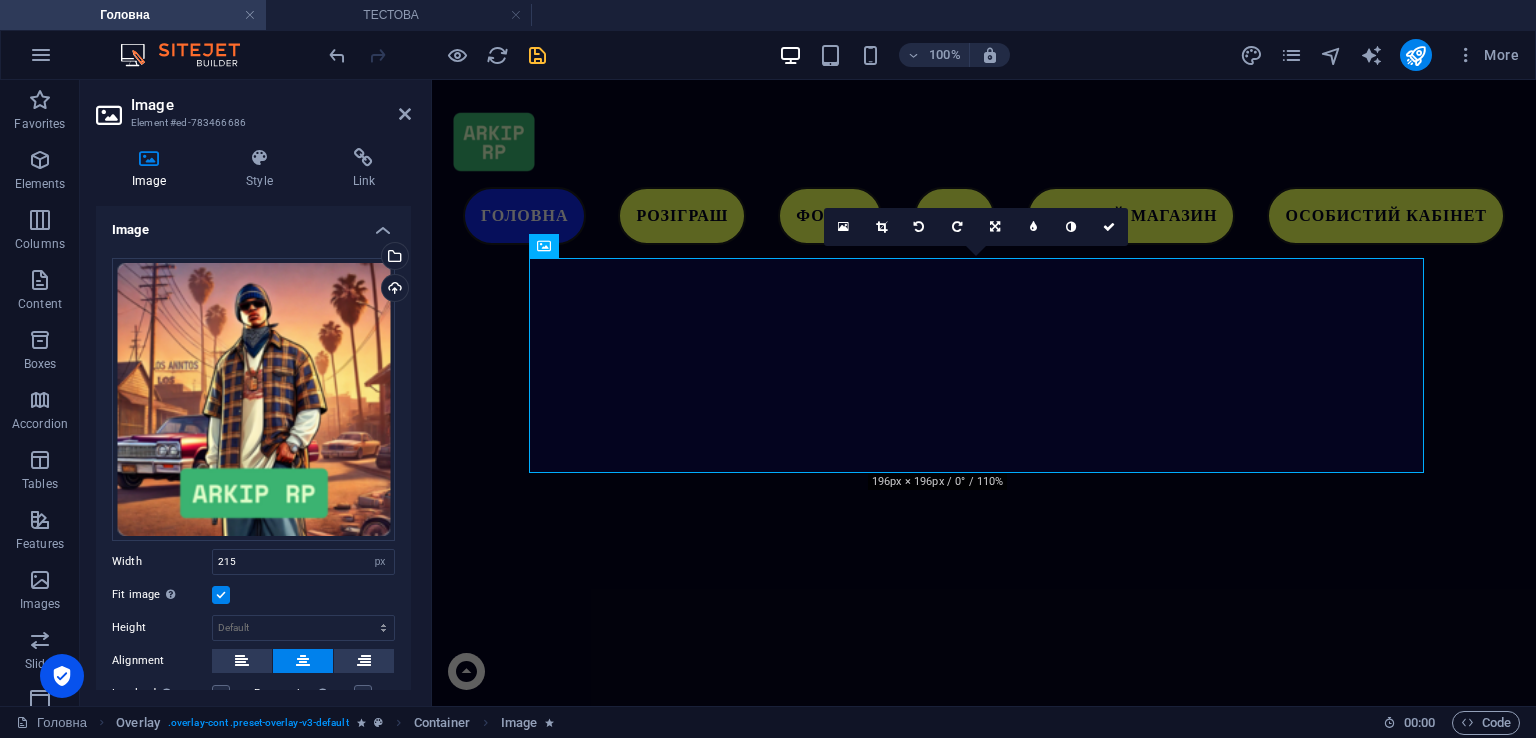 click at bounding box center (1109, 227) 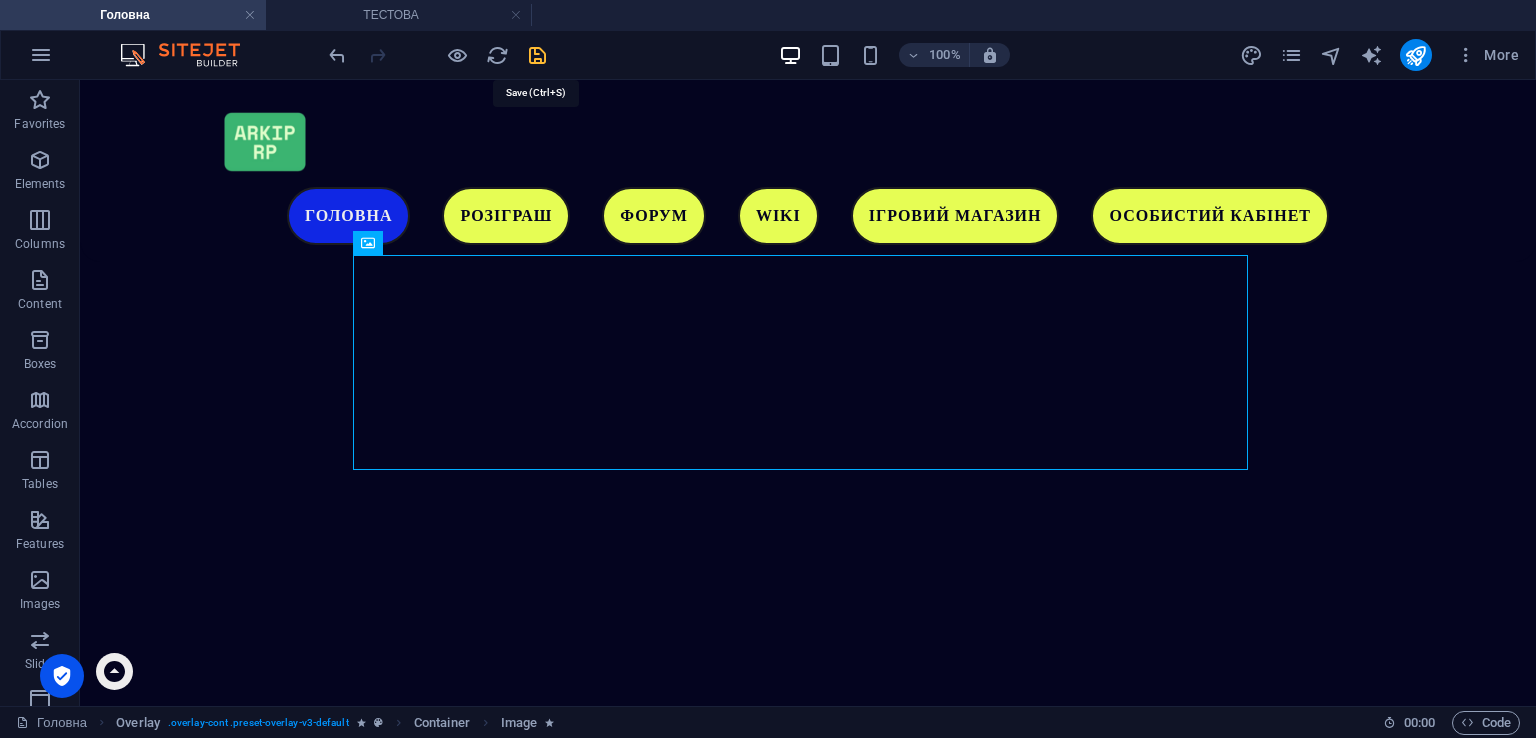 click at bounding box center [537, 55] 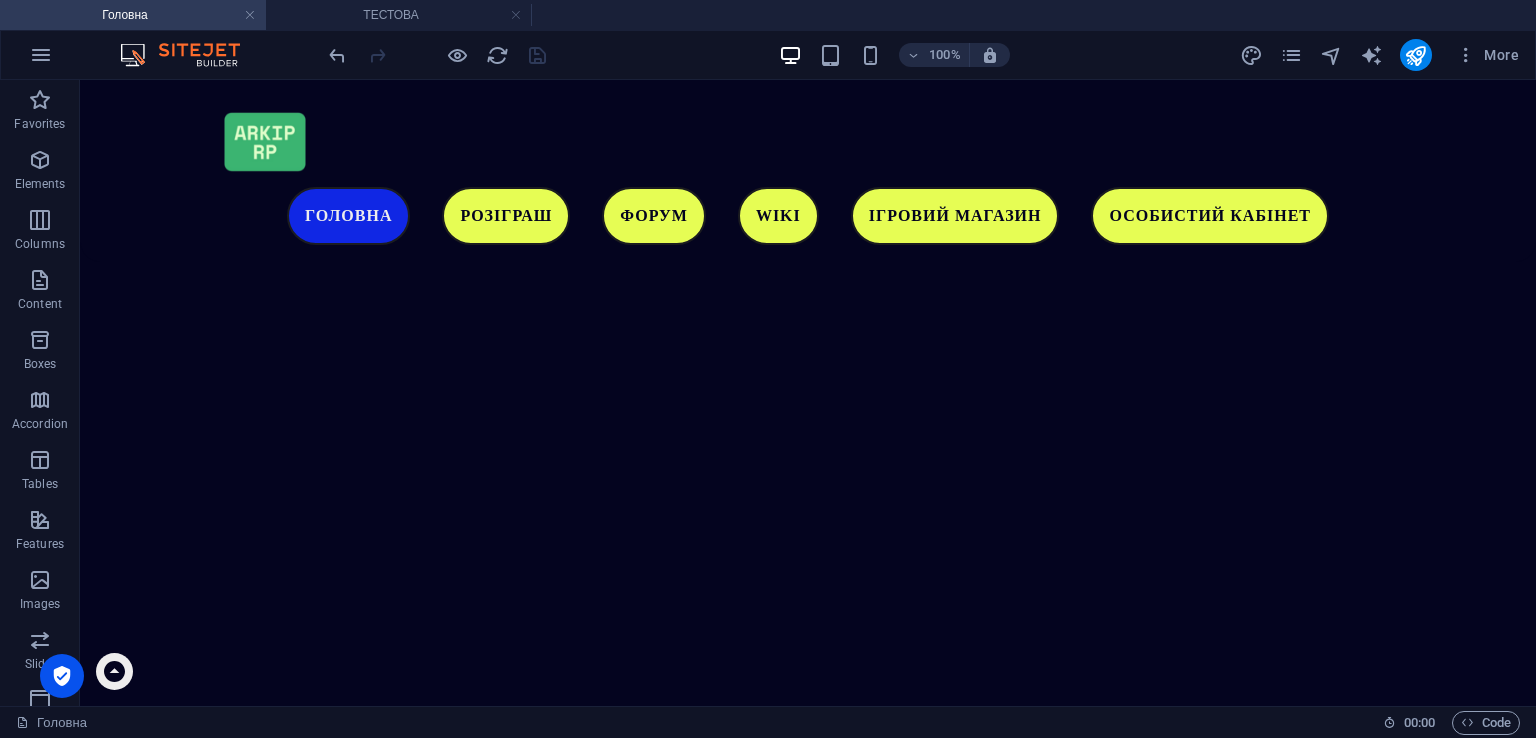 click at bounding box center (1416, 55) 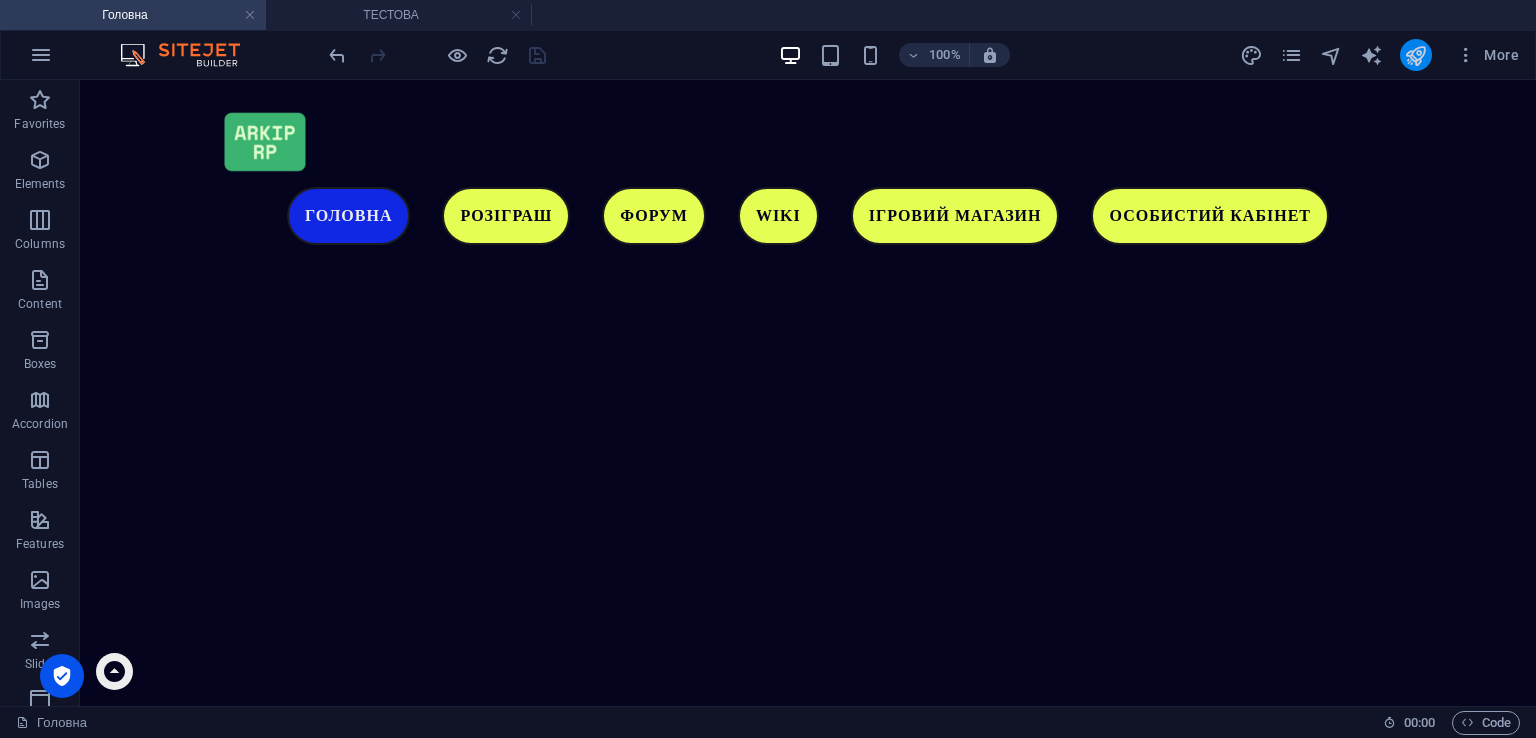 click at bounding box center (1415, 55) 